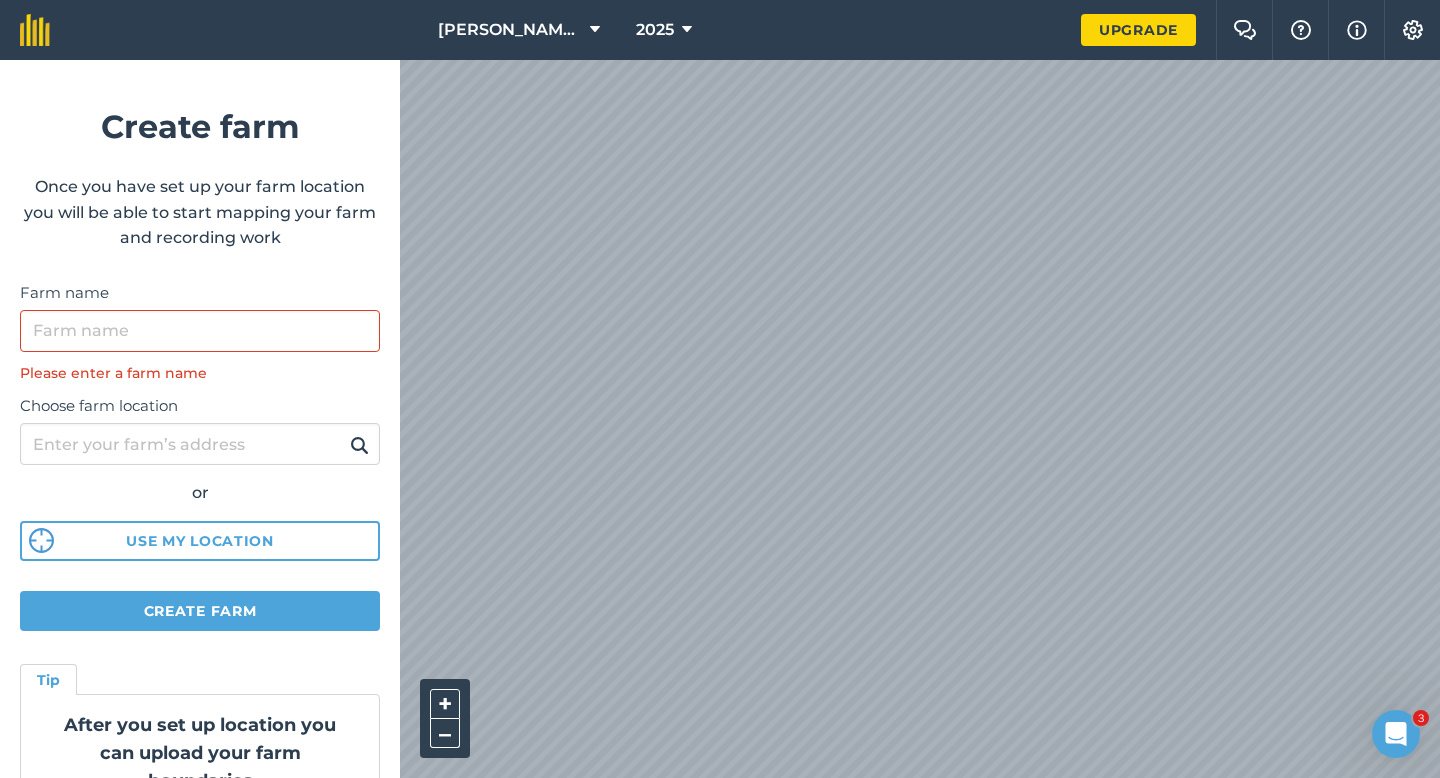 scroll, scrollTop: 0, scrollLeft: 0, axis: both 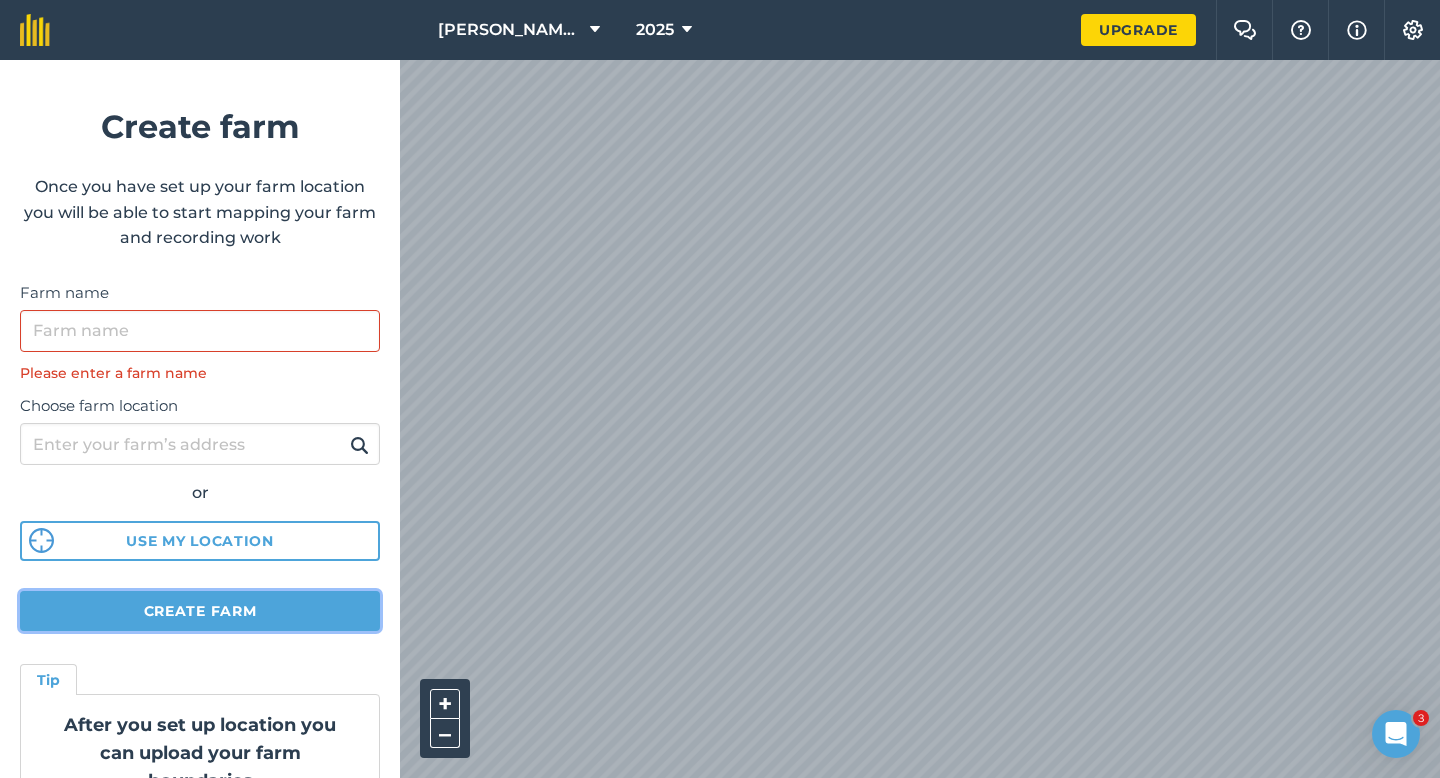 click on "Create farm" at bounding box center (200, 611) 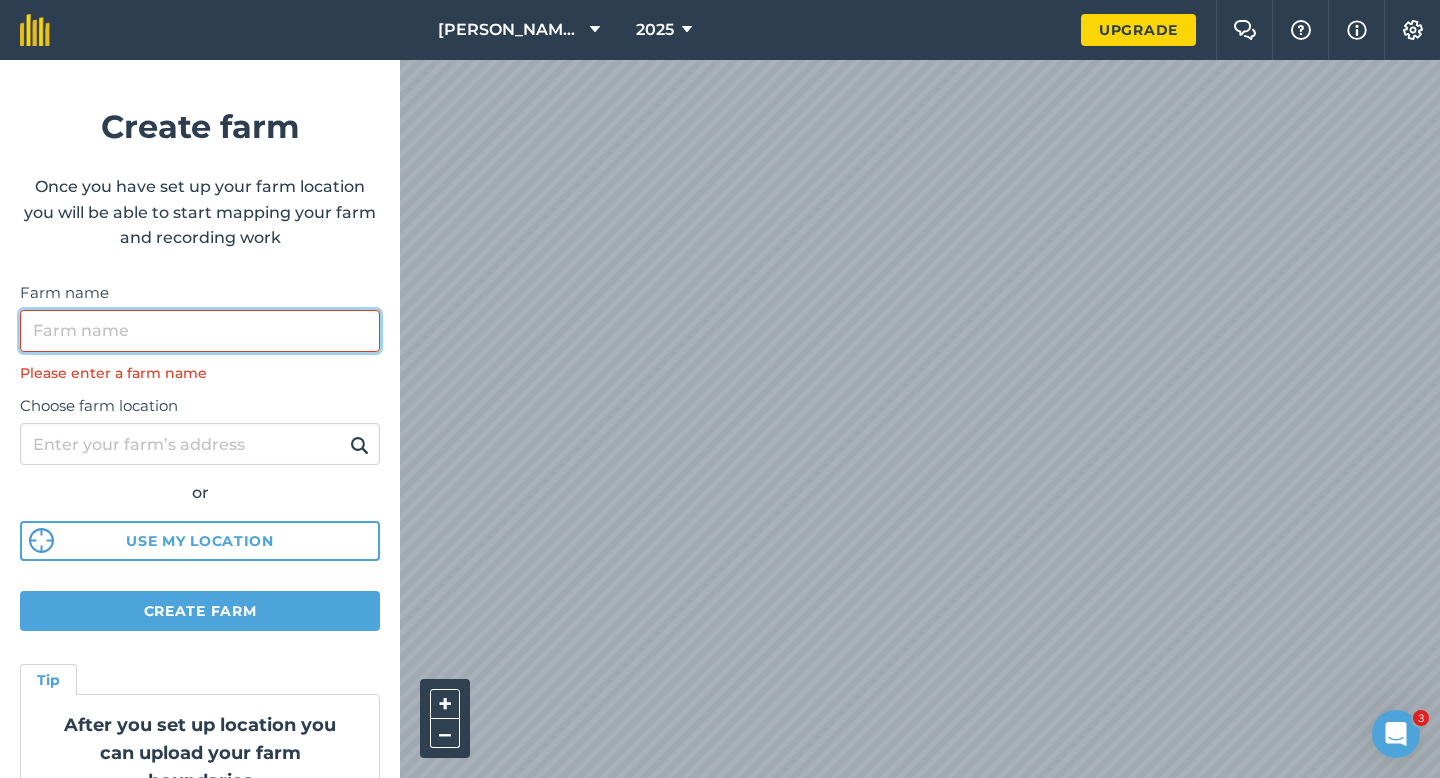 click on "Farm name" at bounding box center (200, 331) 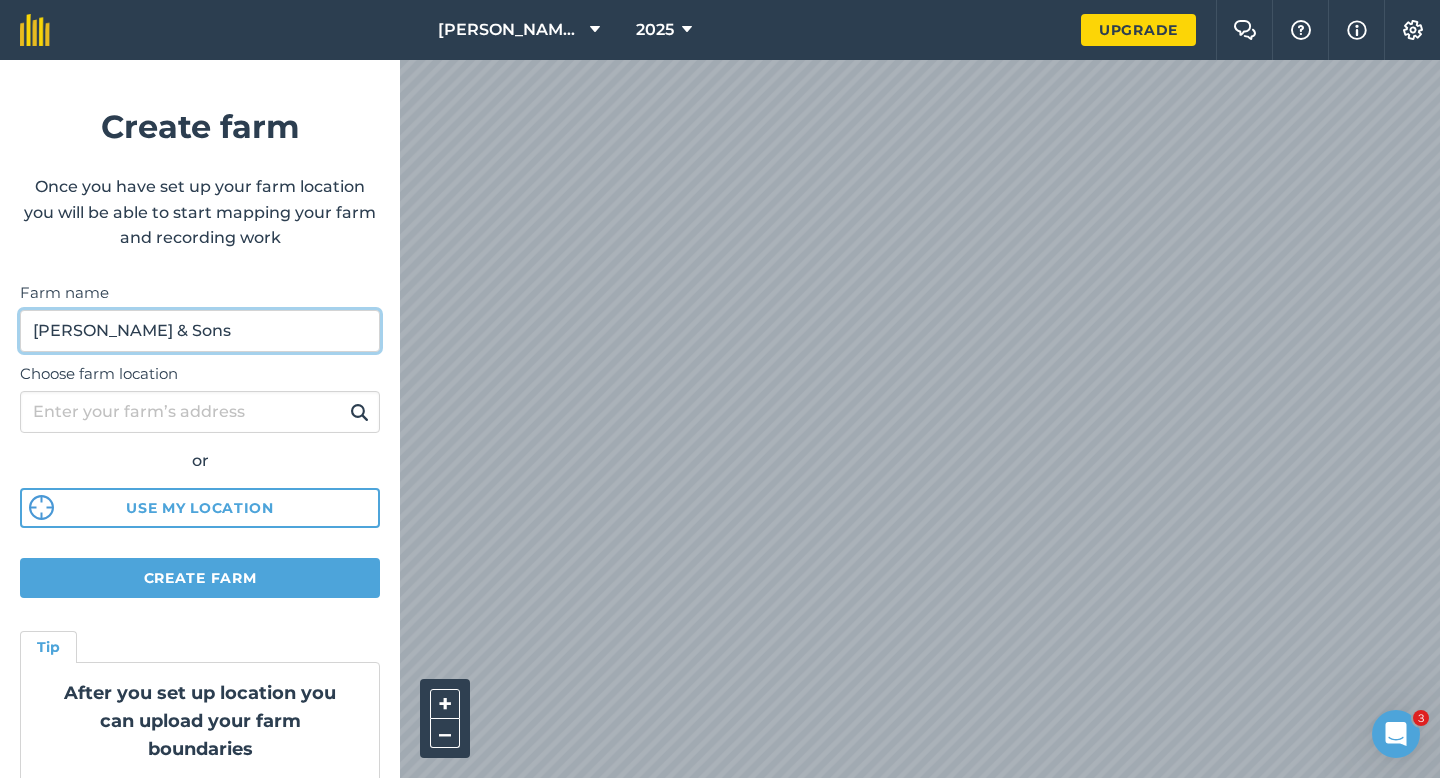 type on "[PERSON_NAME] & Sons" 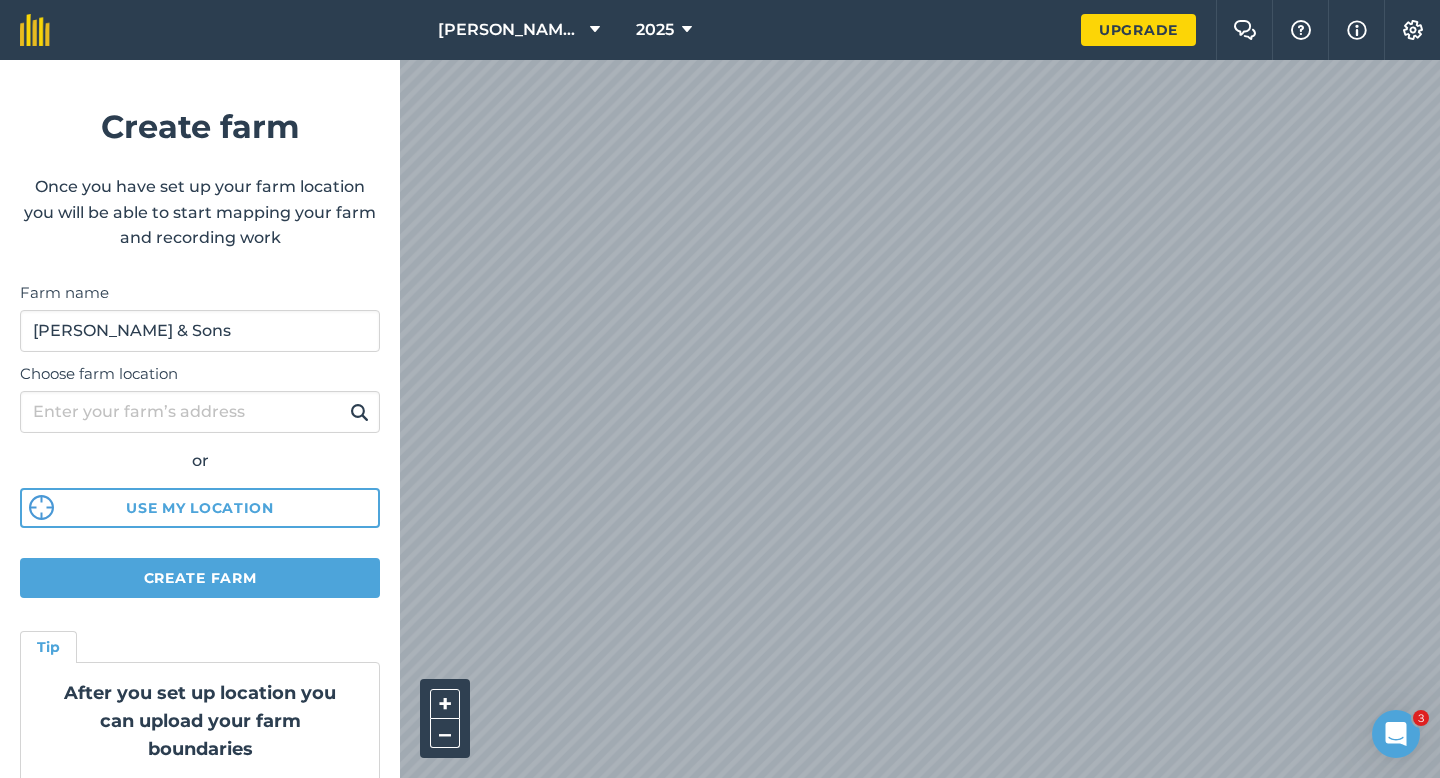 click on "Create farm Once you have set up your farm location you will be able to start mapping your farm and recording work Farm name [PERSON_NAME] & Sons Choose farm location or   Use my location Create farm Tip After you set up location you can upload your farm boundaries Just go to  Settings > Connections" at bounding box center [200, 419] 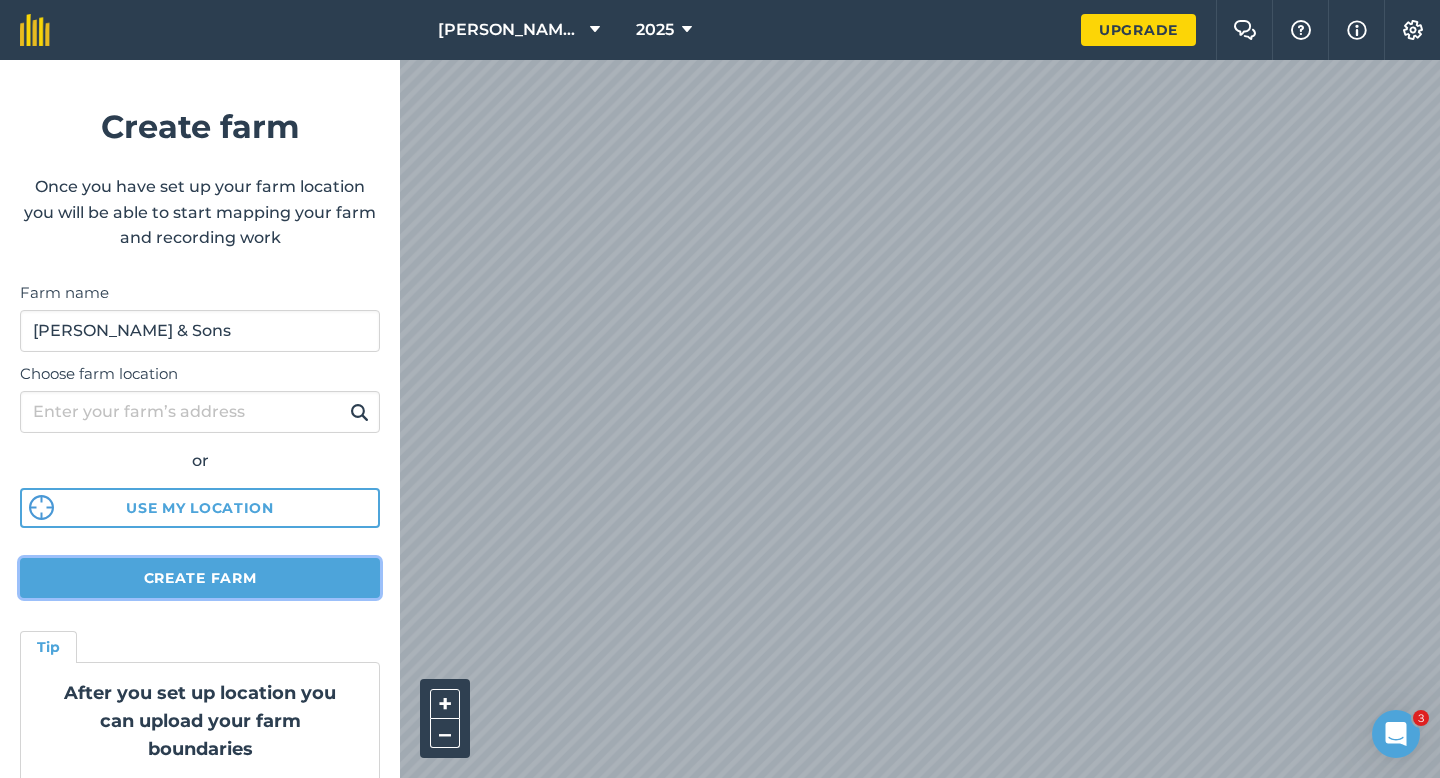 click on "Create farm" at bounding box center (200, 578) 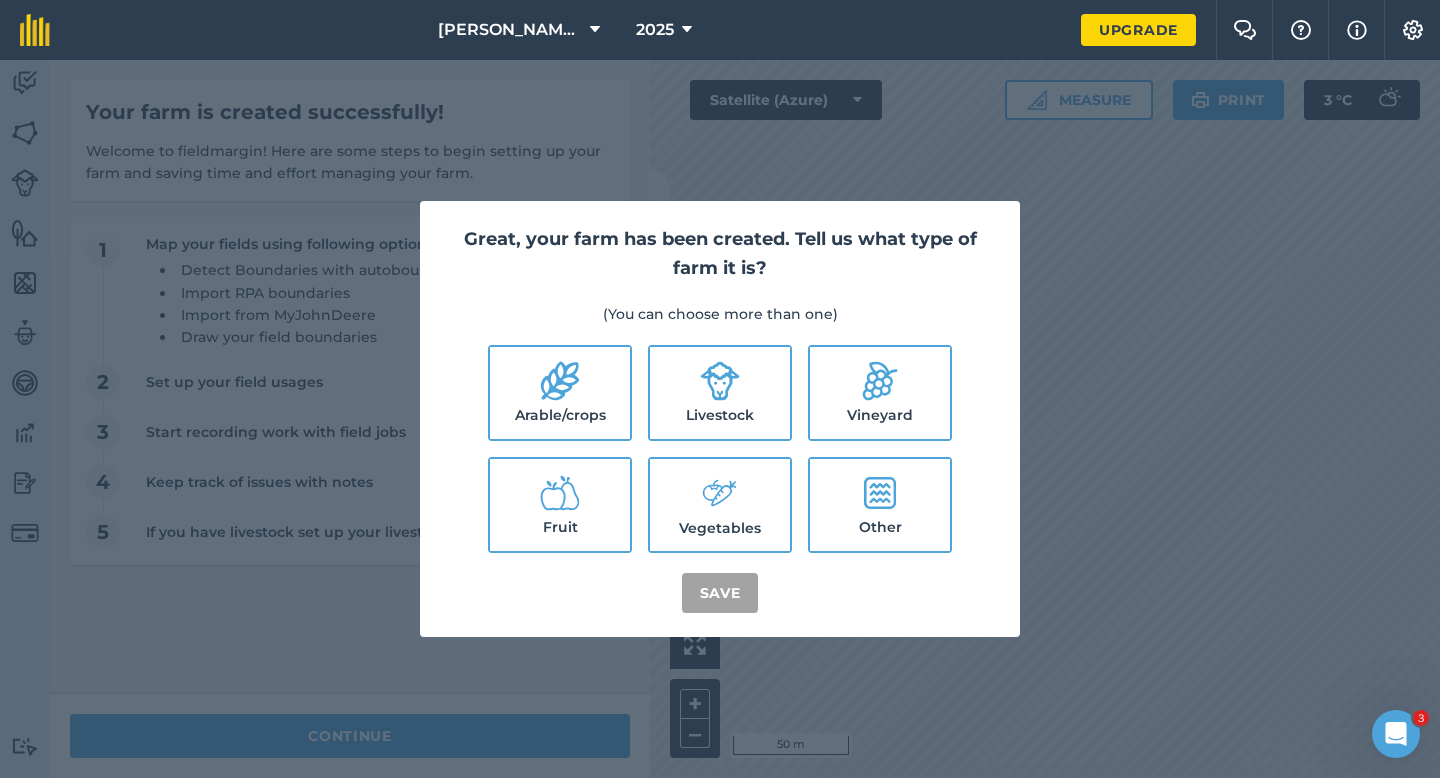 click on "Arable/crops" at bounding box center (560, 393) 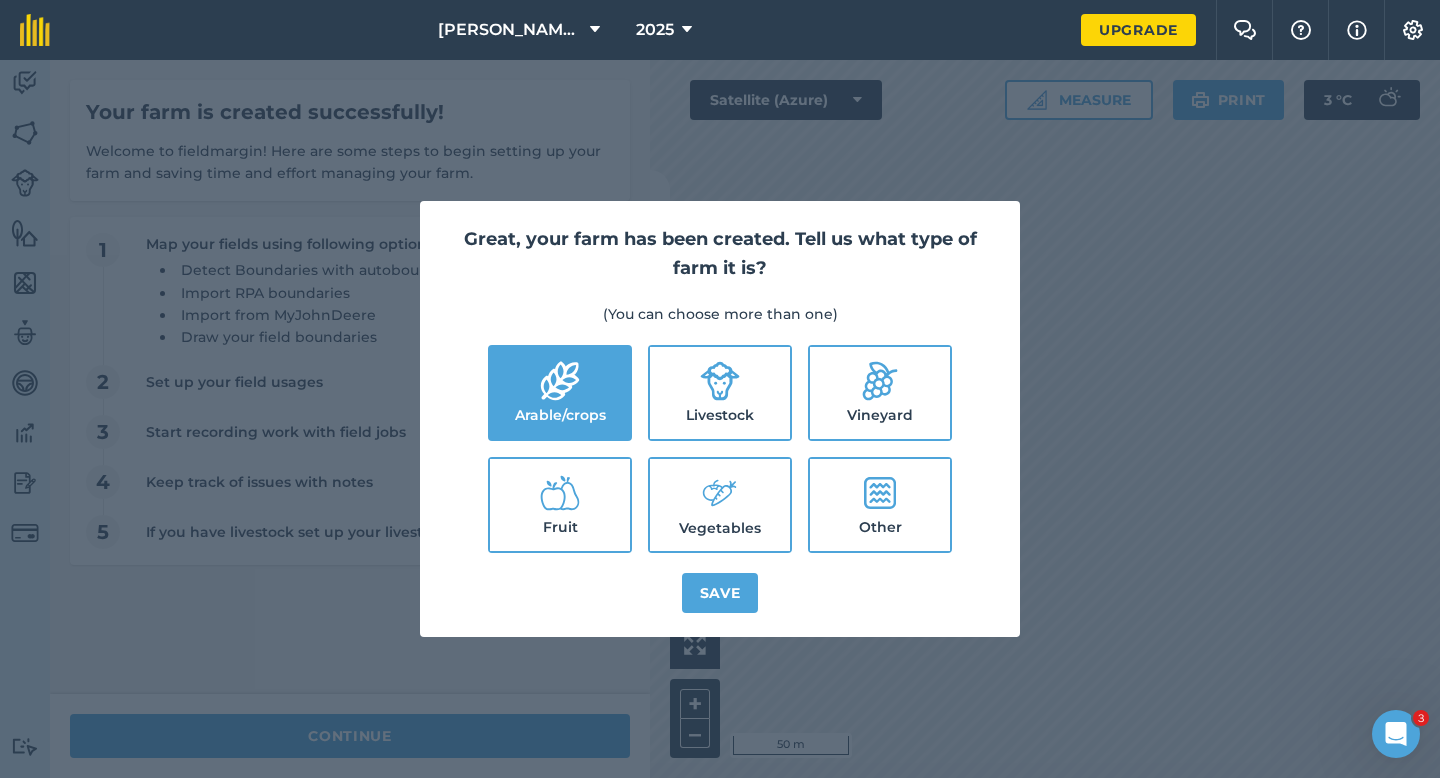 click on "Livestock" at bounding box center (720, 393) 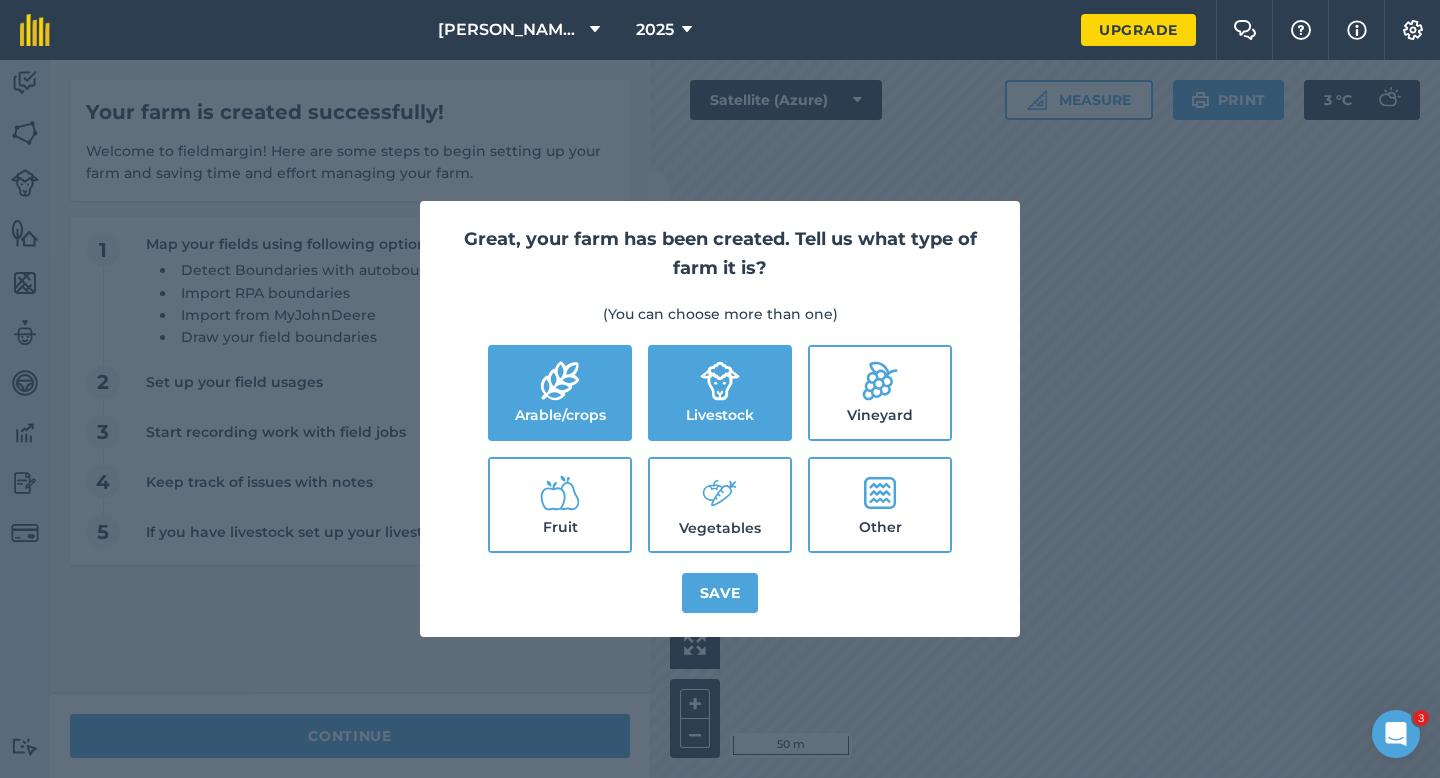 click on "Vegetables" at bounding box center [720, 505] 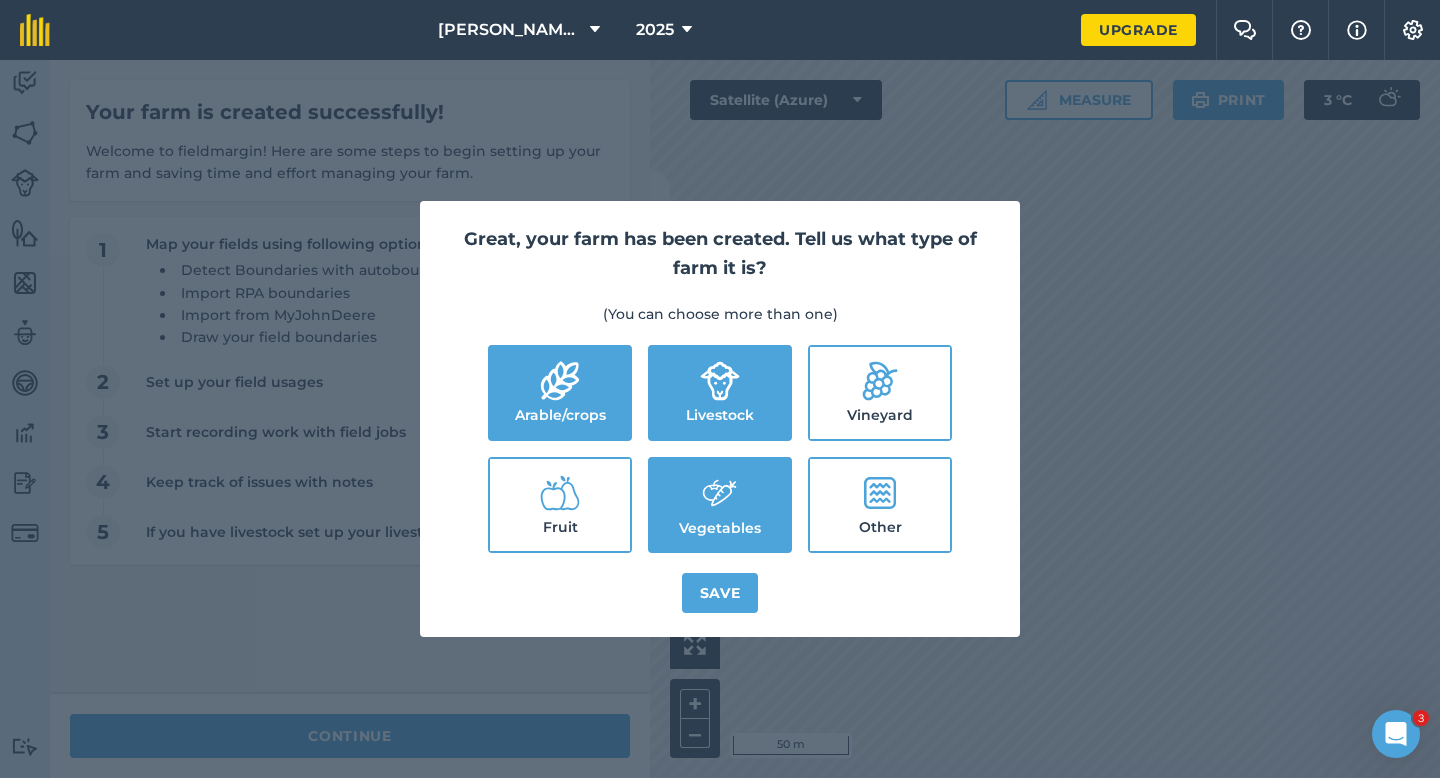 click on "Great, your farm has been created. Tell us what type of farm it is? (You can choose more than one) Arable/crops Livestock Vineyard Fruit Vegetables Other Save" at bounding box center (720, 419) 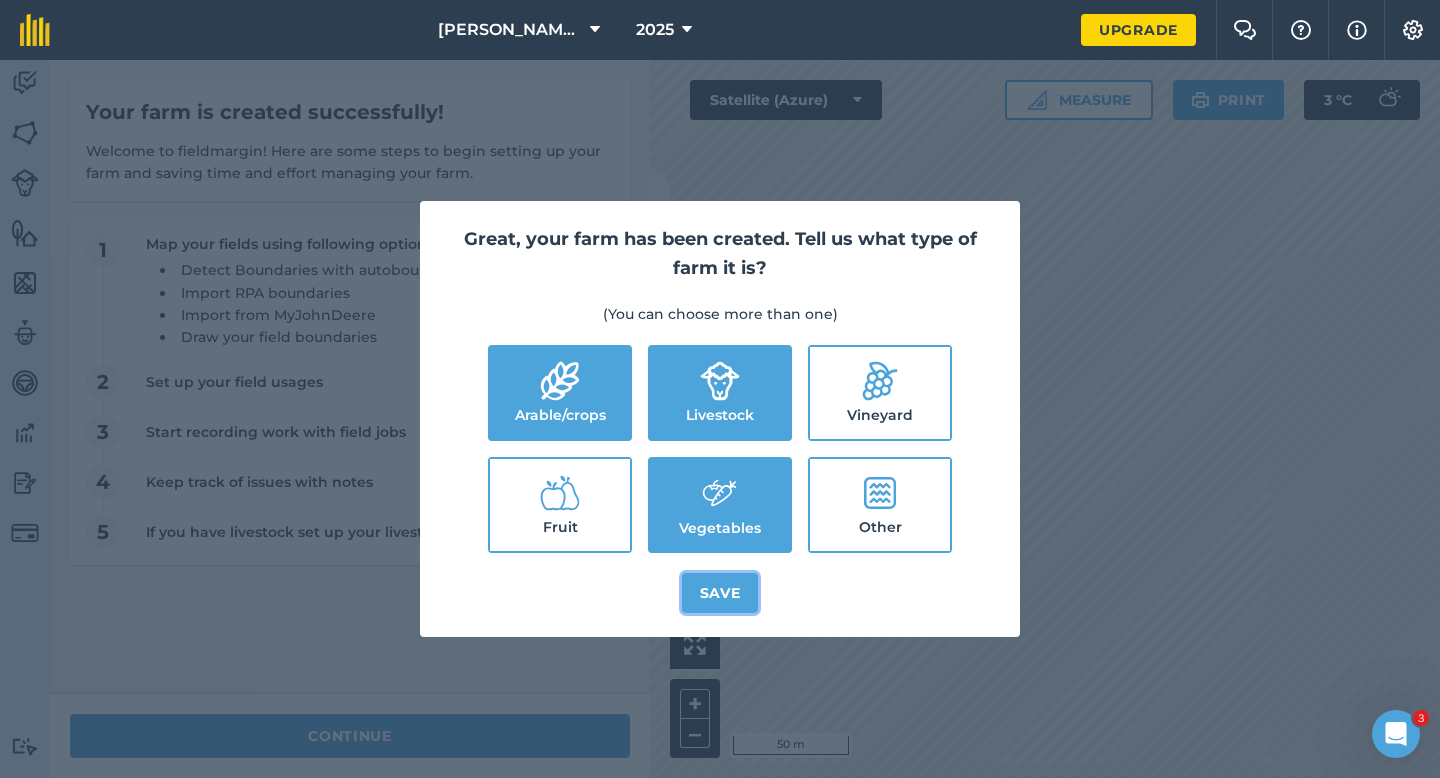 click on "Save" at bounding box center [720, 593] 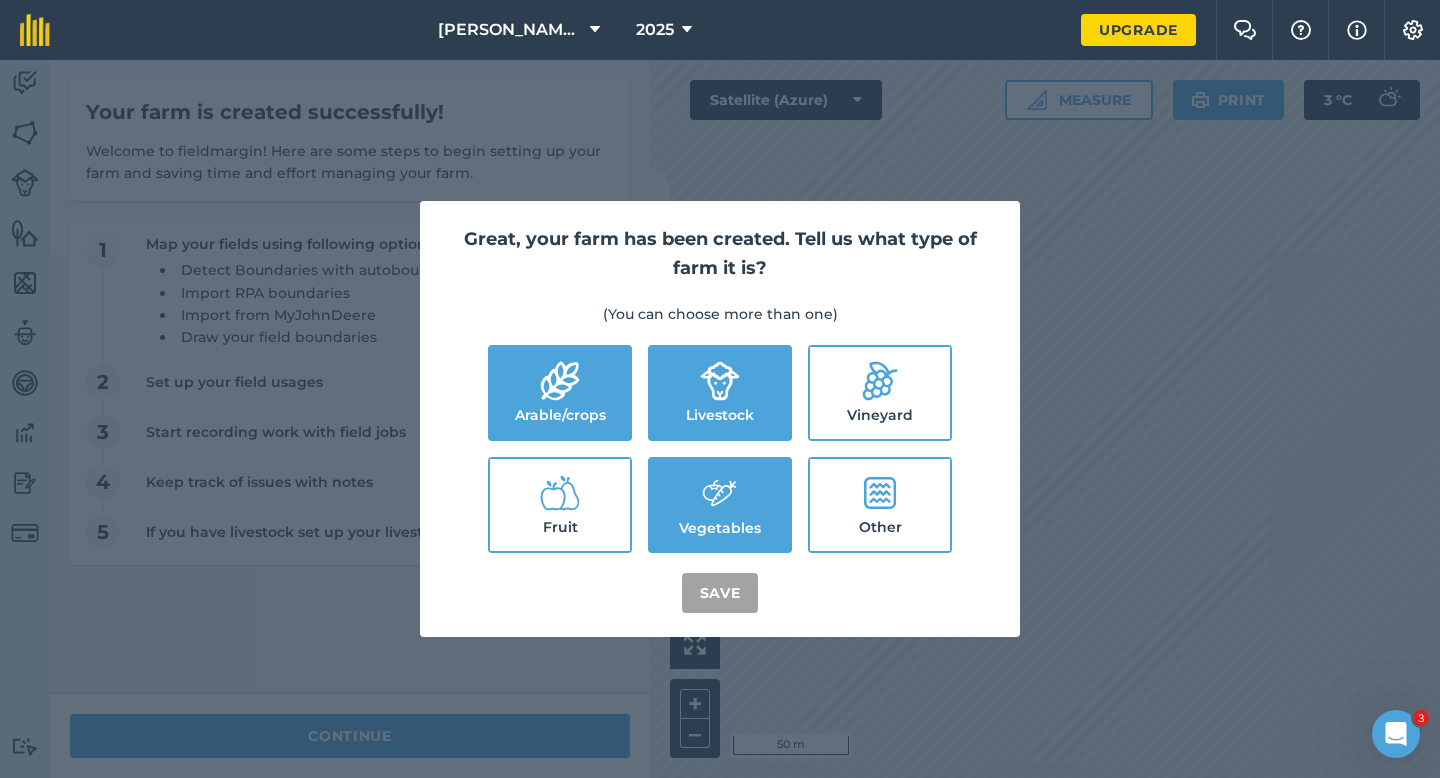click on "Great, your farm has been created. Tell us what type of farm it is? (You can choose more than one) Arable/crops Livestock Vineyard Fruit Vegetables Other Save" at bounding box center (720, 419) 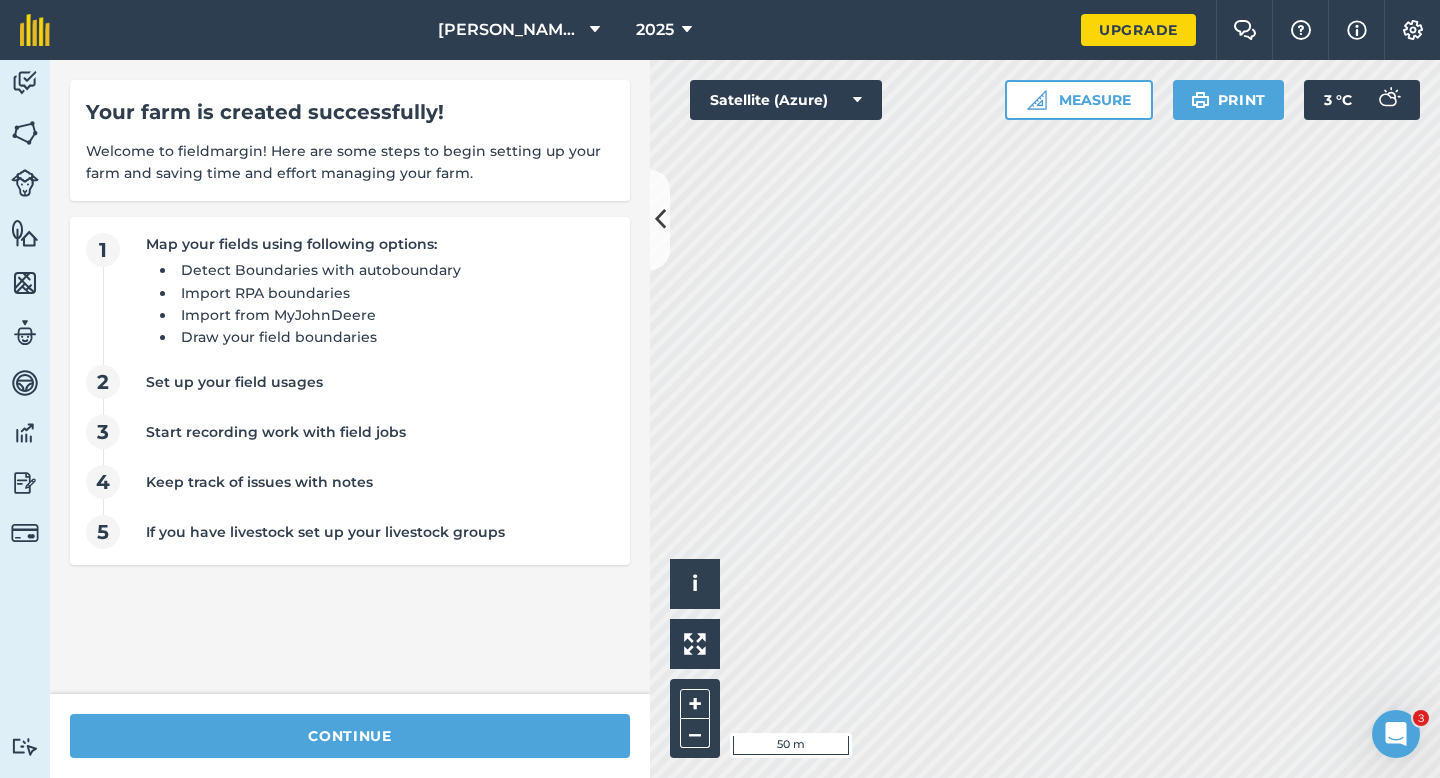 click on "continue" at bounding box center (350, 736) 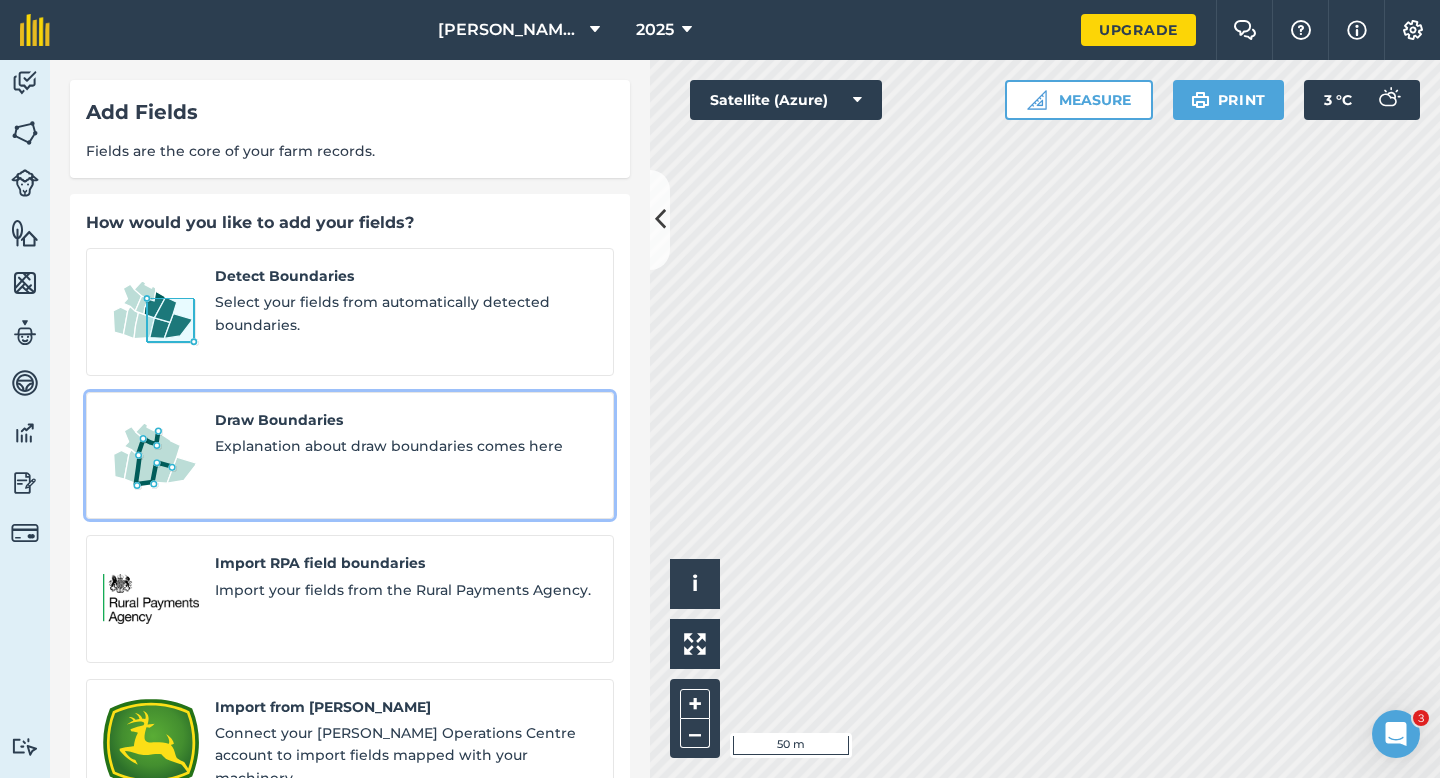 click on "Explanation about draw boundaries comes here" at bounding box center (406, 446) 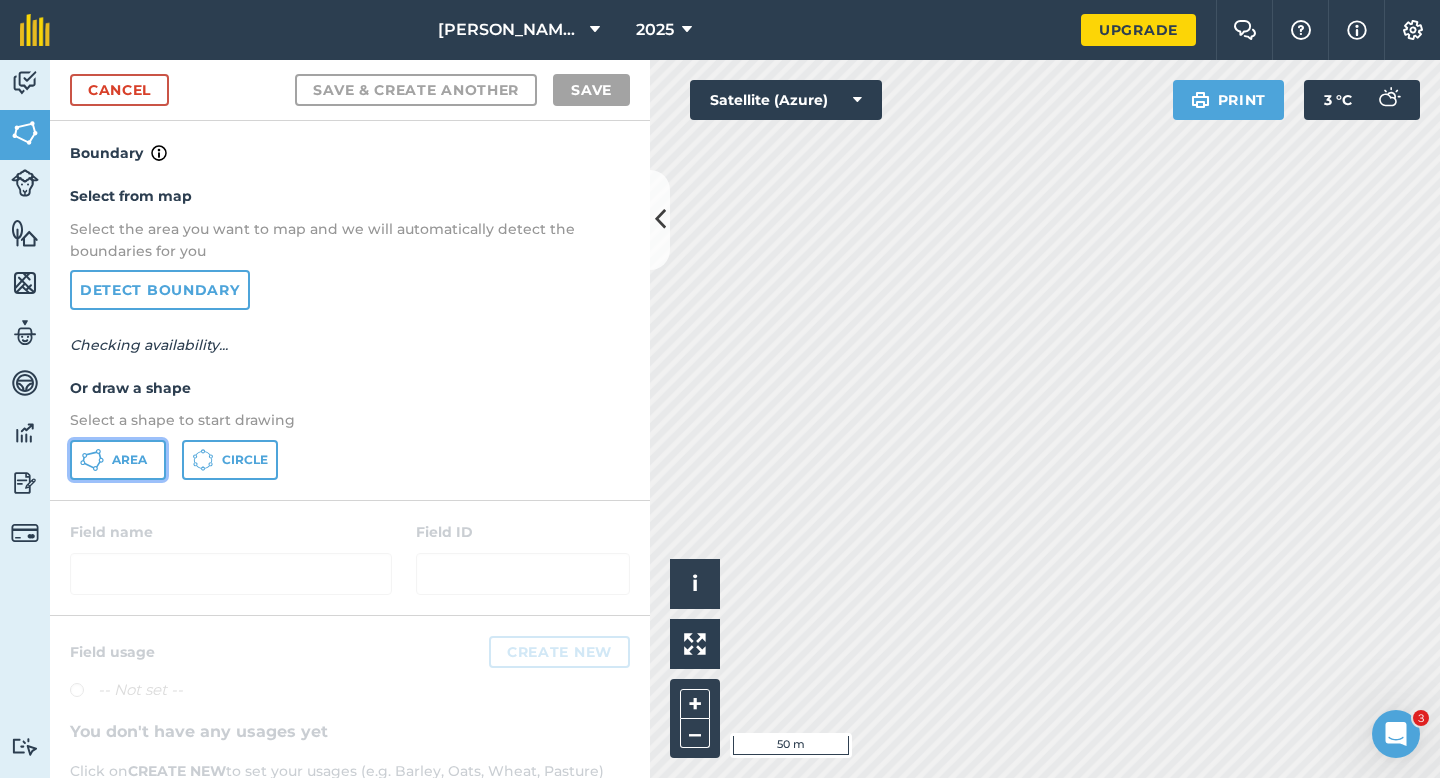 click on "Area" at bounding box center (118, 460) 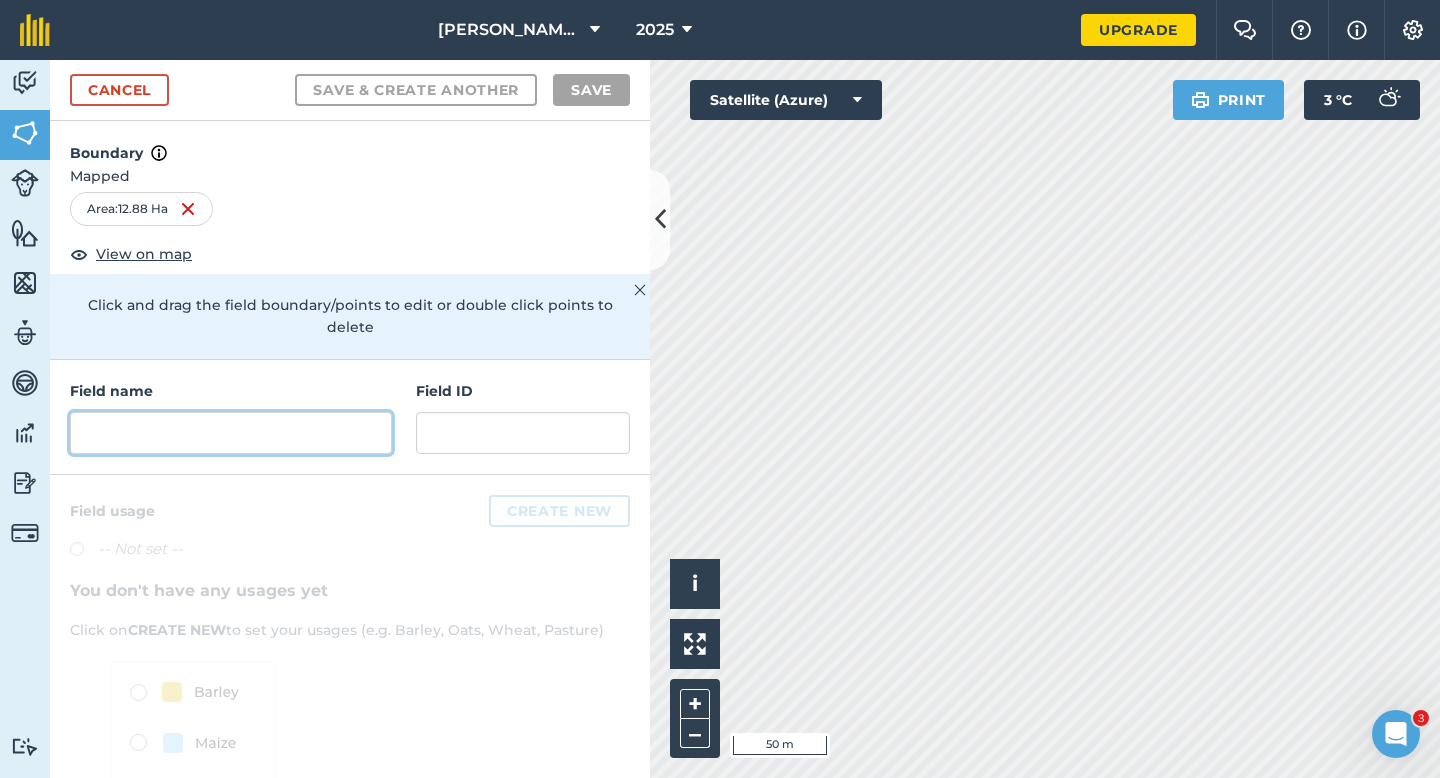 click at bounding box center (231, 433) 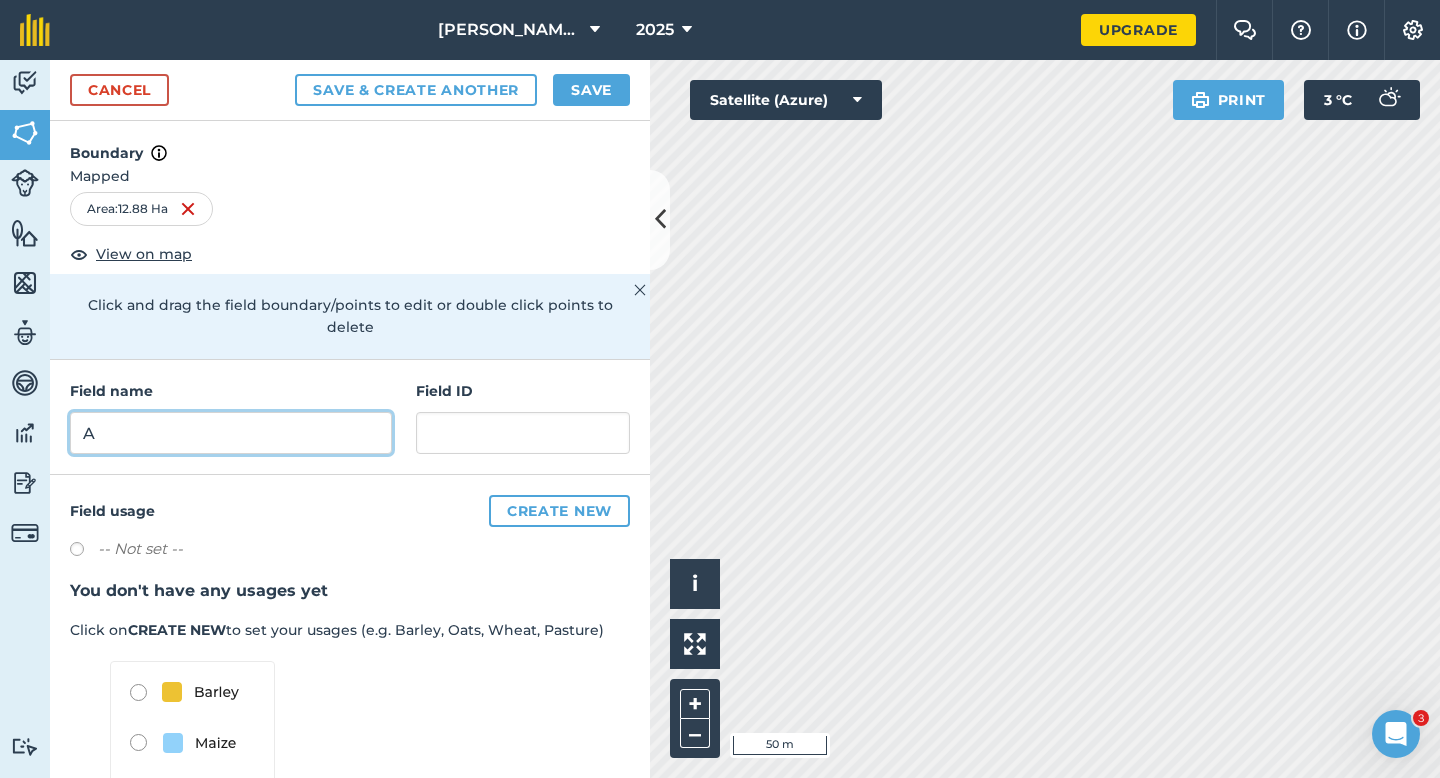 type on "A" 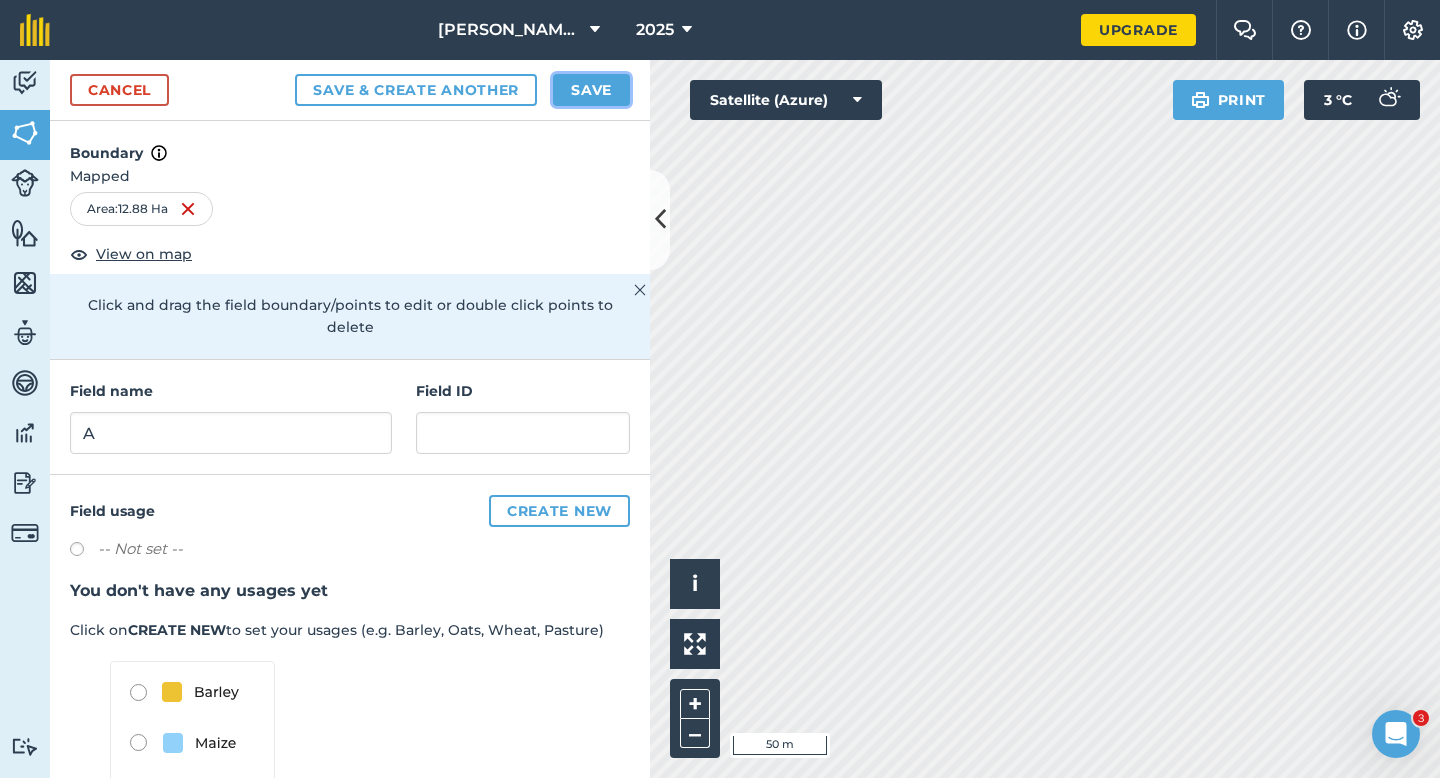 click on "Save" at bounding box center [591, 90] 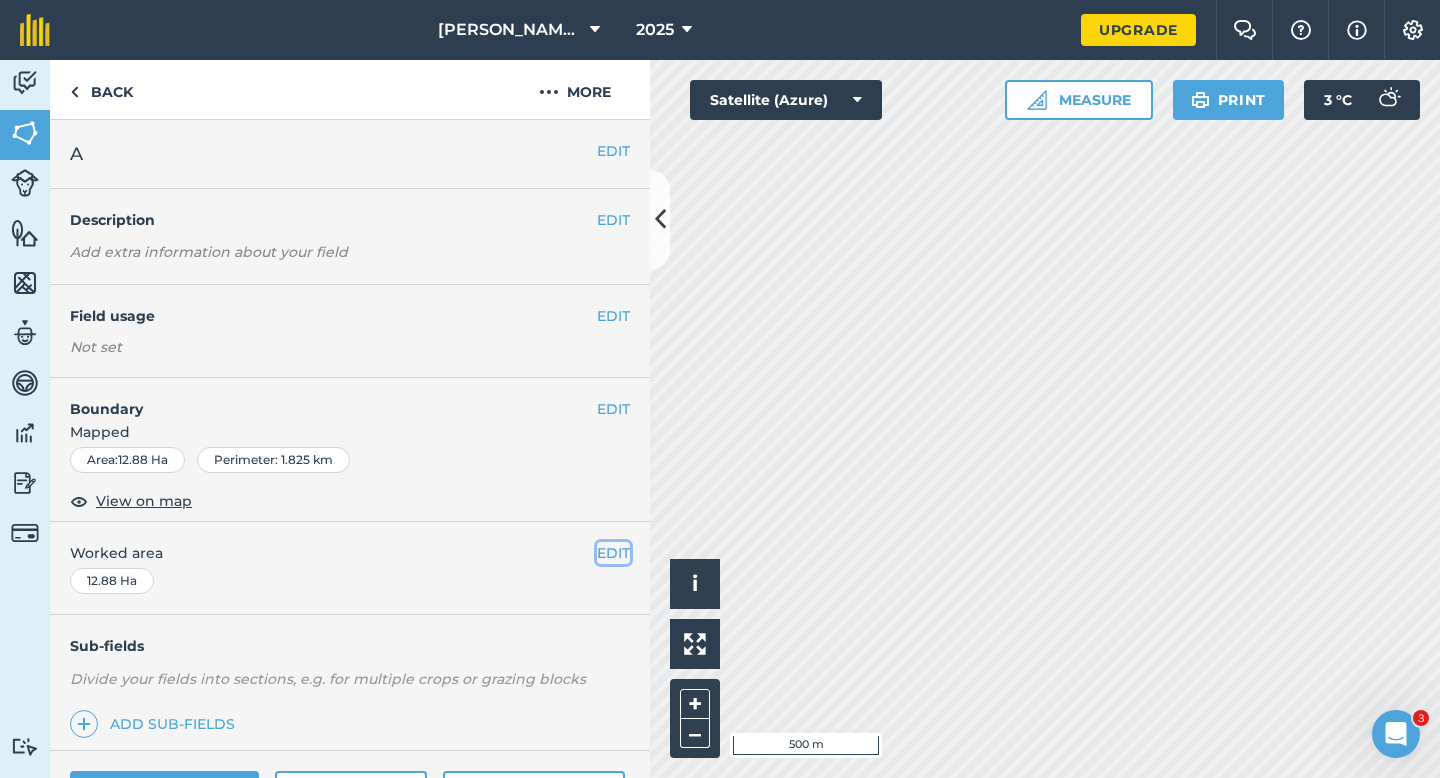click on "EDIT" at bounding box center (613, 553) 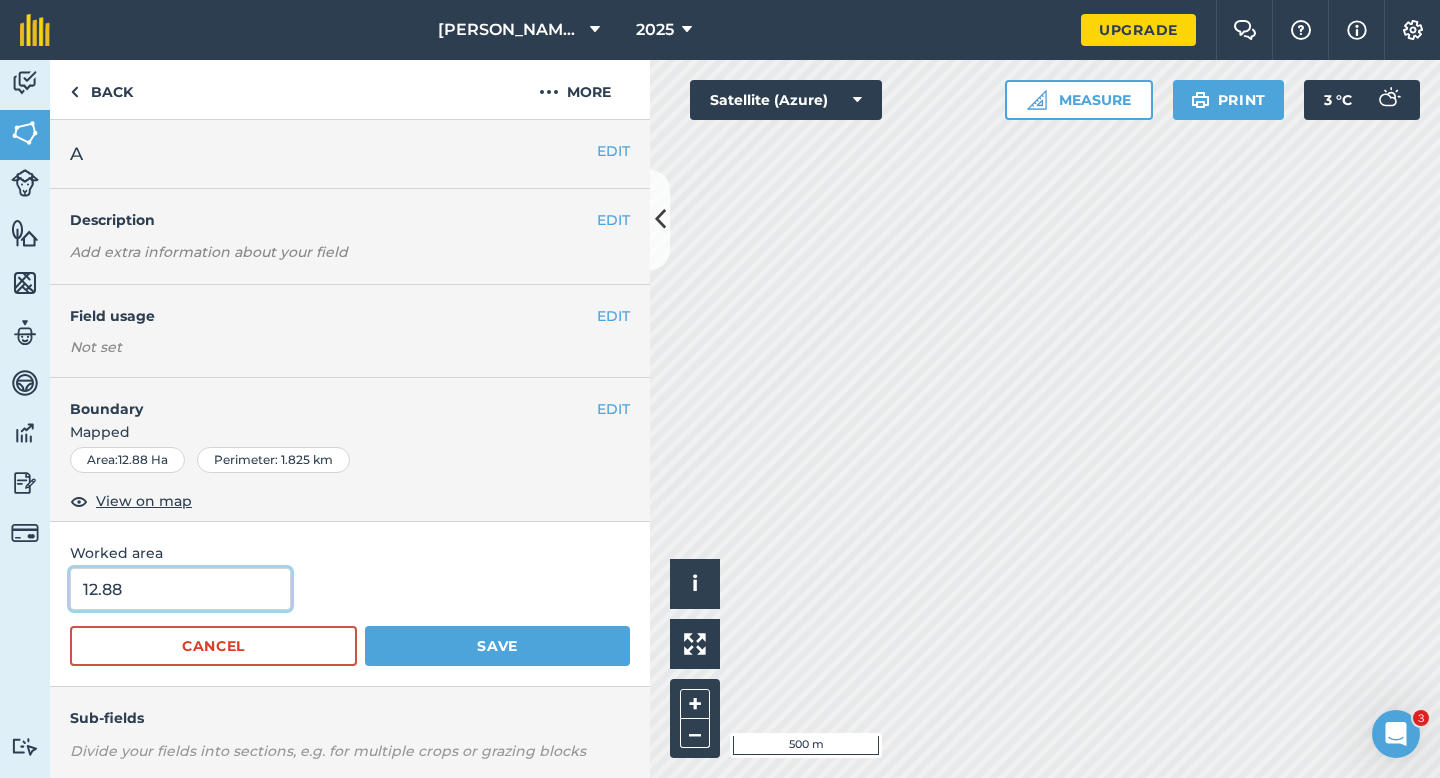 click on "12.88" at bounding box center [180, 589] 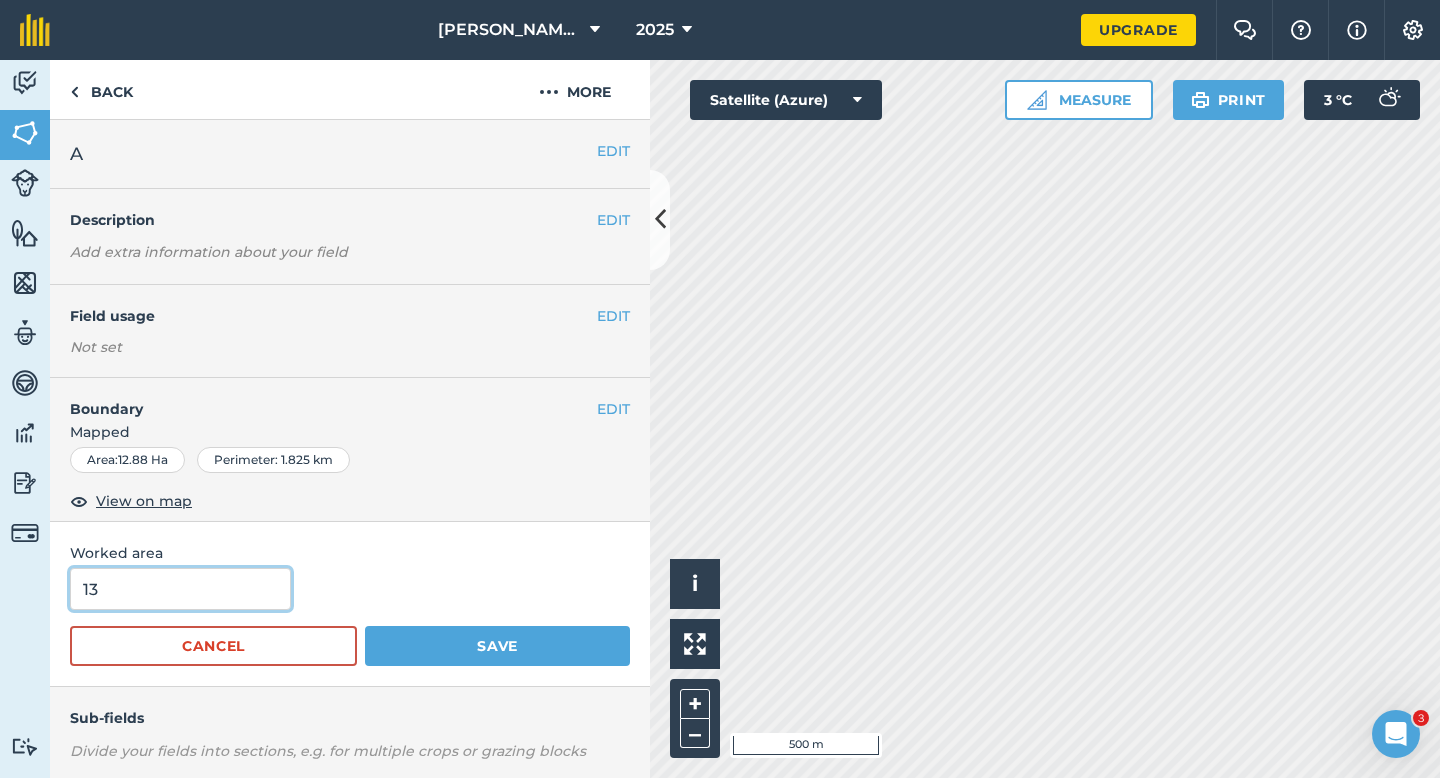 click on "Save" at bounding box center [497, 646] 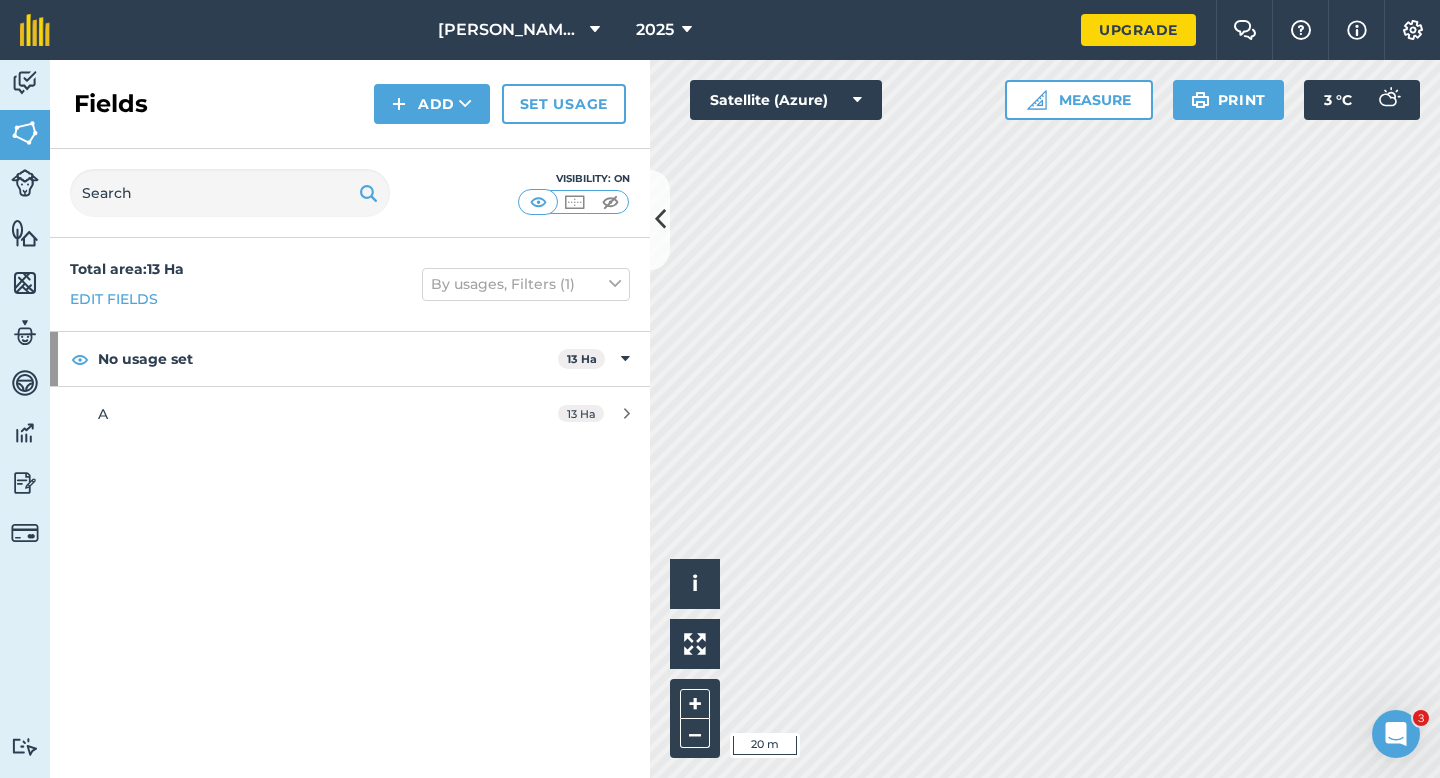click on "Fields   Add   Set usage" at bounding box center (350, 104) 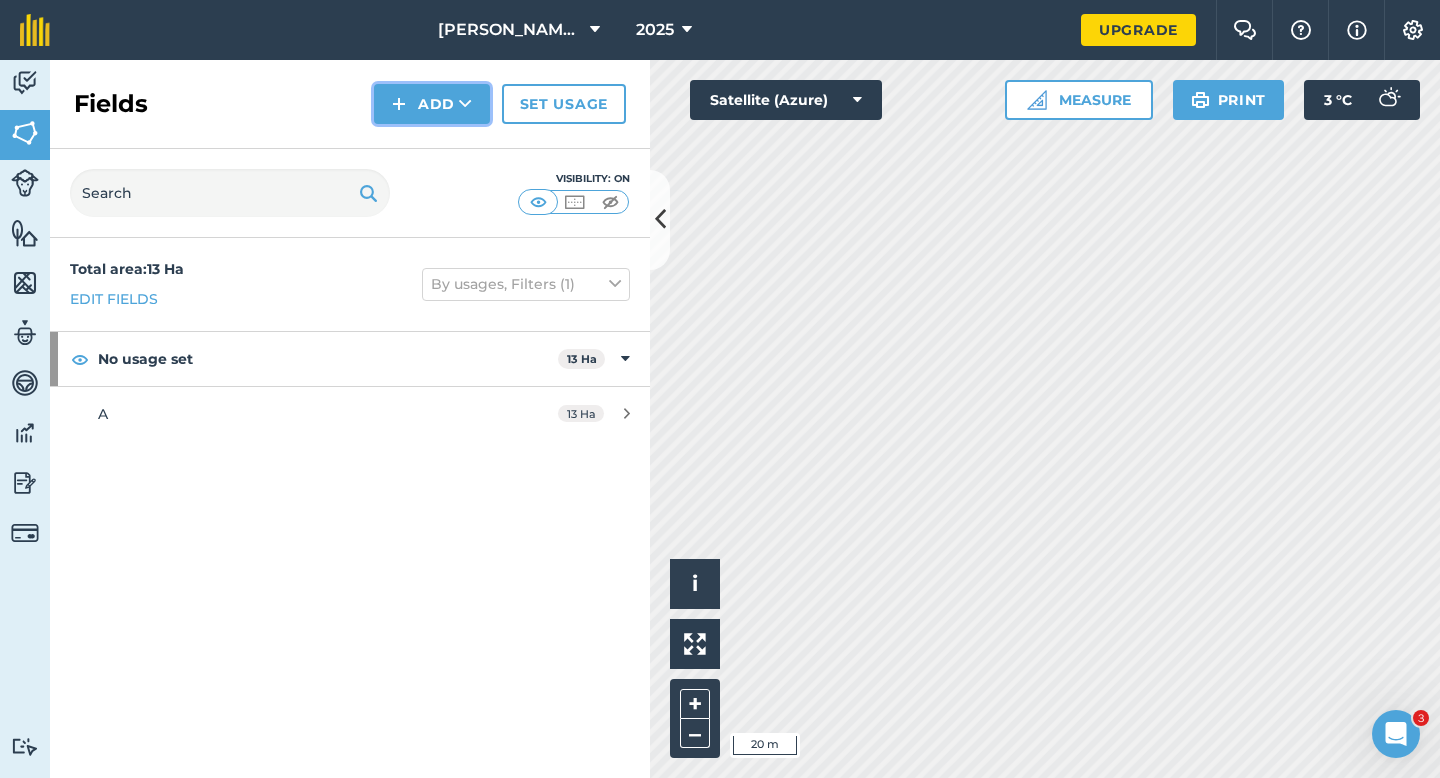 click on "Add" at bounding box center (432, 104) 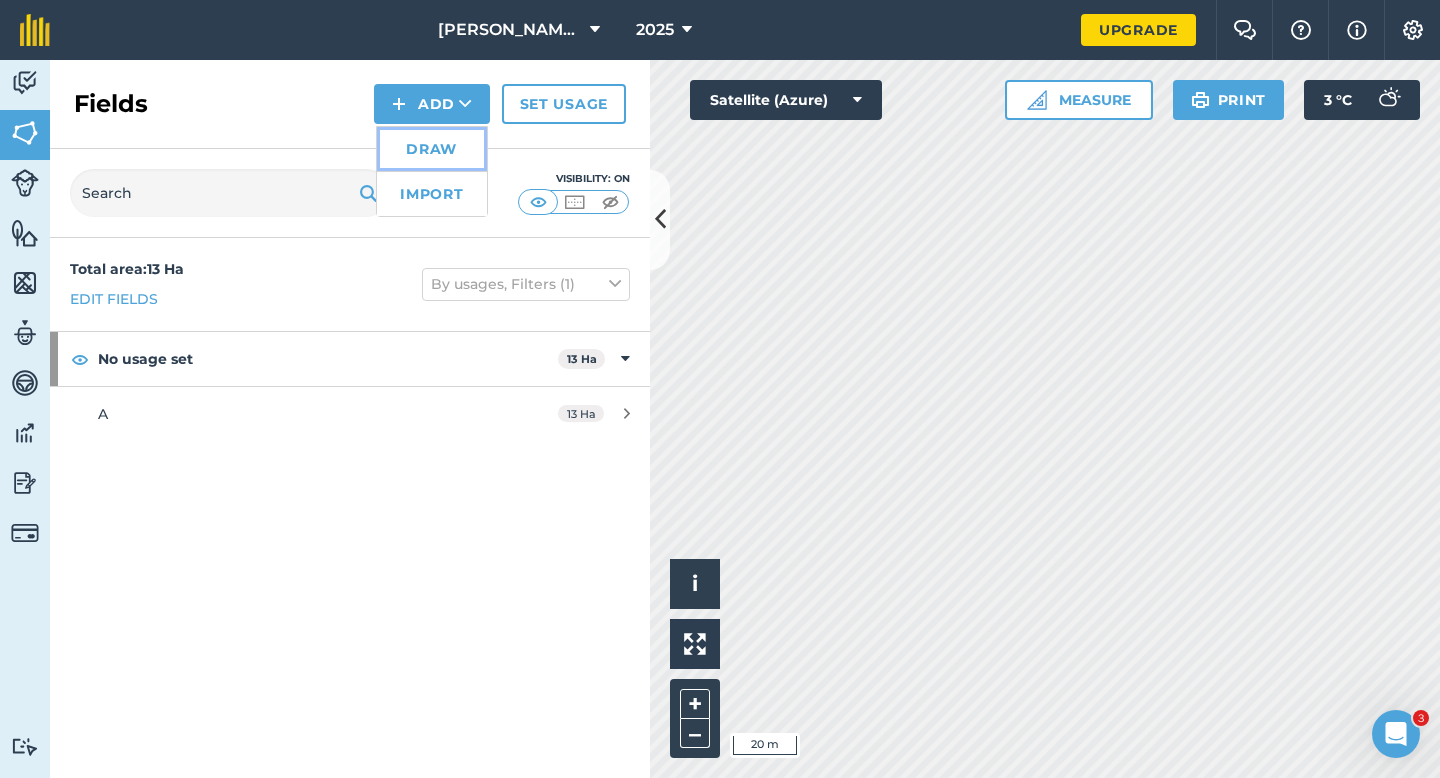click on "Draw" at bounding box center (432, 149) 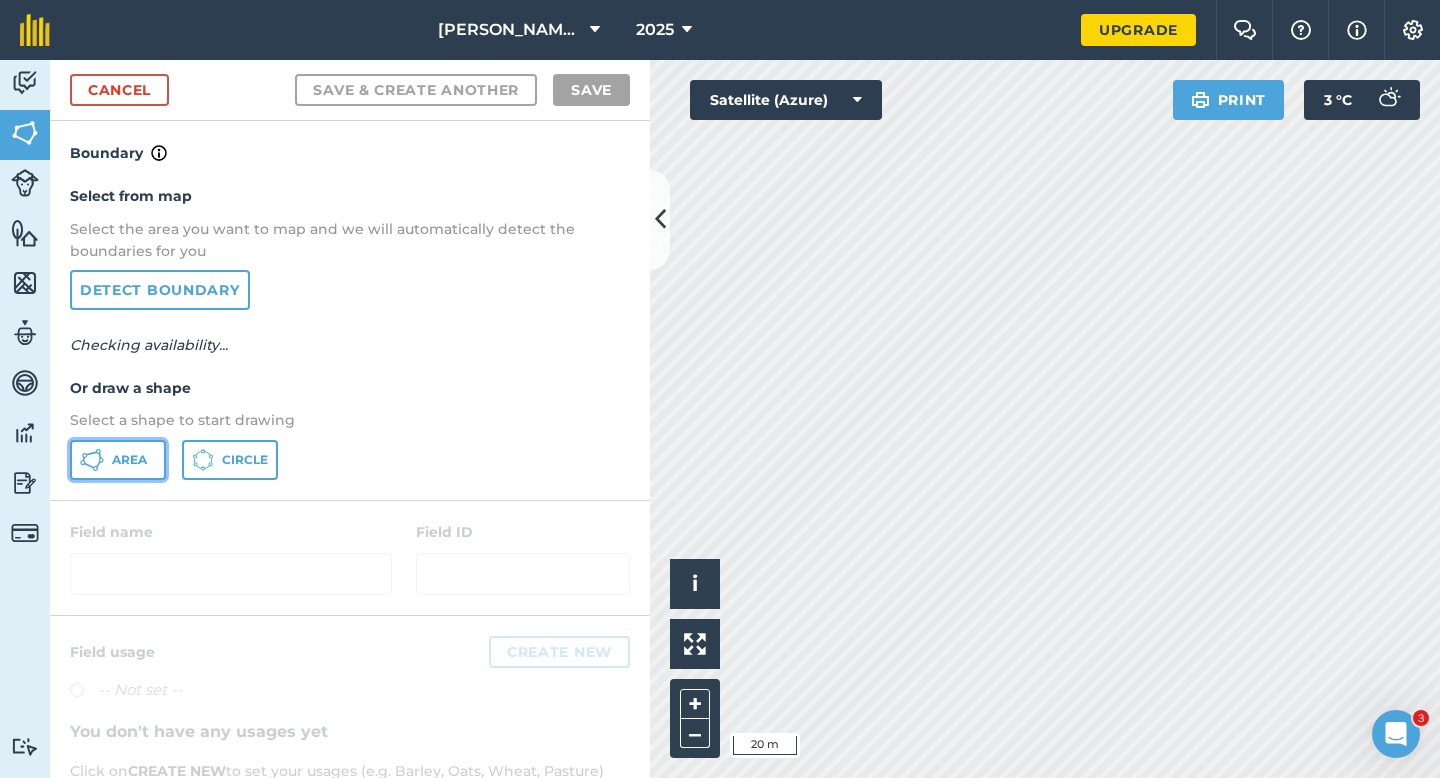 click on "Area" at bounding box center (118, 460) 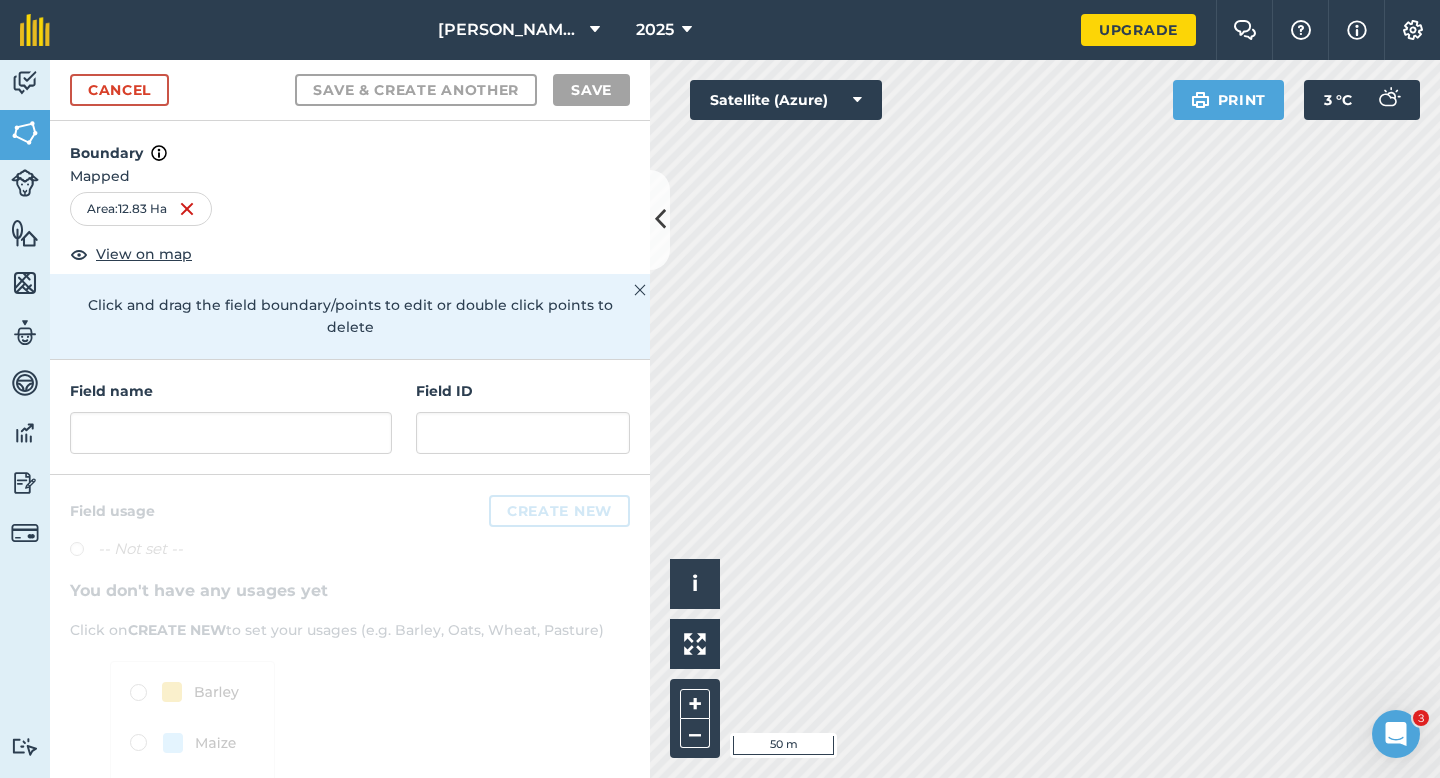 click on "Click to start drawing i © 2025 TomTom, Microsoft 50 m + – Satellite (Azure) Print 3   ° C" at bounding box center (1045, 419) 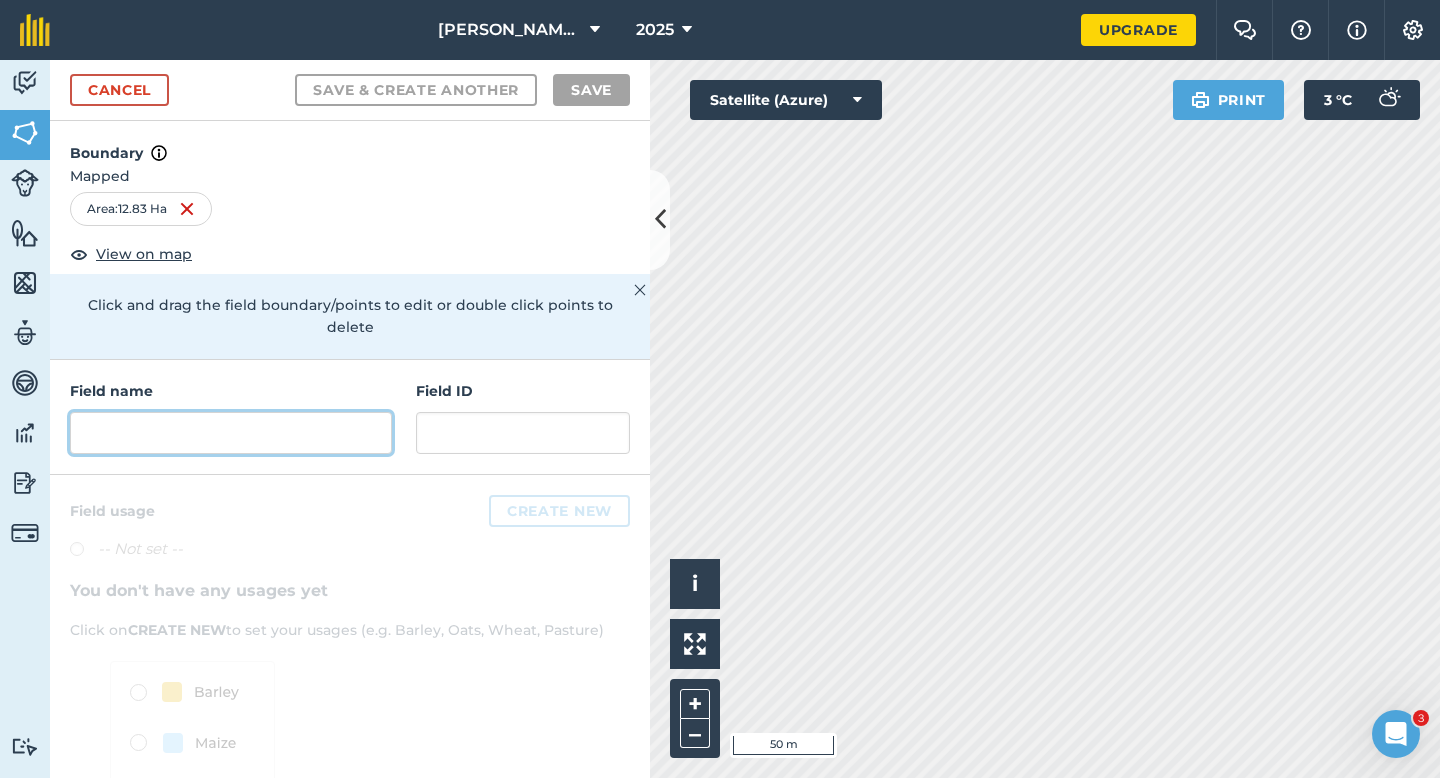 click at bounding box center [231, 433] 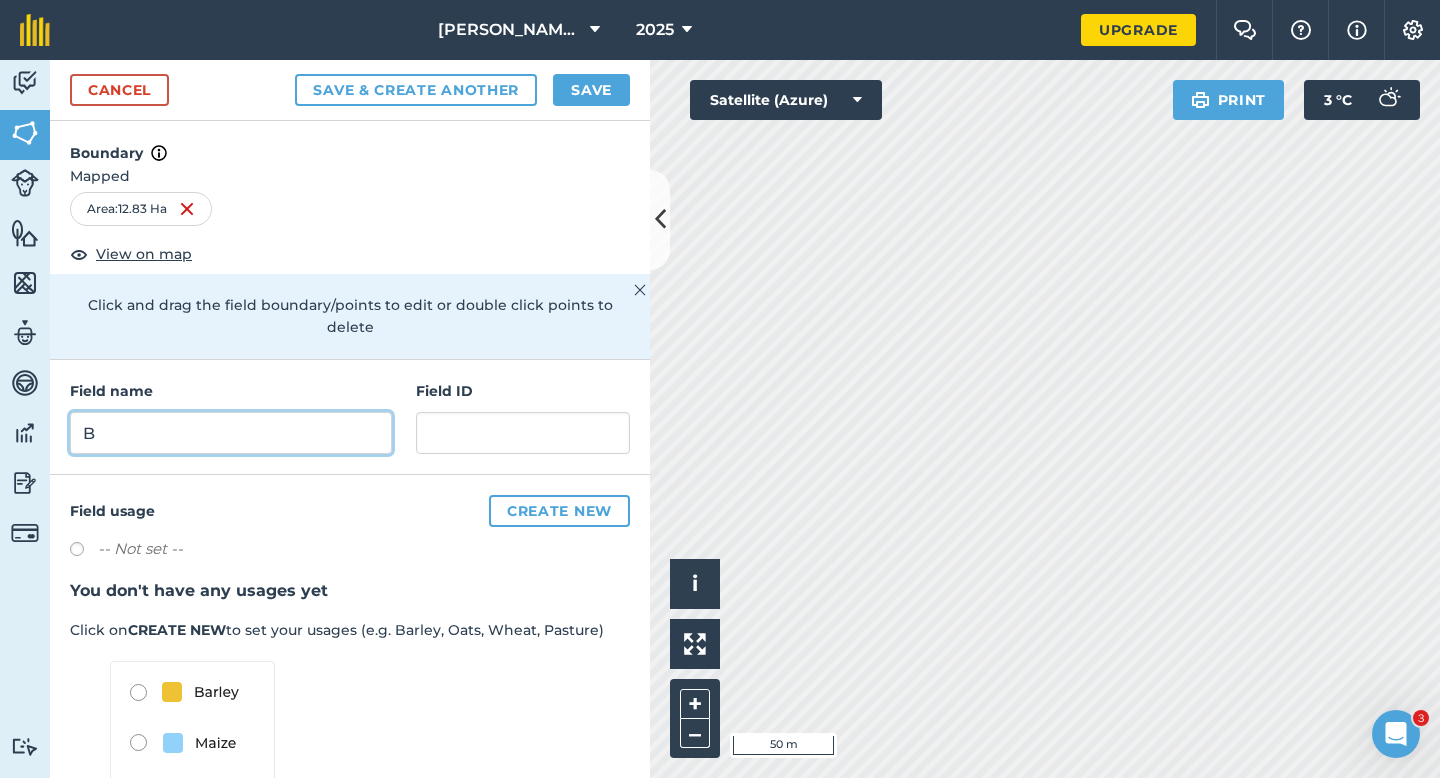 type on "B" 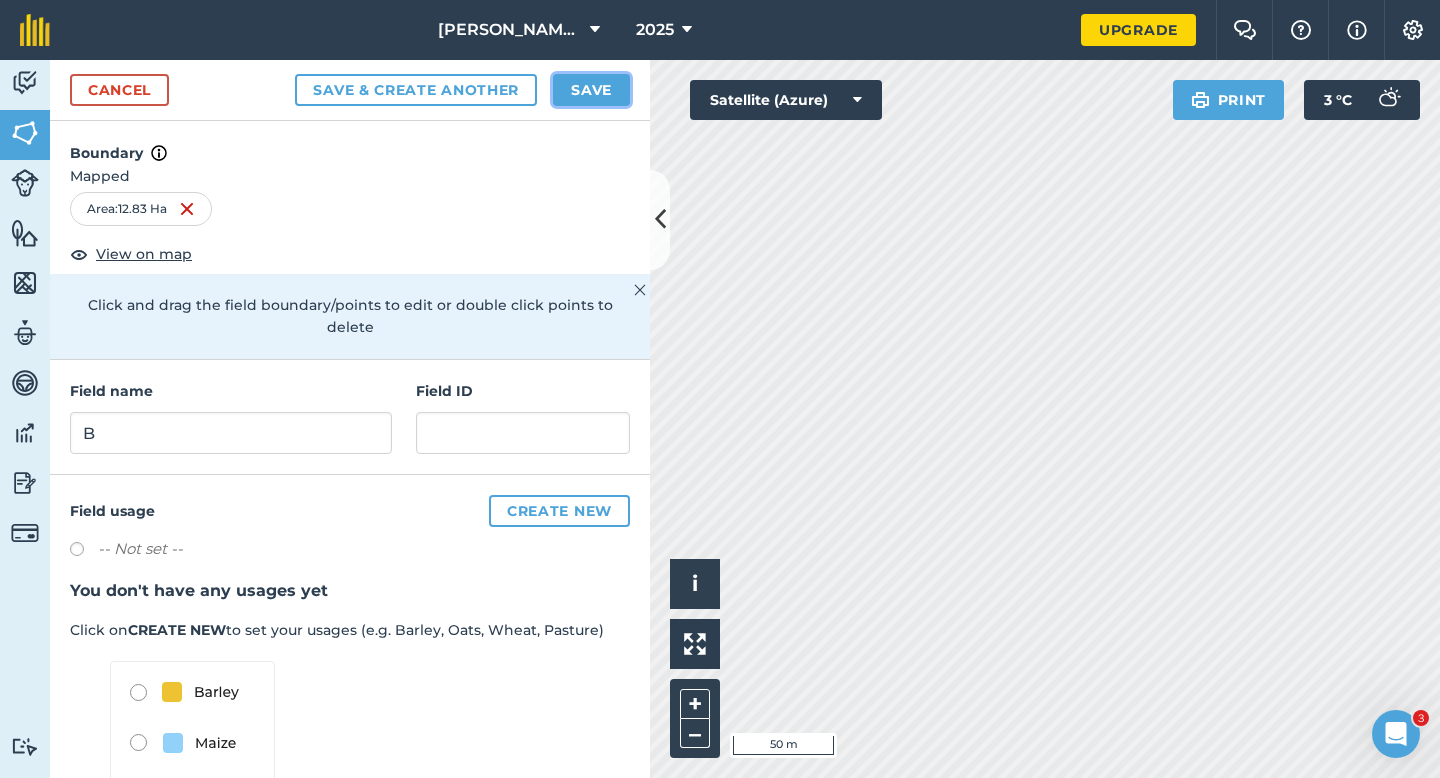 click on "Save" at bounding box center [591, 90] 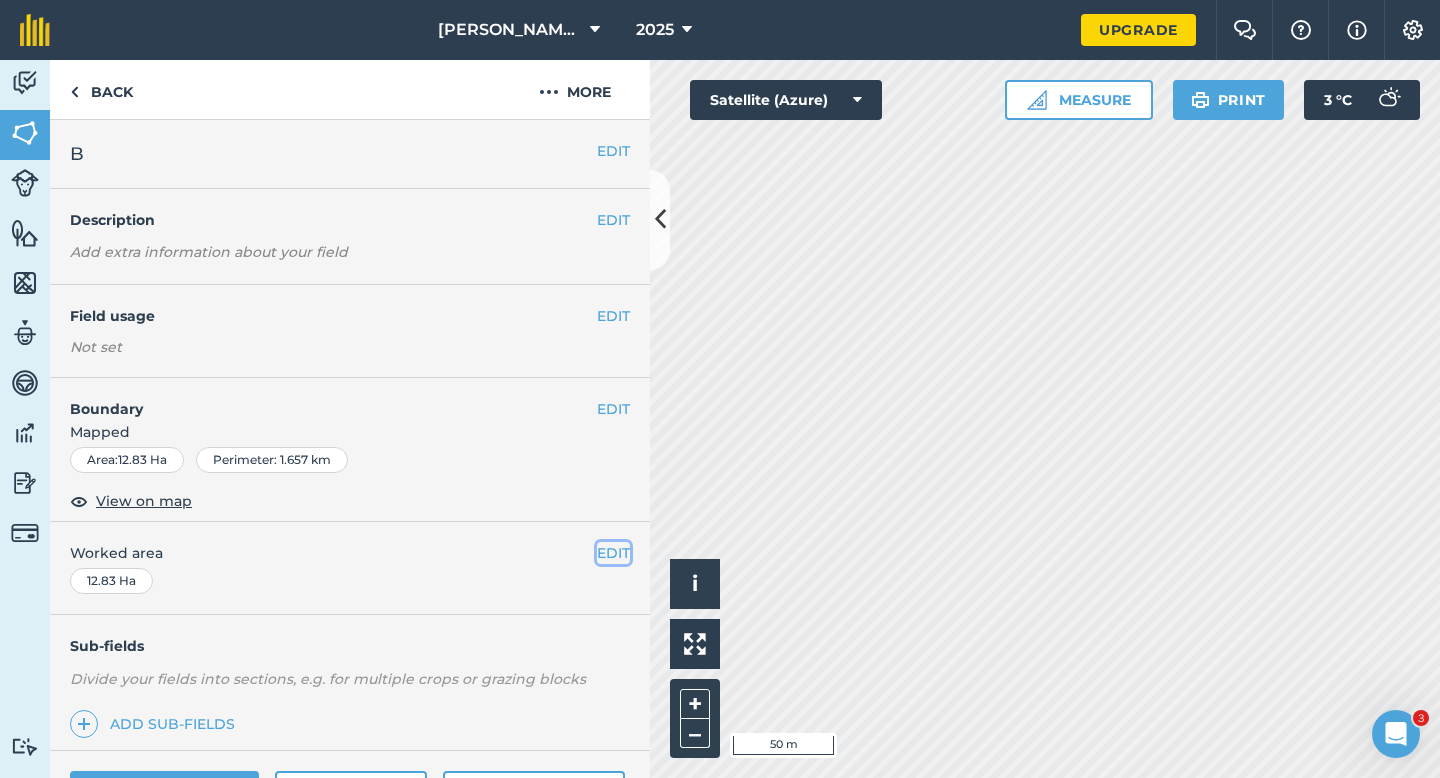 click on "EDIT" at bounding box center (613, 553) 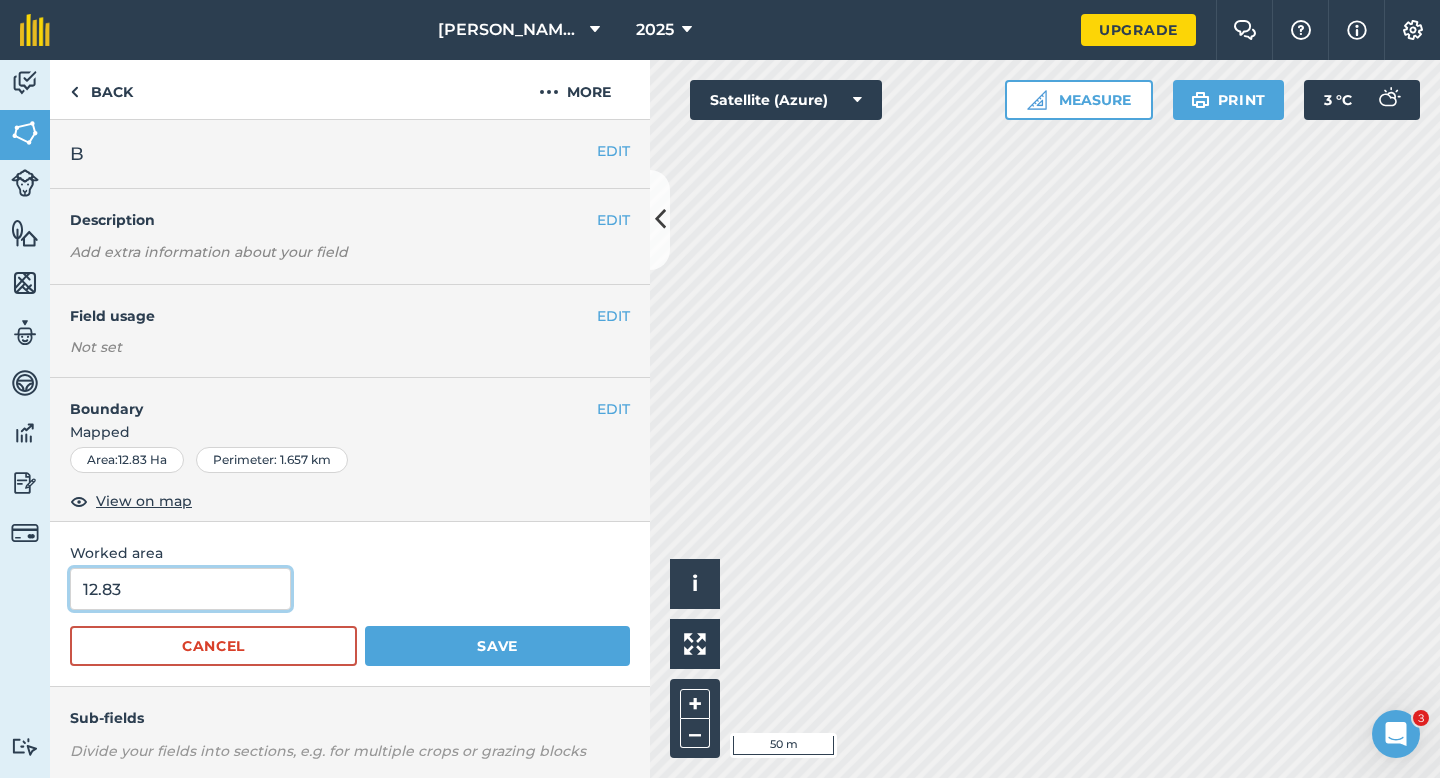 click on "12.83" at bounding box center (180, 589) 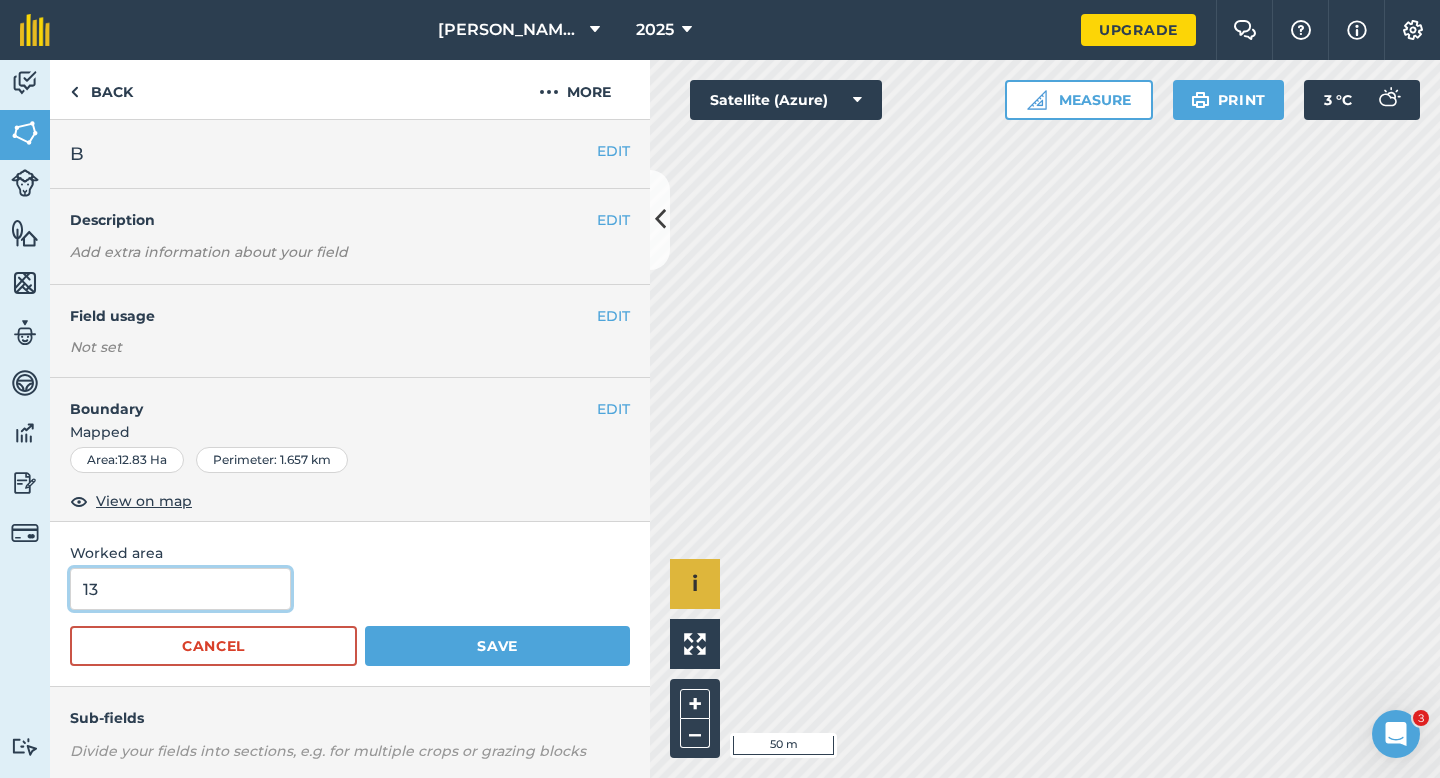 click on "Save" at bounding box center (497, 646) 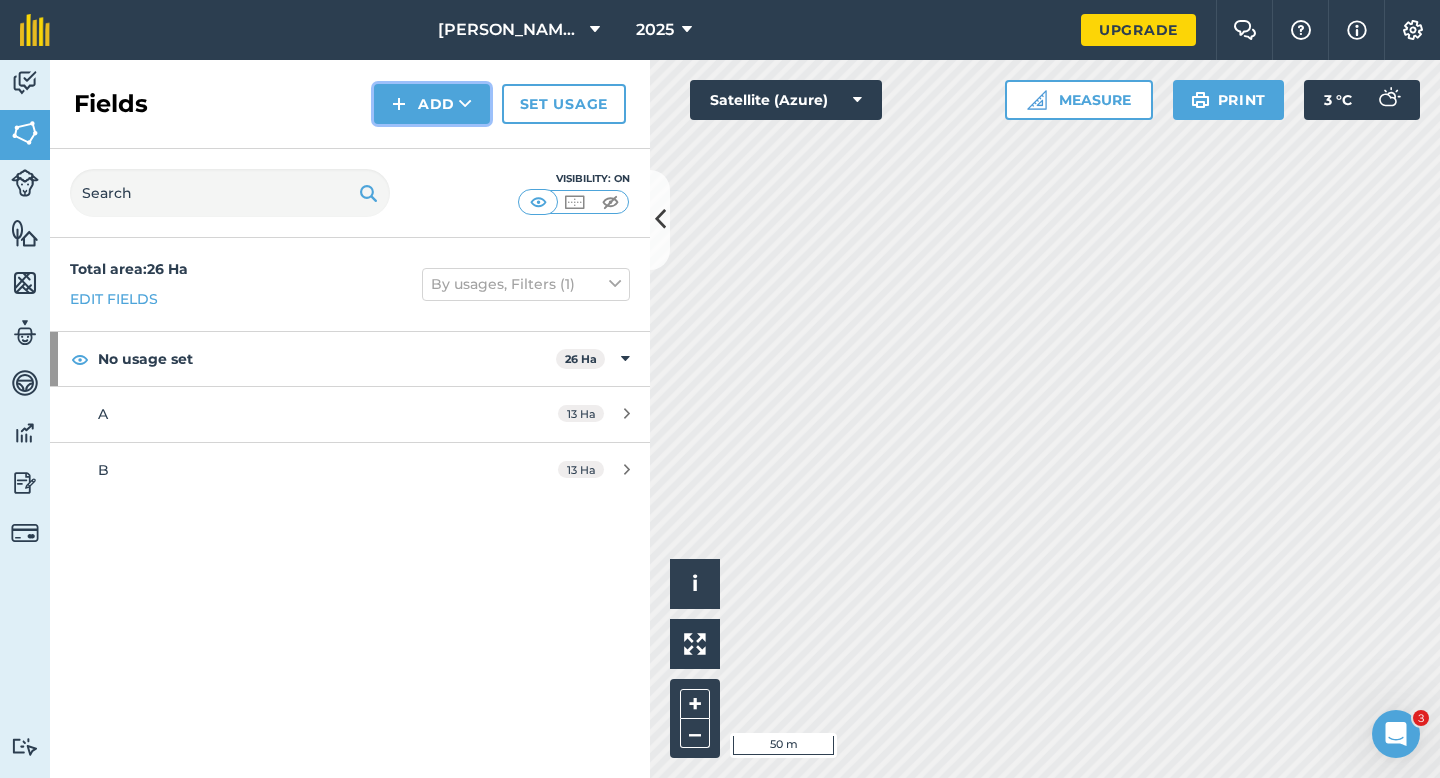 click on "Add" at bounding box center (432, 104) 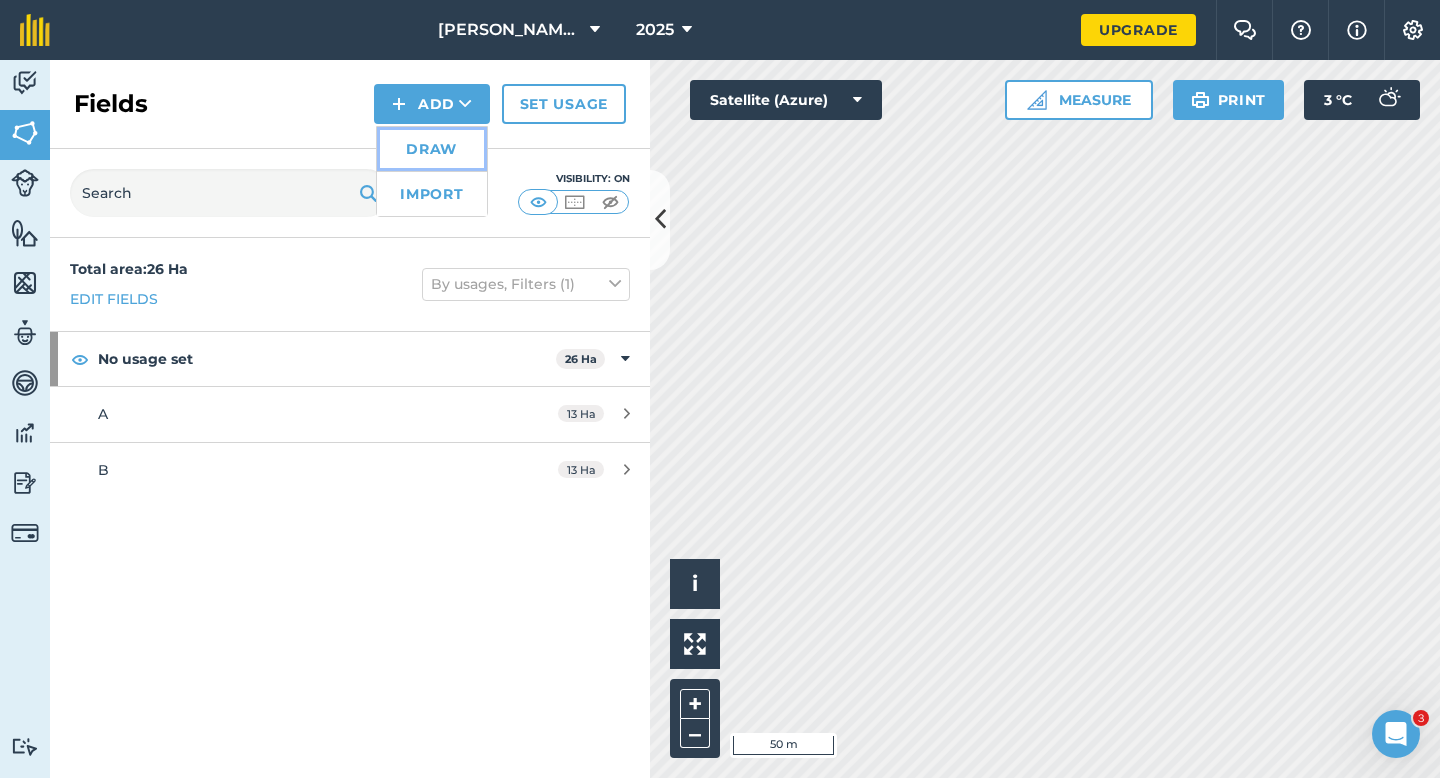 click on "Draw" at bounding box center (432, 149) 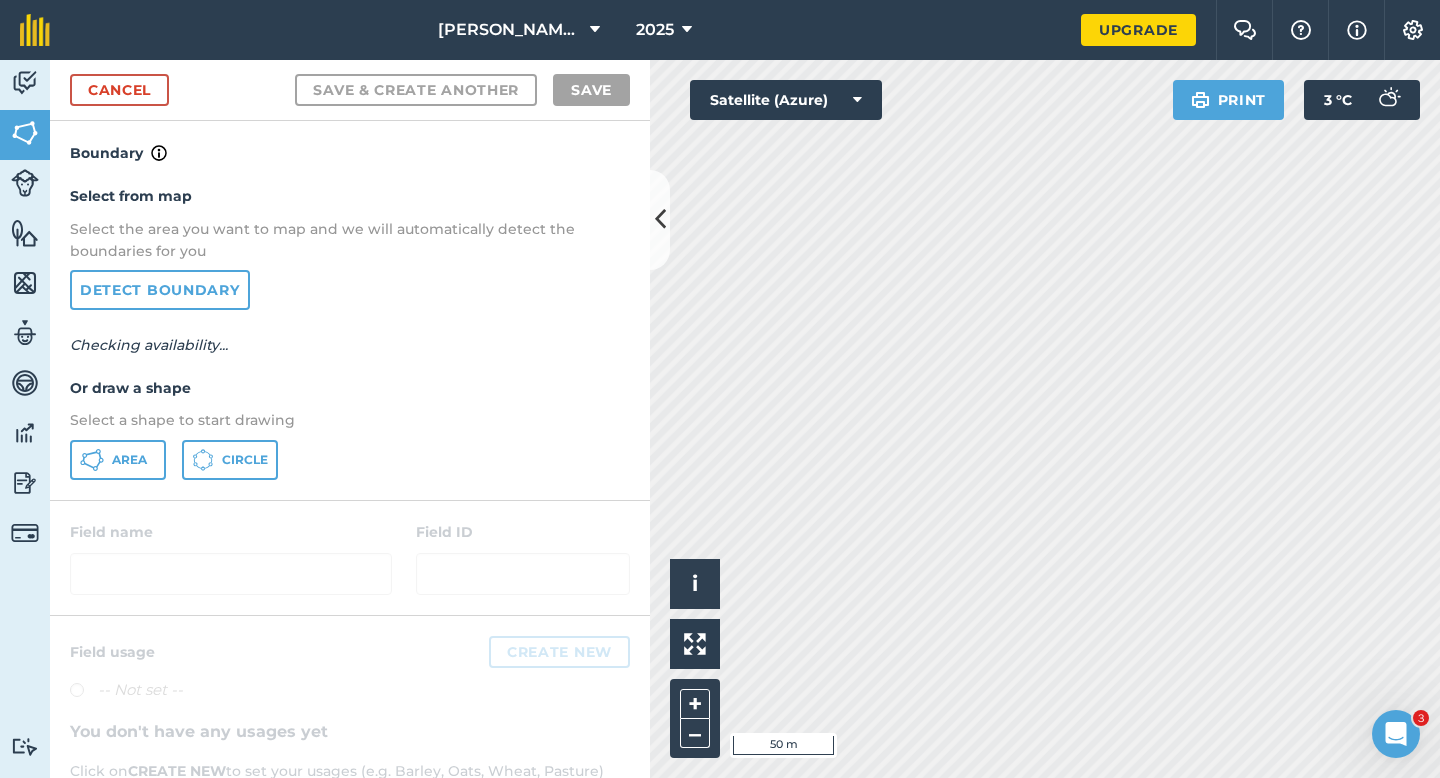 click on "Select from map Select the area you want to map and we will automatically detect the boundaries for you Detect boundary Checking availability... Or draw a shape Select a shape to start drawing Area Circle" at bounding box center [350, 332] 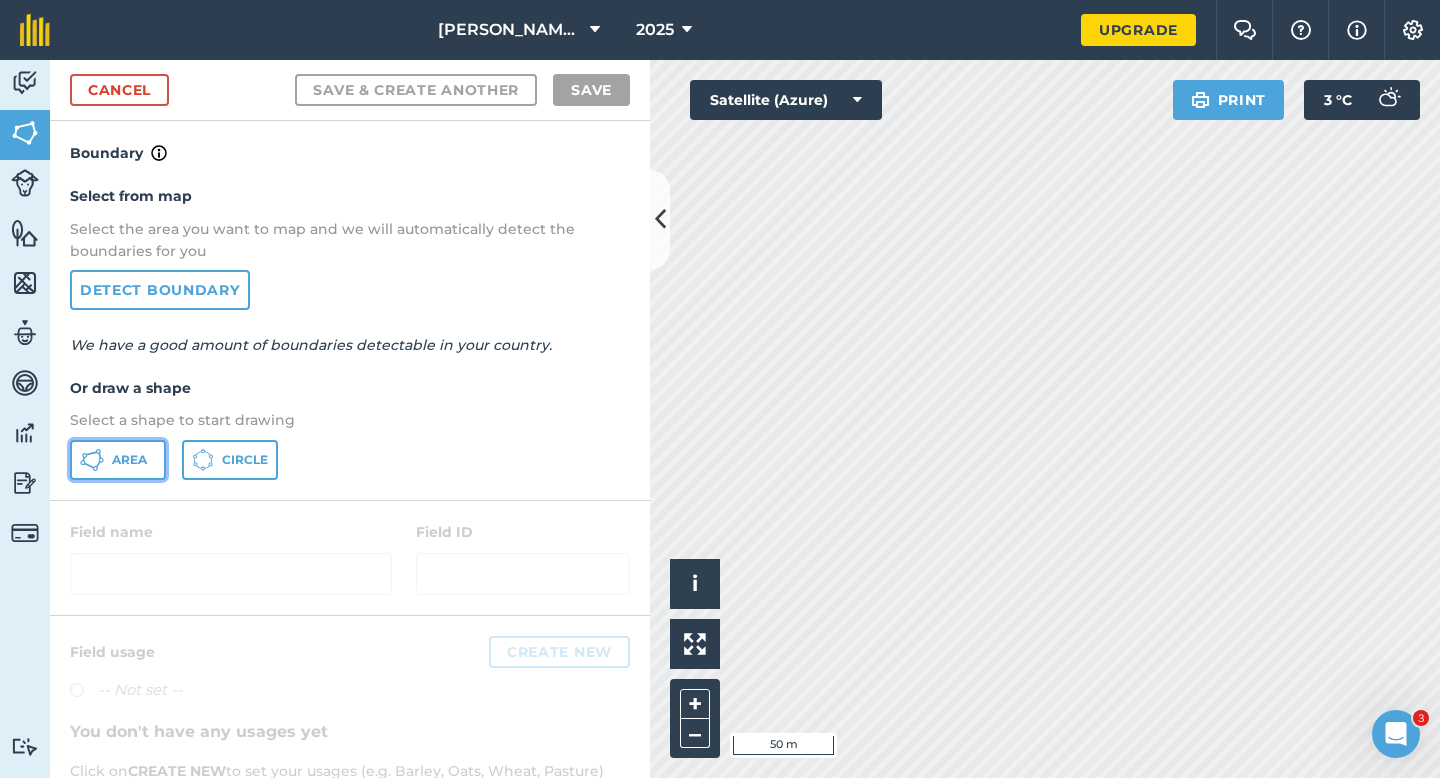 click on "Area" at bounding box center [118, 460] 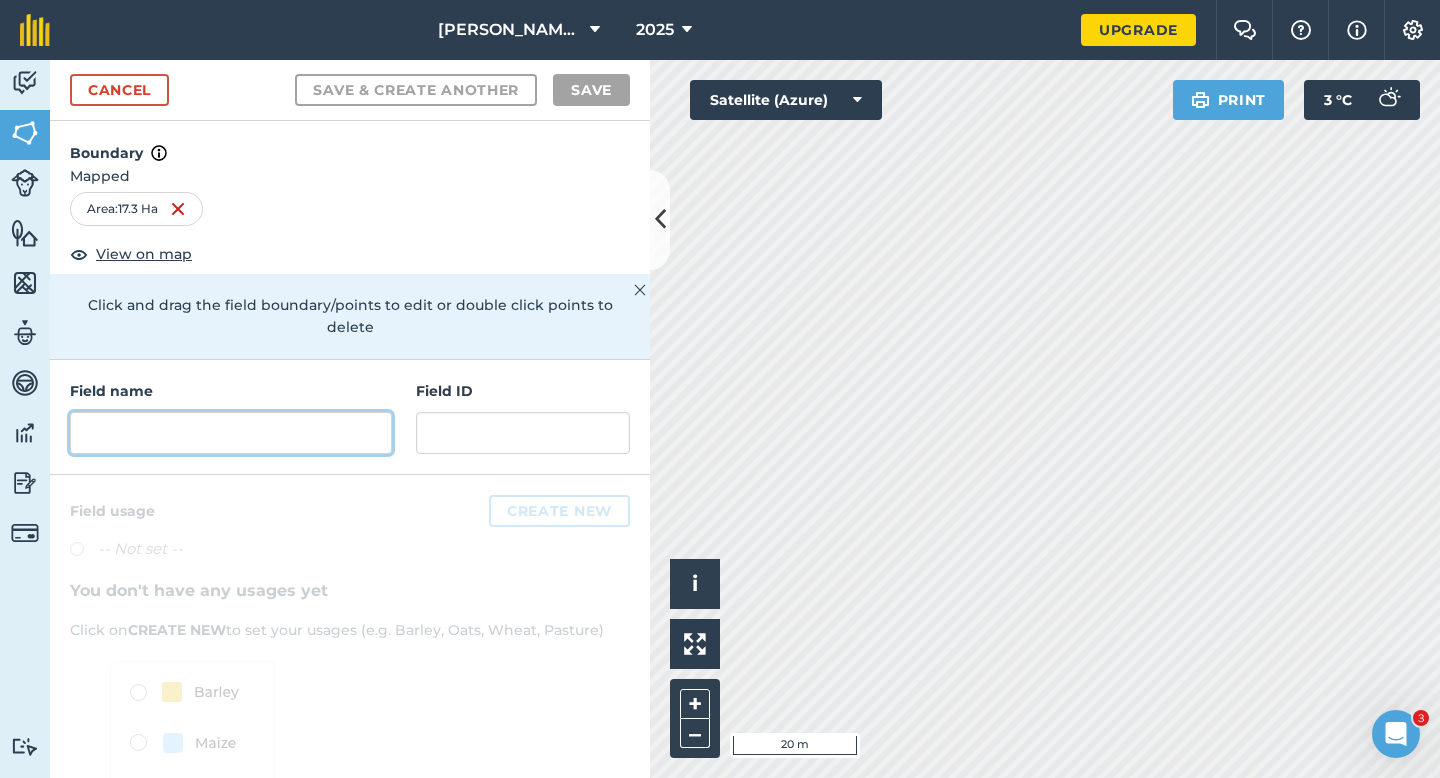 click at bounding box center (231, 433) 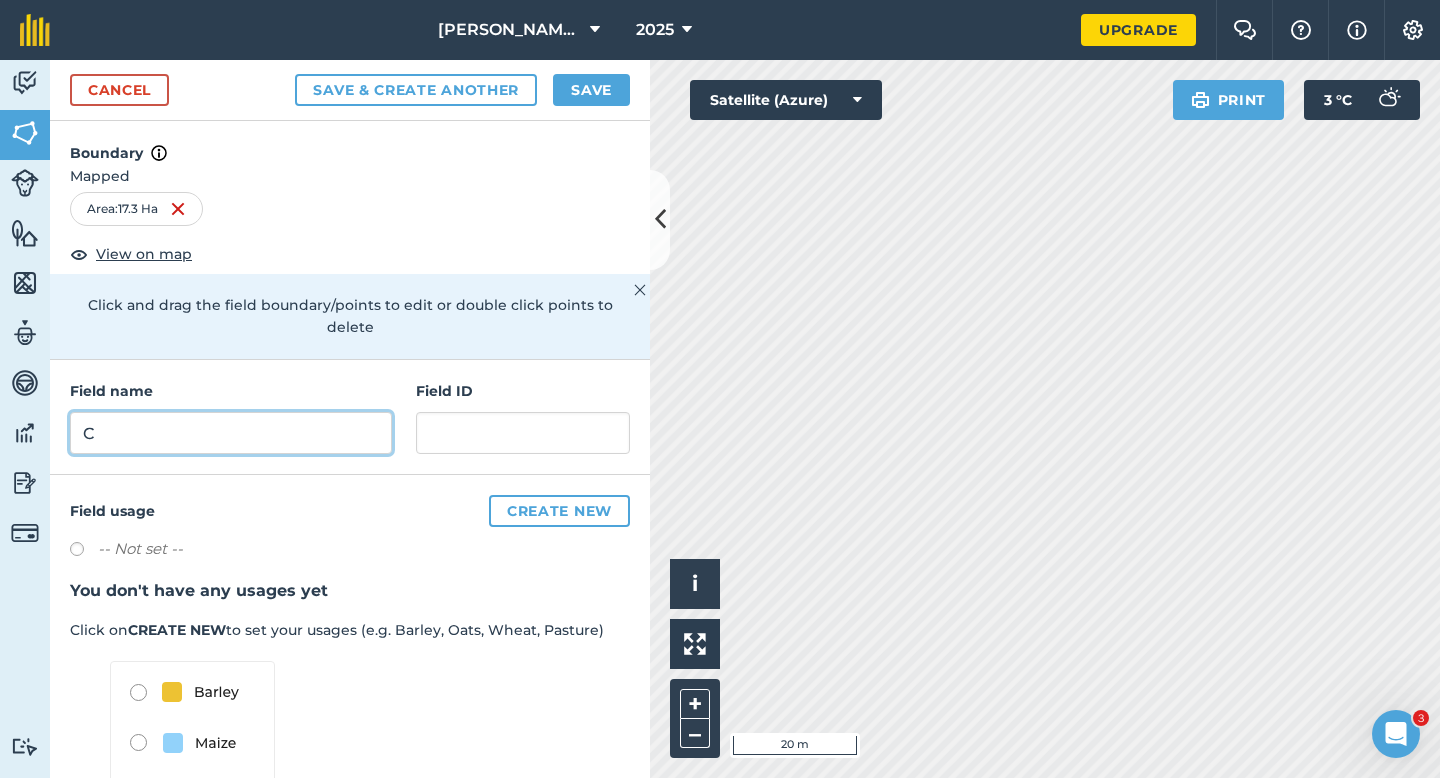type on "C" 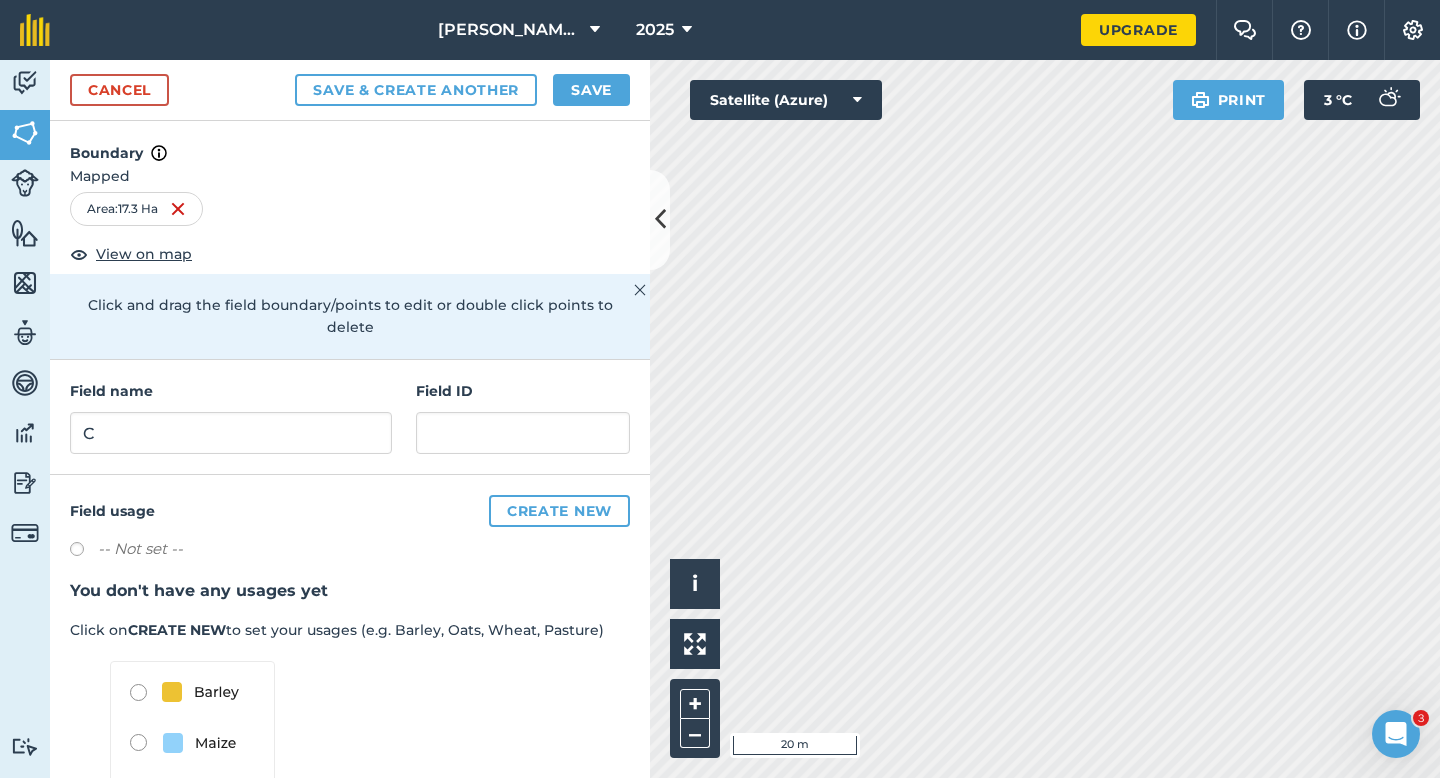click on "Cancel Save & Create Another Save" at bounding box center (350, 90) 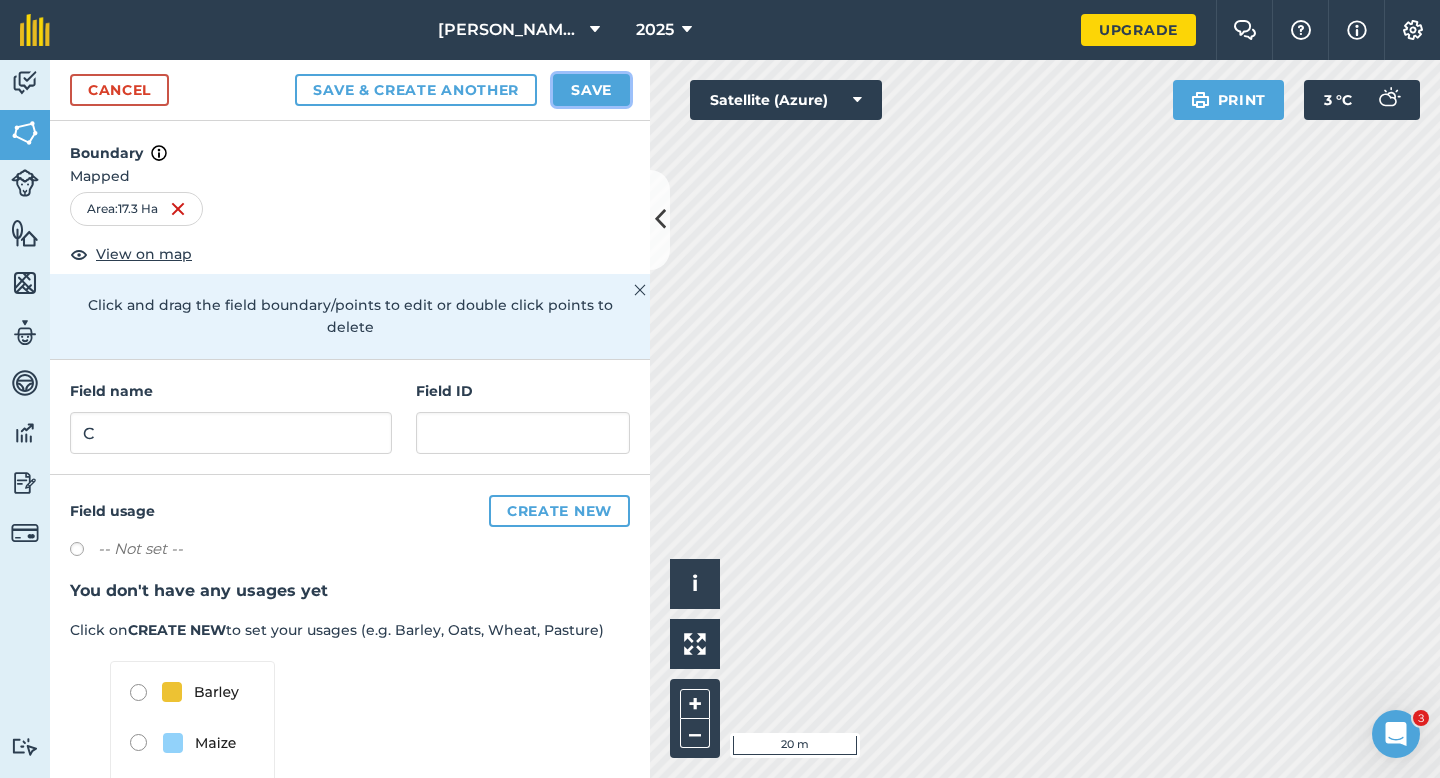 click on "Save" at bounding box center (591, 90) 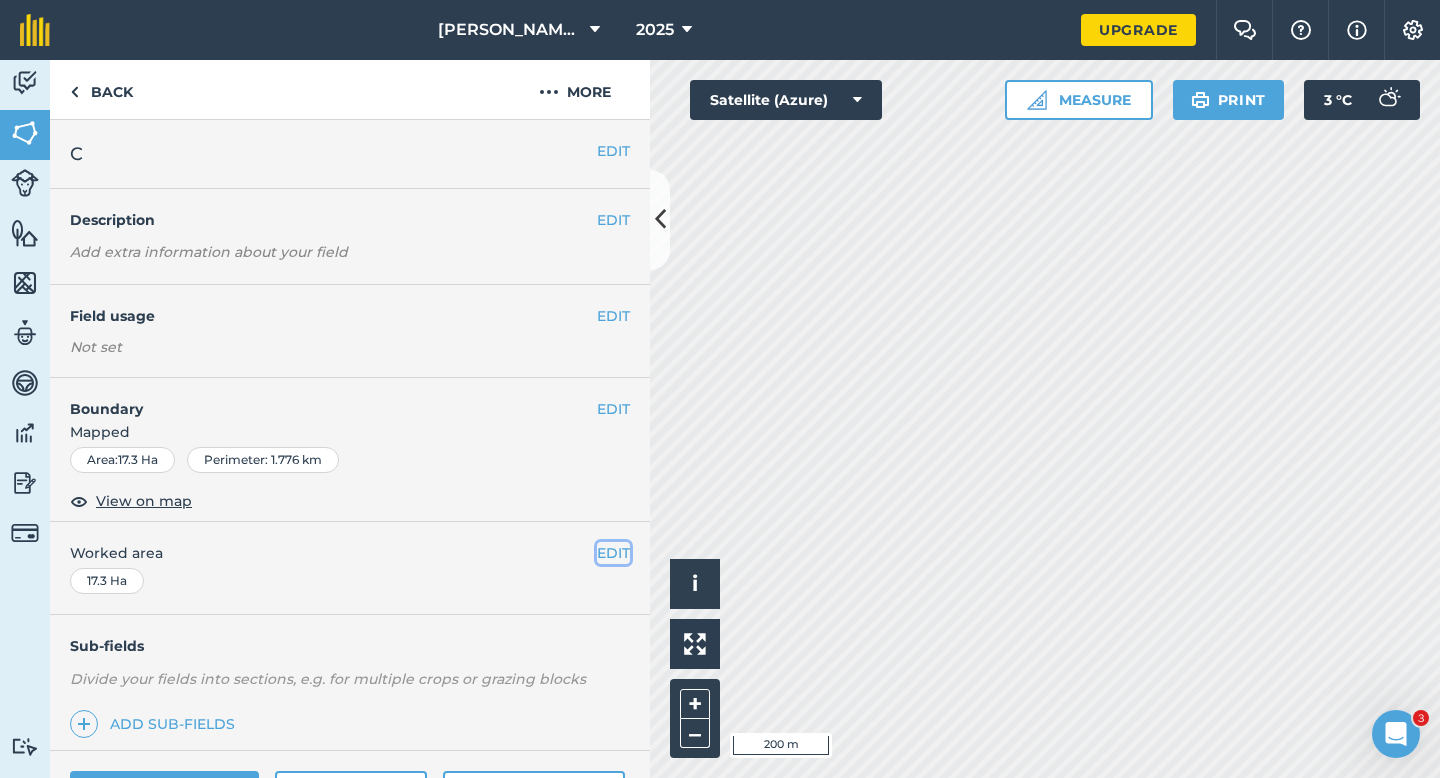 click on "EDIT" at bounding box center (613, 553) 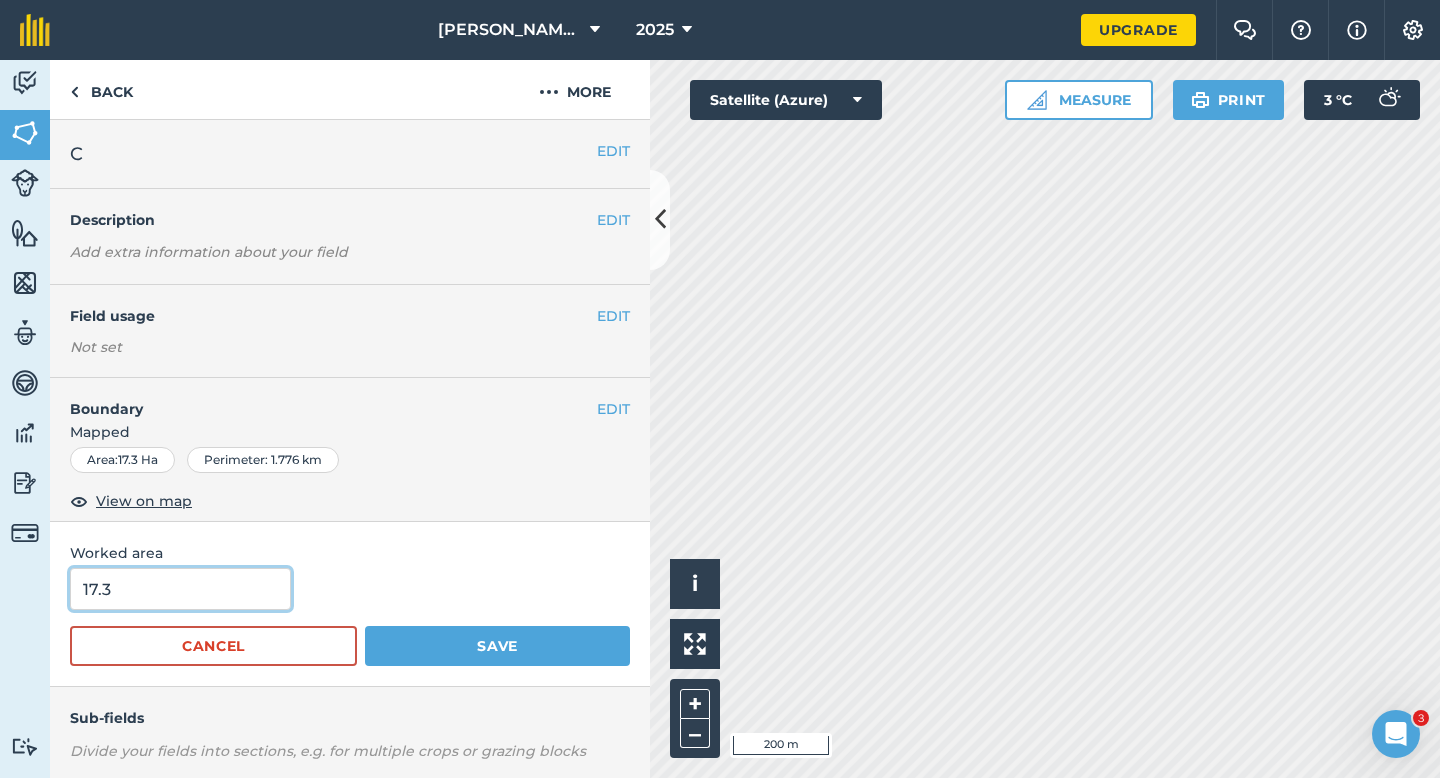 click on "17.3" at bounding box center [180, 589] 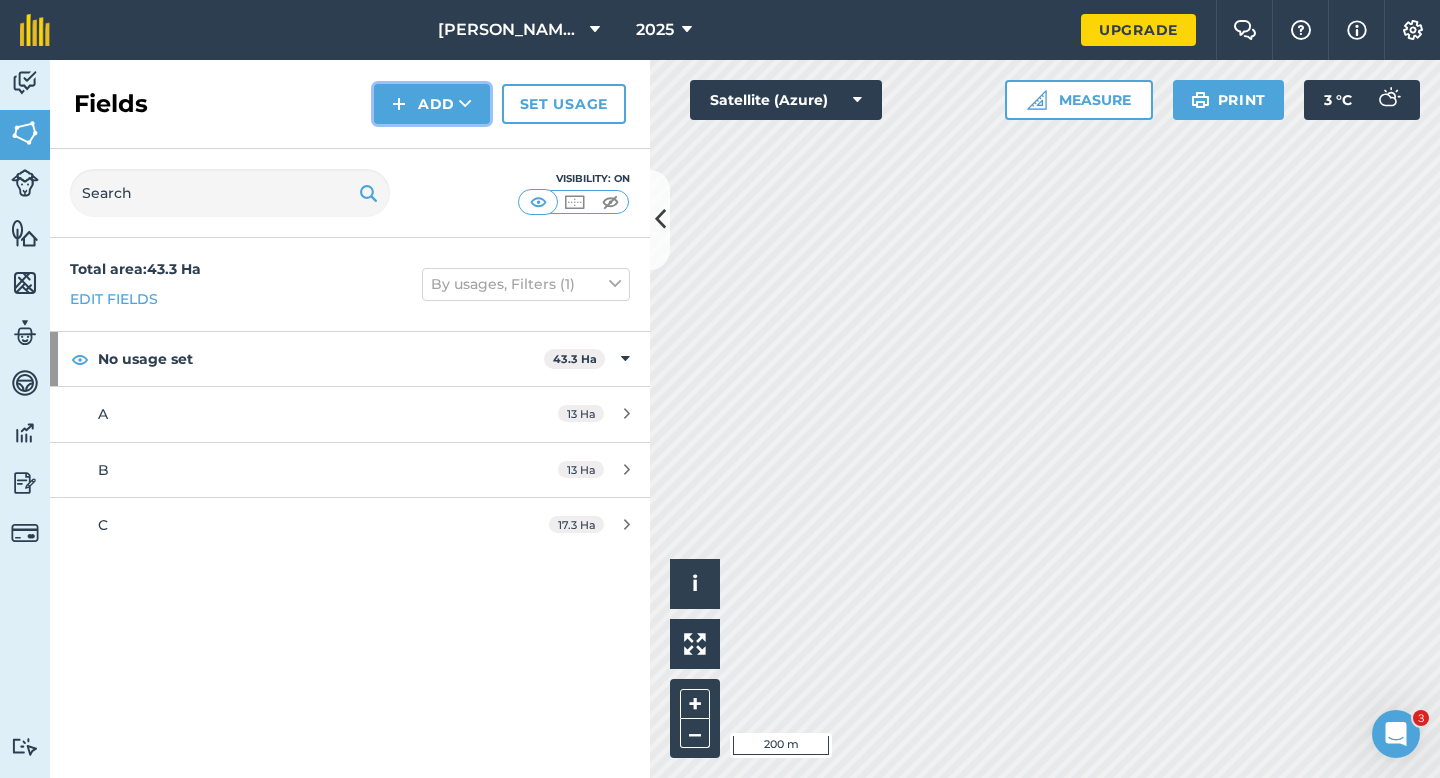 click on "Add" at bounding box center [432, 104] 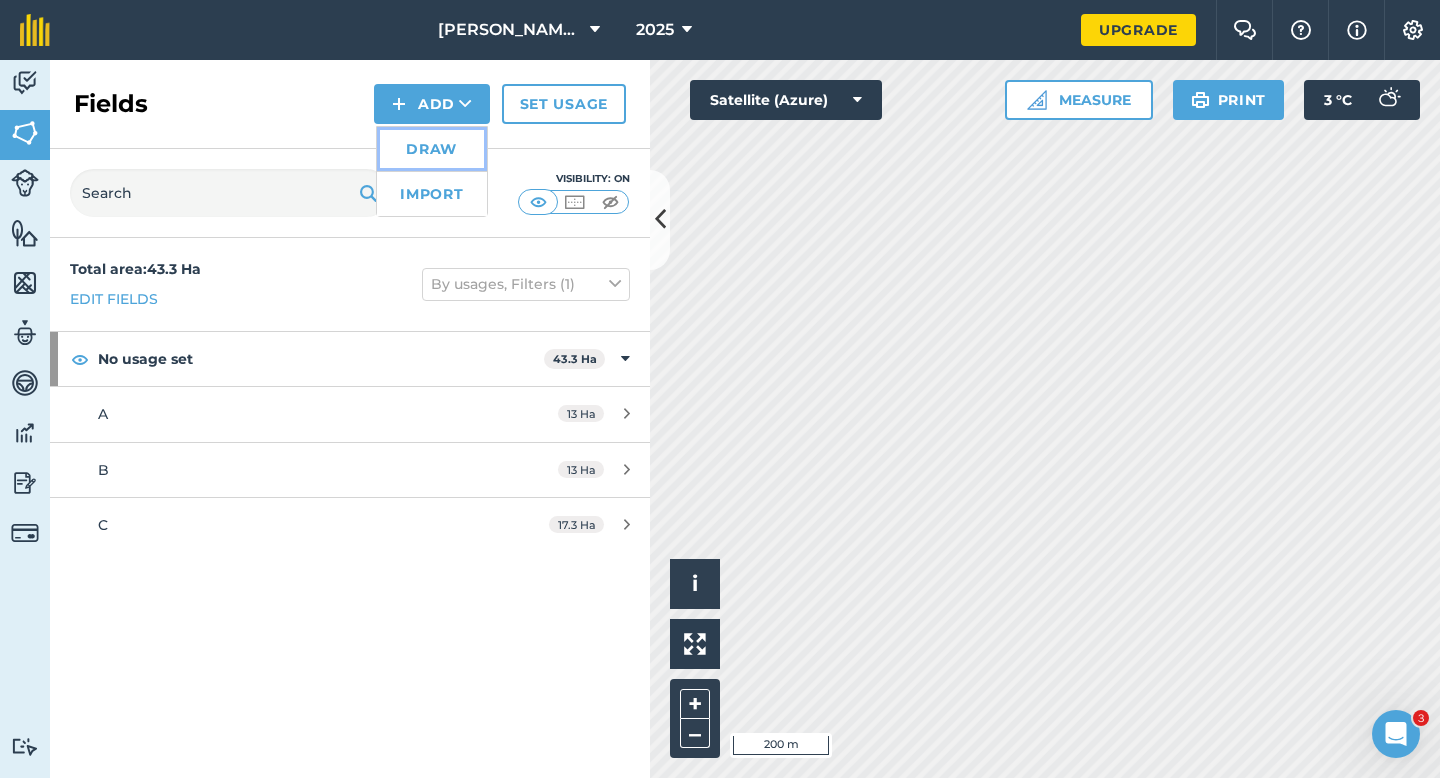 click on "Draw" at bounding box center [432, 149] 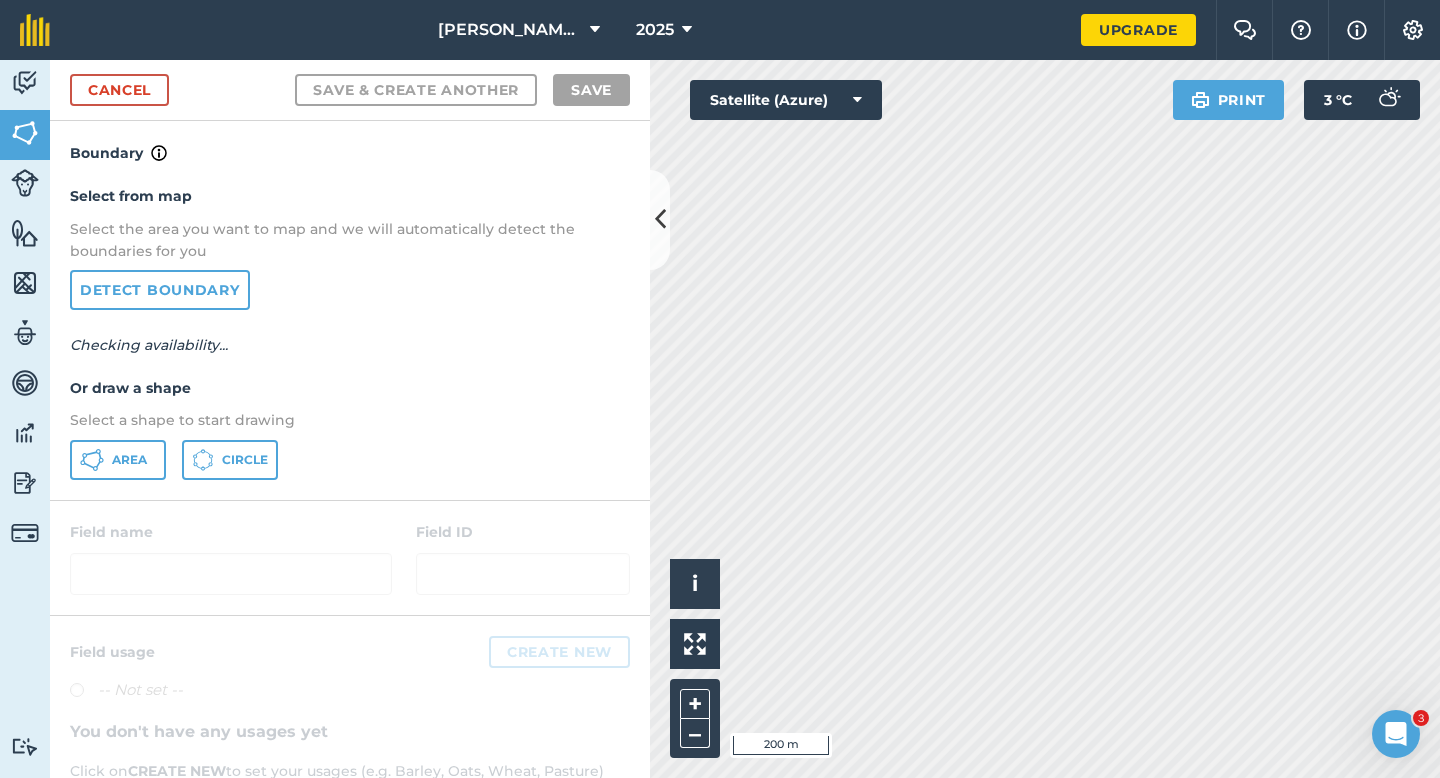 click on "Select from map Select the area you want to map and we will automatically detect the boundaries for you Detect boundary Checking availability... Or draw a shape Select a shape to start drawing Area Circle" at bounding box center [350, 332] 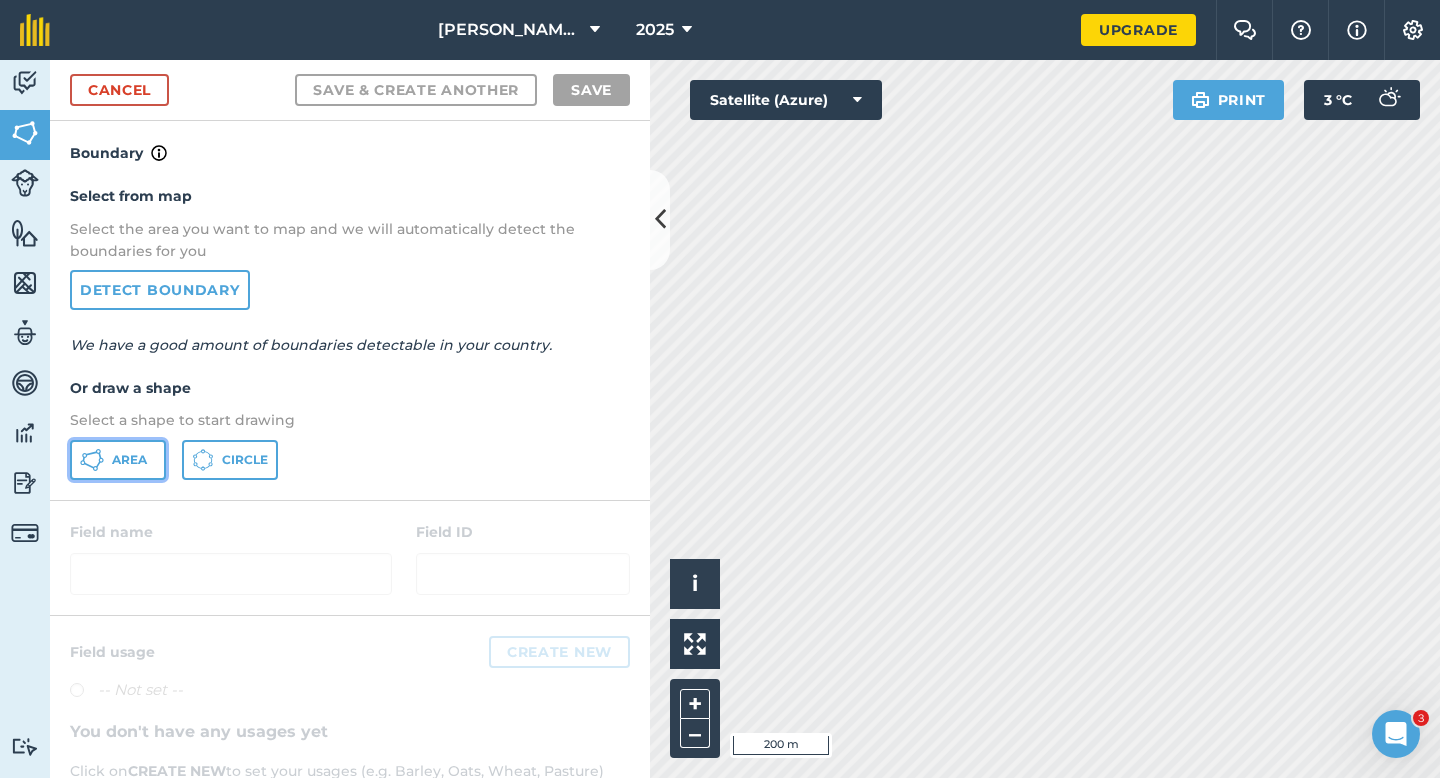 click on "Area" at bounding box center (118, 460) 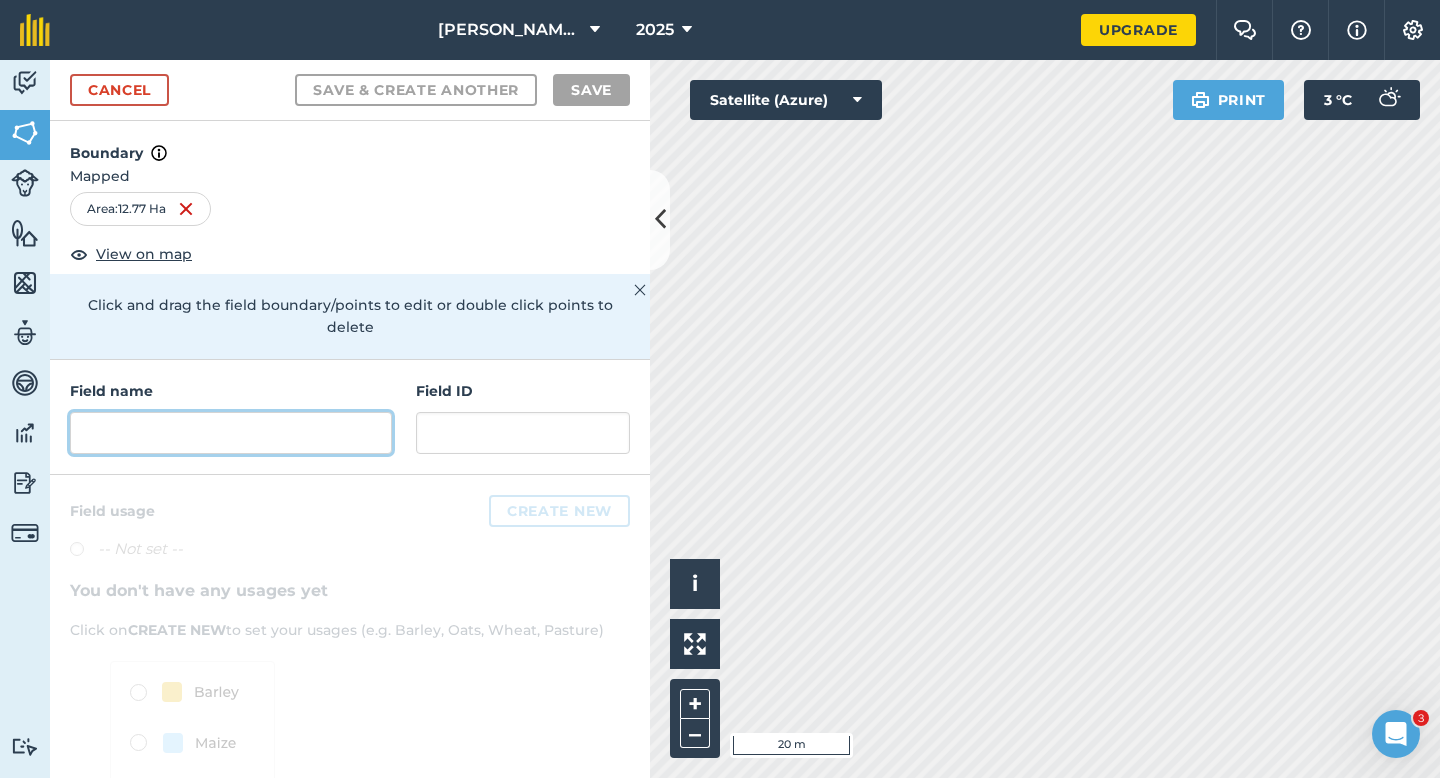 click at bounding box center [231, 433] 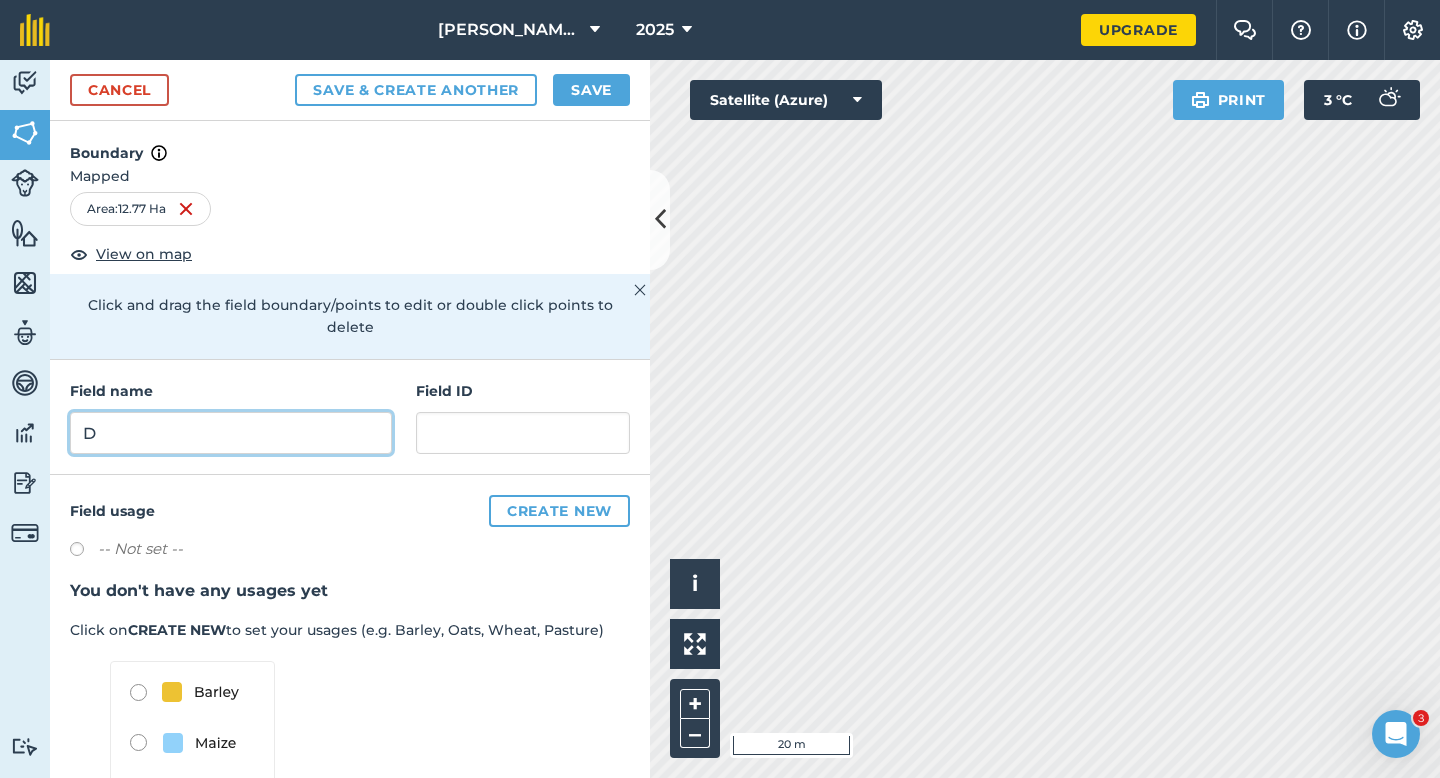 type on "D" 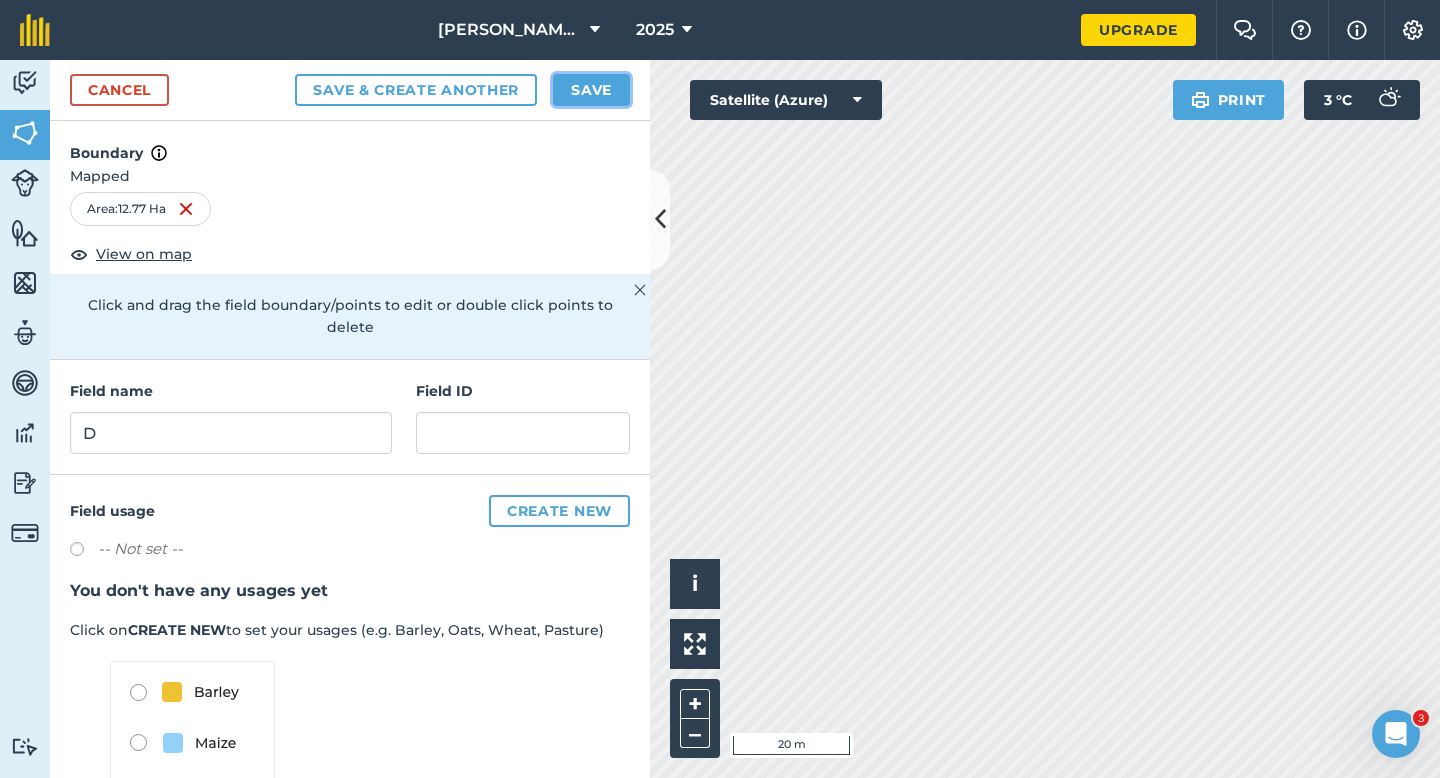 click on "Save" at bounding box center (591, 90) 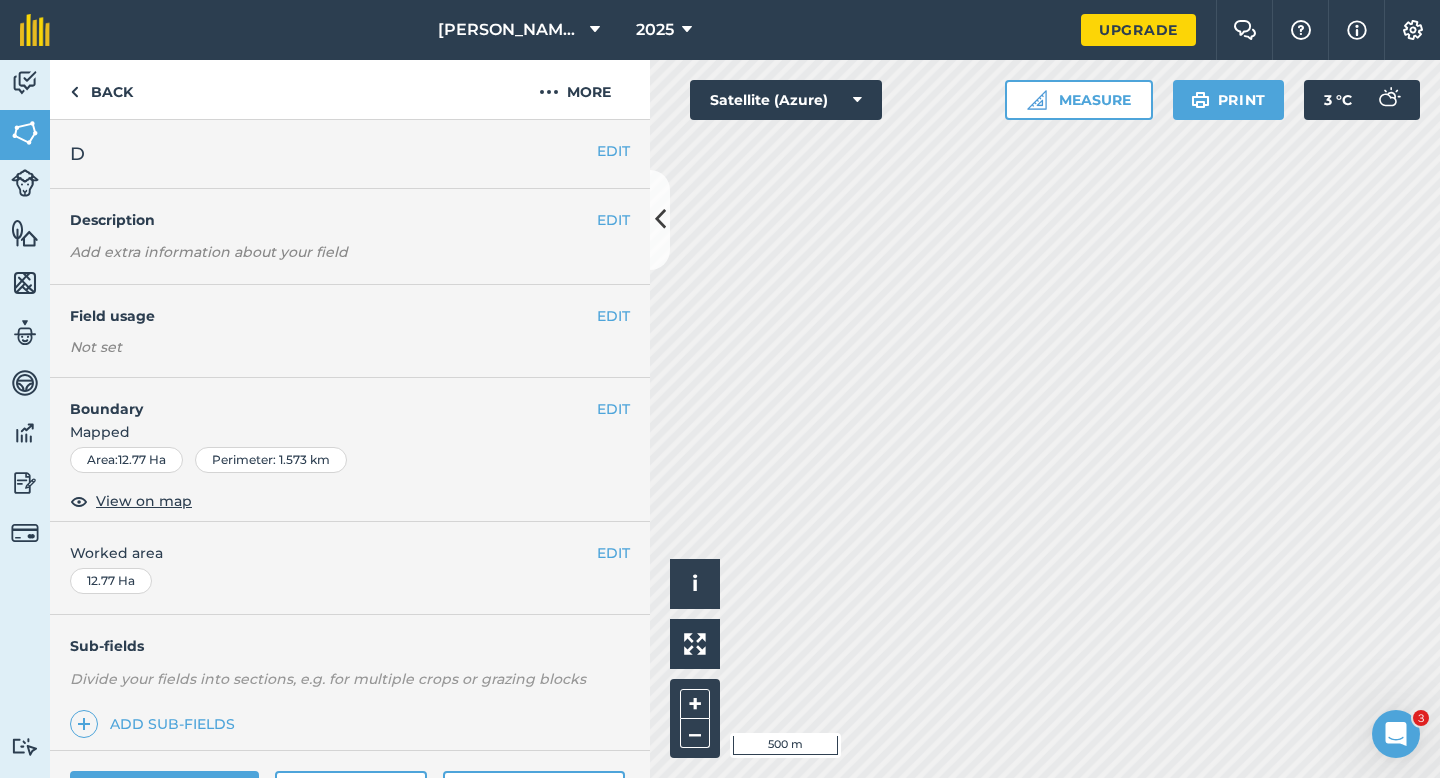 click on "Worked area" at bounding box center [350, 553] 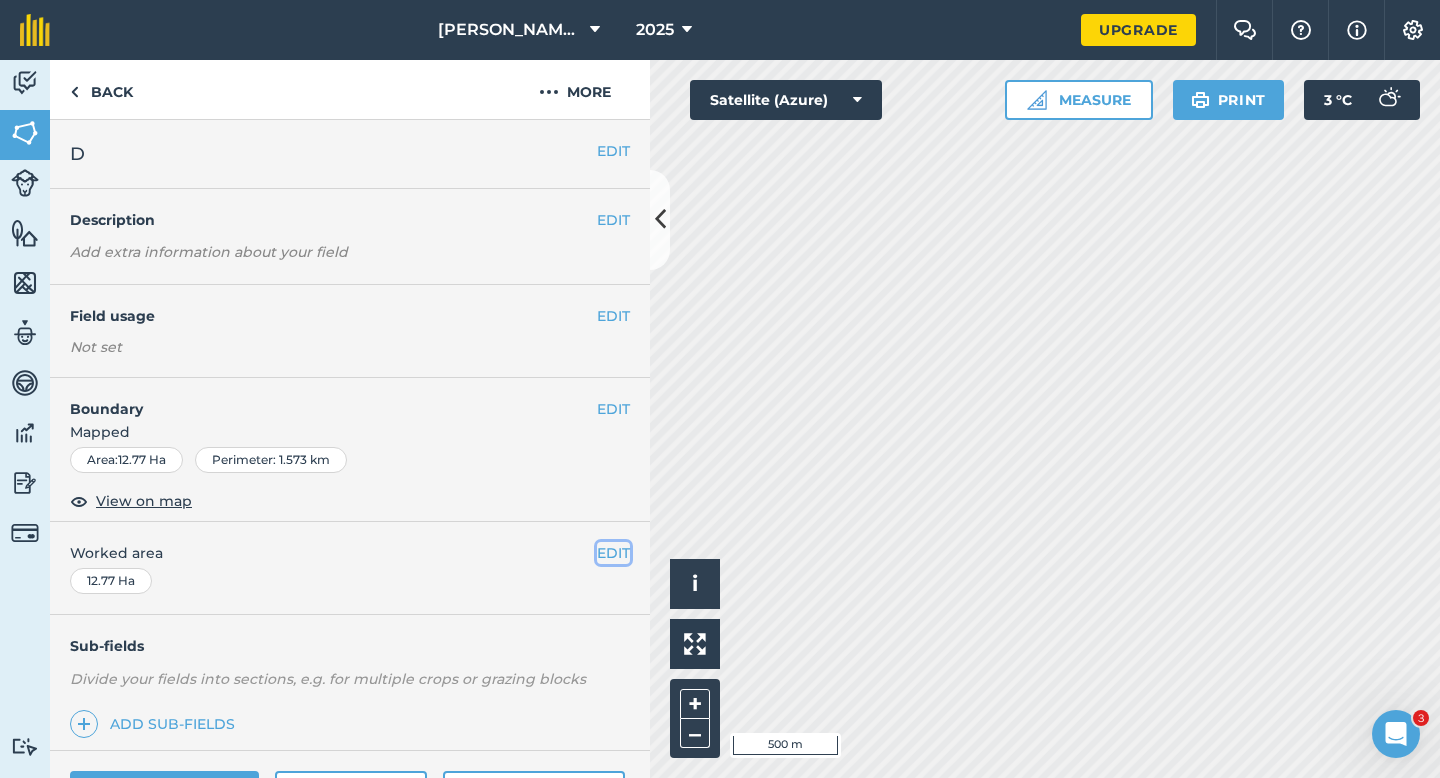 click on "EDIT" at bounding box center (613, 553) 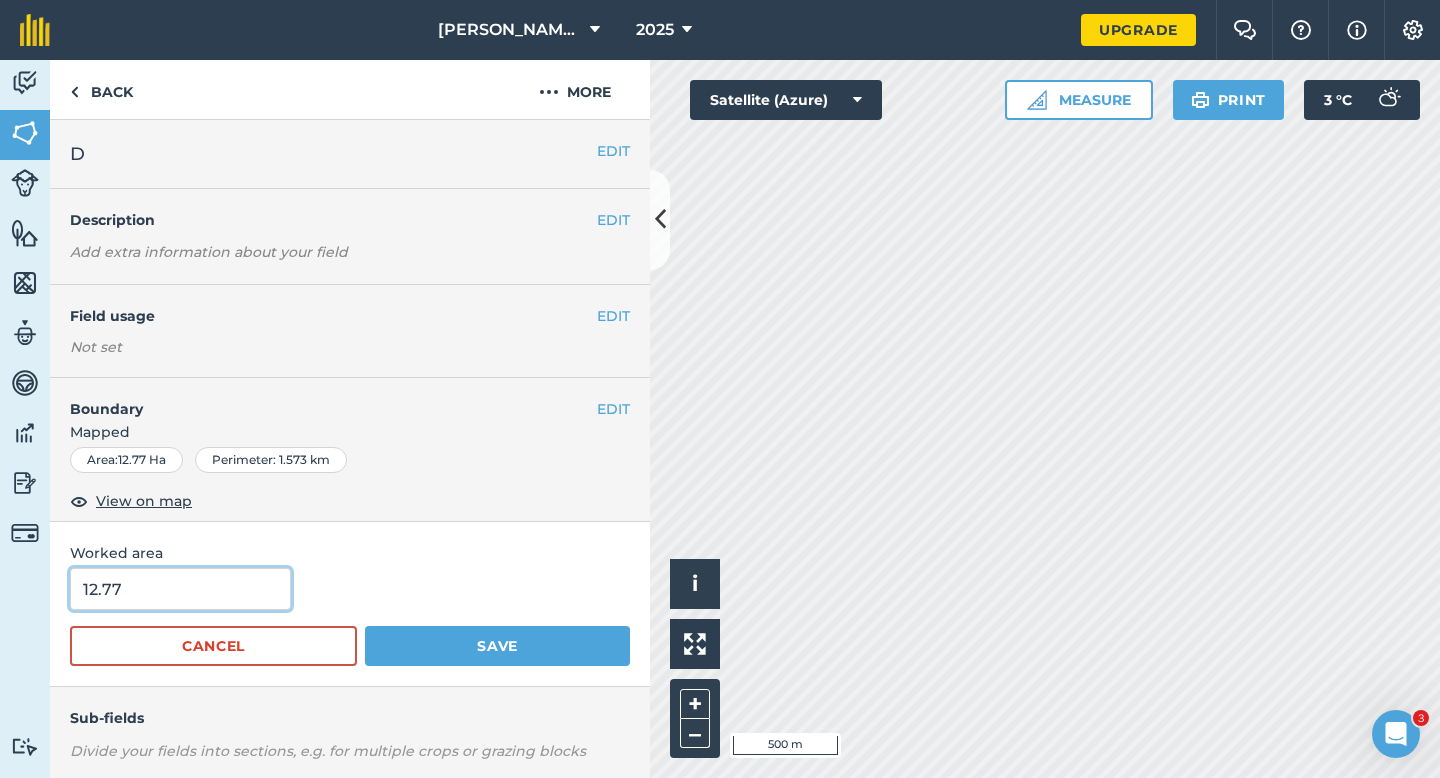 click on "12.77" at bounding box center (180, 589) 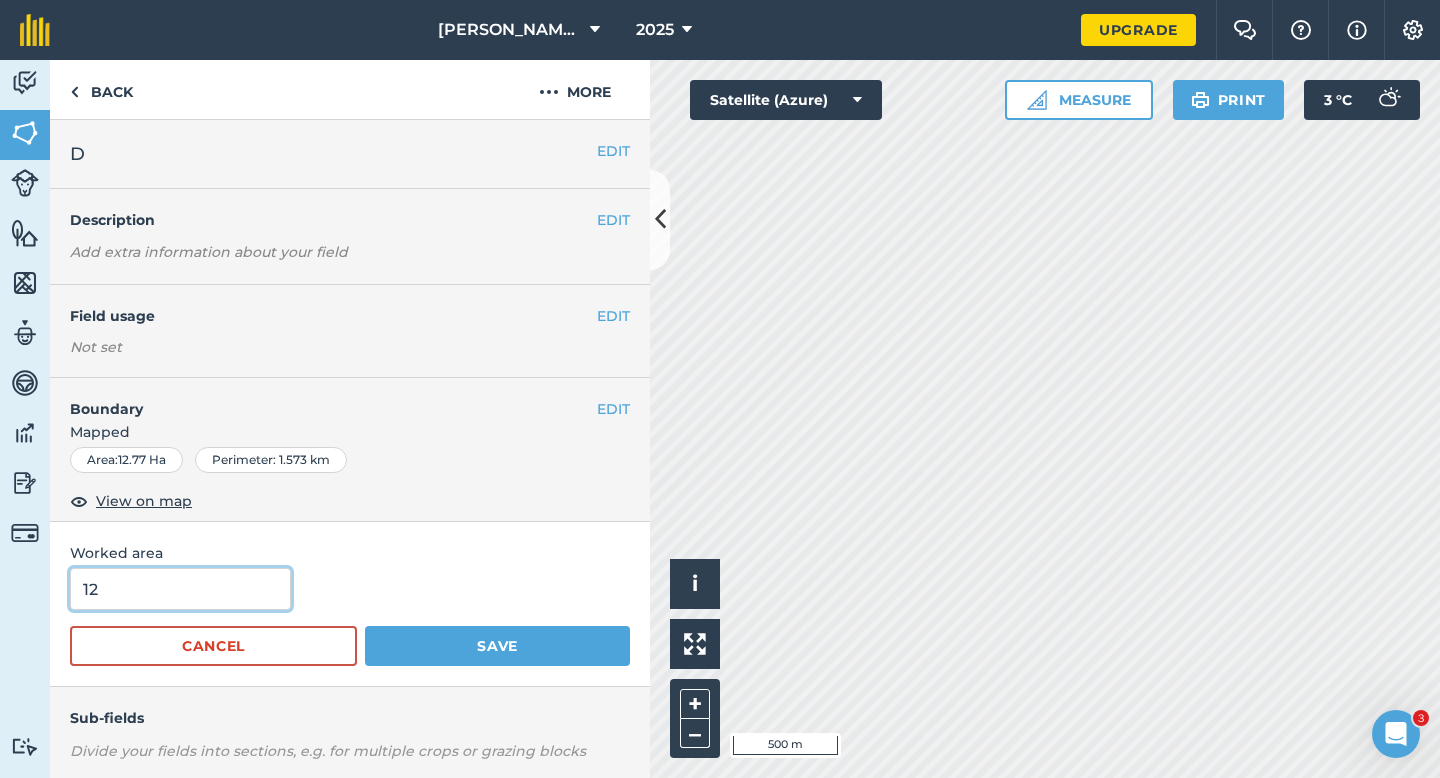 type on "13" 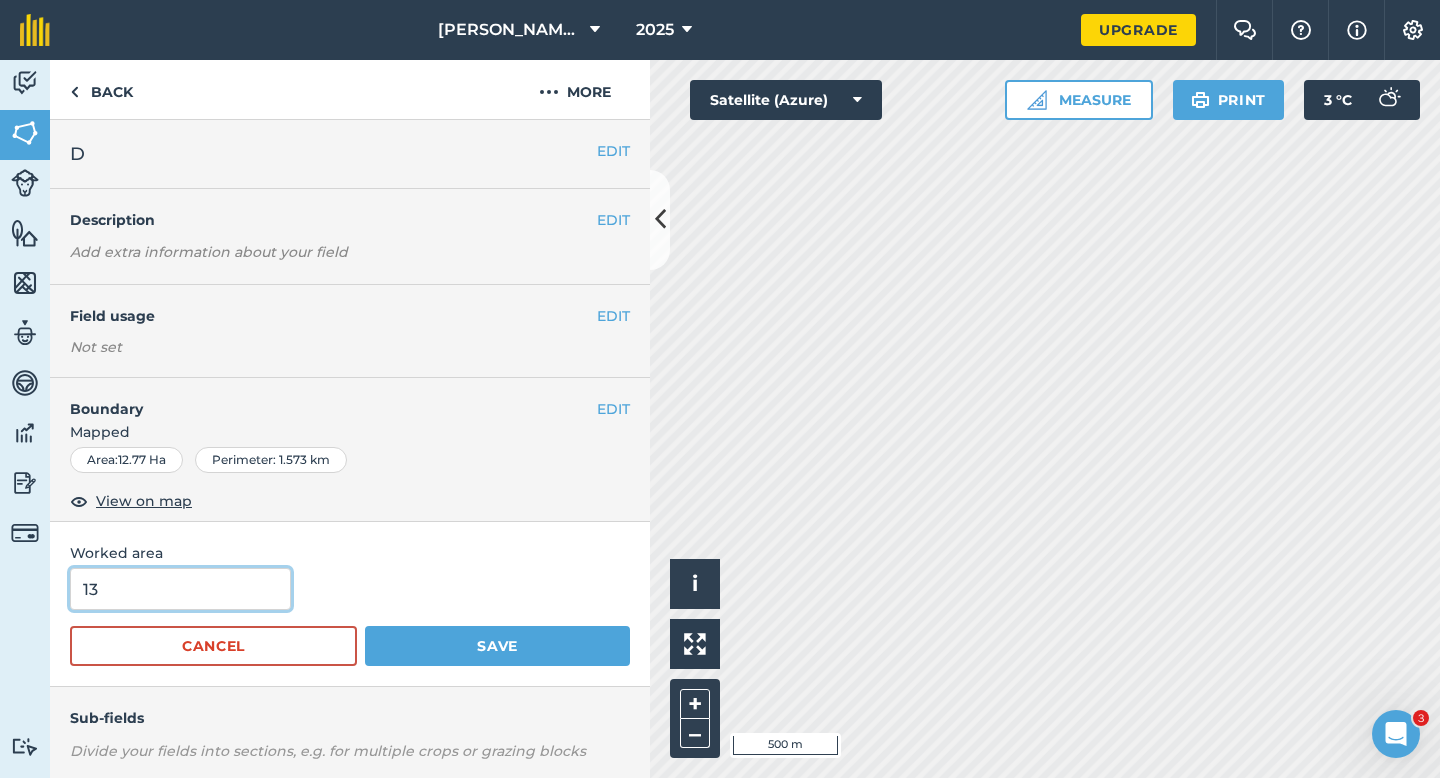 click on "Save" at bounding box center [497, 646] 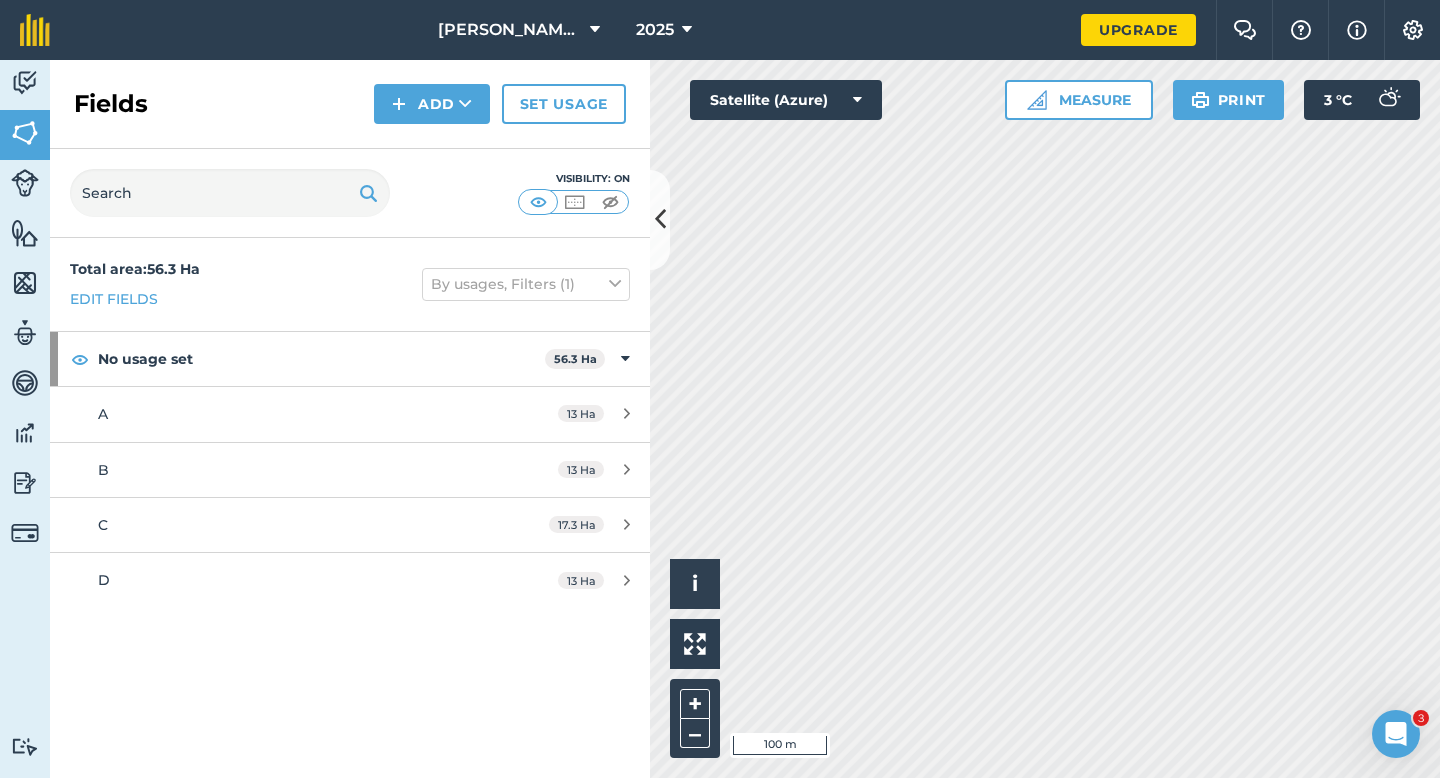 click on "Fields   Add   Set usage" at bounding box center [350, 104] 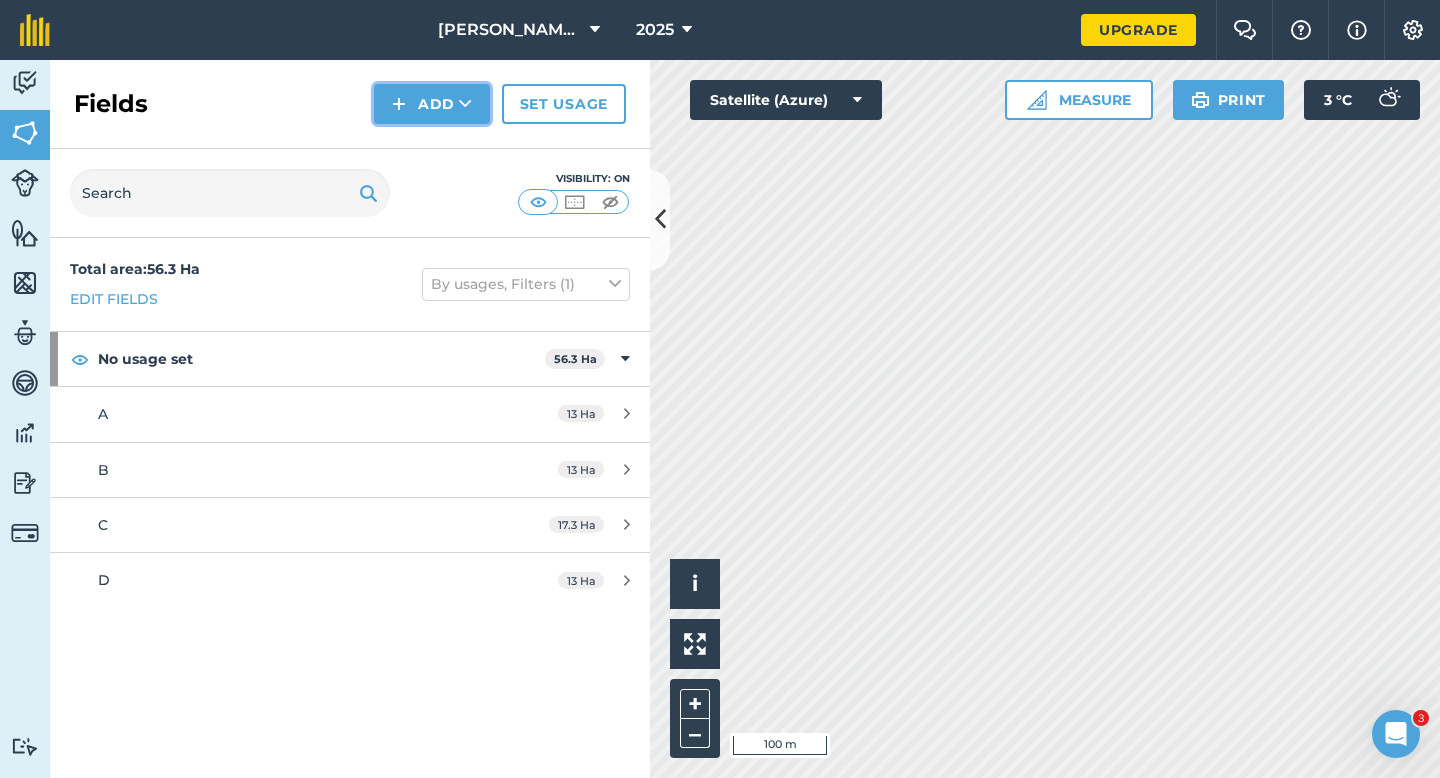 click at bounding box center (399, 104) 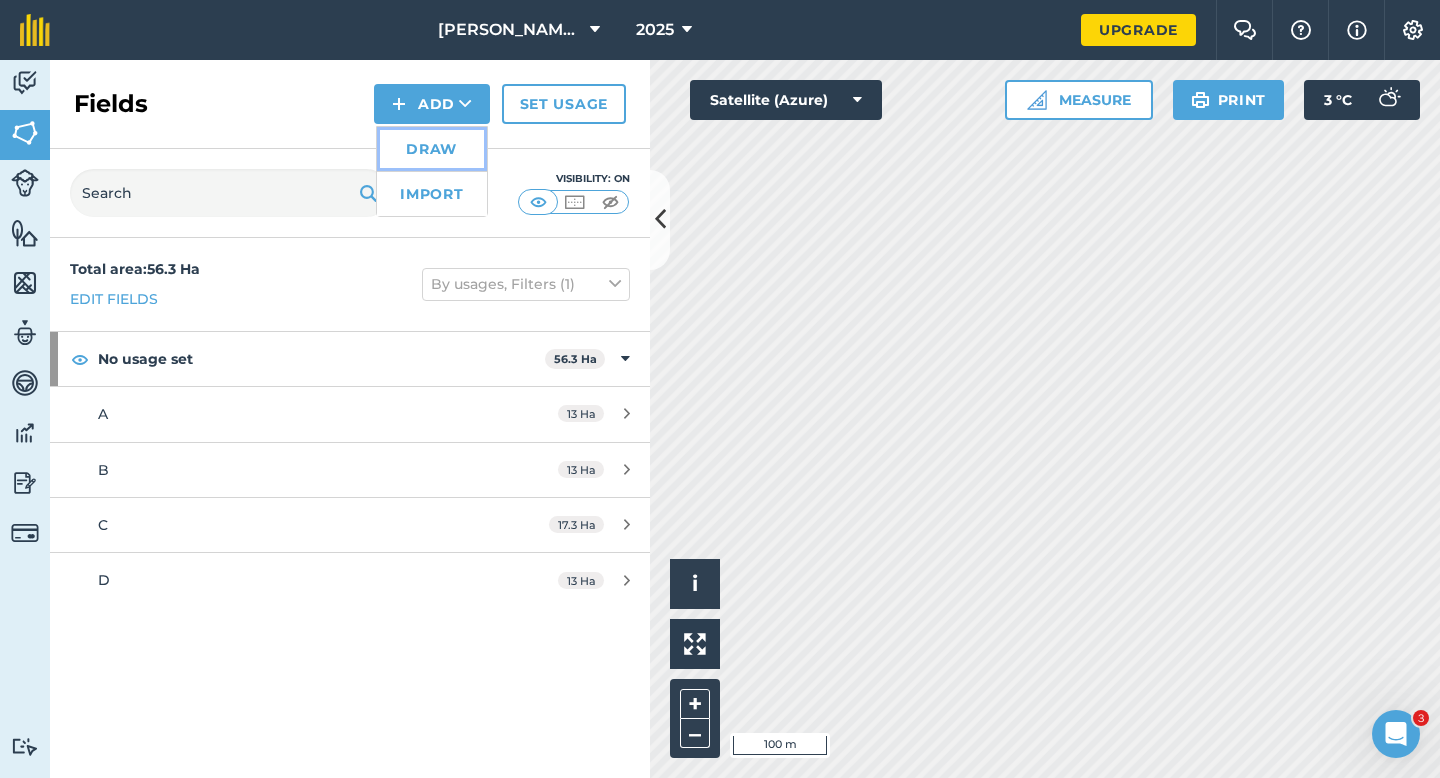 click on "Draw" at bounding box center (432, 149) 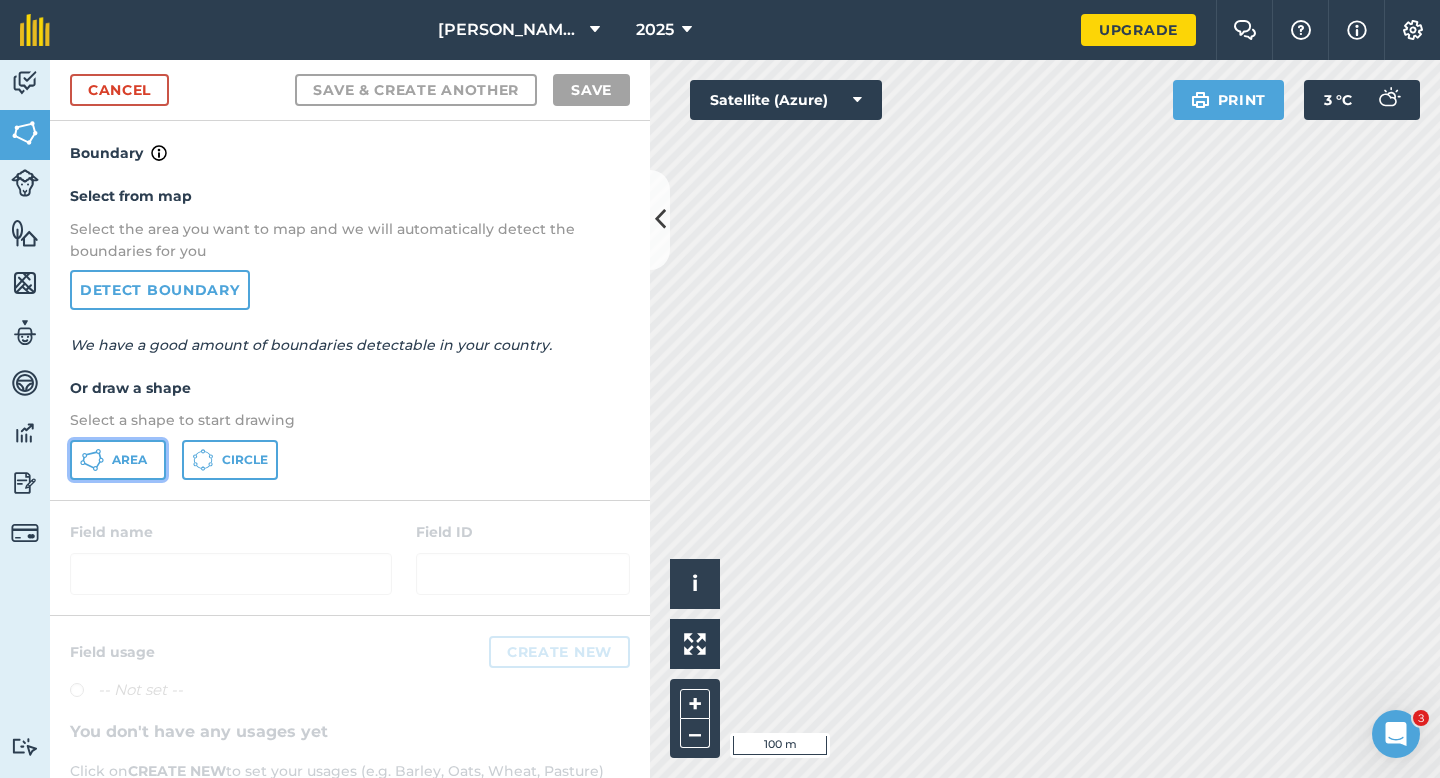 click on "Area" at bounding box center [118, 460] 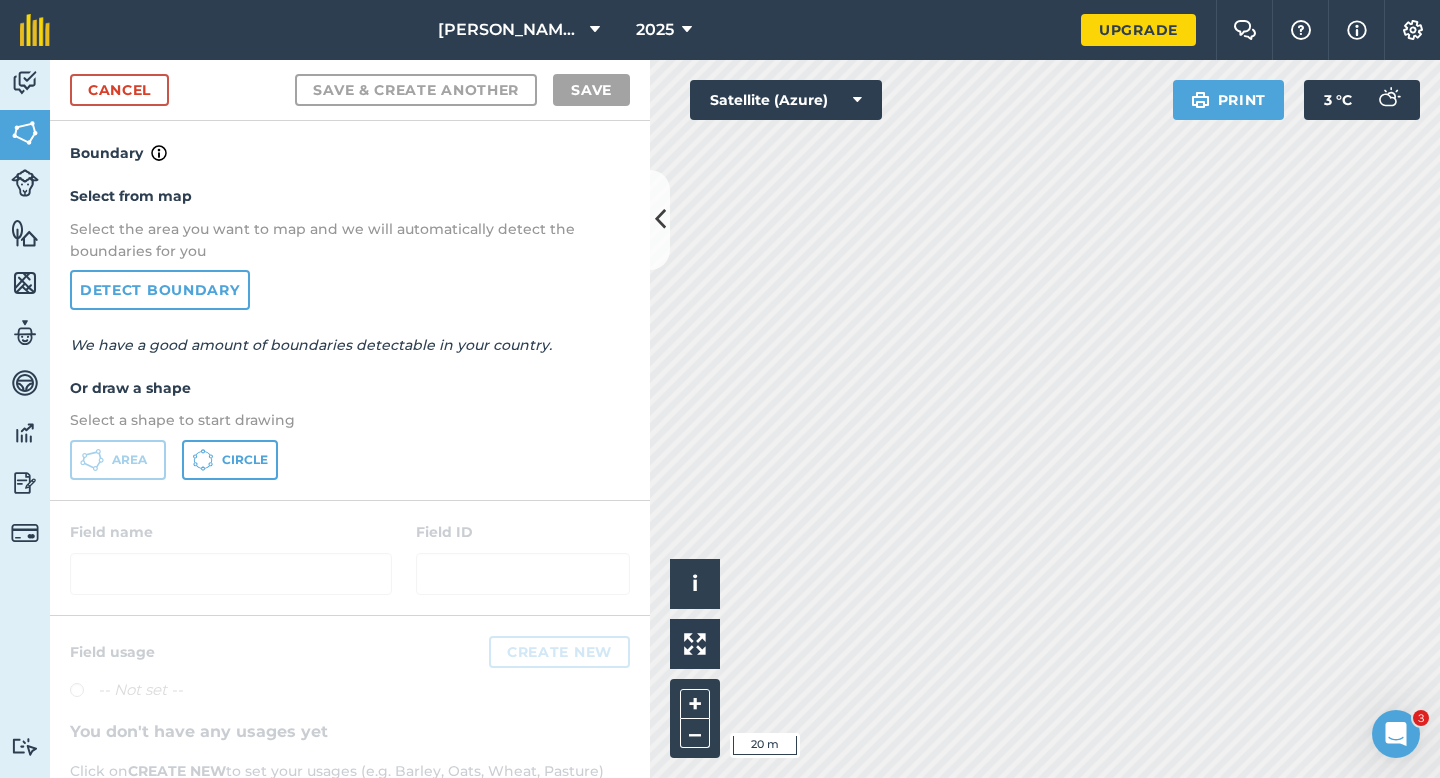 click on "Click to start drawing i © 2025 TomTom, Microsoft 20 m + – Satellite (Azure) Print 3   ° C" at bounding box center [1045, 419] 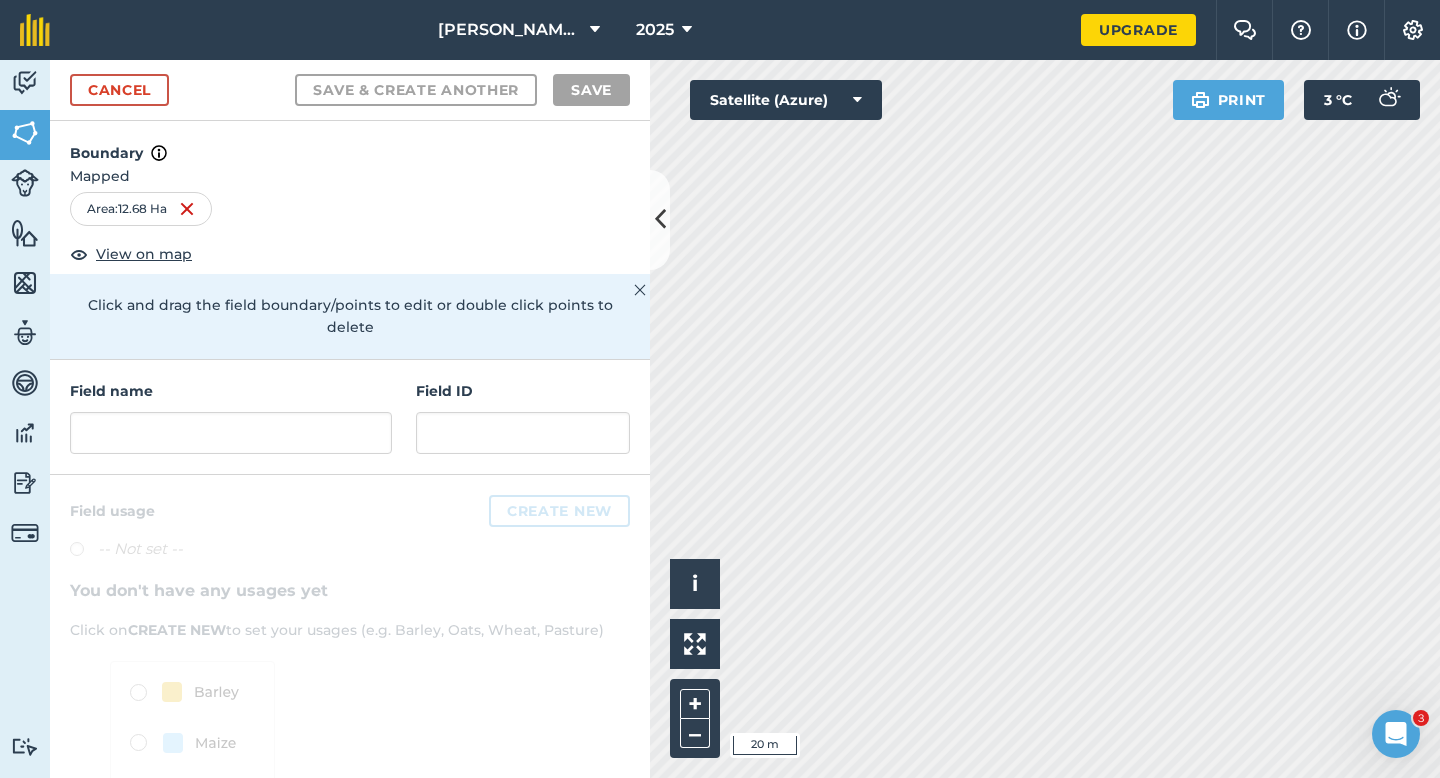 click on "Field name" at bounding box center [231, 417] 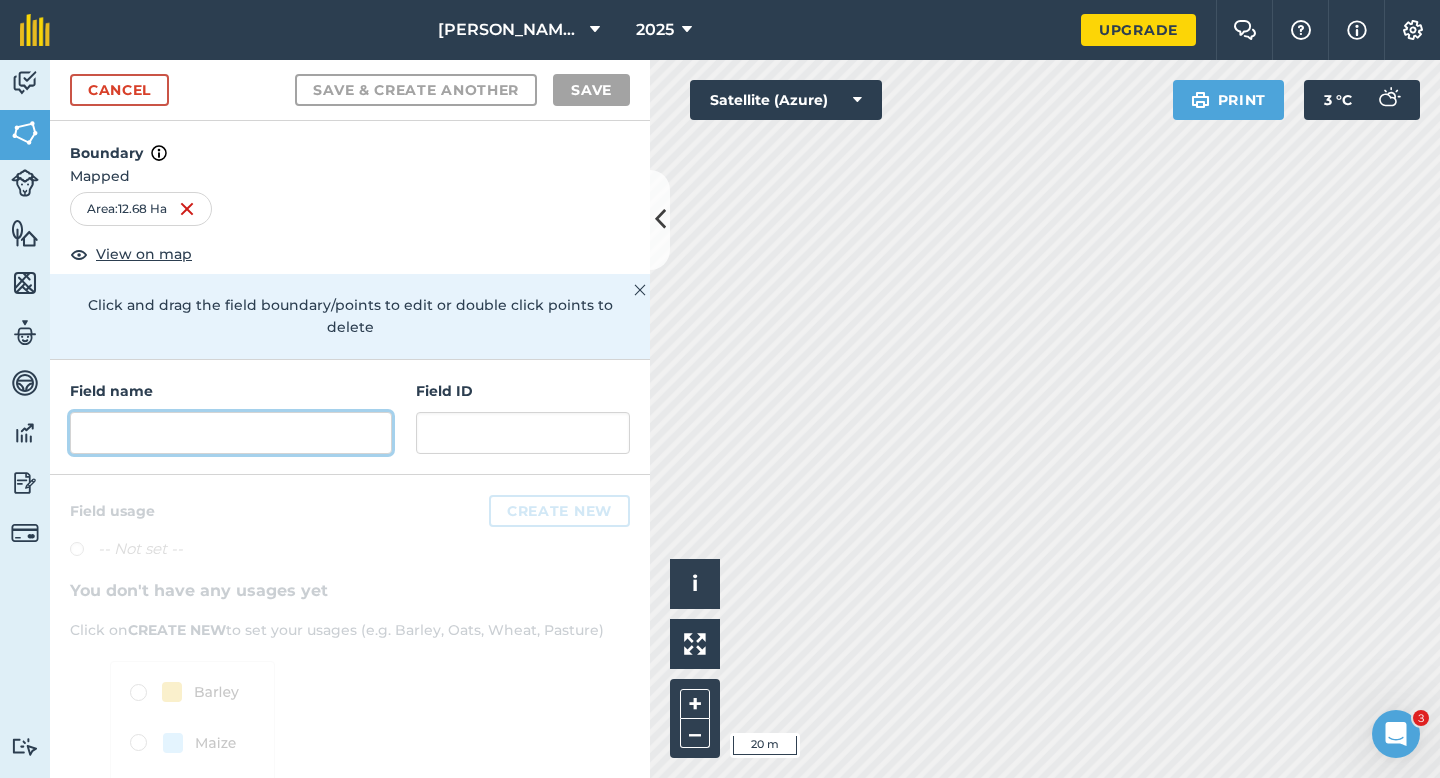 click at bounding box center [231, 433] 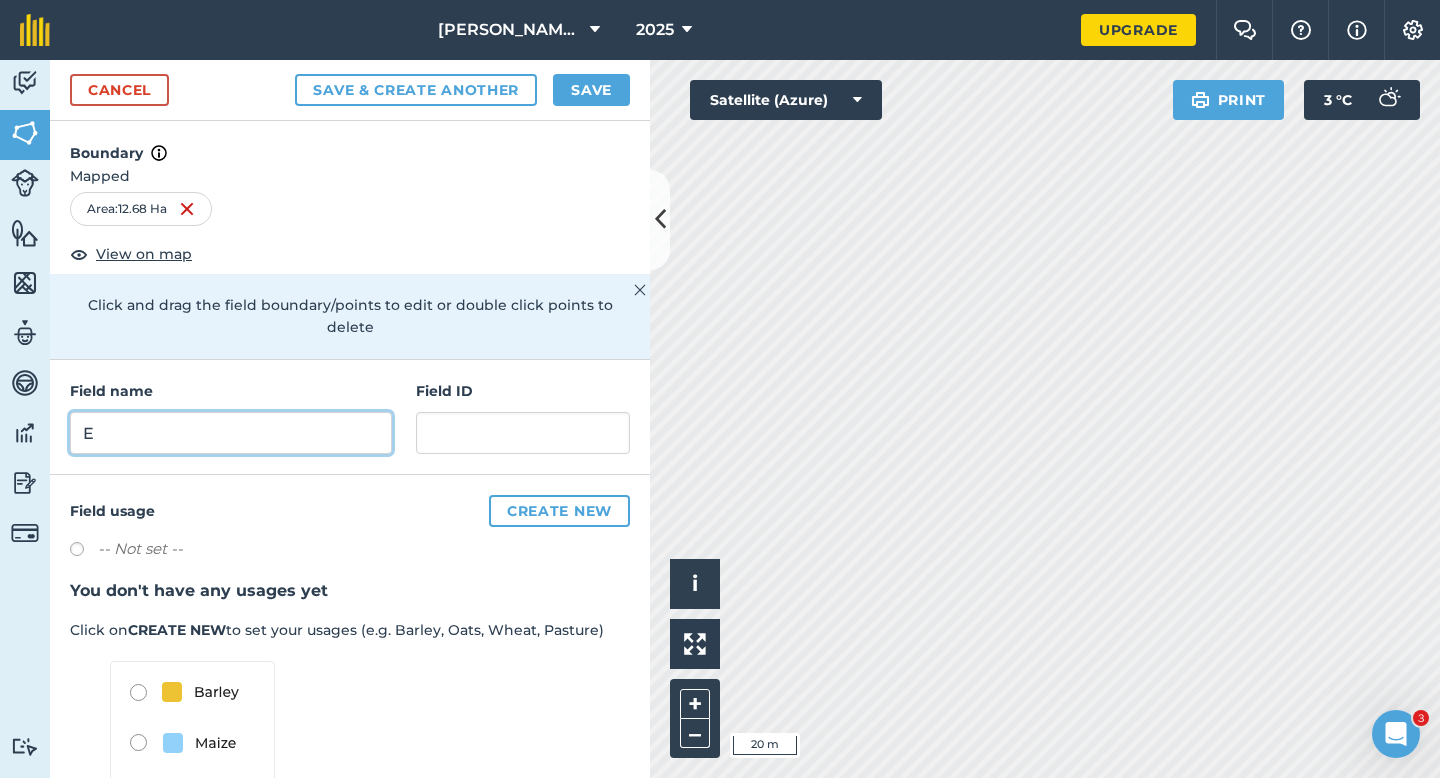 type on "E" 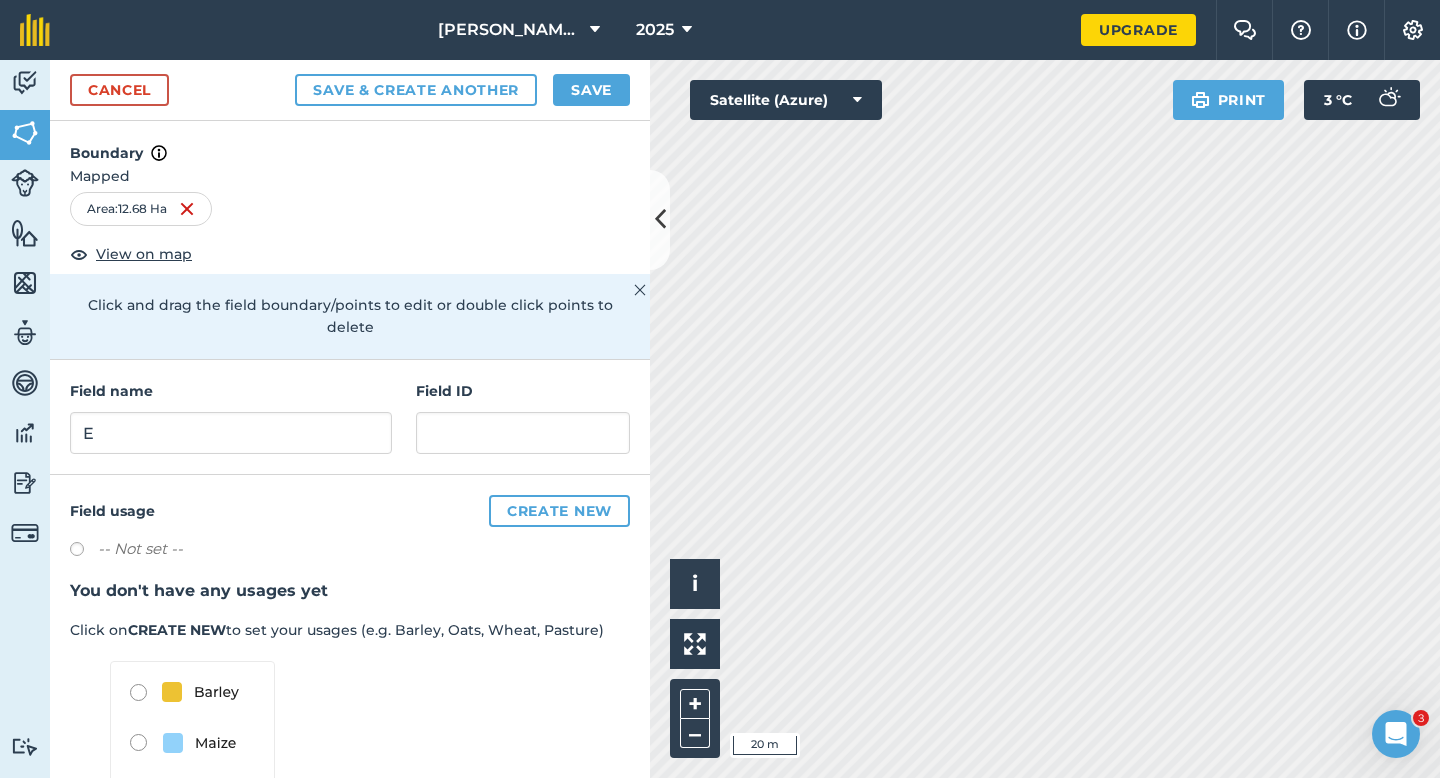 click on "Cancel Save & Create Another Save" at bounding box center [350, 90] 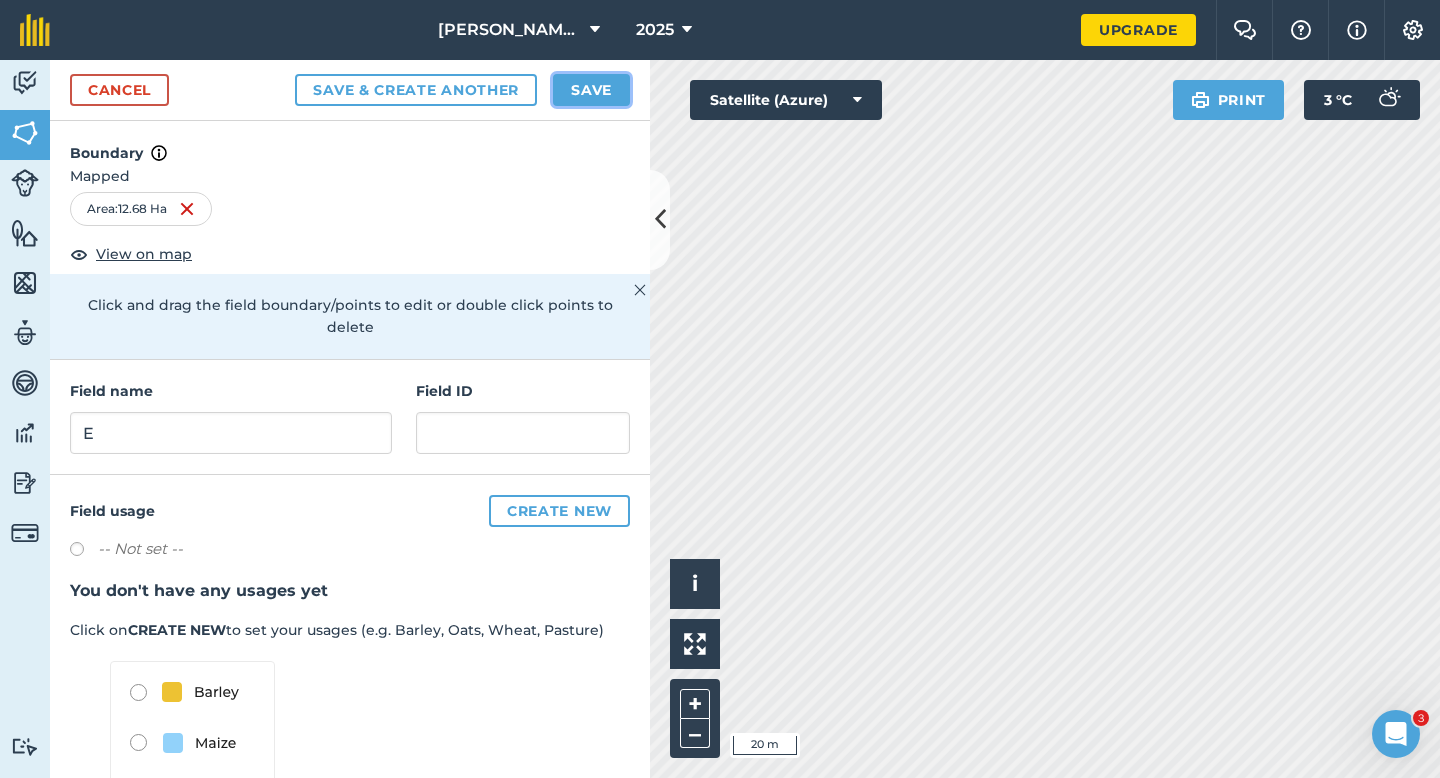 click on "Save" at bounding box center (591, 90) 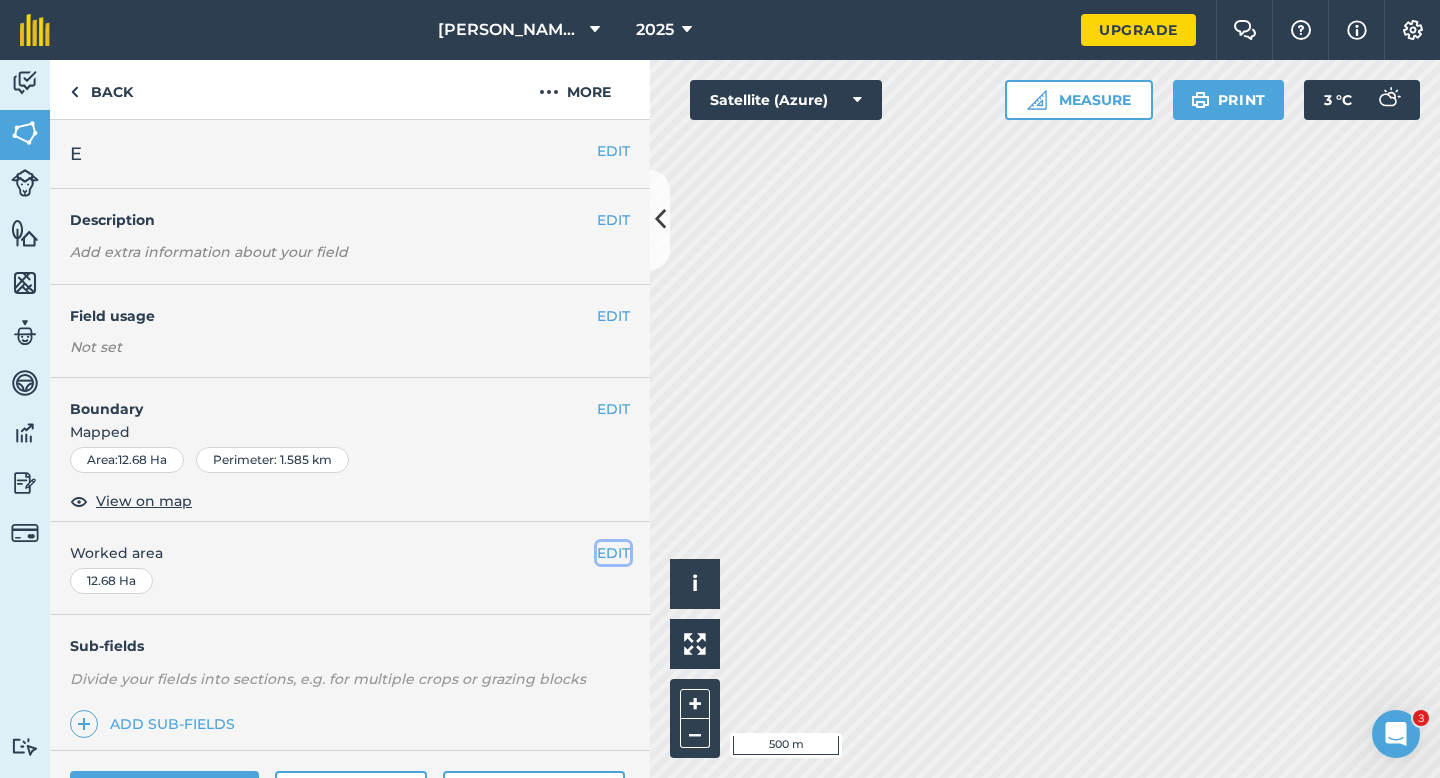 click on "EDIT" at bounding box center [613, 553] 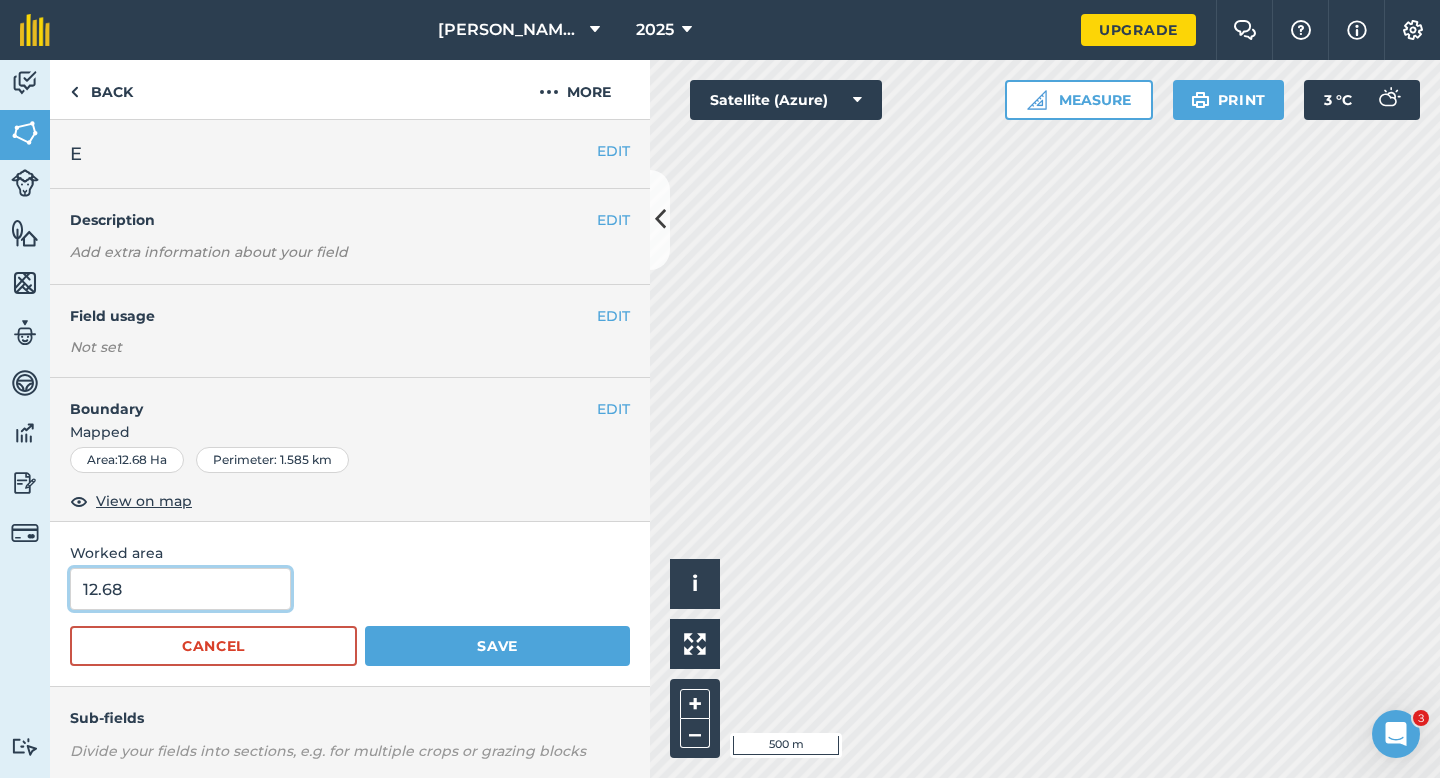 click on "12.68" at bounding box center (180, 589) 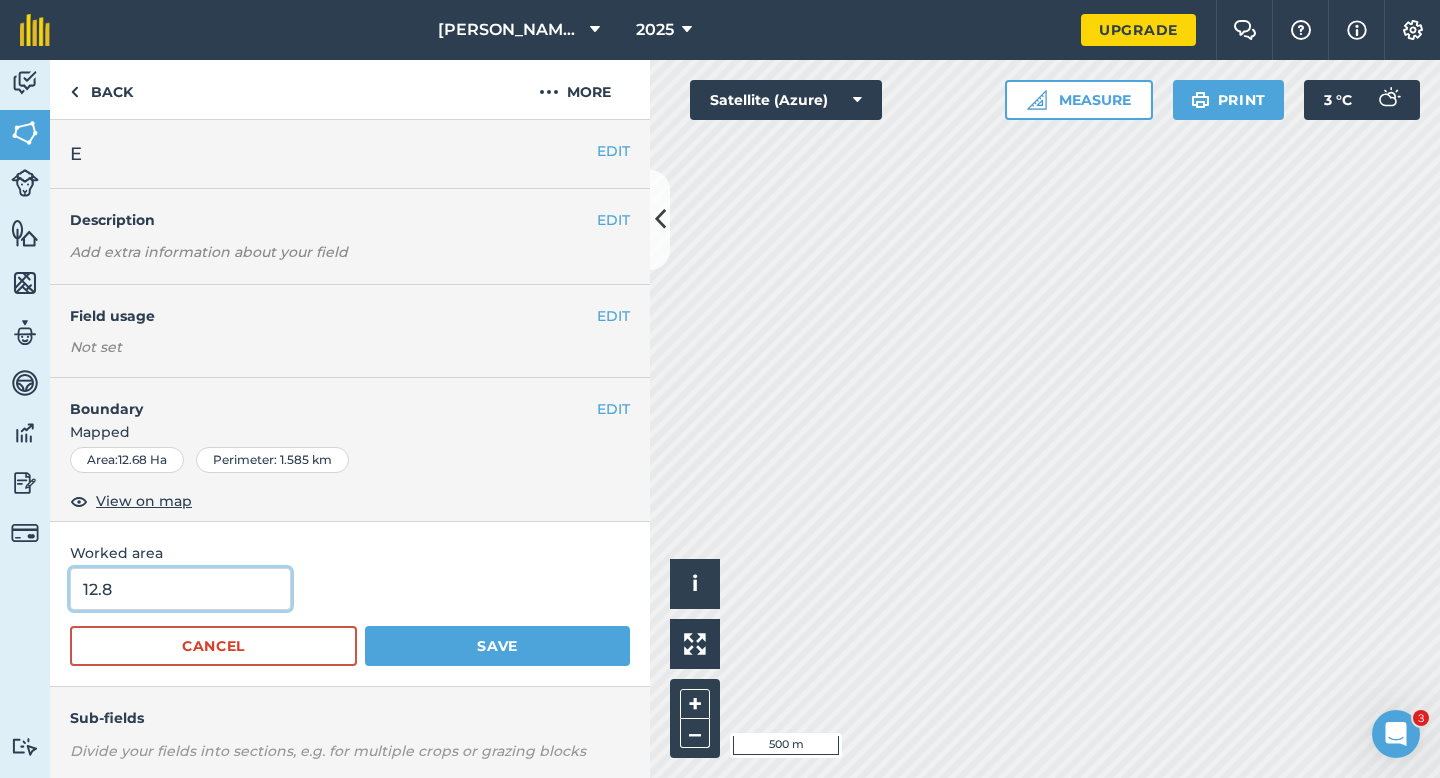 type on "12.8" 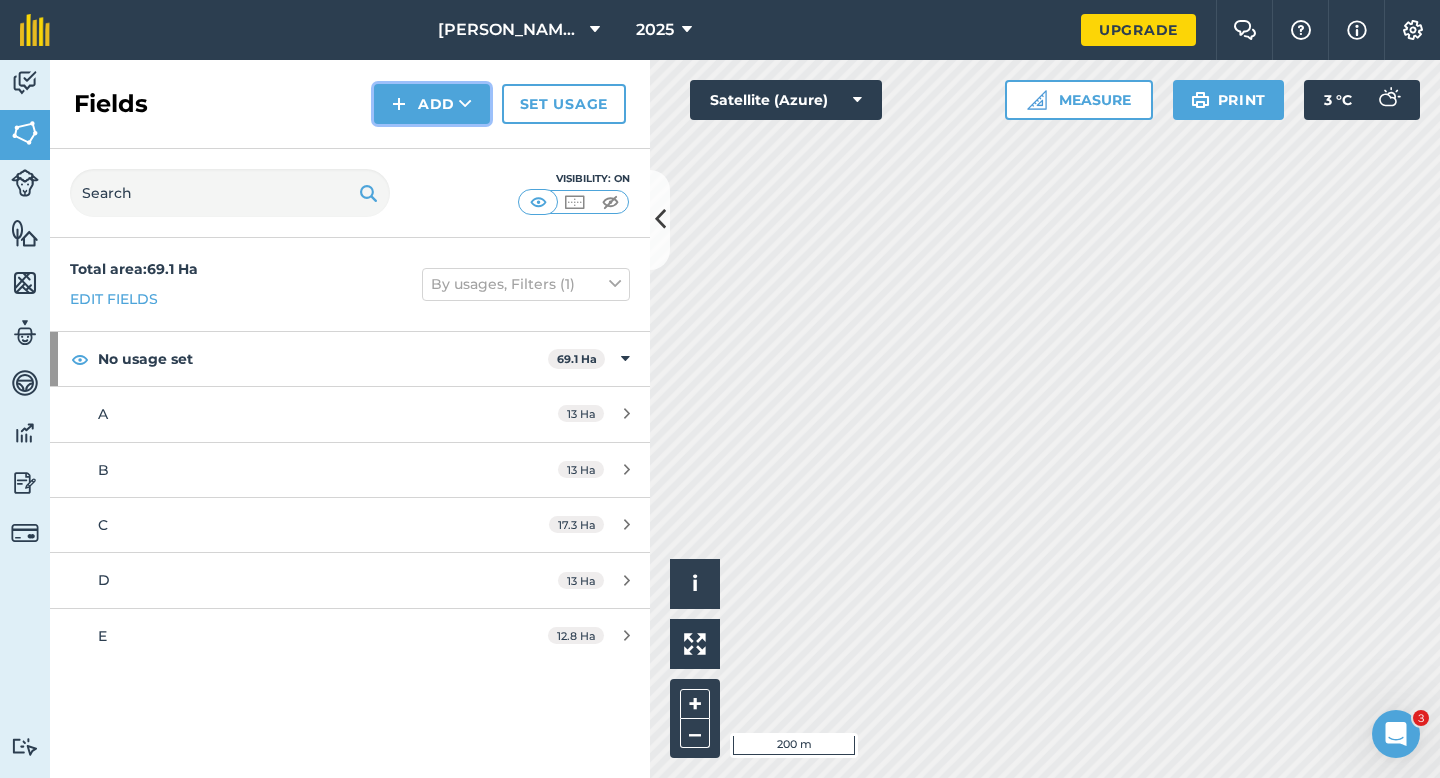 click on "Add" at bounding box center [432, 104] 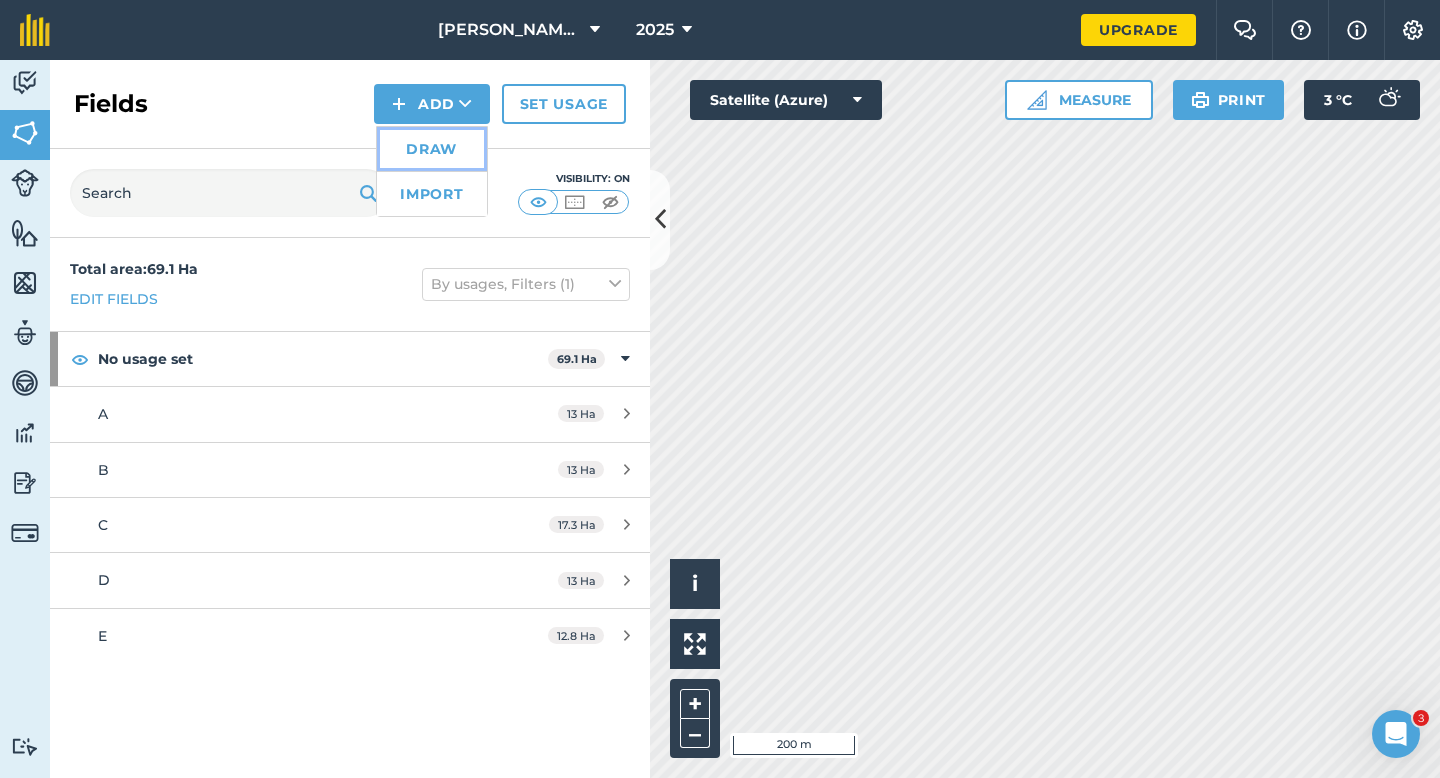 click on "Draw" at bounding box center [432, 149] 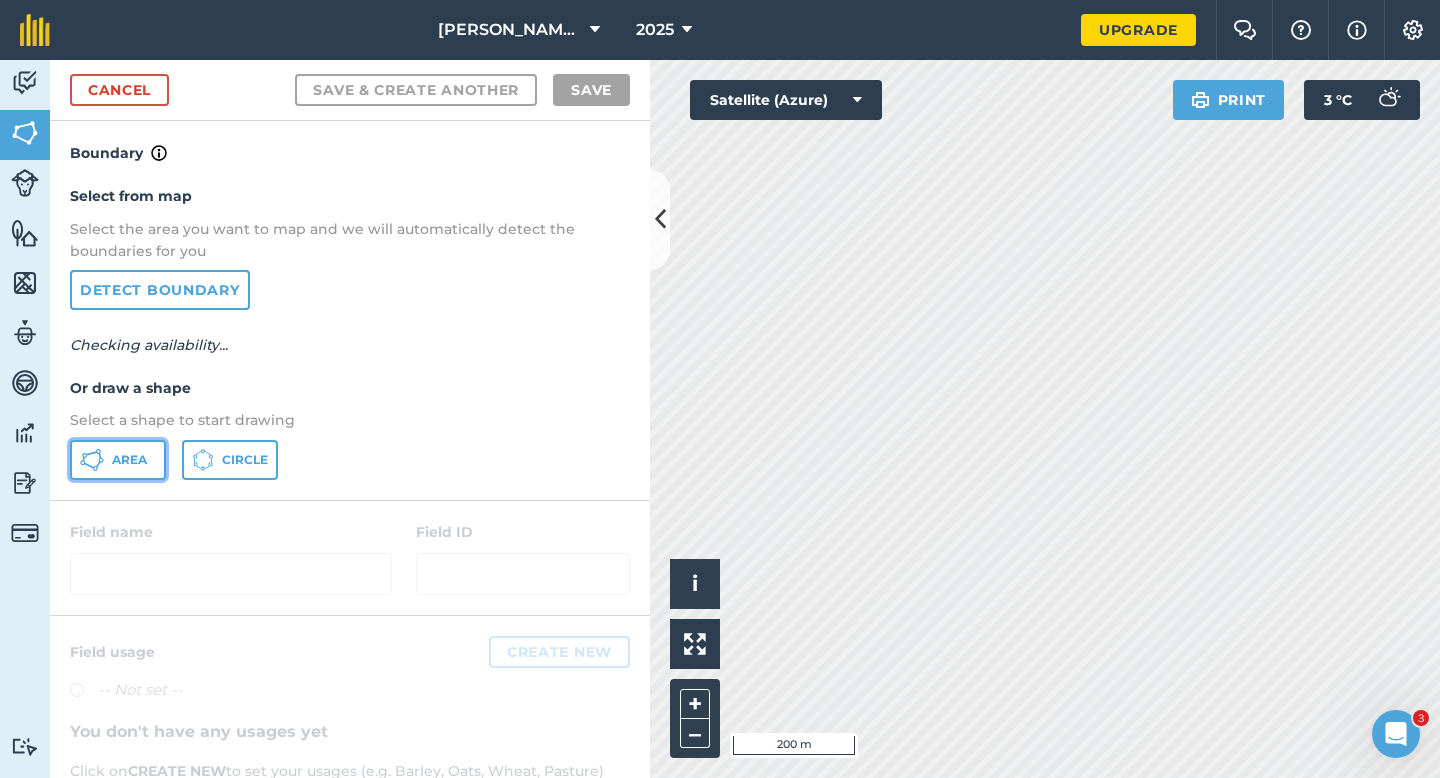 click on "Area" at bounding box center [118, 460] 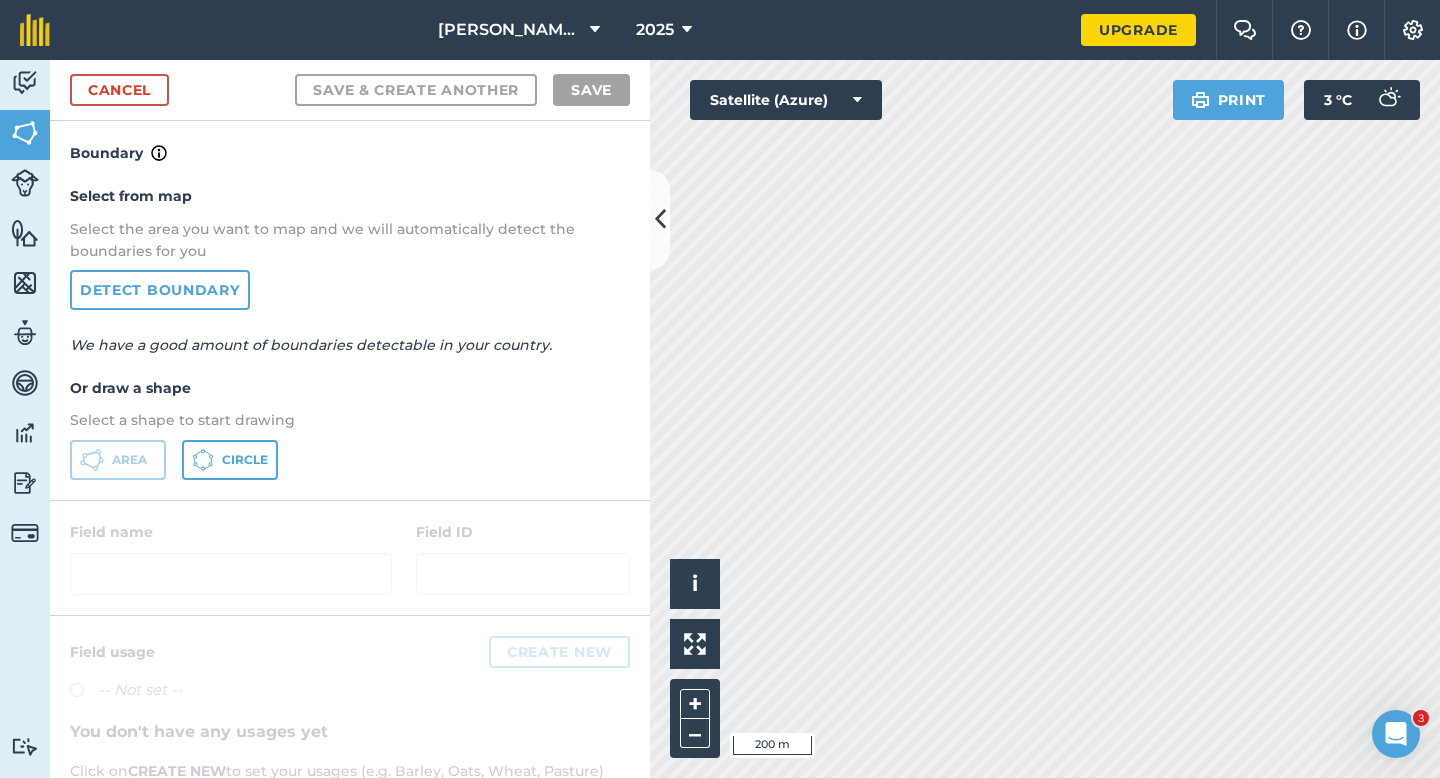 click on "Cancel Save & Create Another Save" at bounding box center [350, 90] 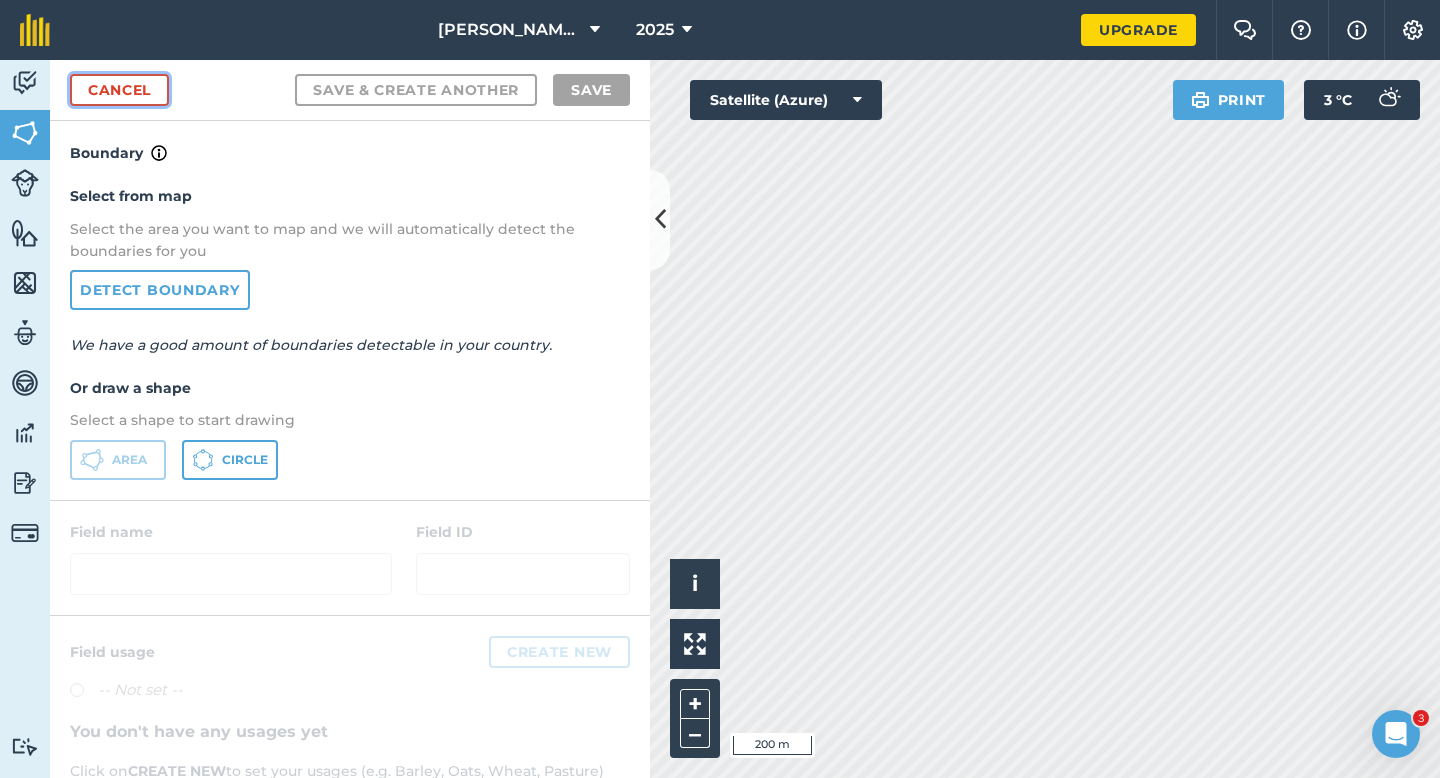 click on "Cancel" at bounding box center (119, 90) 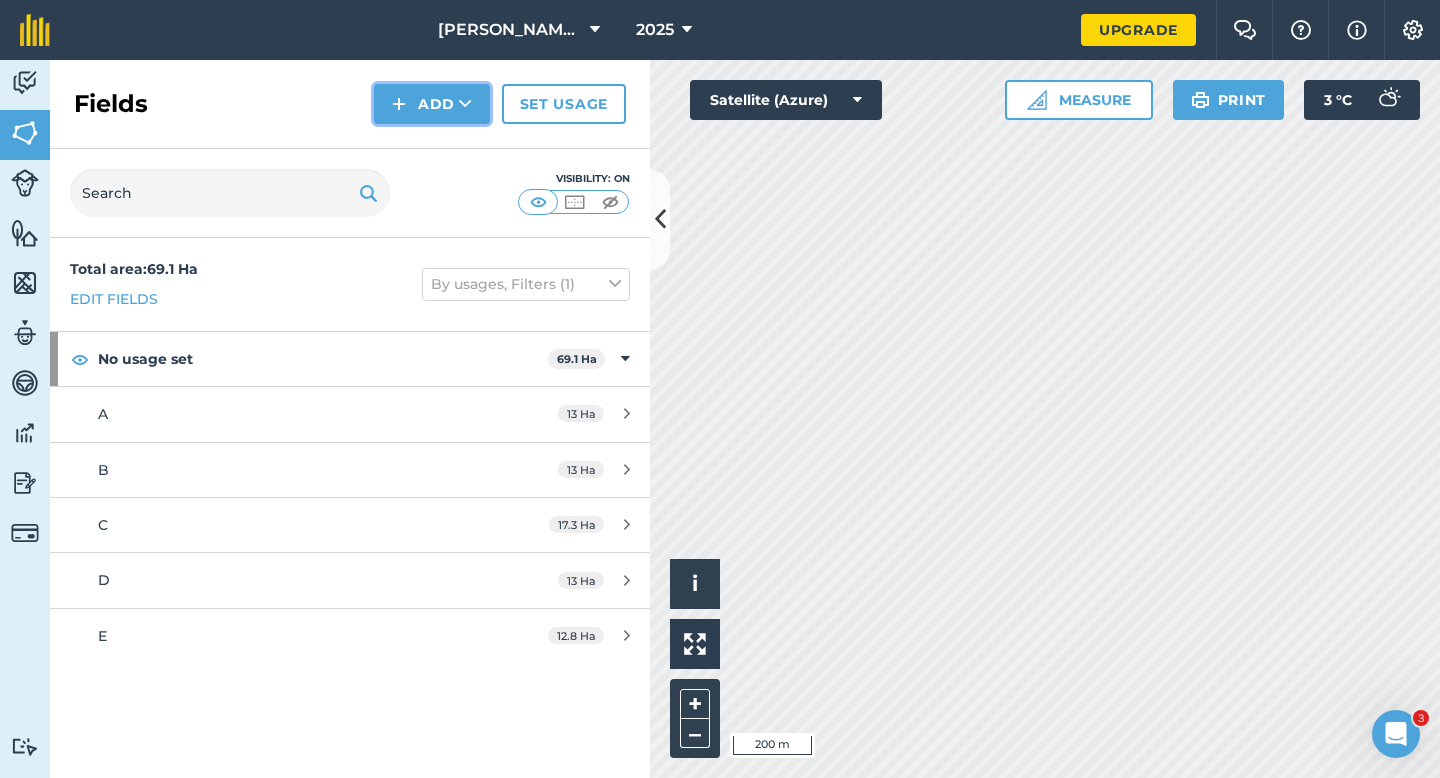 click on "Add" at bounding box center (432, 104) 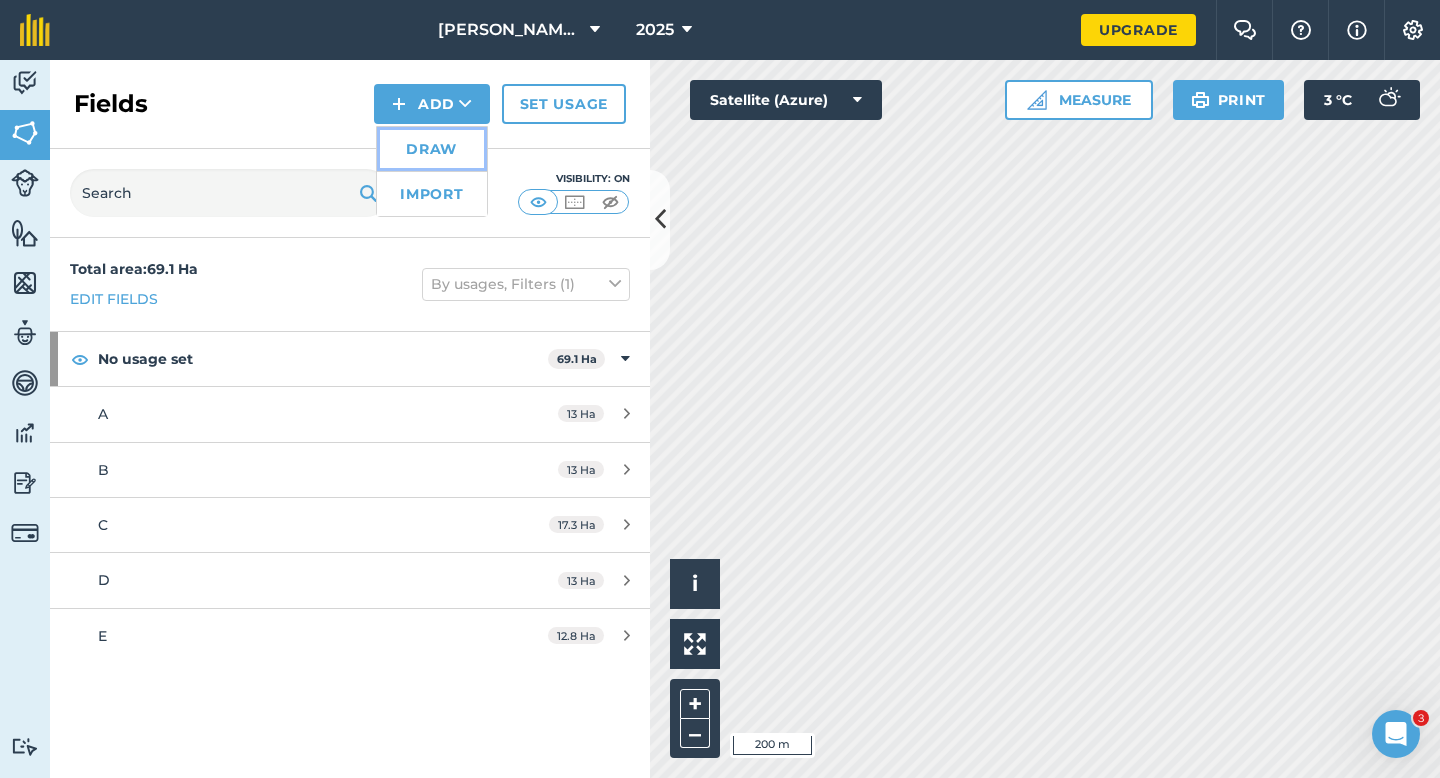 click on "Draw" at bounding box center [432, 149] 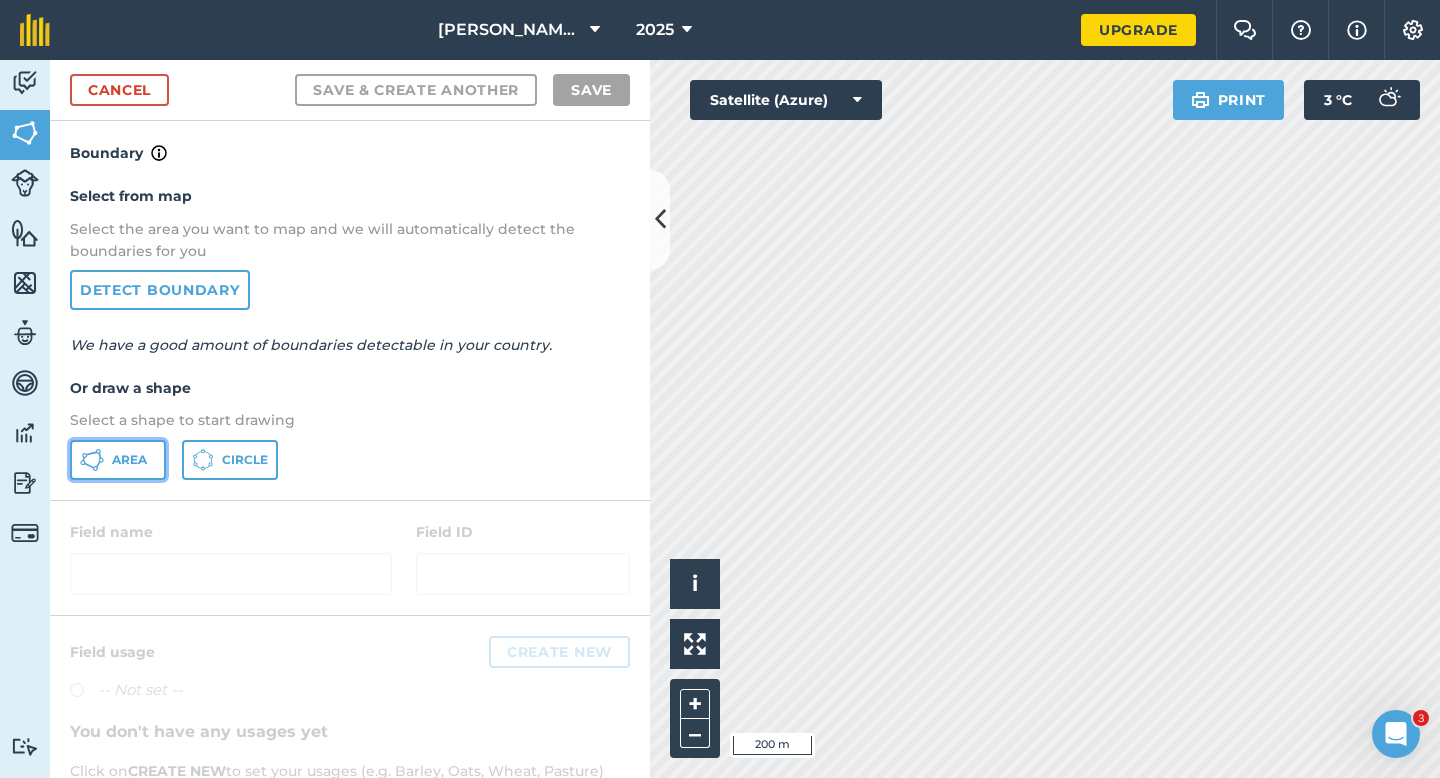 click on "Area" at bounding box center [129, 460] 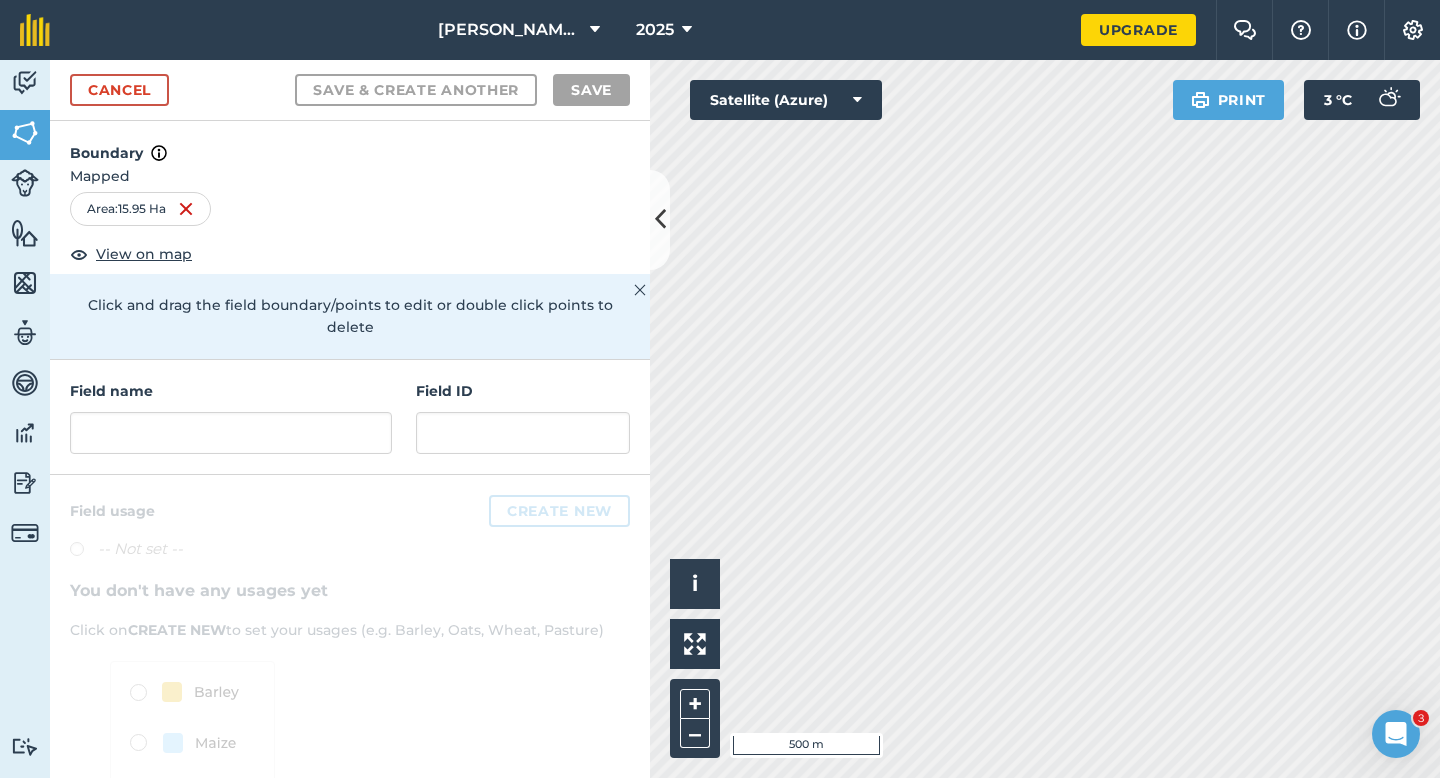 click at bounding box center [350, 691] 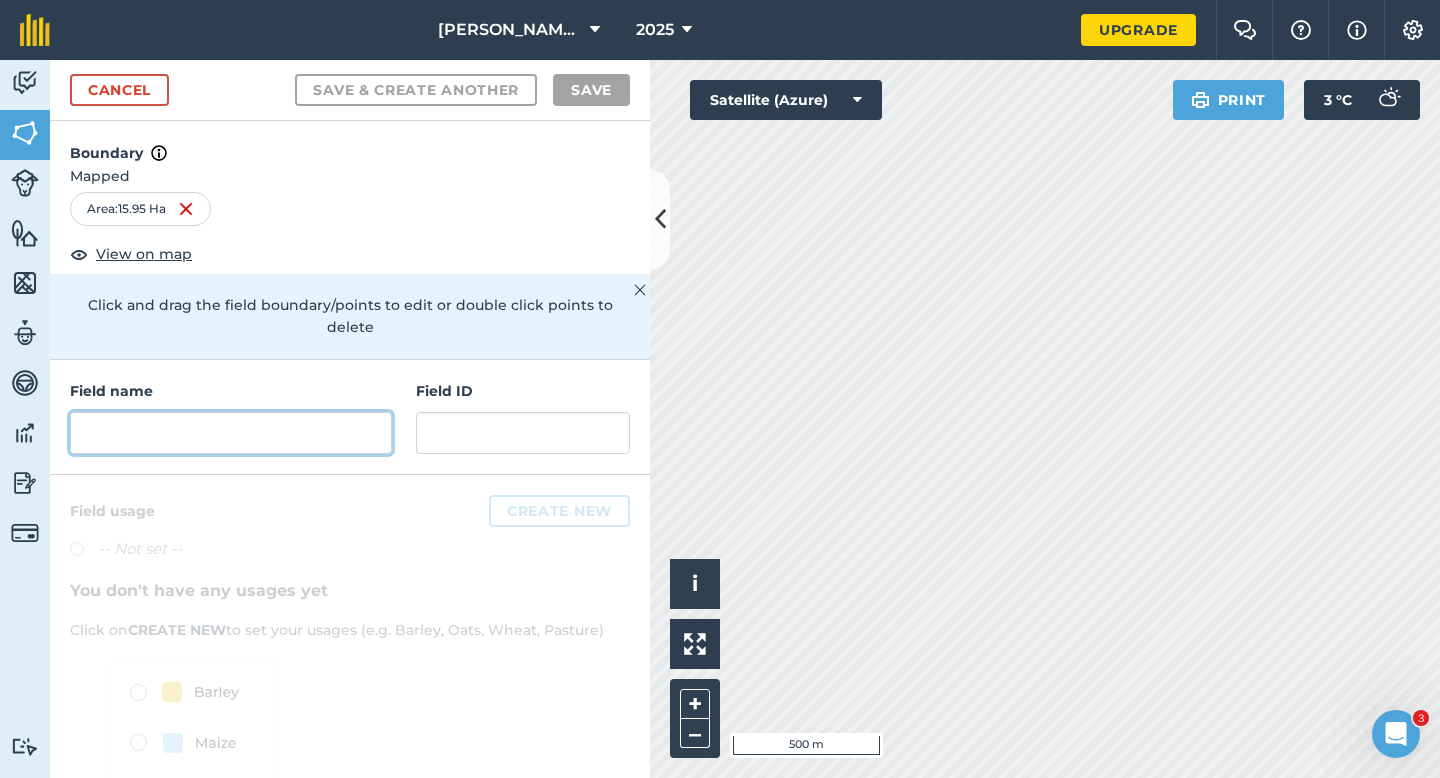 click at bounding box center [231, 433] 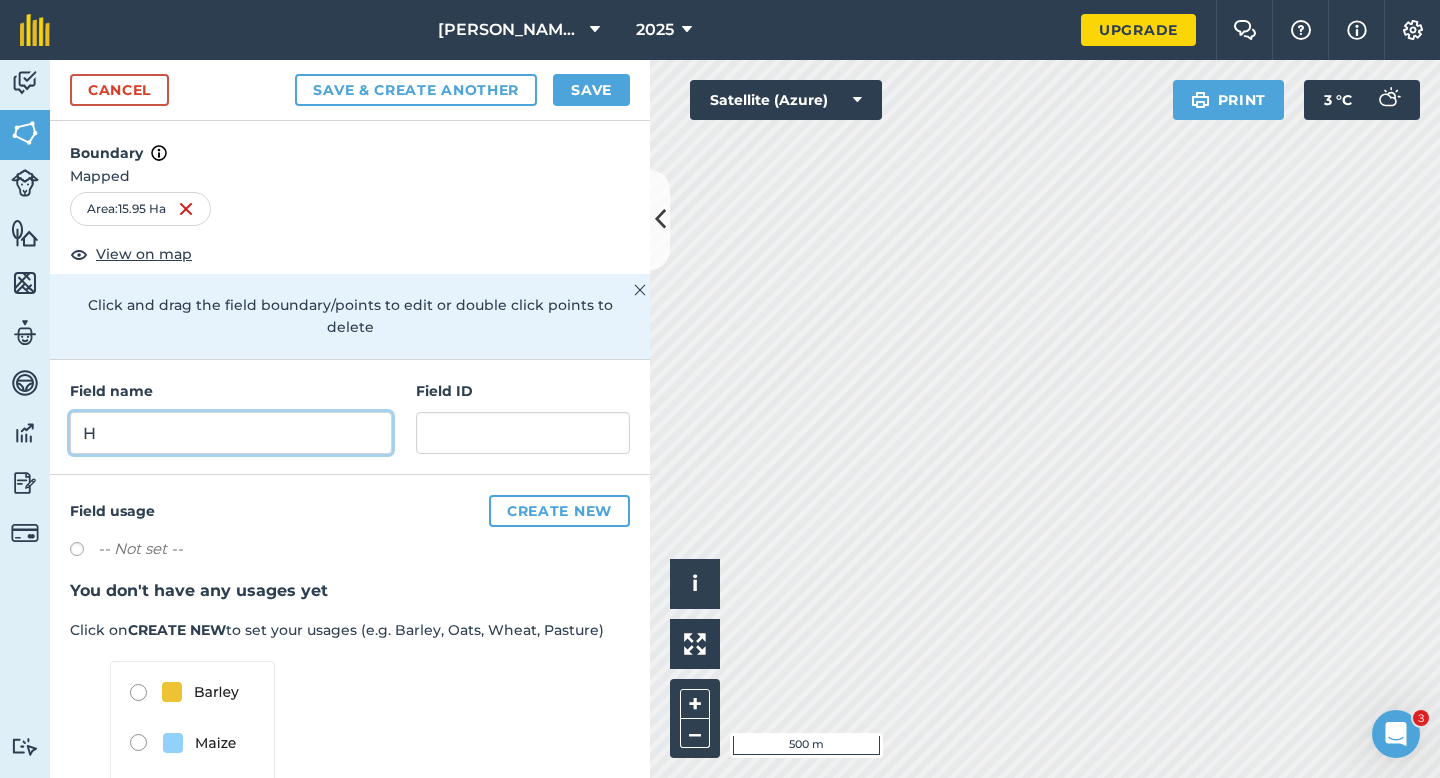 type on "H" 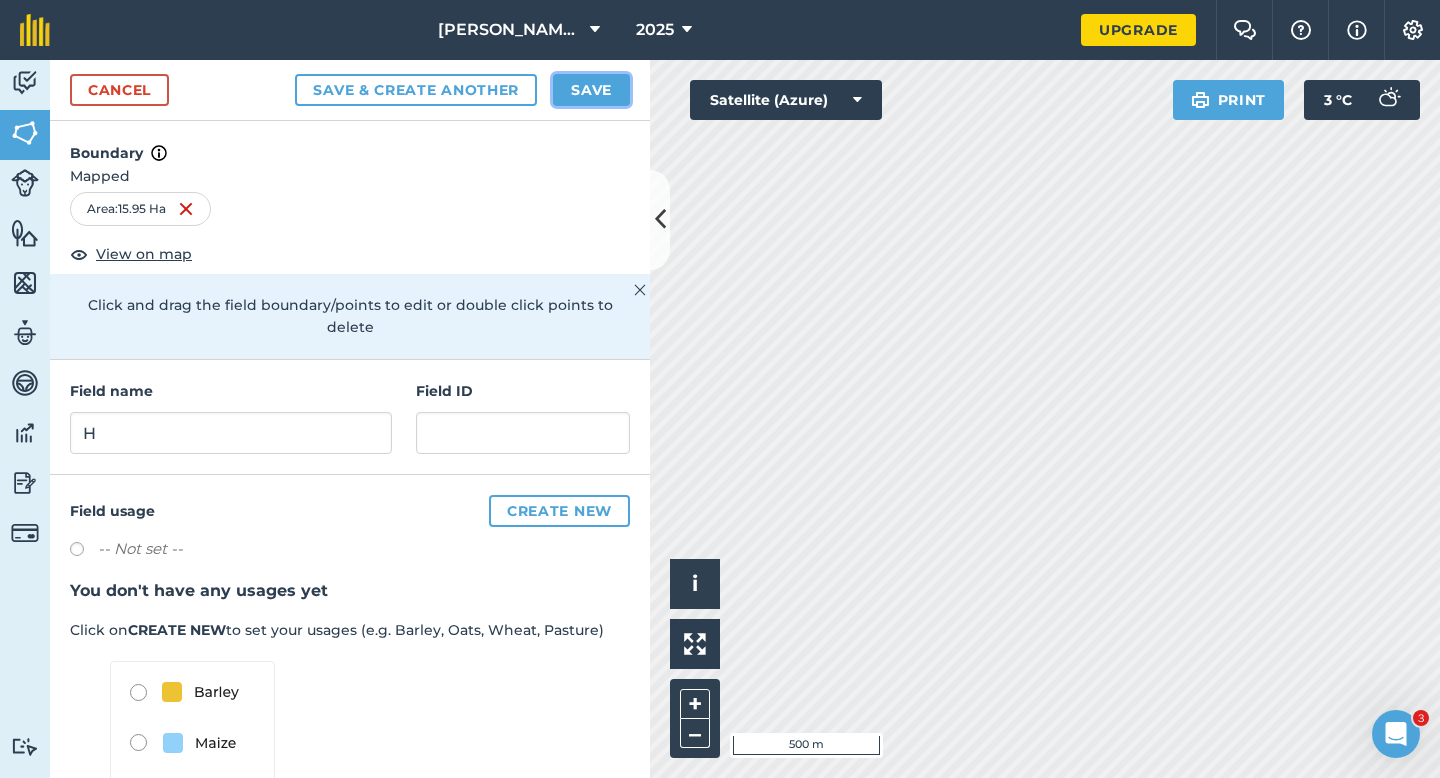 click on "Save" at bounding box center [591, 90] 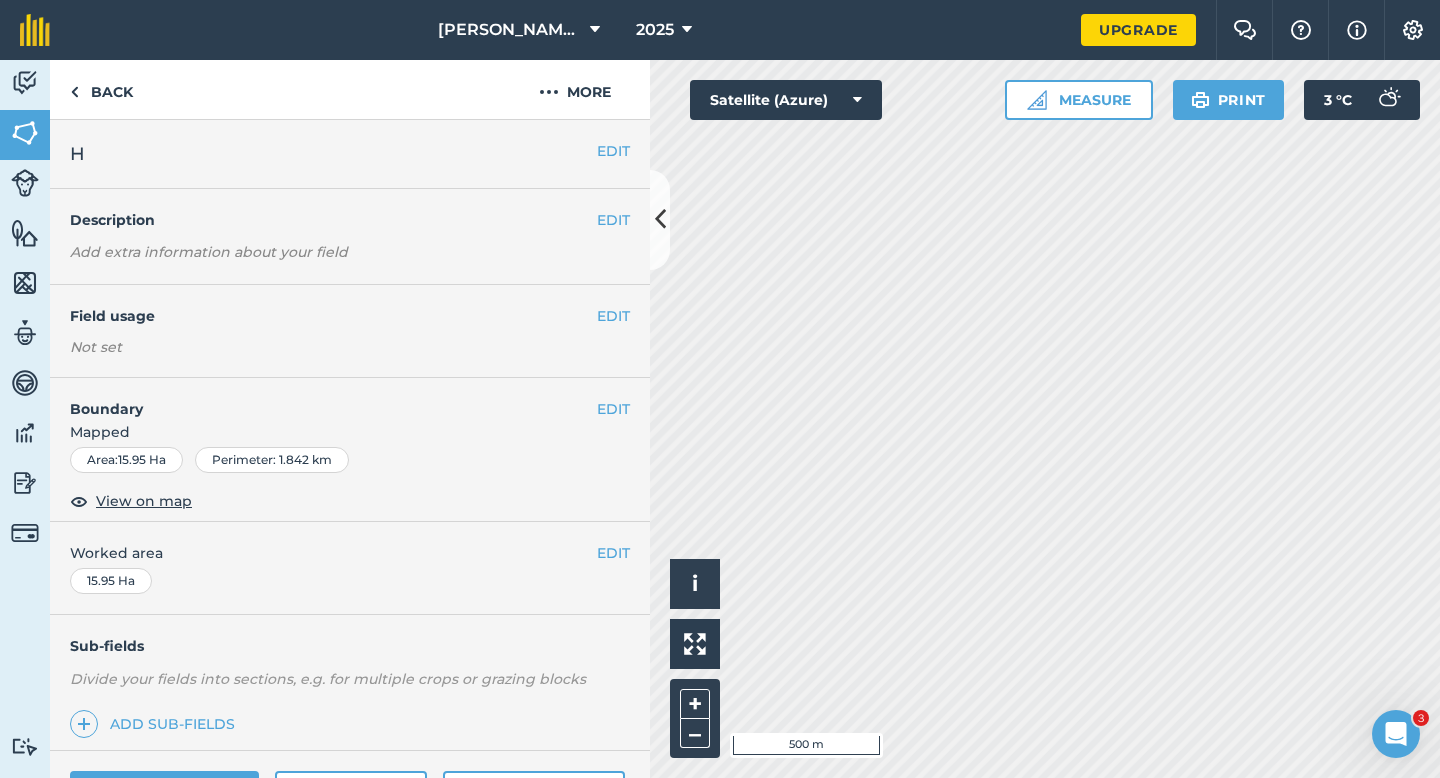 click on "EDIT Worked area 15.95   Ha" at bounding box center (350, 568) 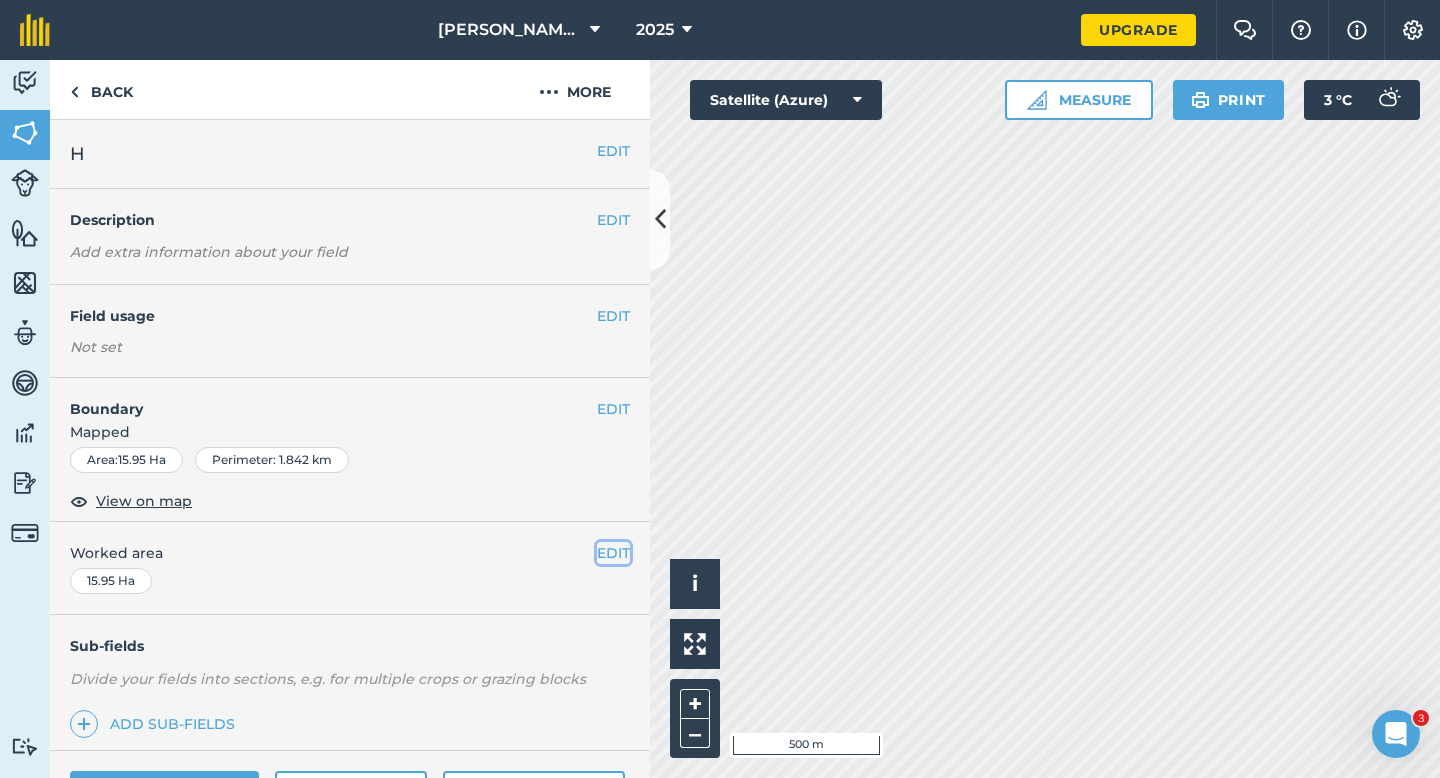 click on "EDIT" at bounding box center [613, 553] 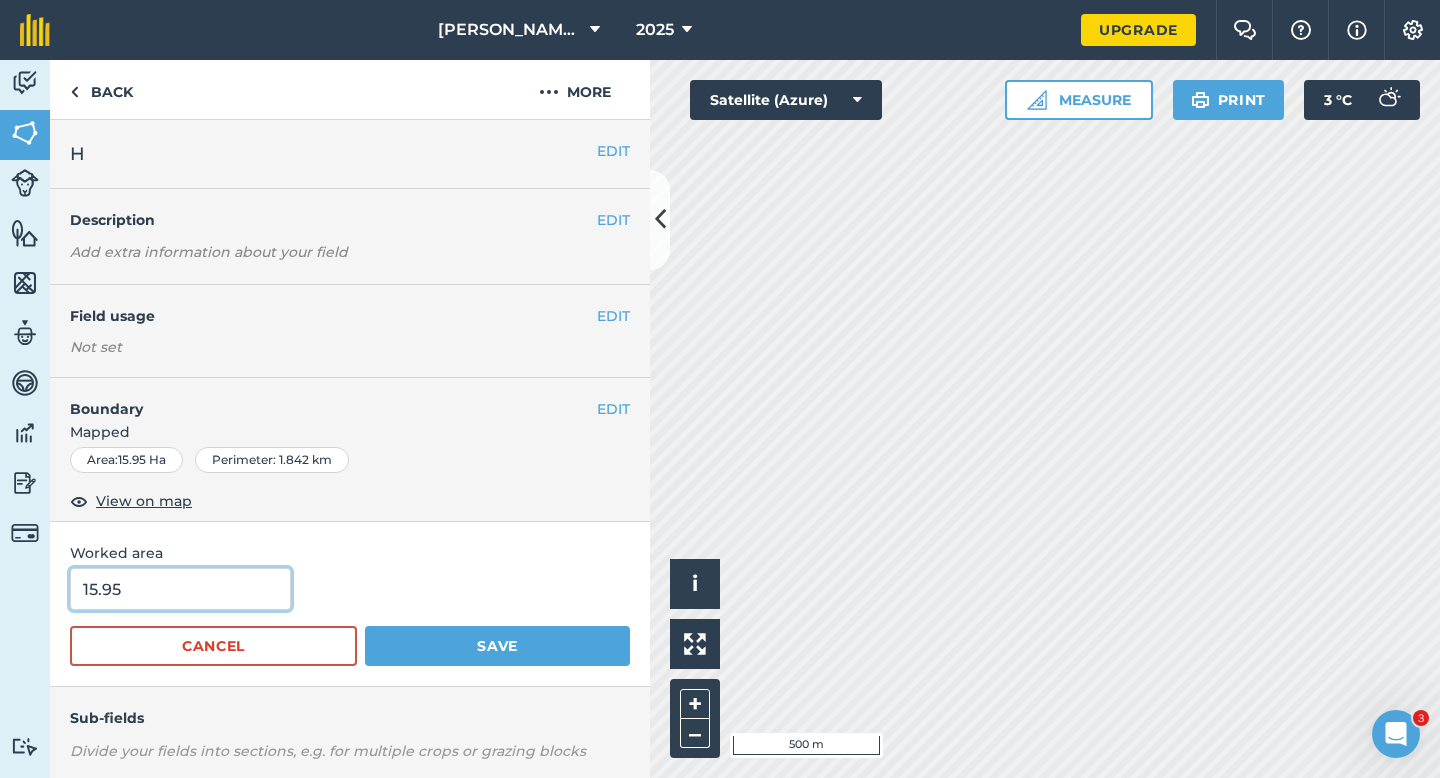 click on "15.95" at bounding box center (180, 589) 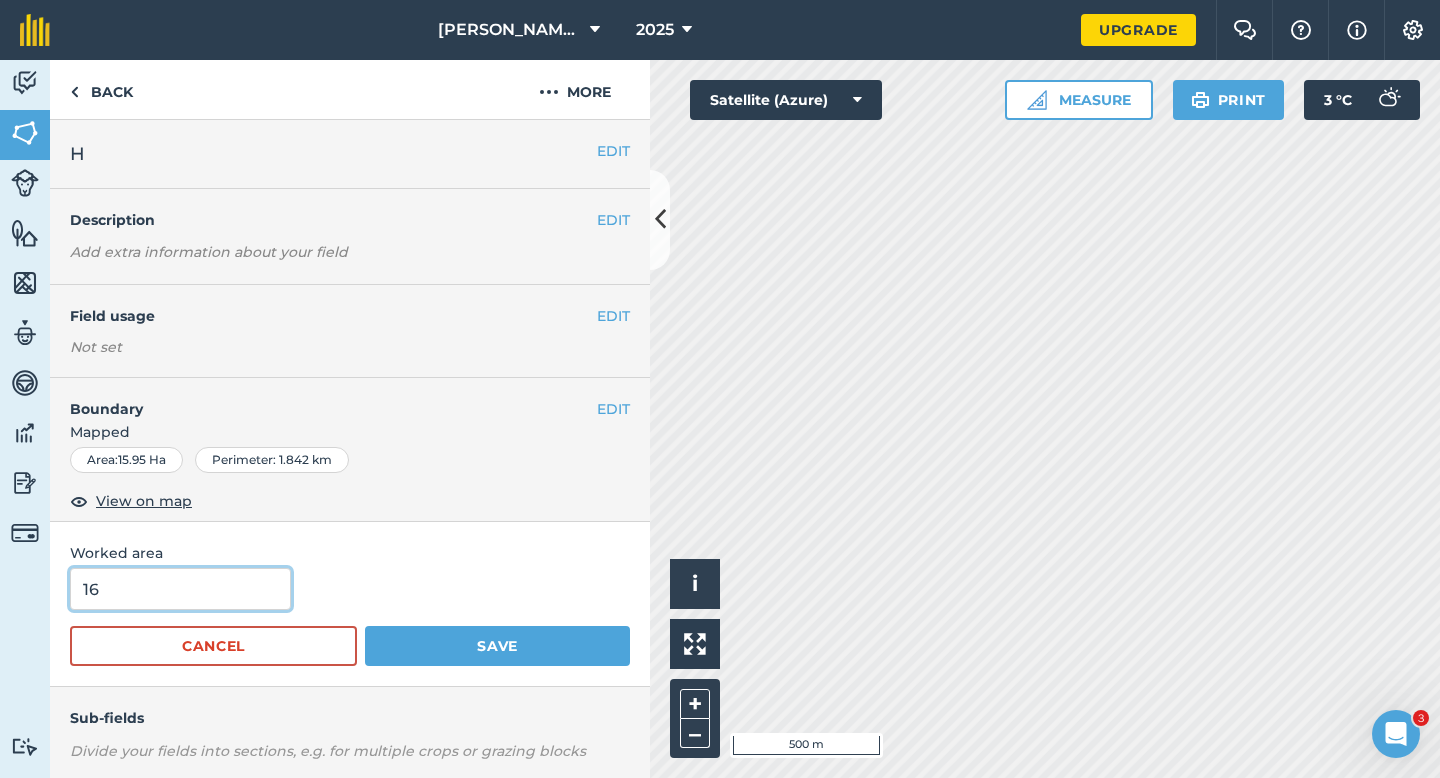 click on "Save" at bounding box center (497, 646) 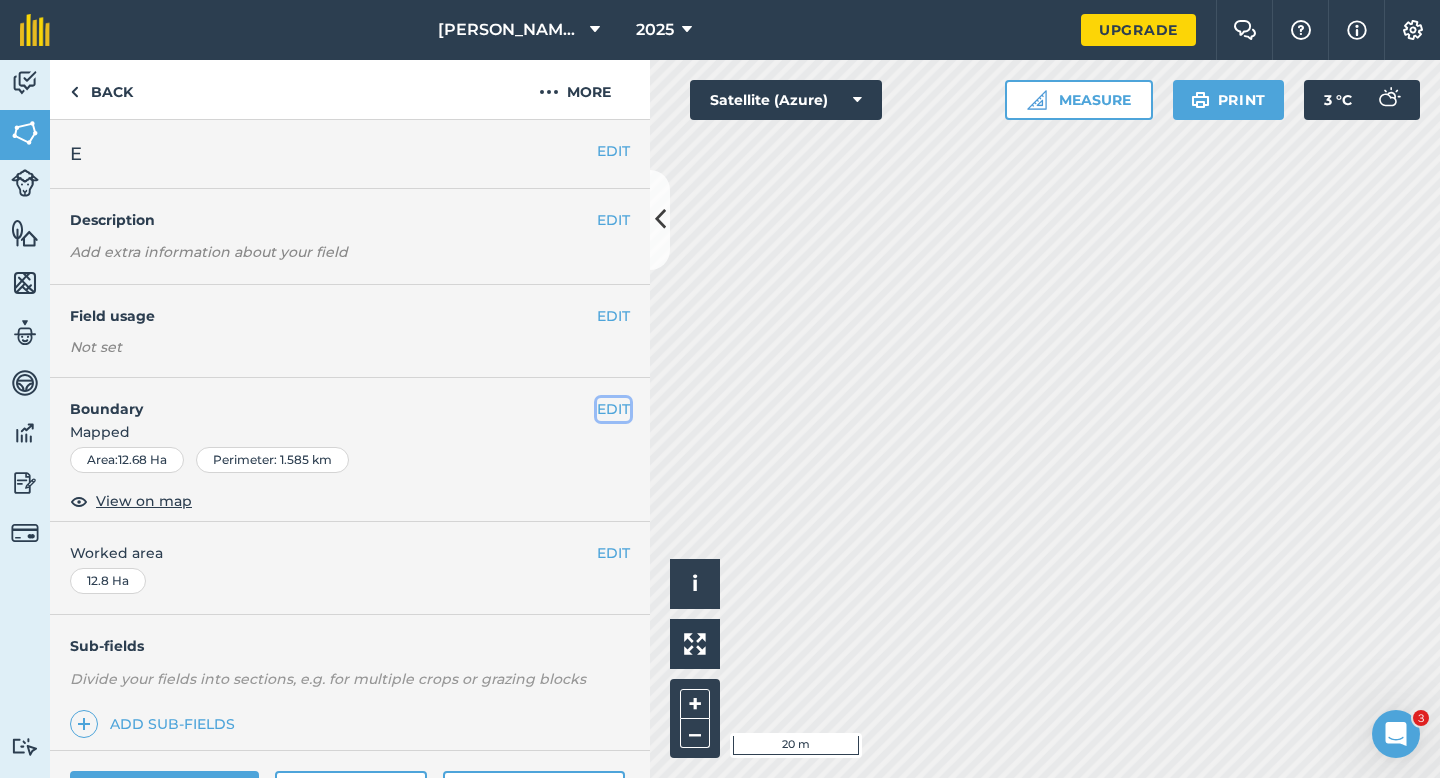 click on "EDIT" at bounding box center [613, 409] 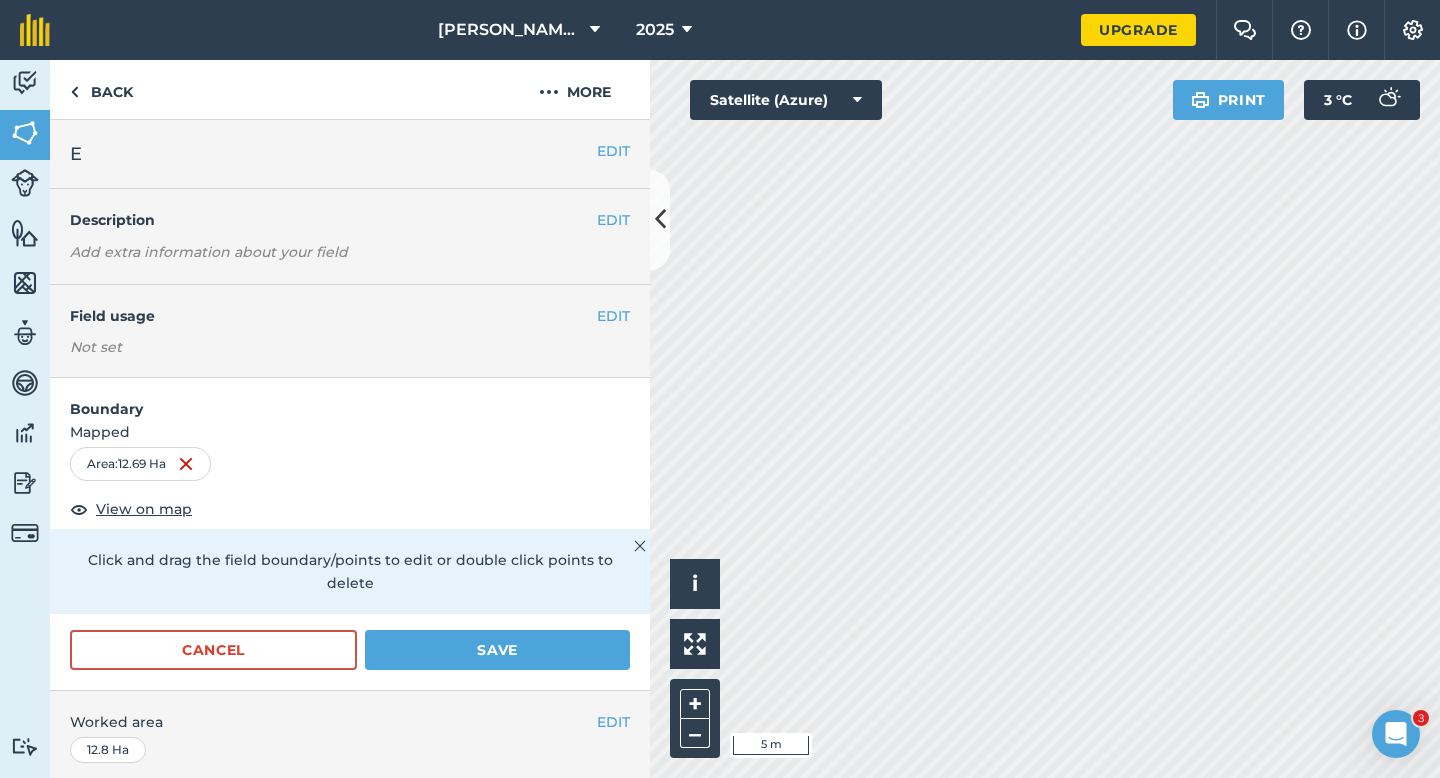 click on "Cancel Save" at bounding box center [350, 660] 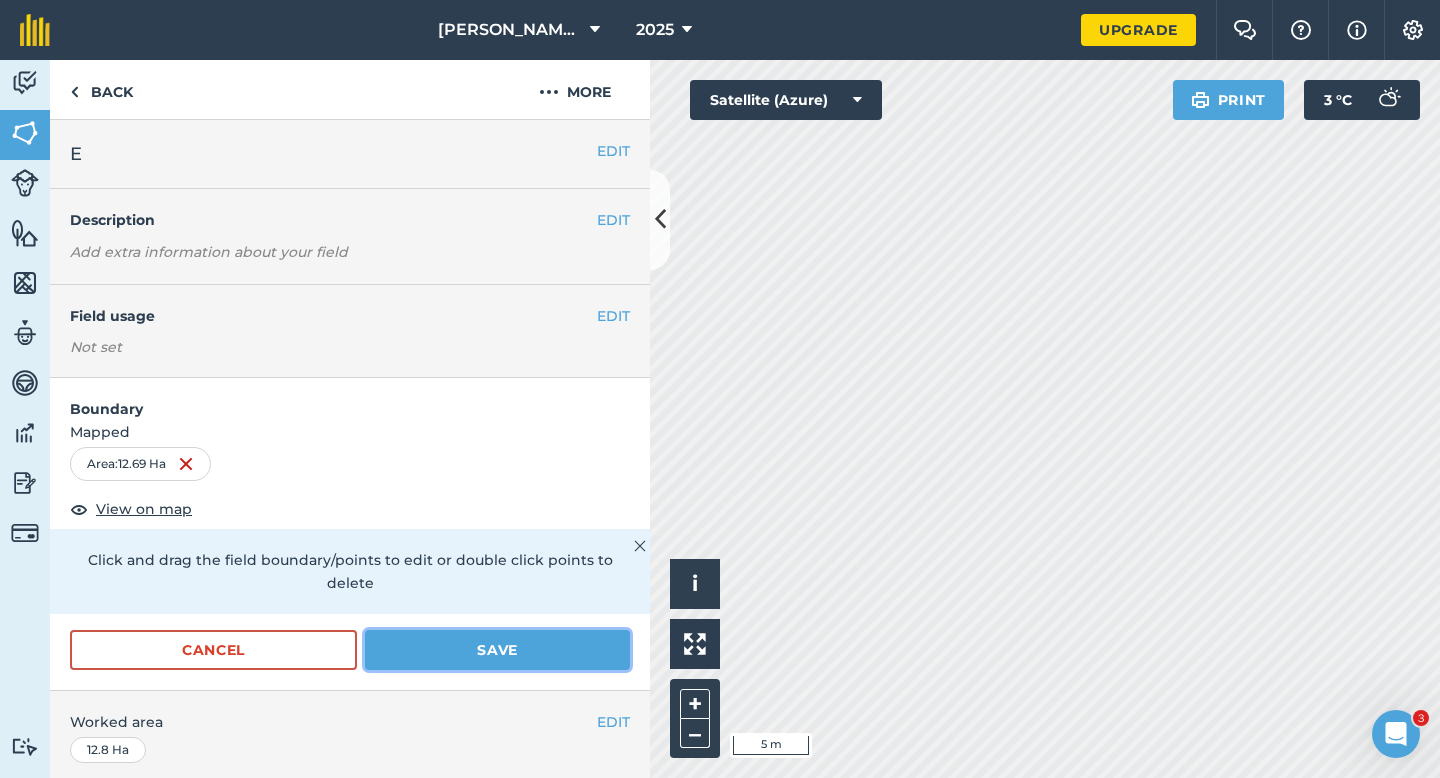 click on "Save" at bounding box center [497, 650] 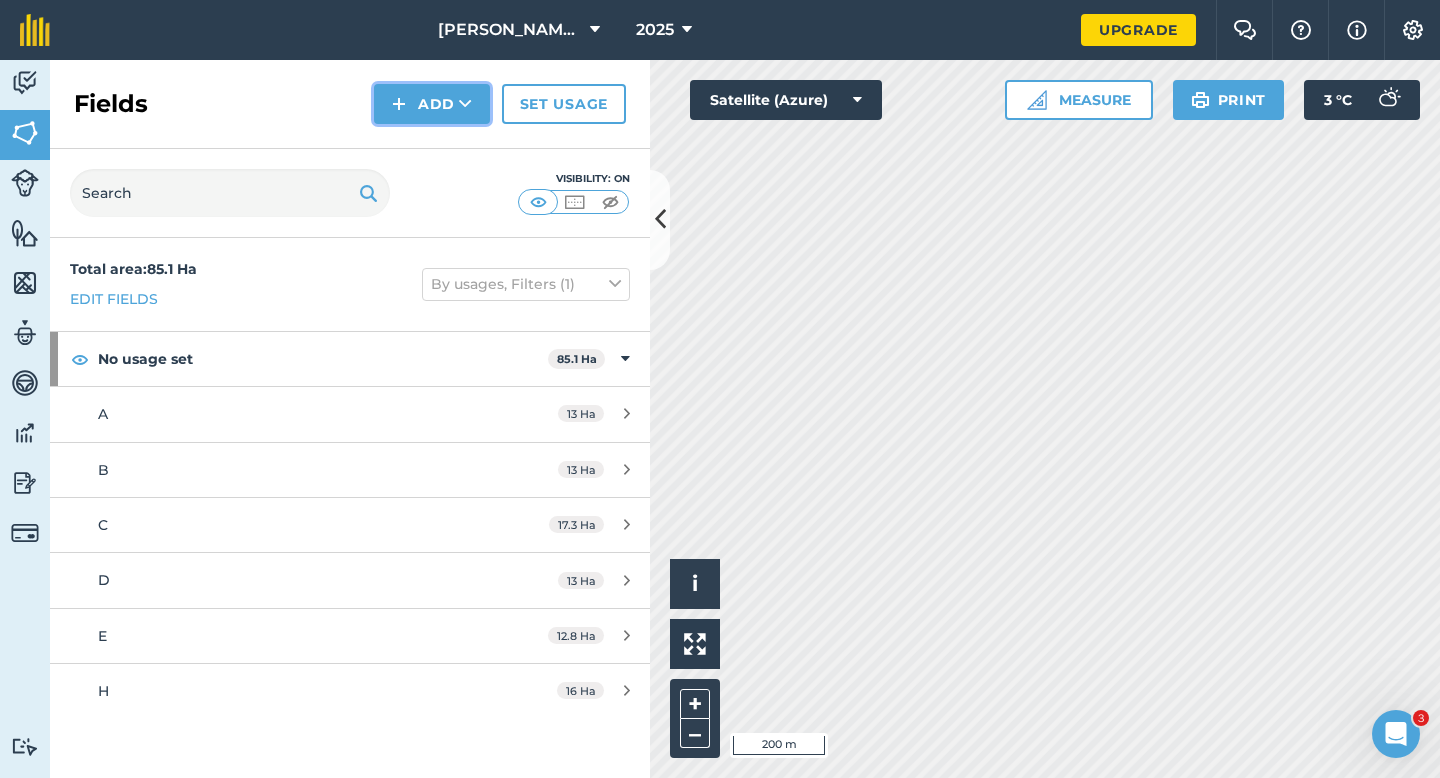 click on "Add" at bounding box center (432, 104) 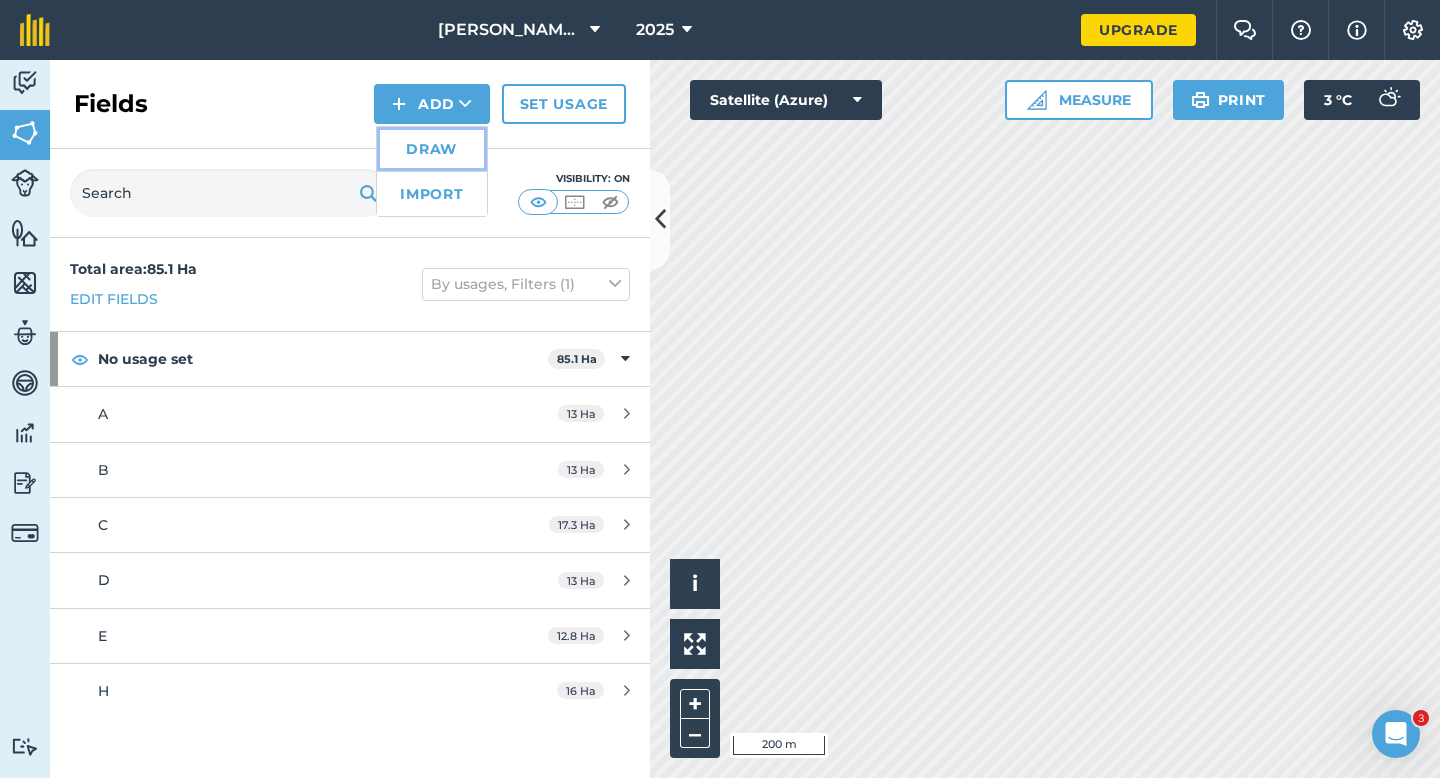 click on "Draw" at bounding box center [432, 149] 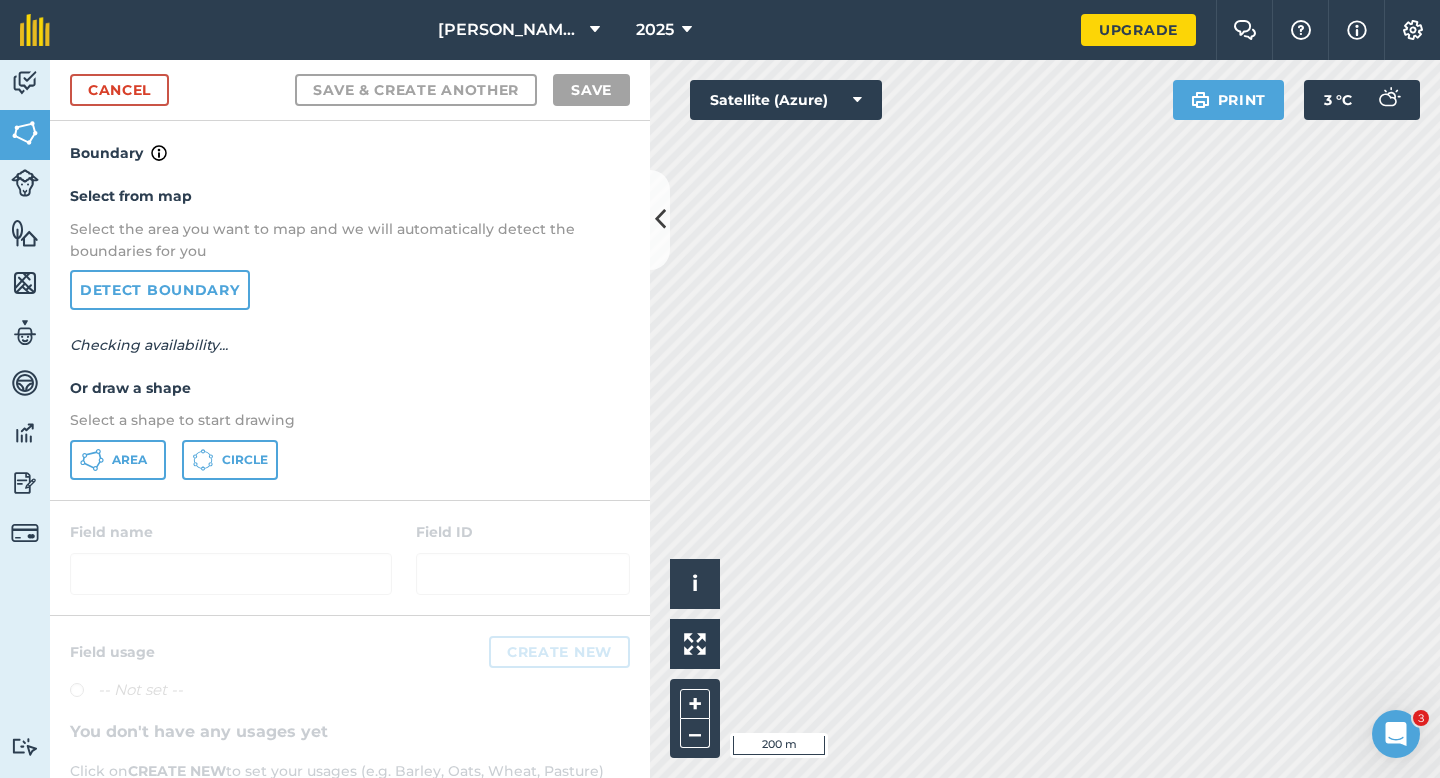 click on "Select from map Select the area you want to map and we will automatically detect the boundaries for you Detect boundary Checking availability... Or draw a shape Select a shape to start drawing Area Circle" at bounding box center [350, 332] 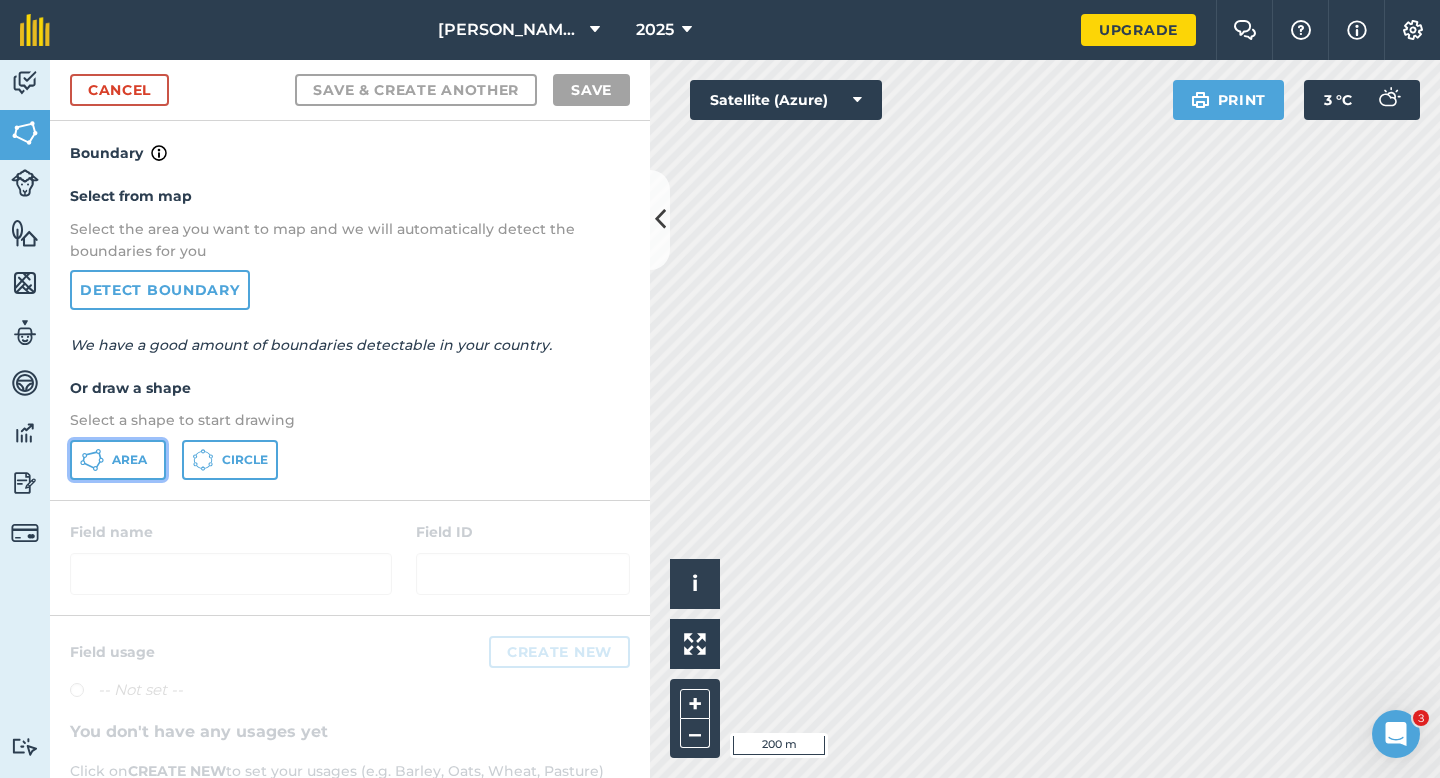 click on "Area" at bounding box center (118, 460) 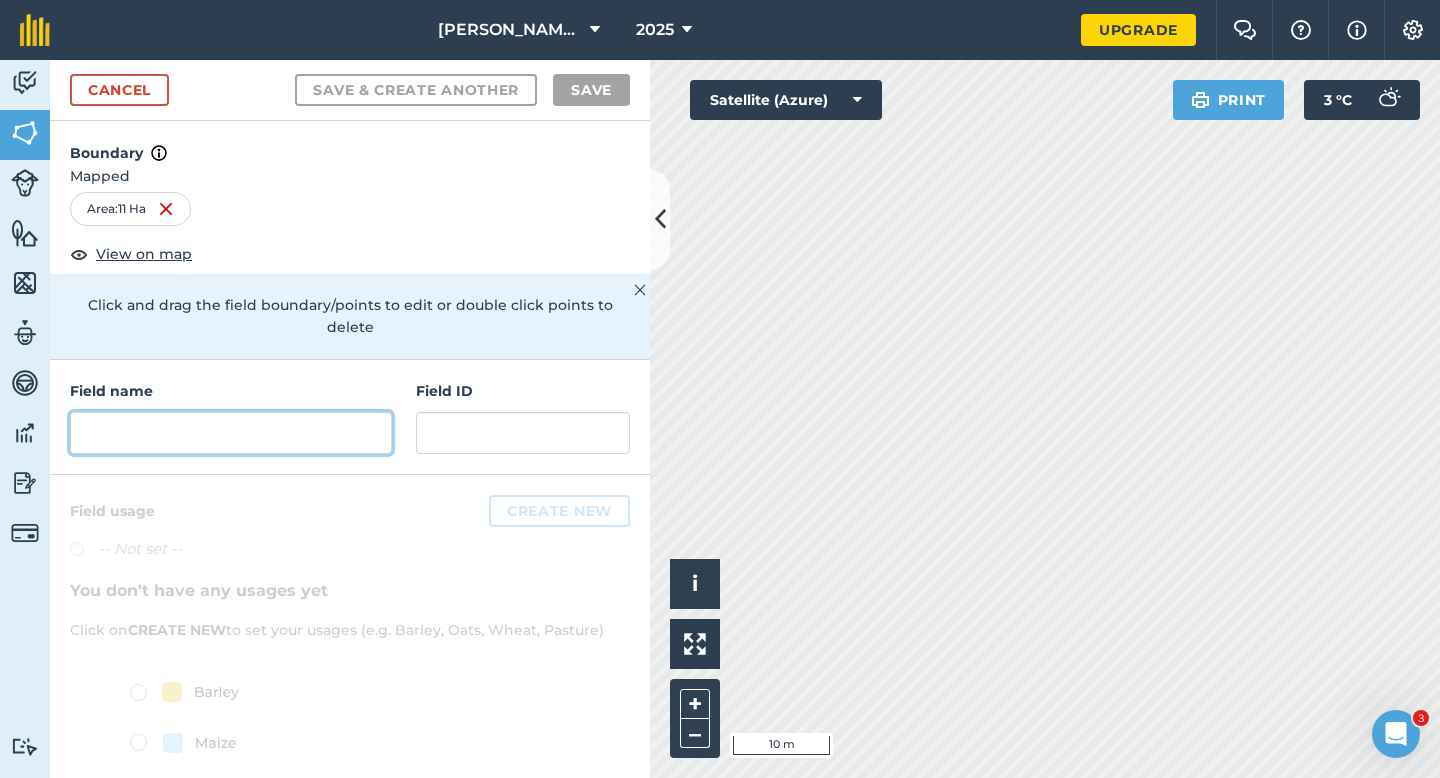 click at bounding box center (231, 433) 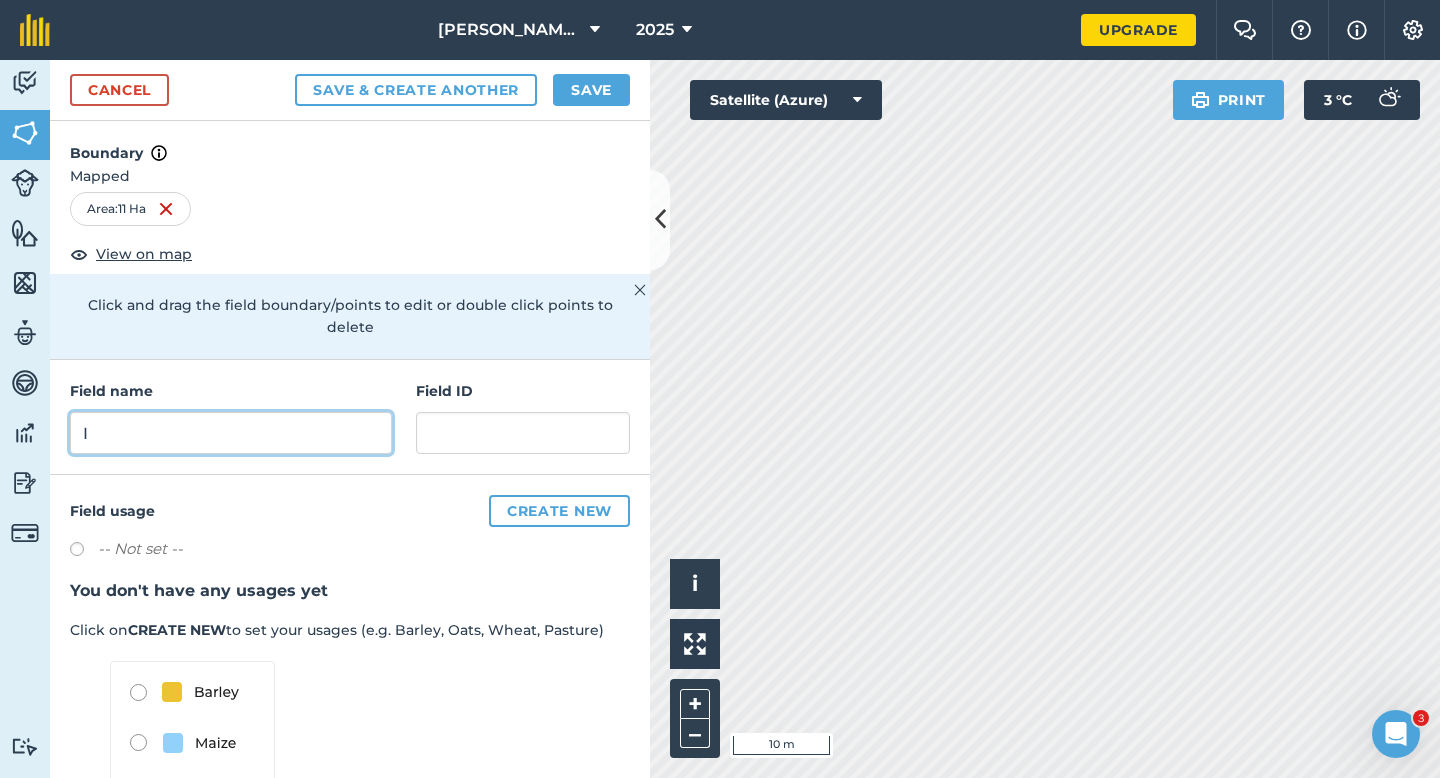 type on "I" 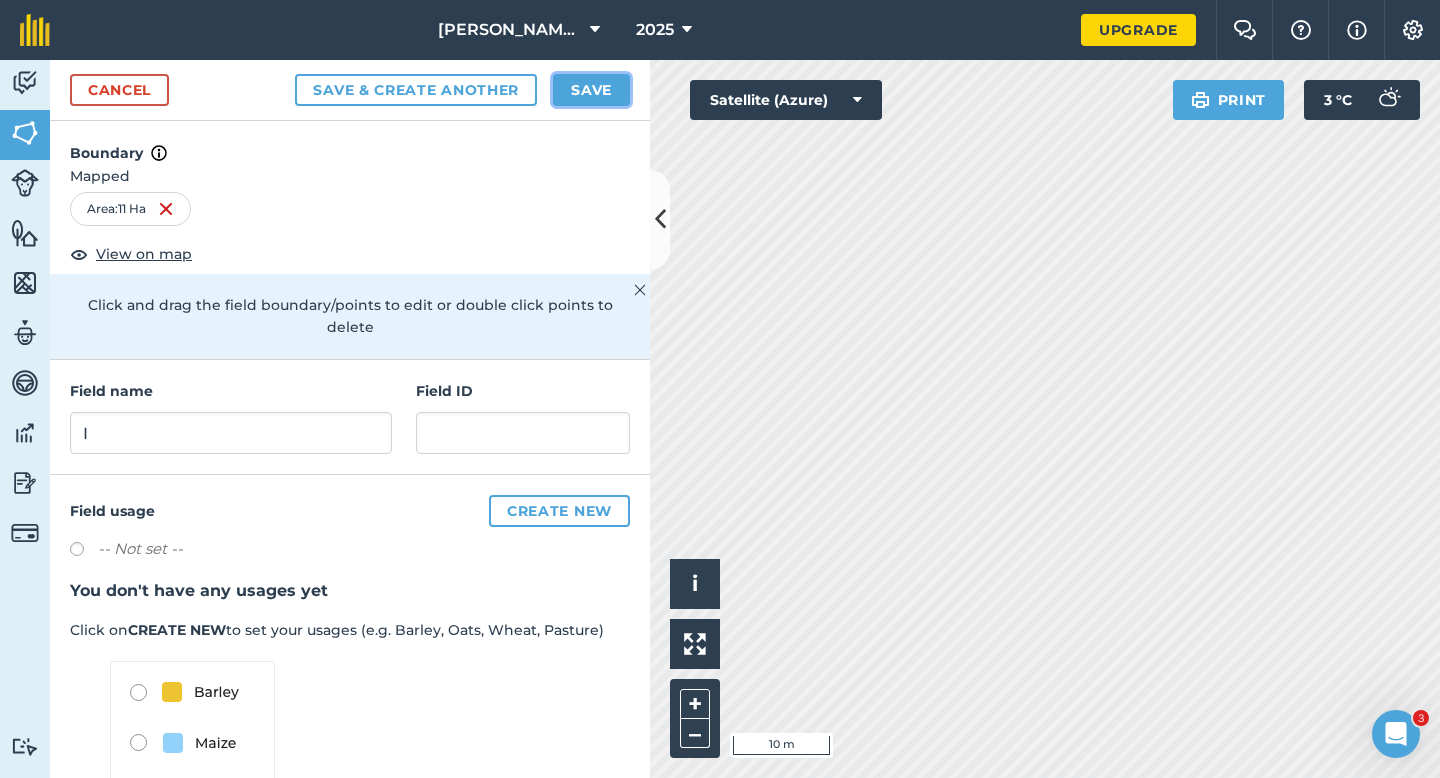 click on "Save" at bounding box center (591, 90) 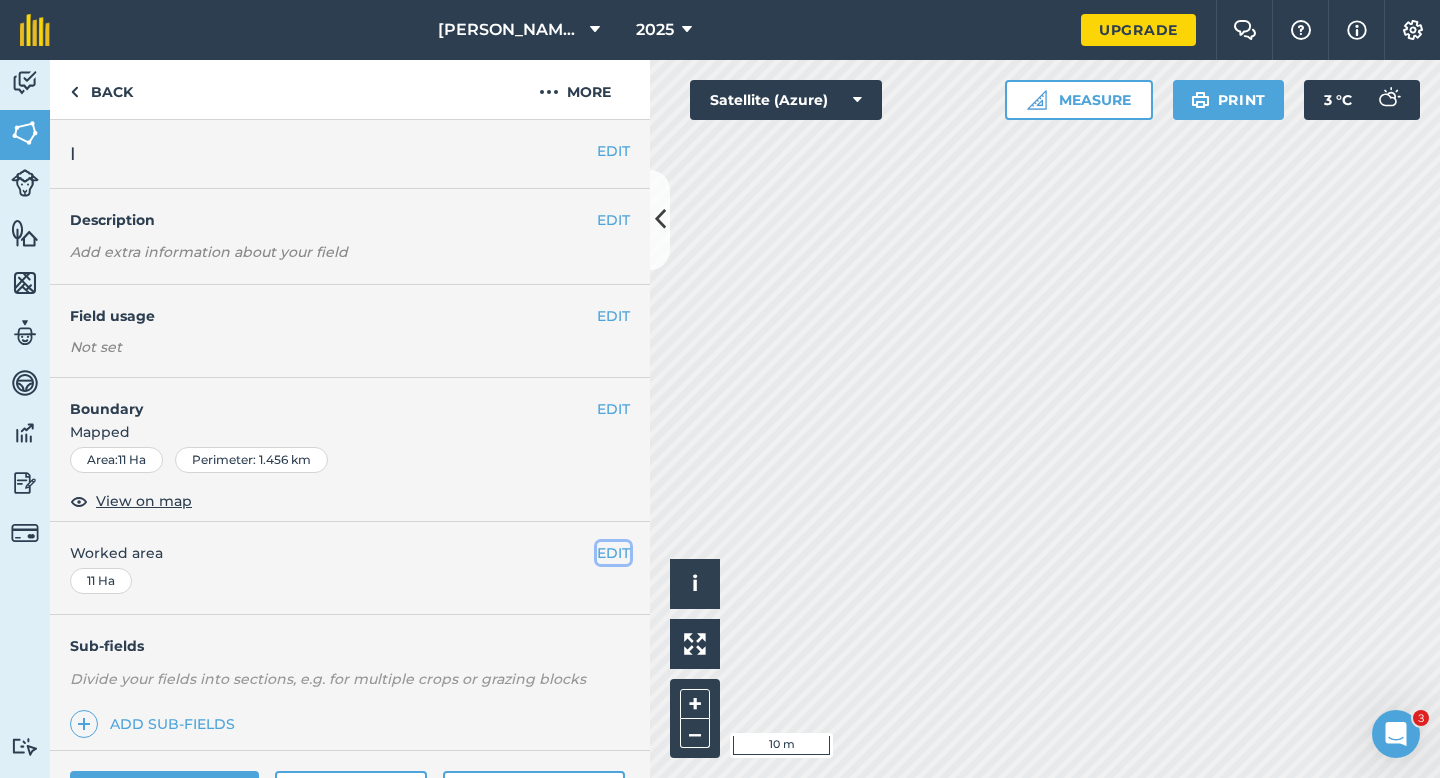 click on "EDIT" at bounding box center [613, 553] 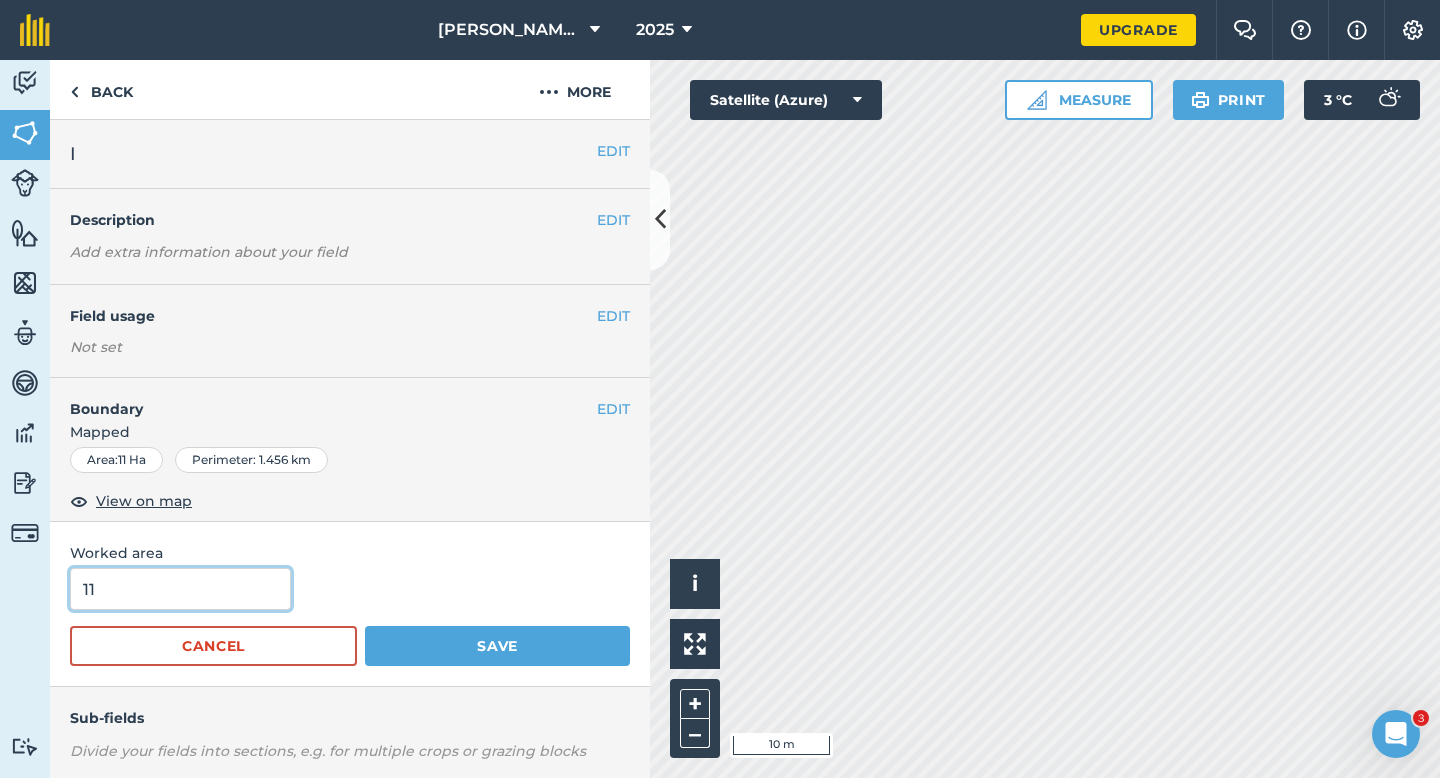 click on "11" at bounding box center [180, 589] 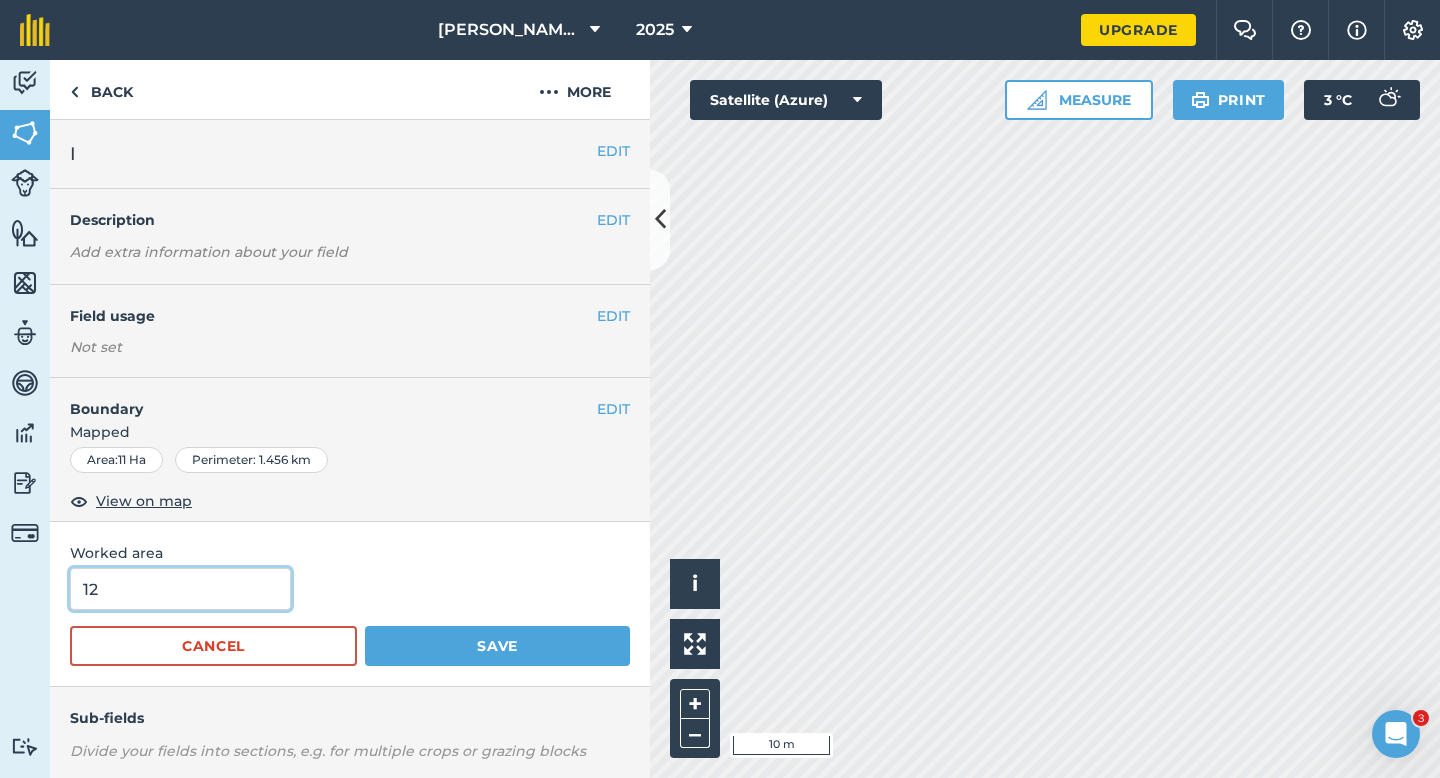 type on "11" 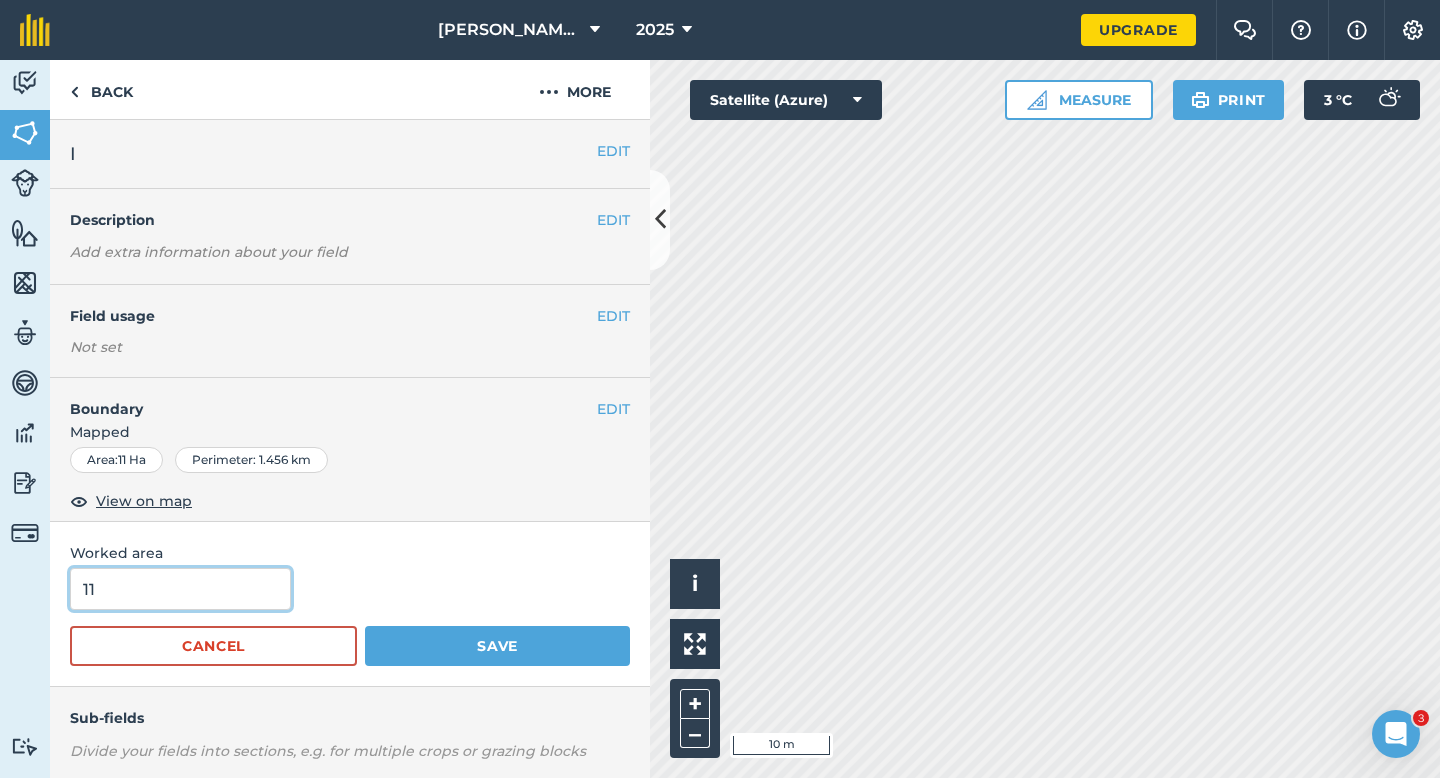 click on "Save" at bounding box center [497, 646] 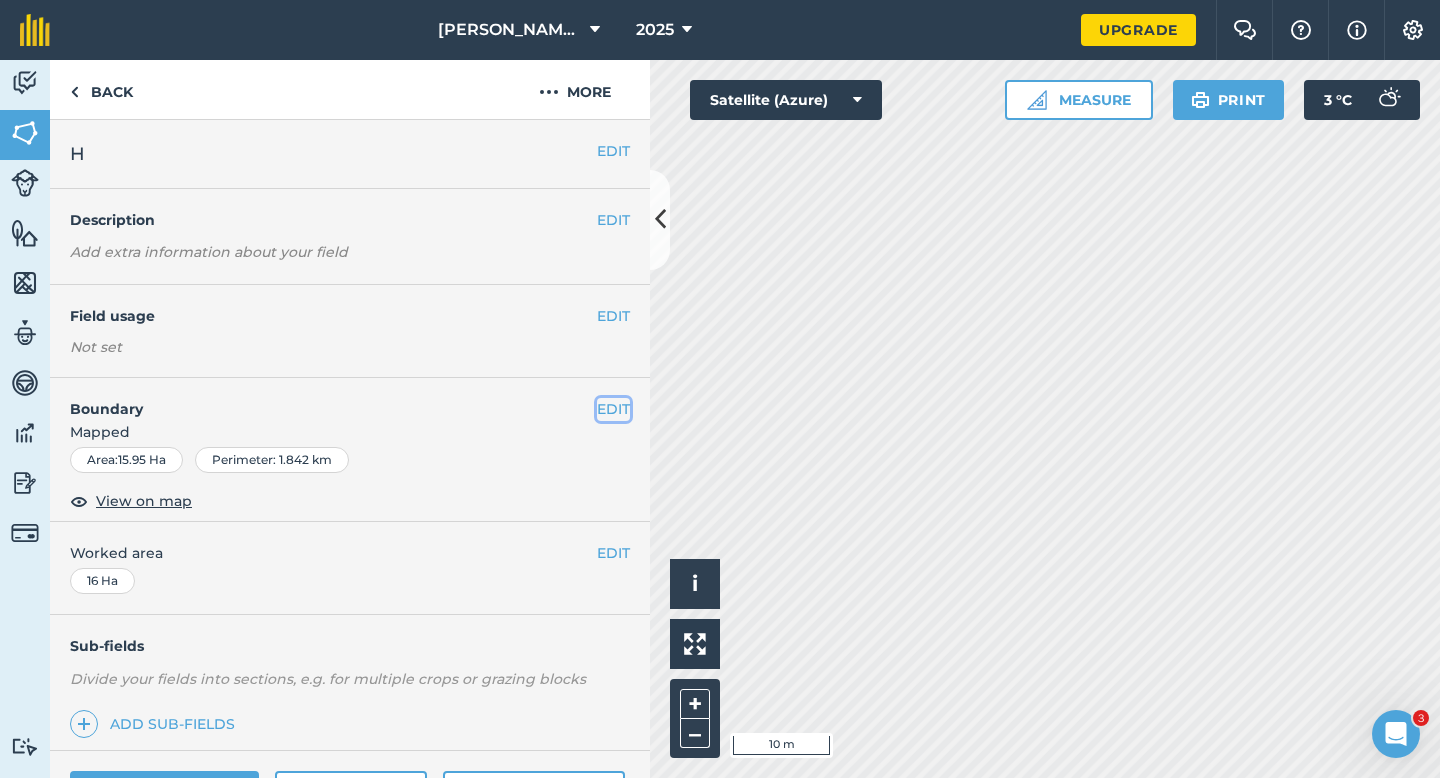click on "EDIT" at bounding box center (613, 409) 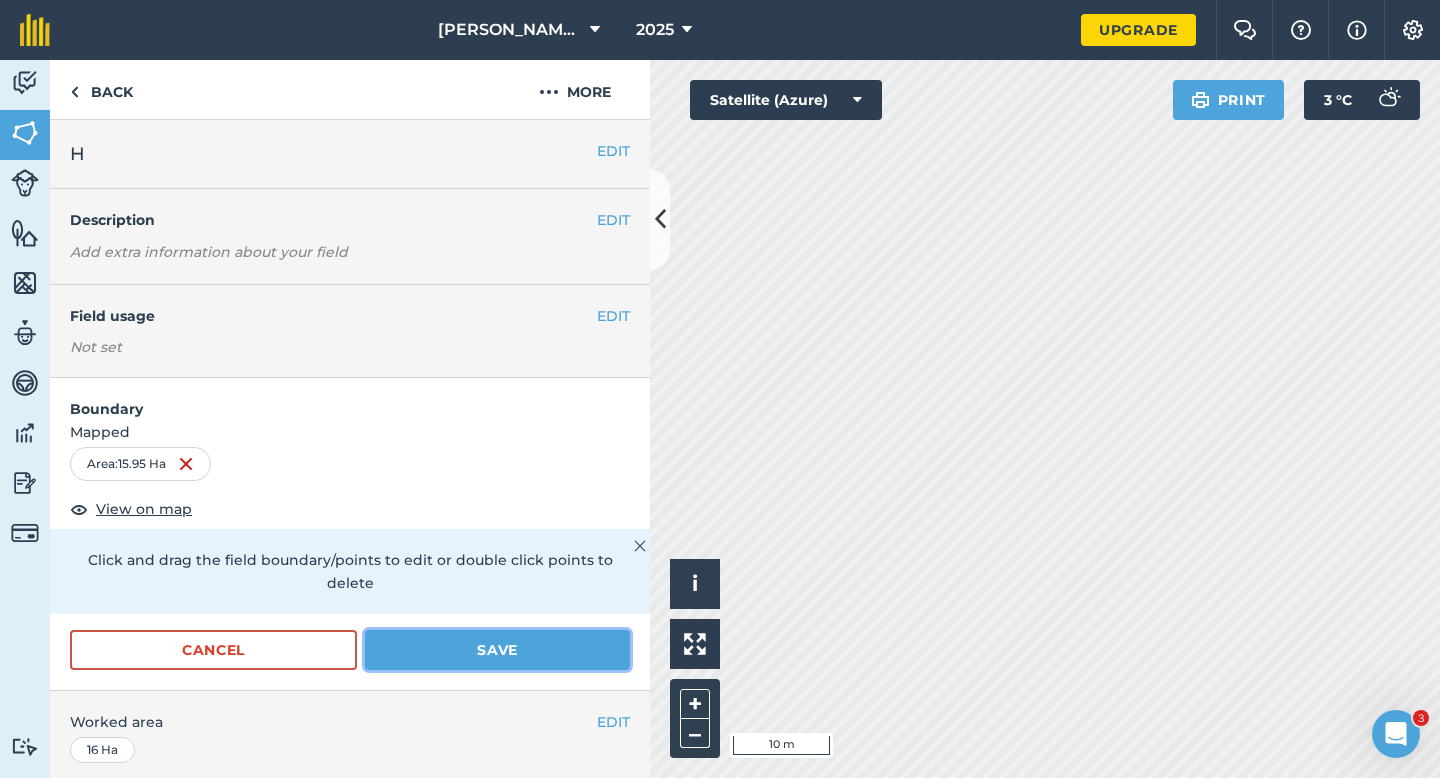click on "Save" at bounding box center [497, 650] 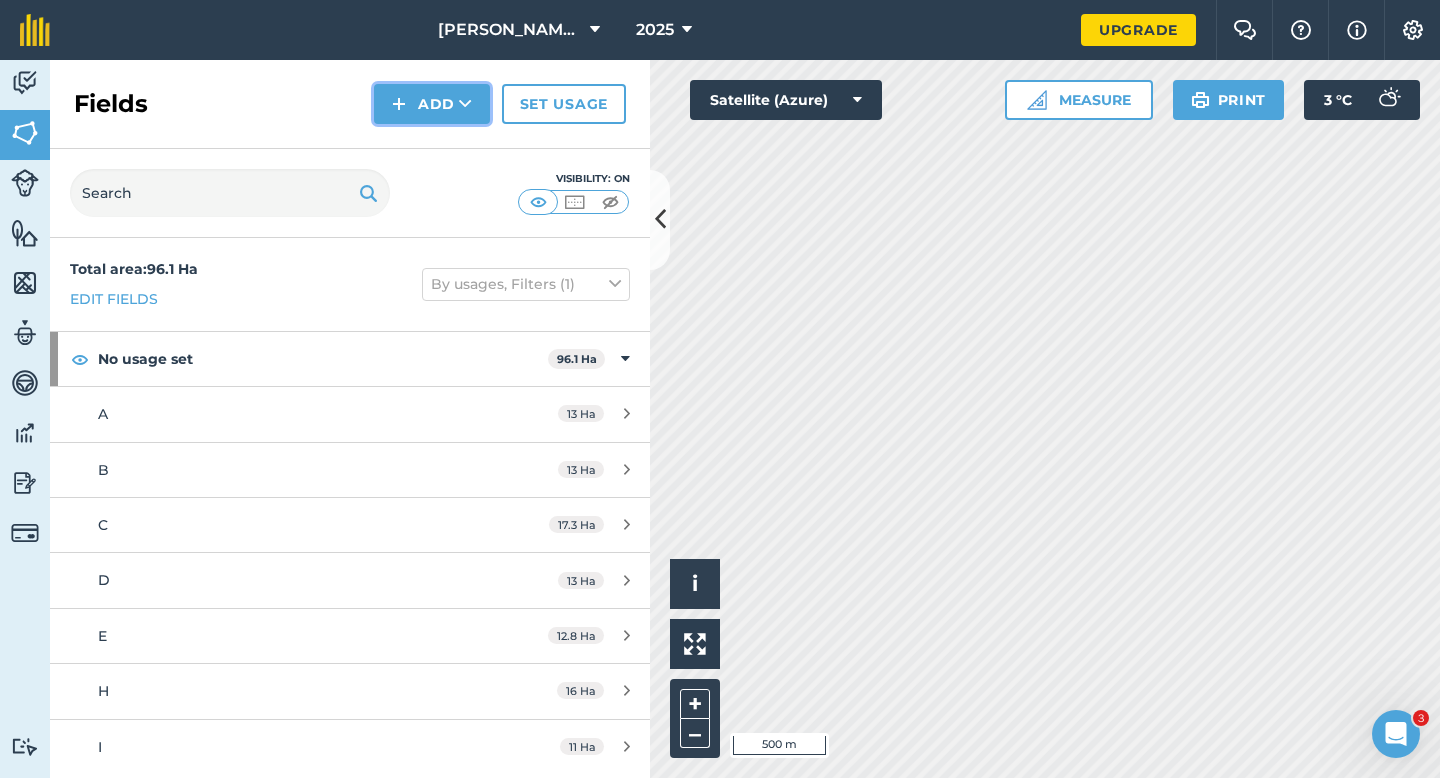 click on "Add" at bounding box center [432, 104] 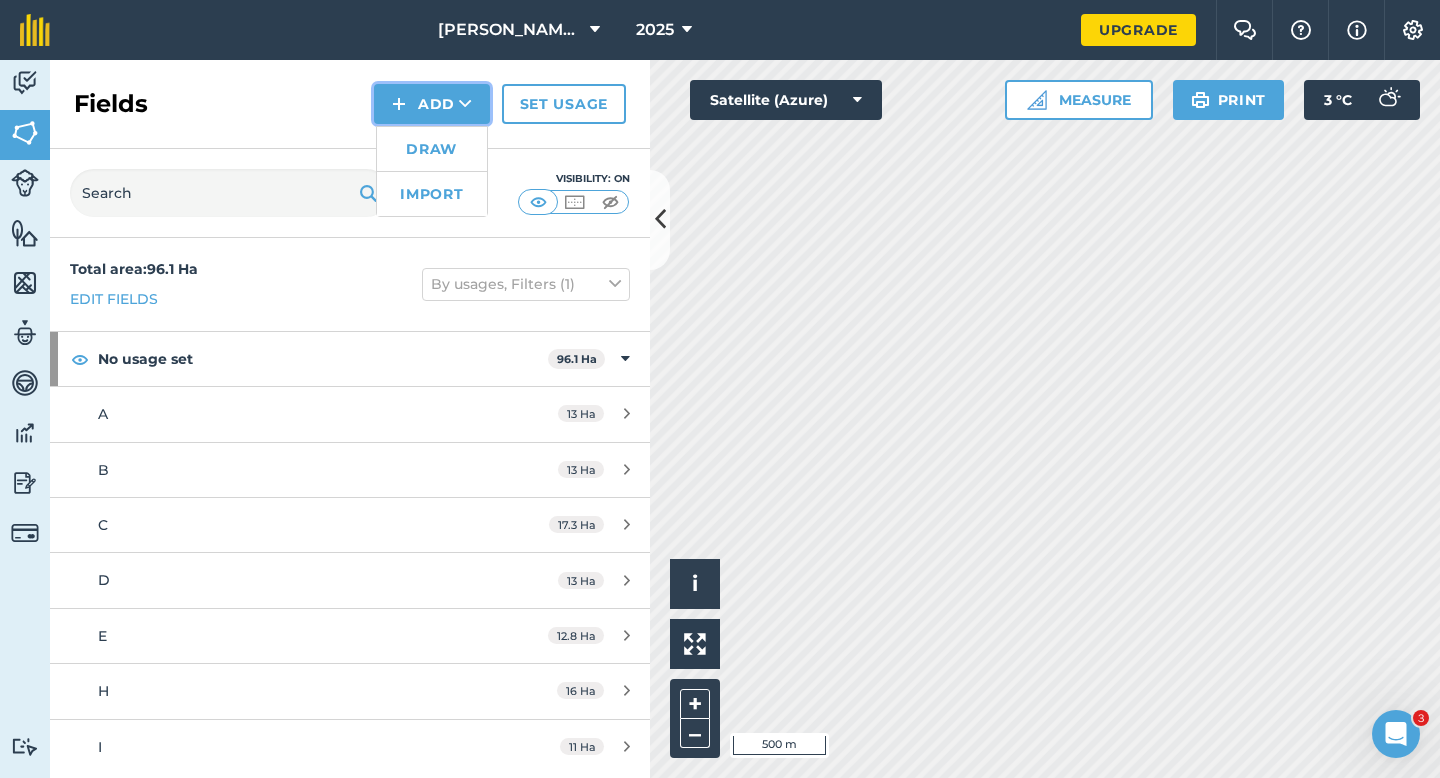 click on "Add   Draw Import" at bounding box center [432, 104] 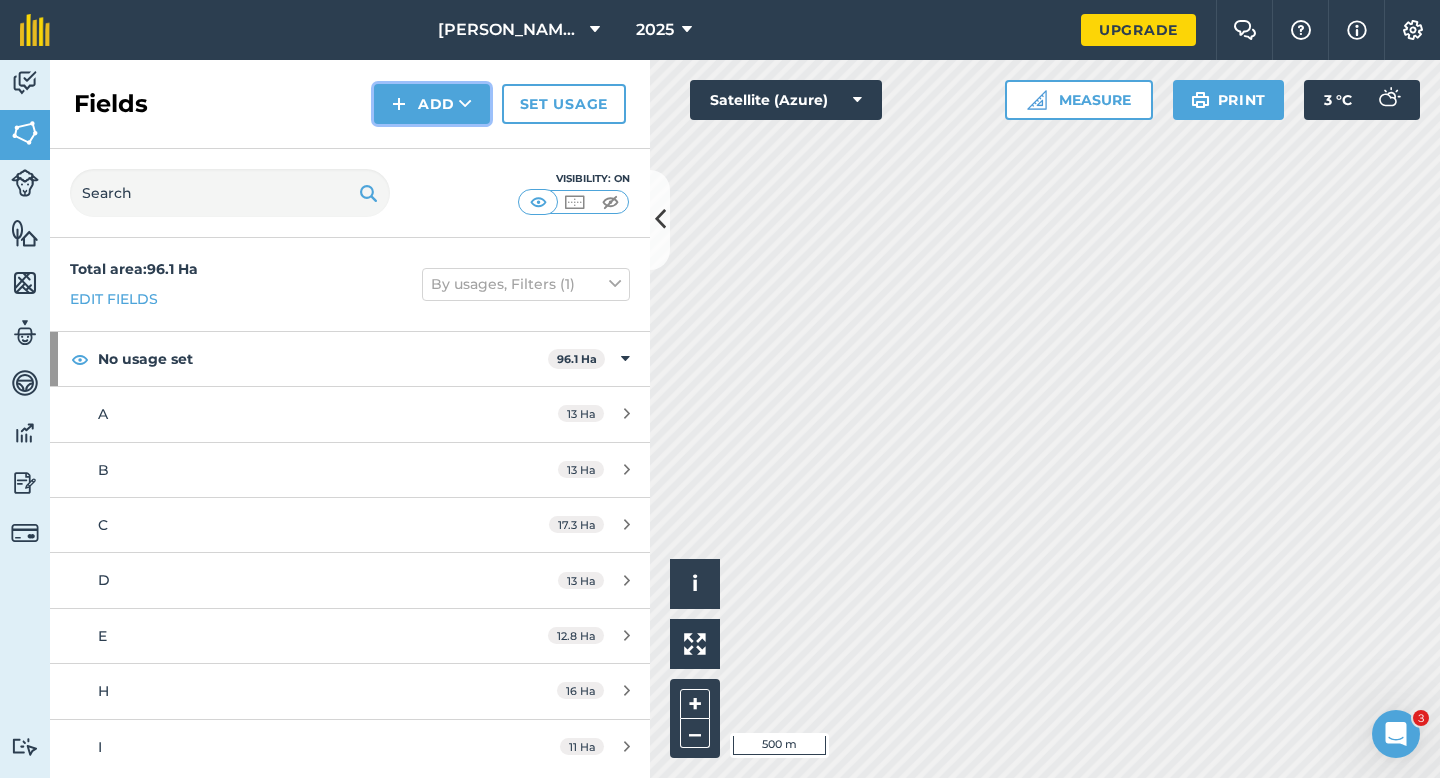 click on "Add" at bounding box center [432, 104] 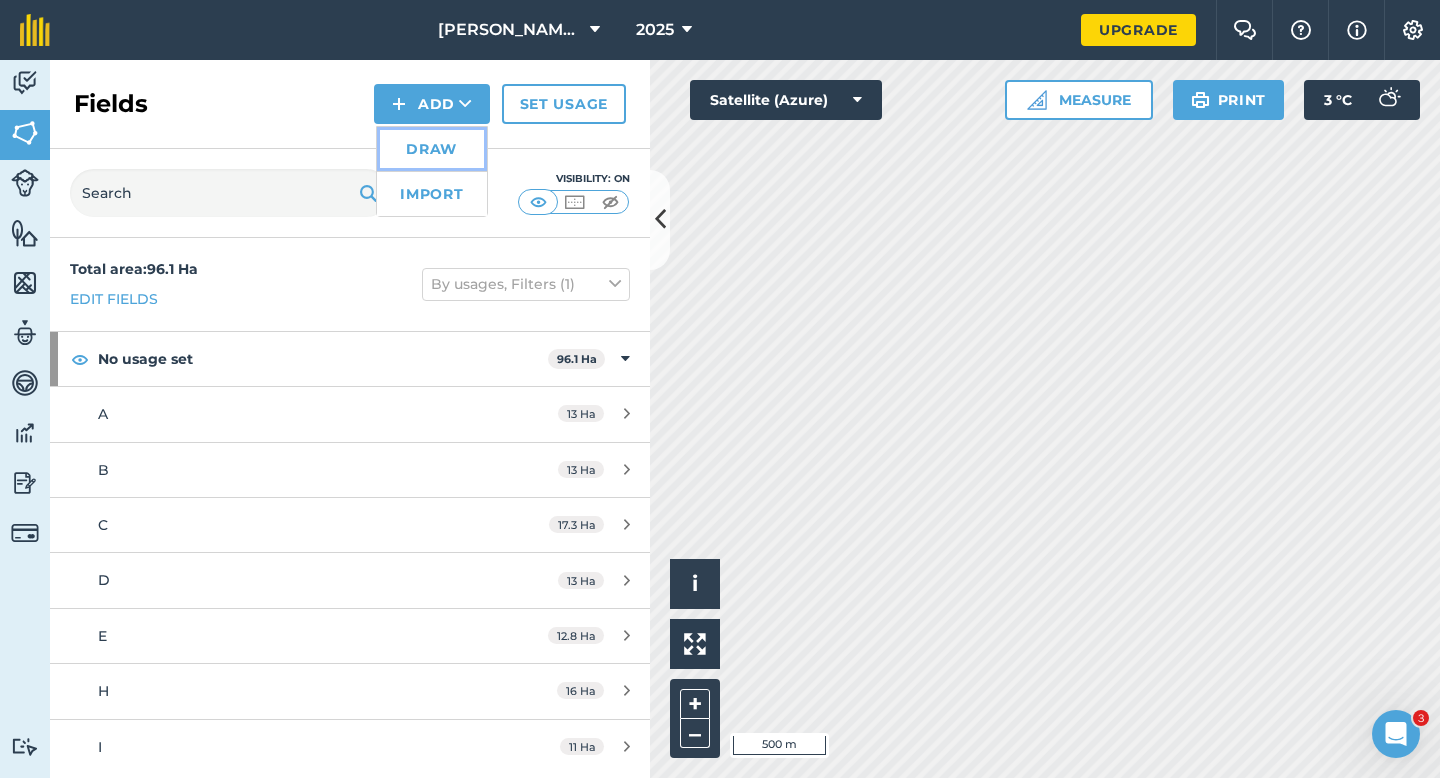 click on "Draw" at bounding box center [432, 149] 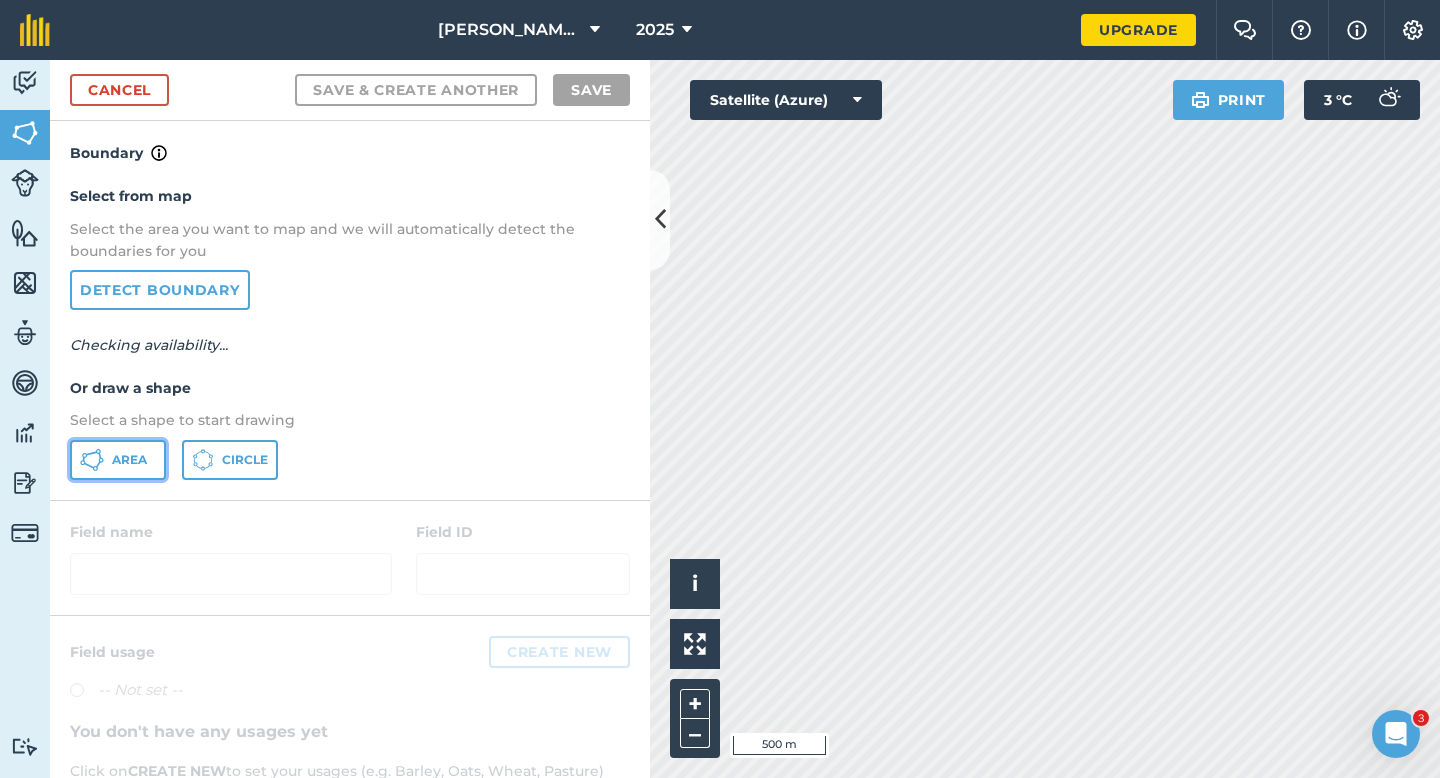click on "Area" at bounding box center [129, 460] 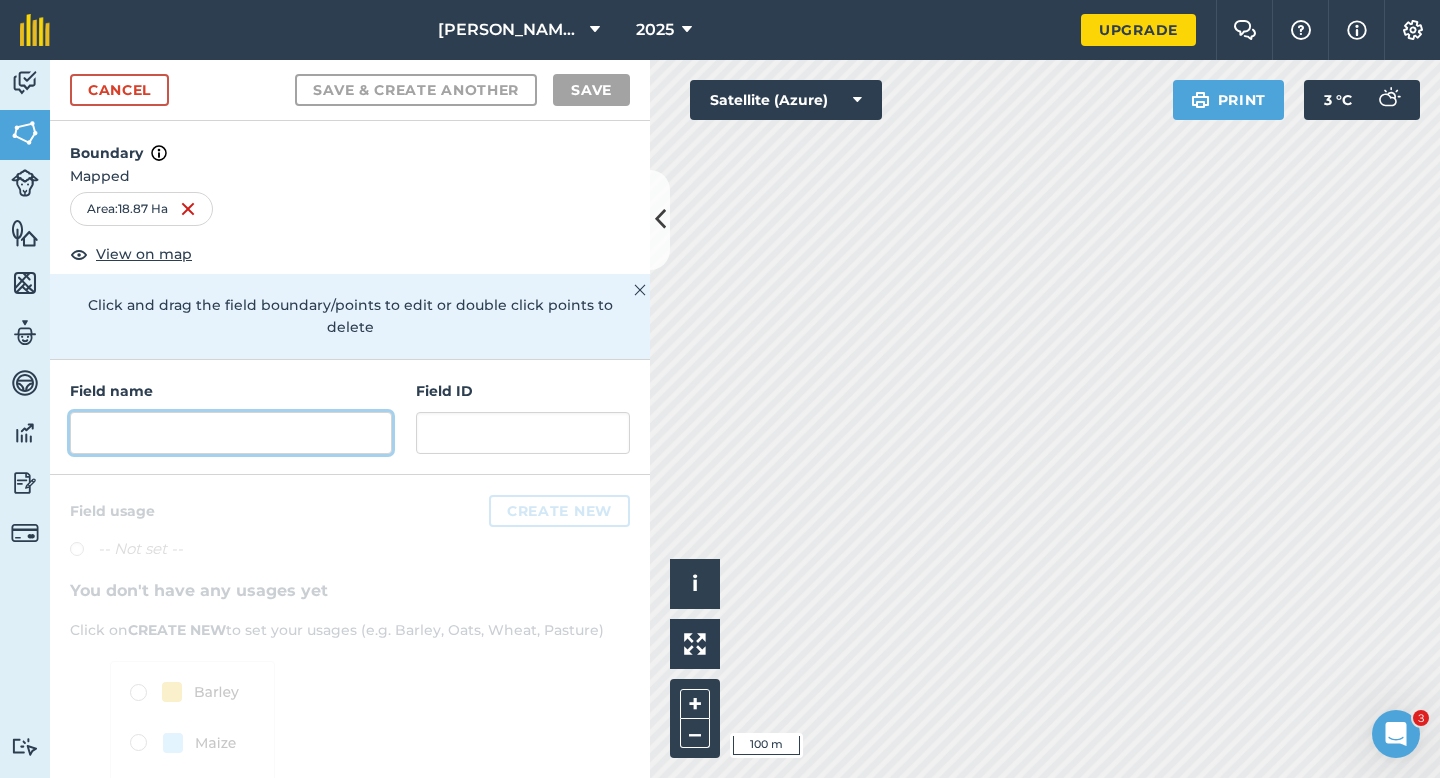 click at bounding box center (231, 433) 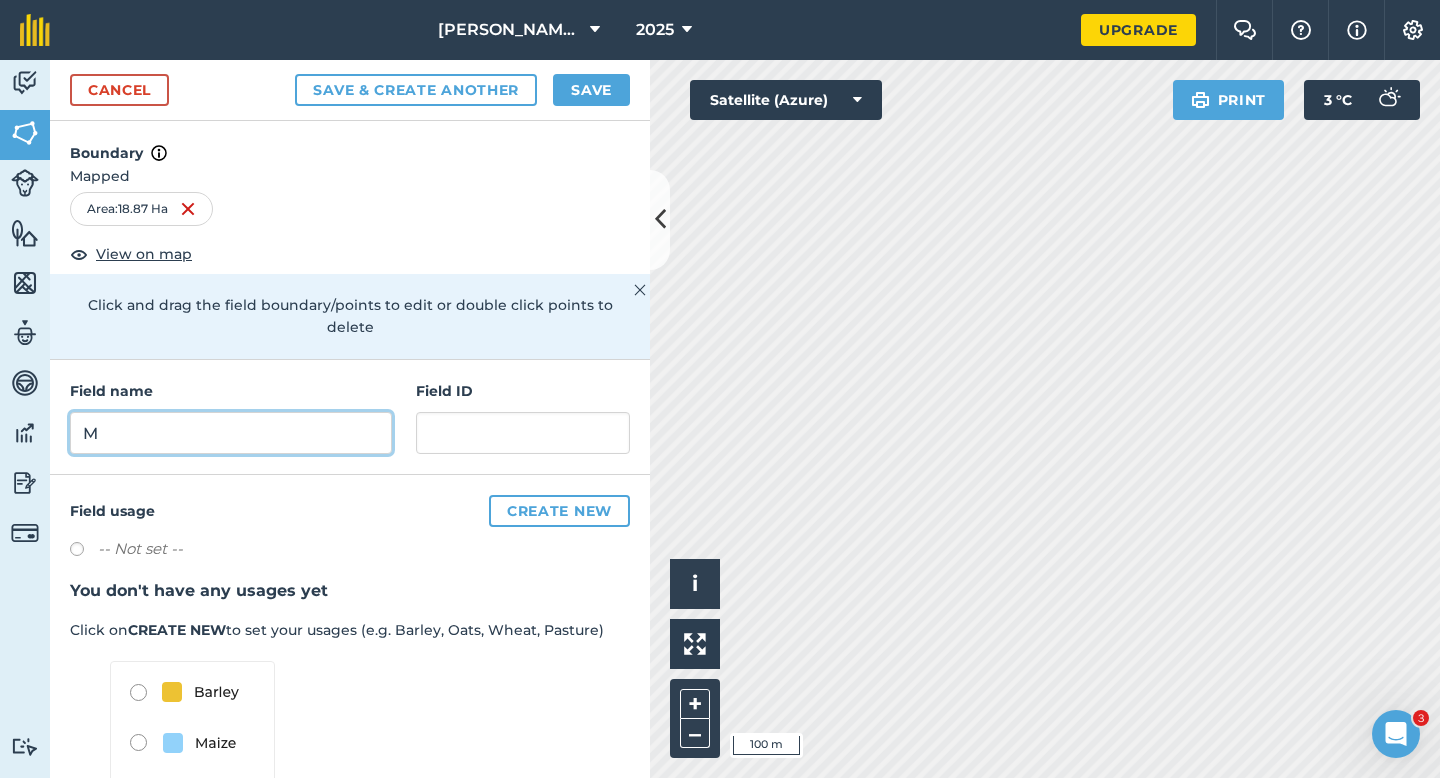 type on "M" 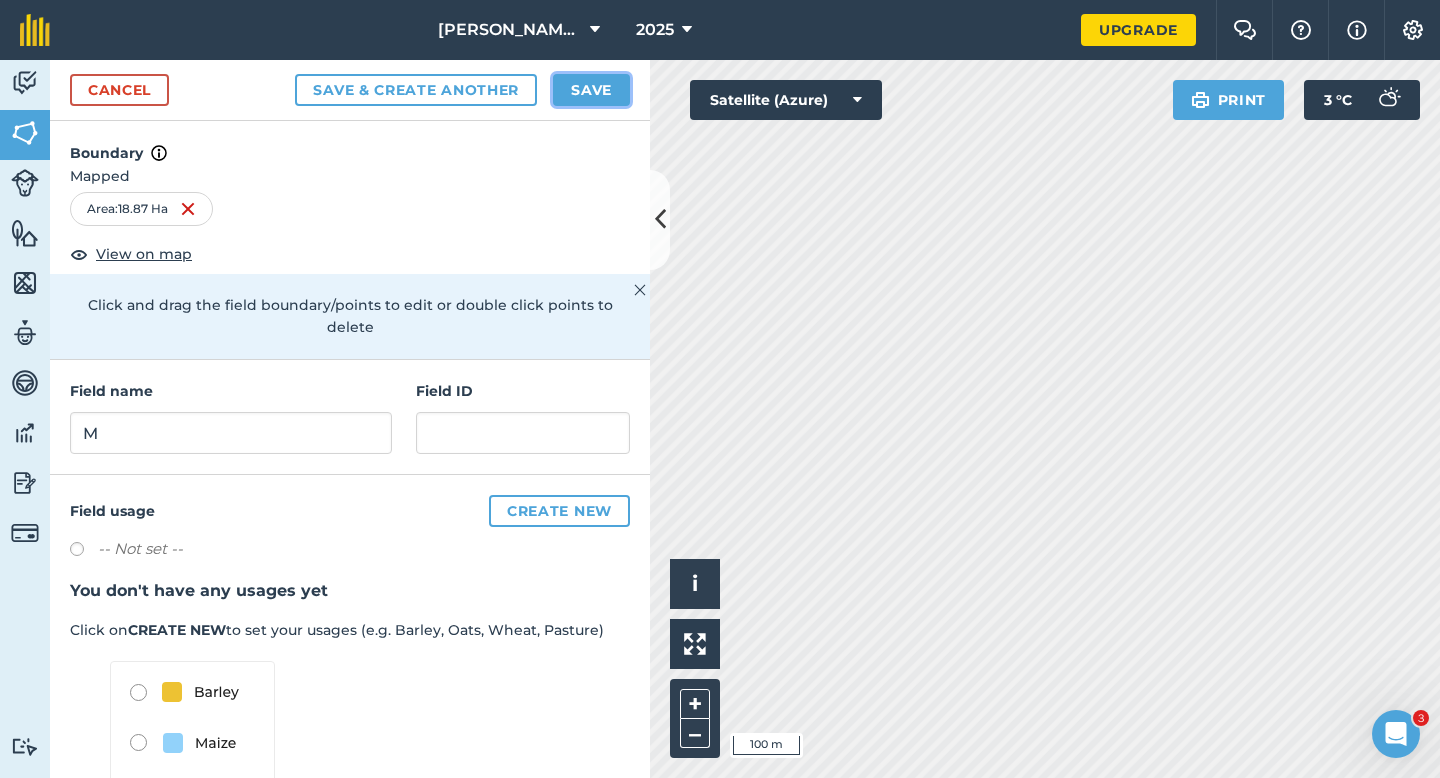 click on "Save" at bounding box center [591, 90] 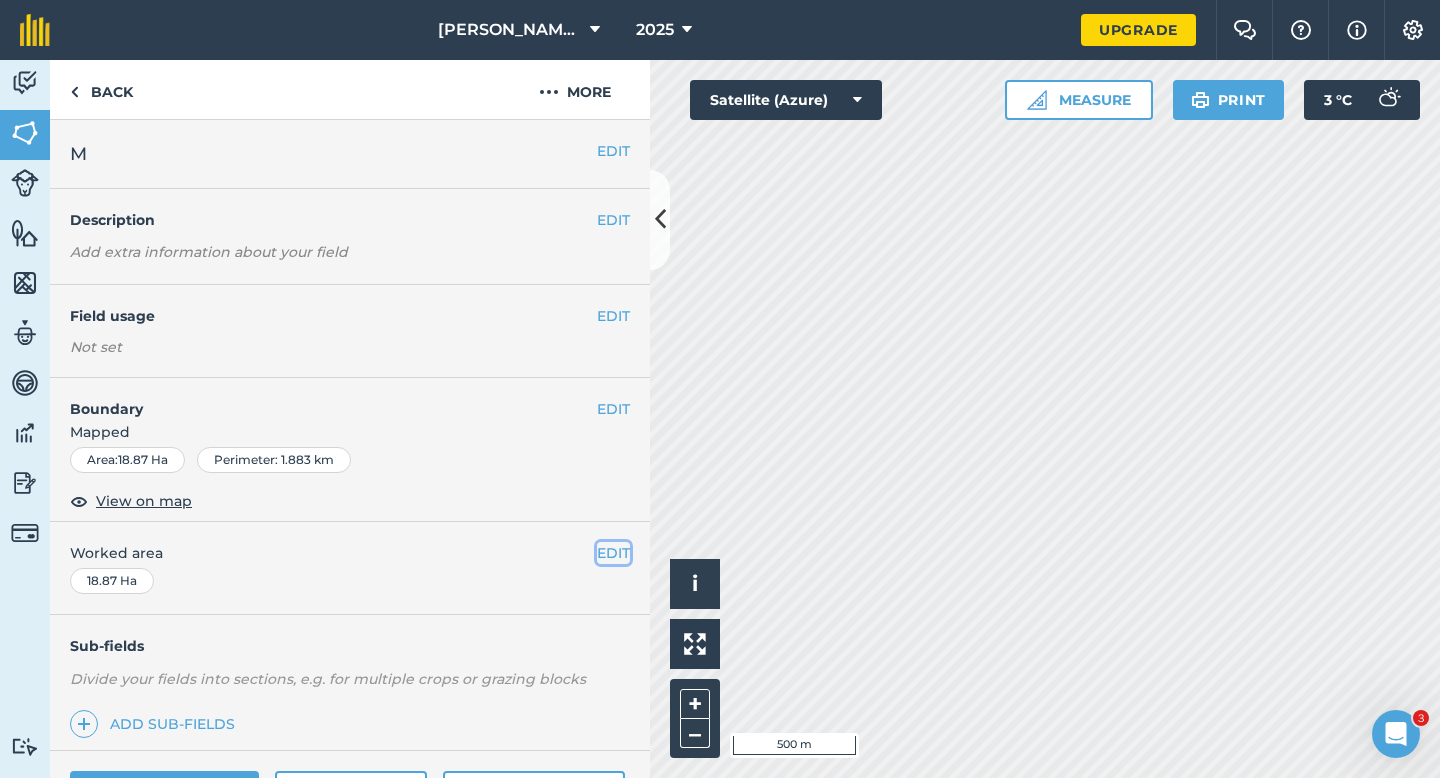 click on "EDIT" at bounding box center [613, 553] 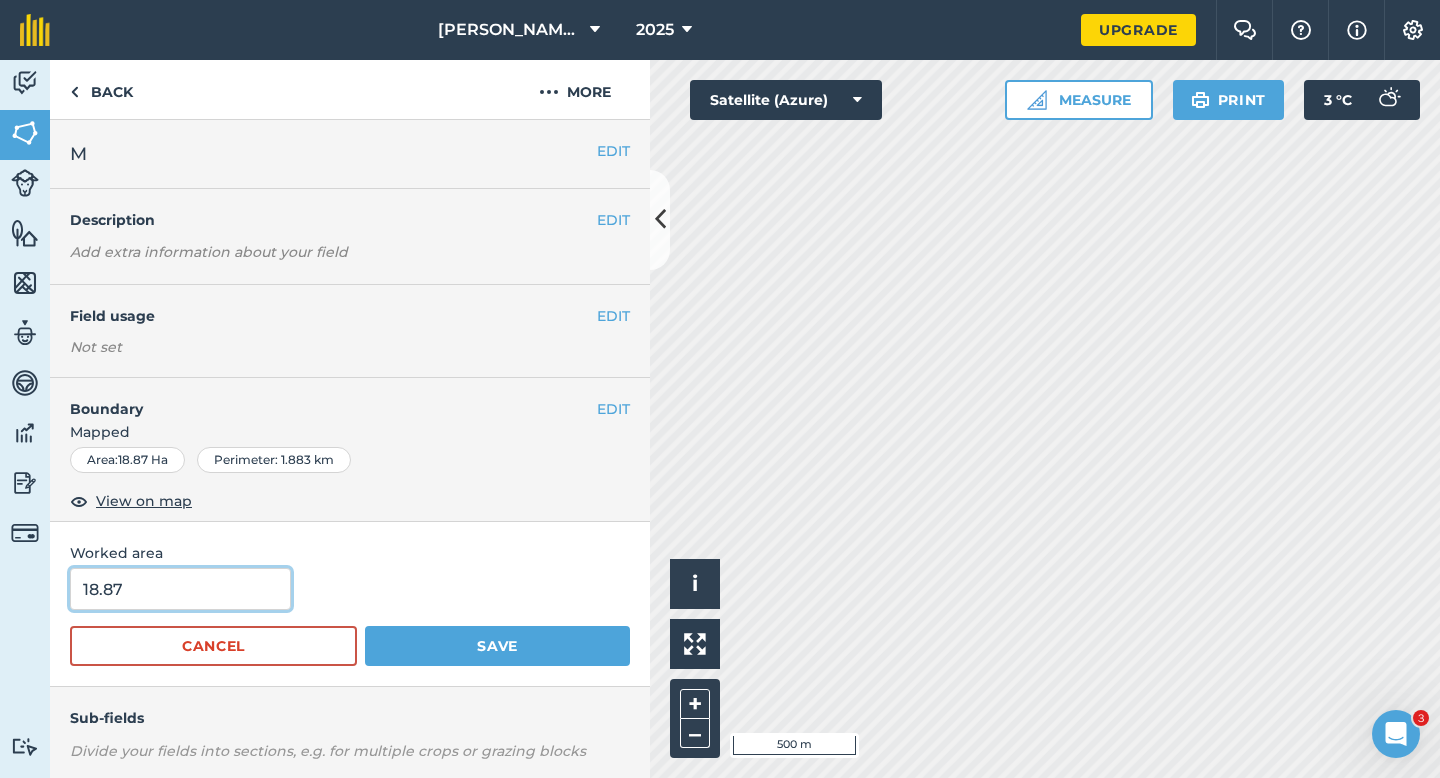 click on "18.87" at bounding box center [180, 589] 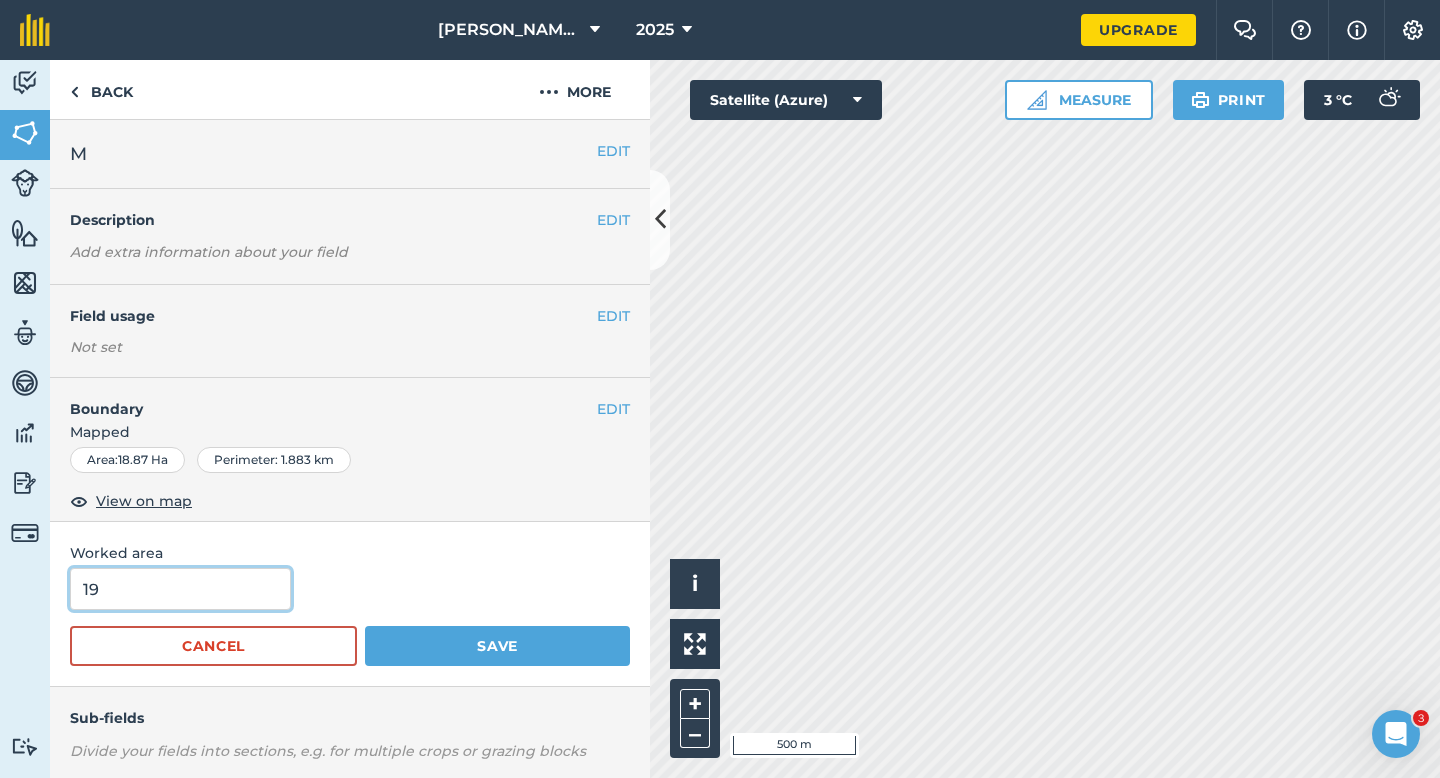 click on "Save" at bounding box center [497, 646] 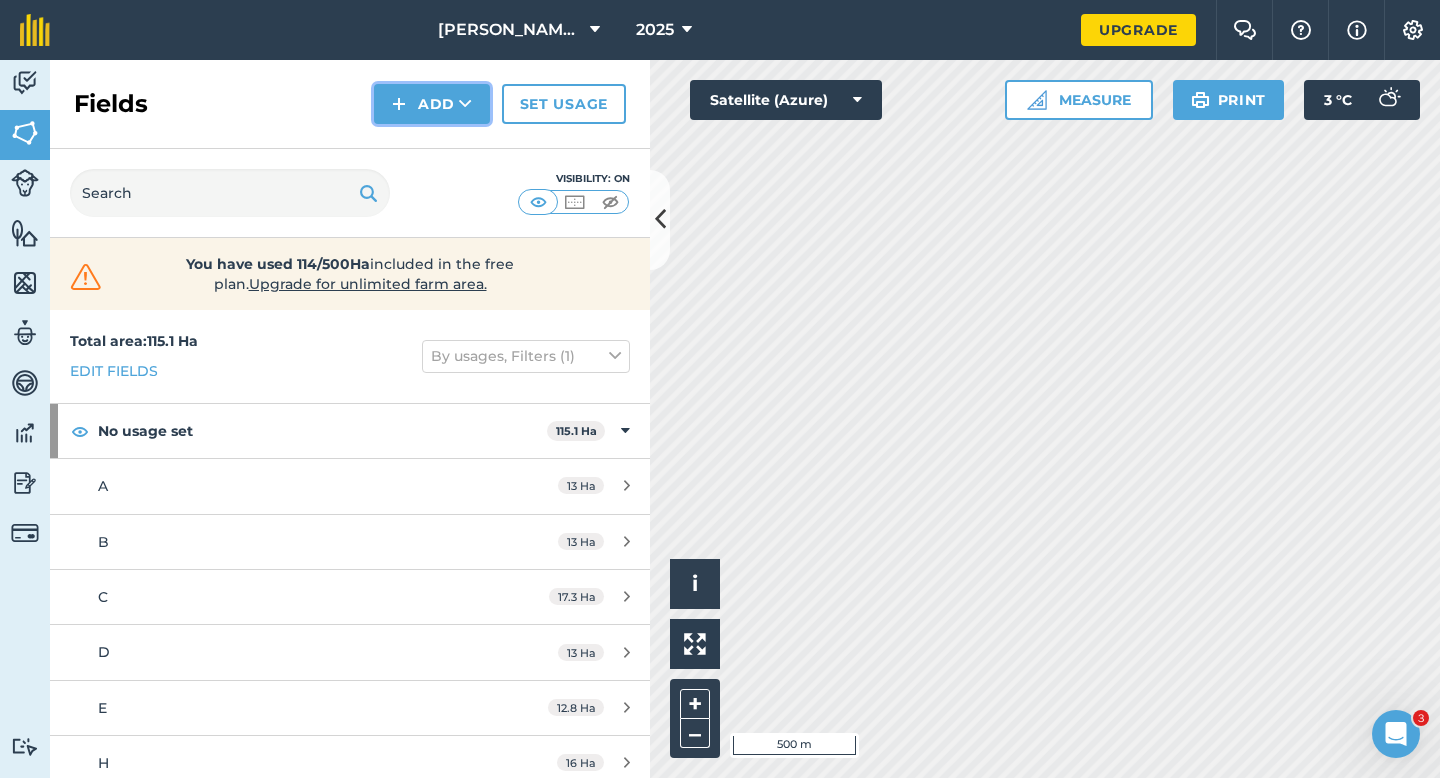 click on "Add" at bounding box center (432, 104) 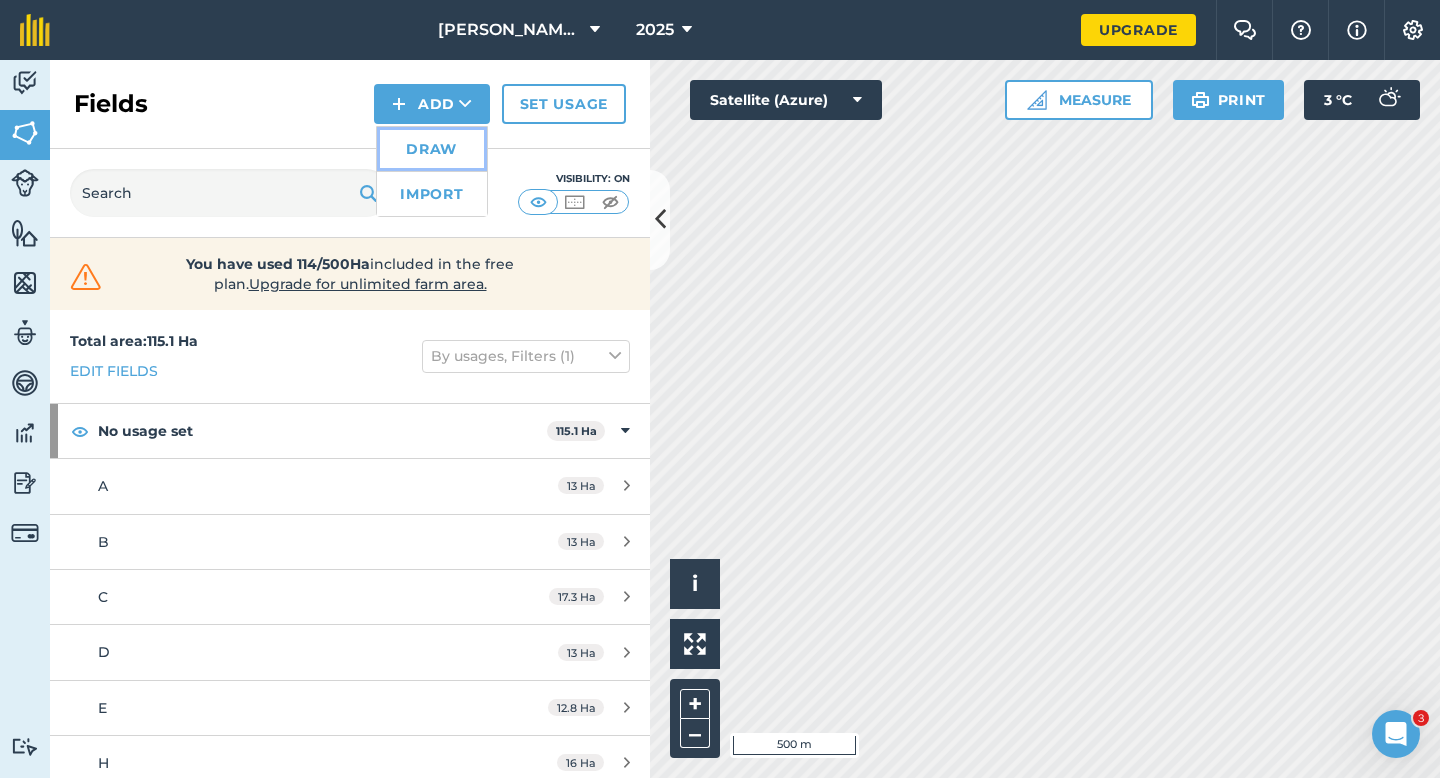 click on "Draw" at bounding box center (432, 149) 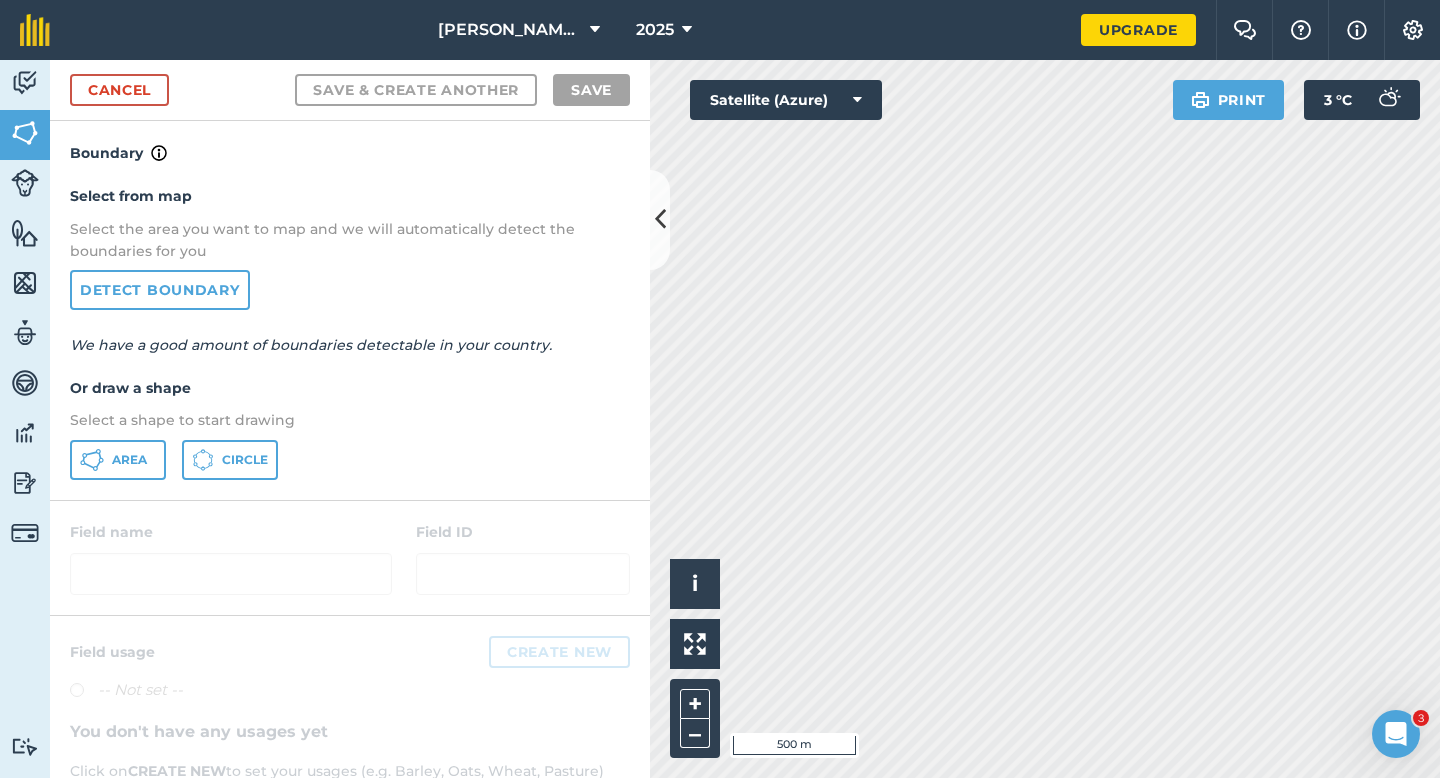 click on "Area Circle" at bounding box center [350, 460] 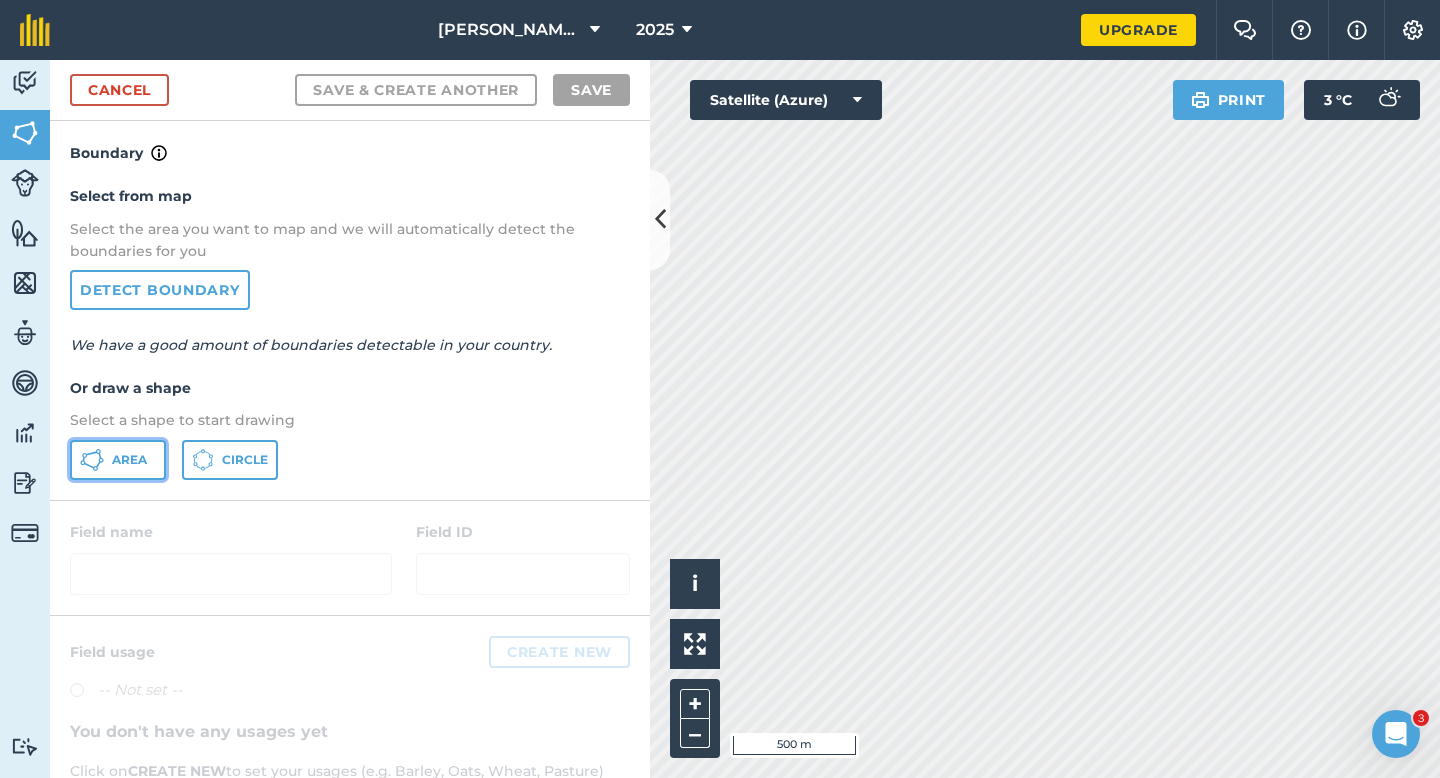 click on "Area" at bounding box center (118, 460) 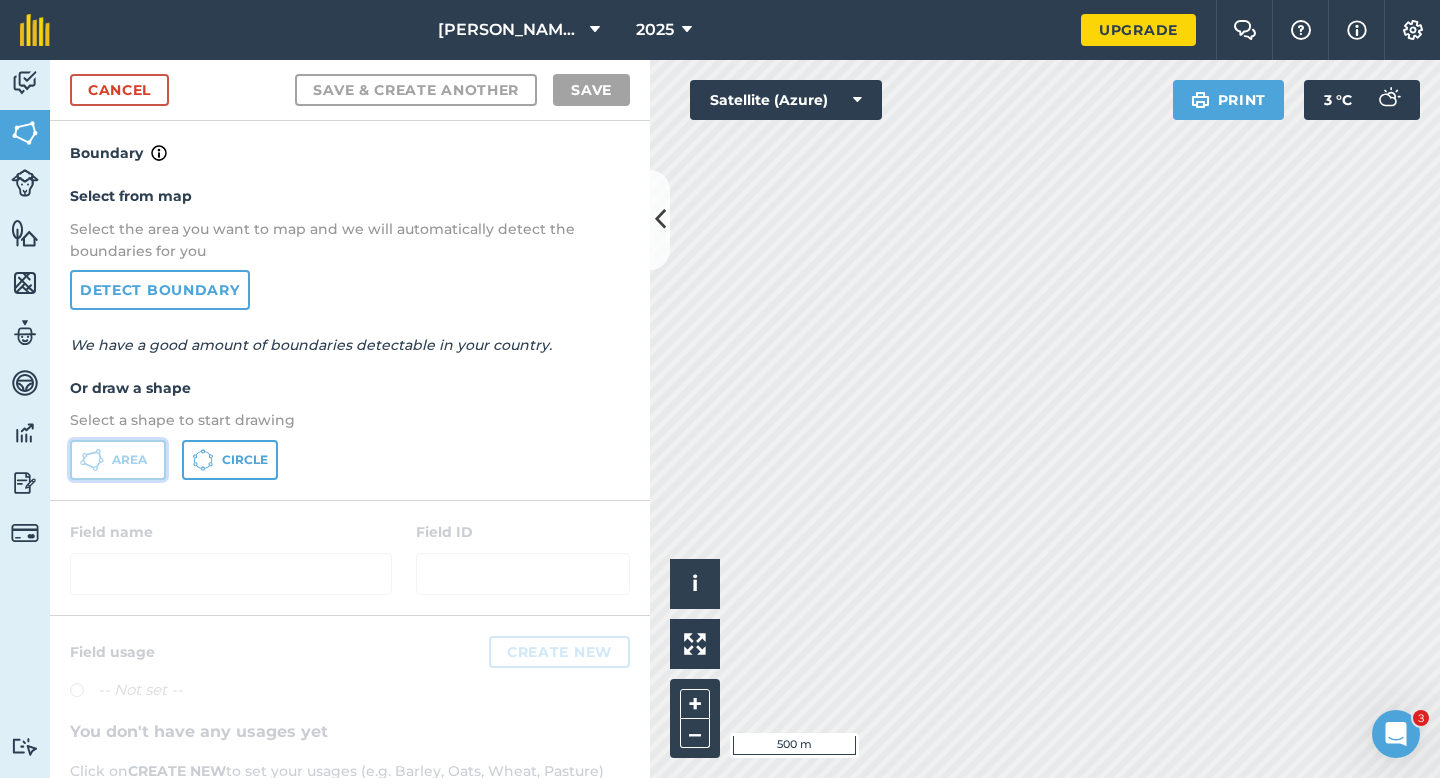 click on "Area" at bounding box center [118, 460] 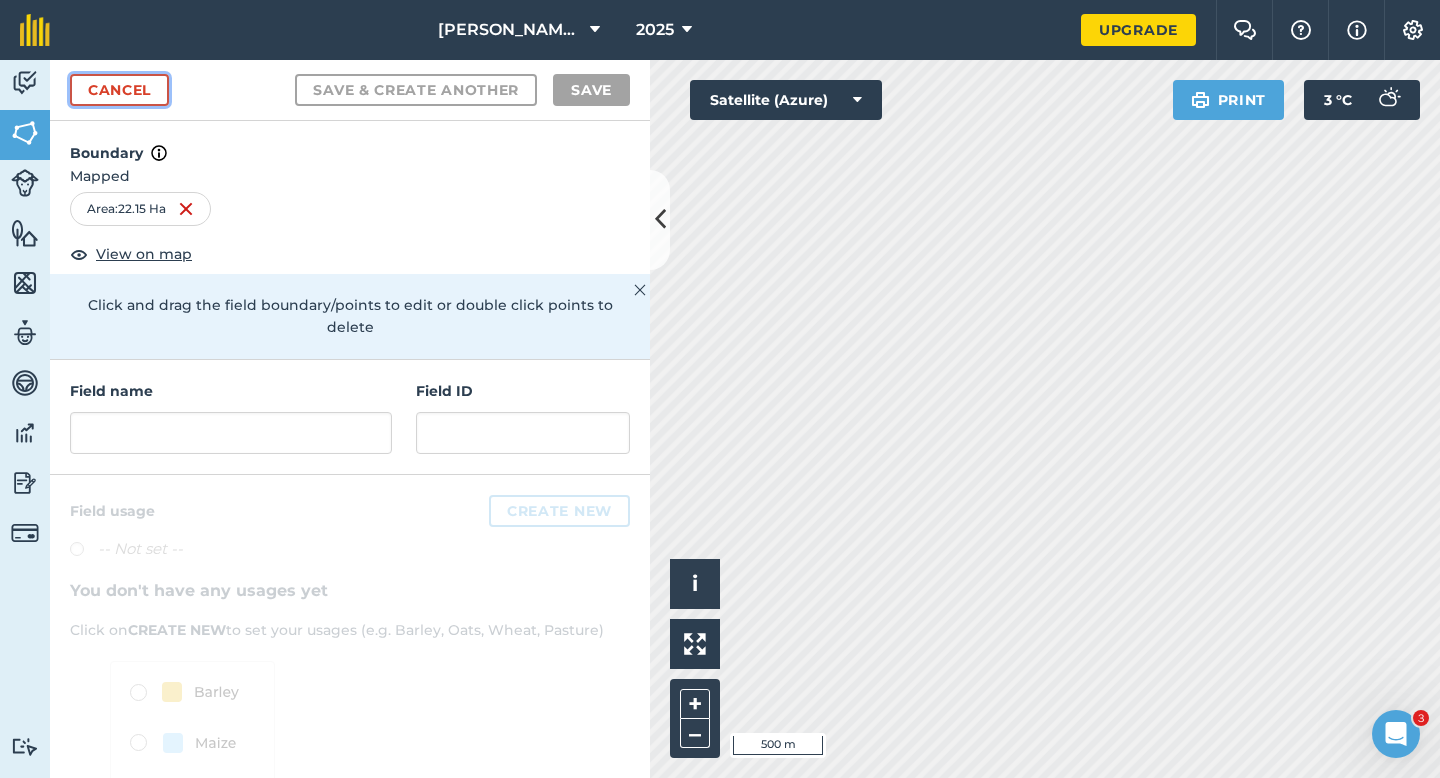 click on "Cancel" at bounding box center [119, 90] 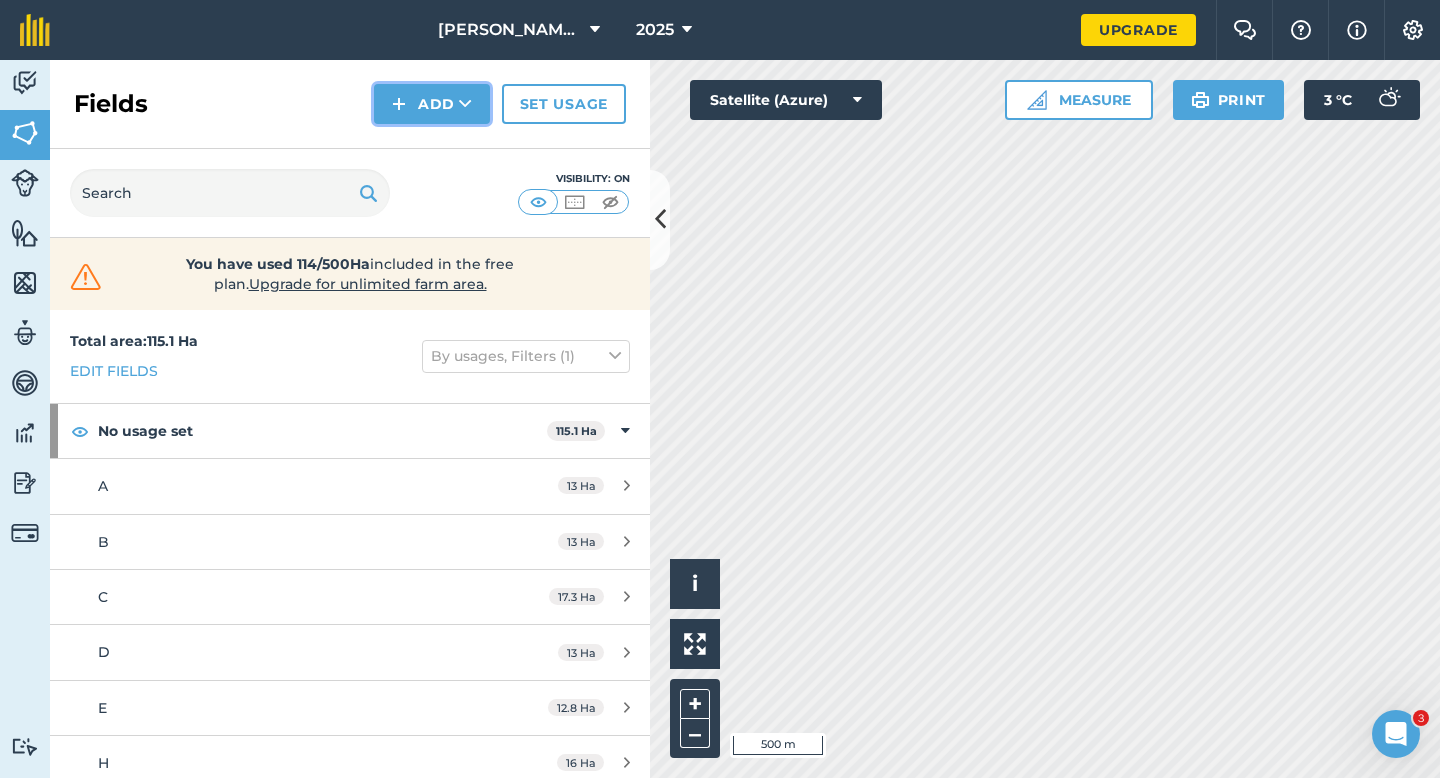 click at bounding box center (399, 104) 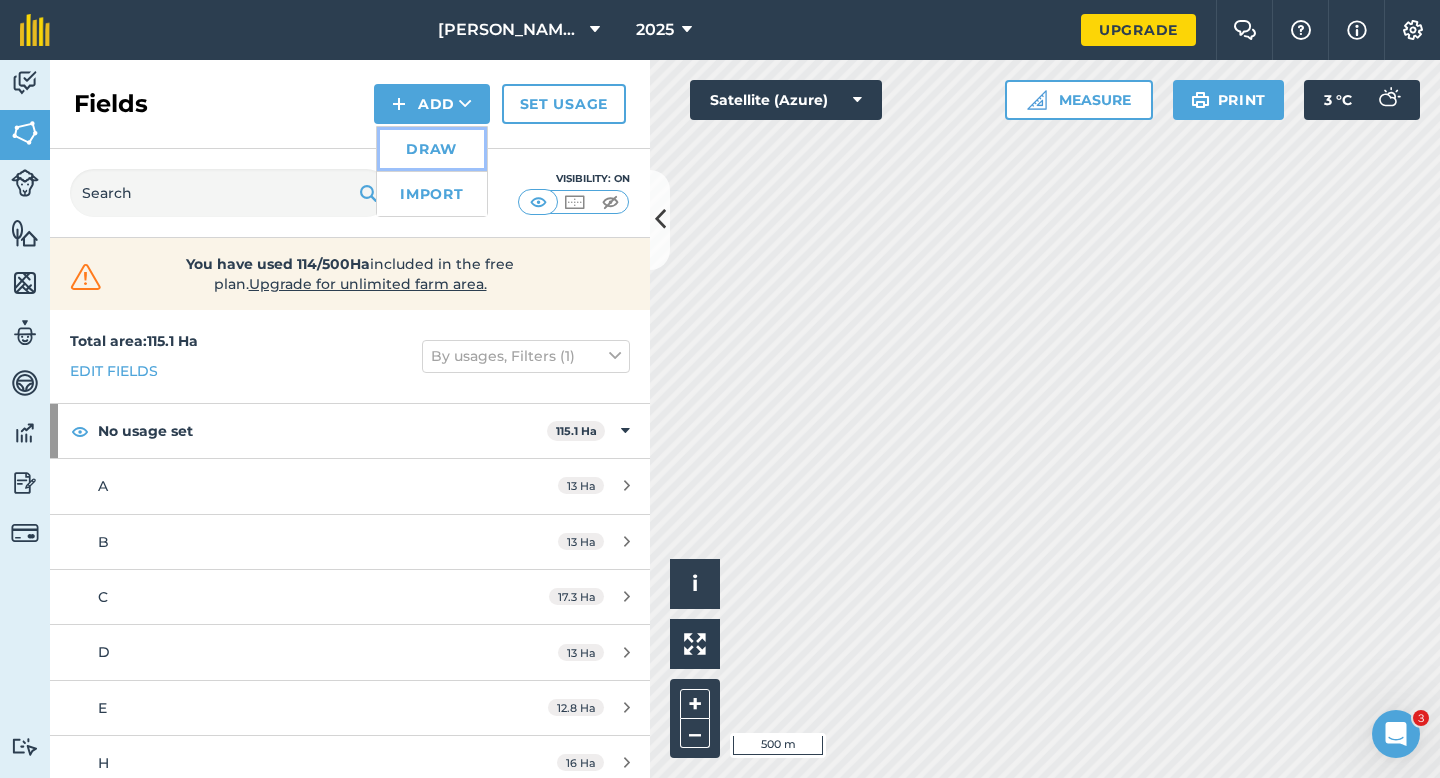 click on "Draw" at bounding box center (432, 149) 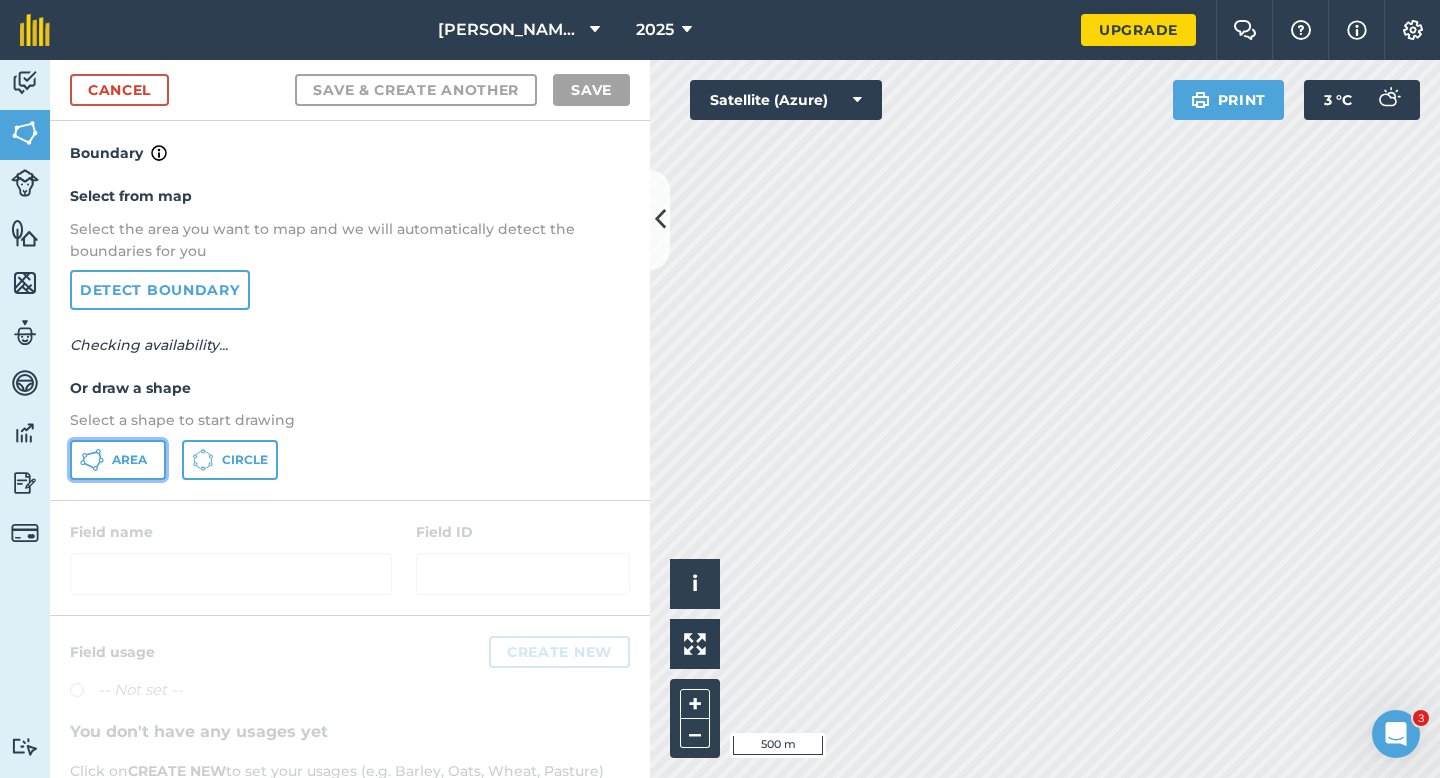 click on "Area" at bounding box center [118, 460] 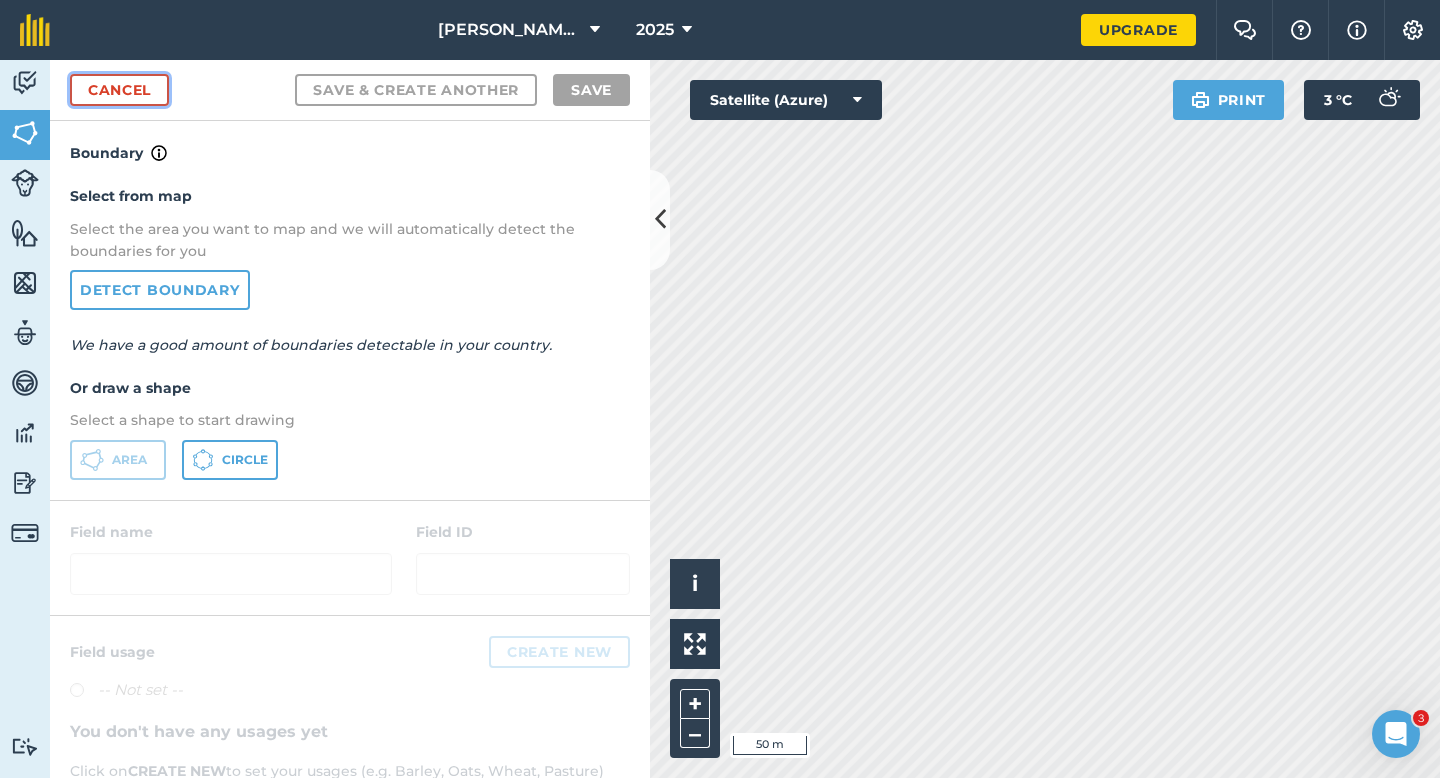 click on "Cancel" at bounding box center [119, 90] 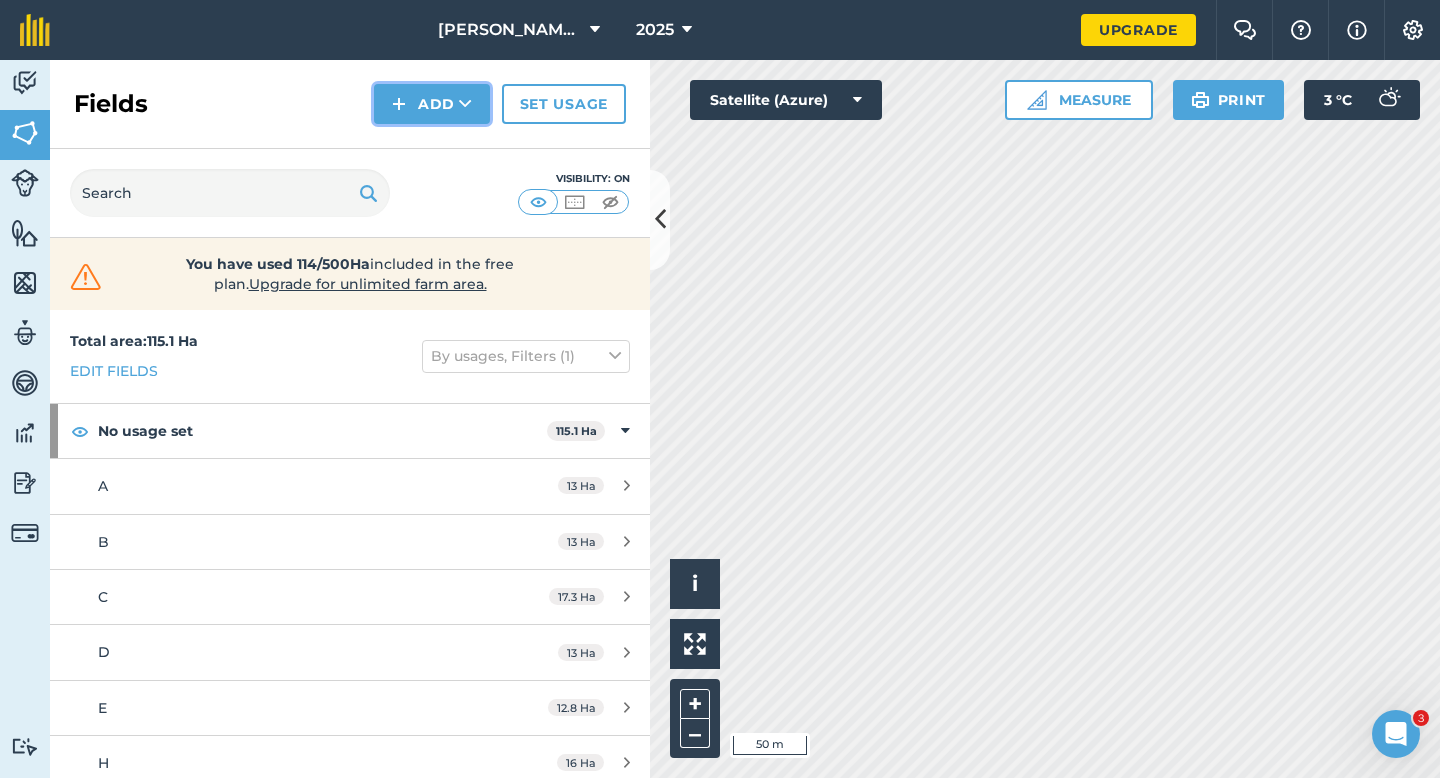 click on "Add" at bounding box center (432, 104) 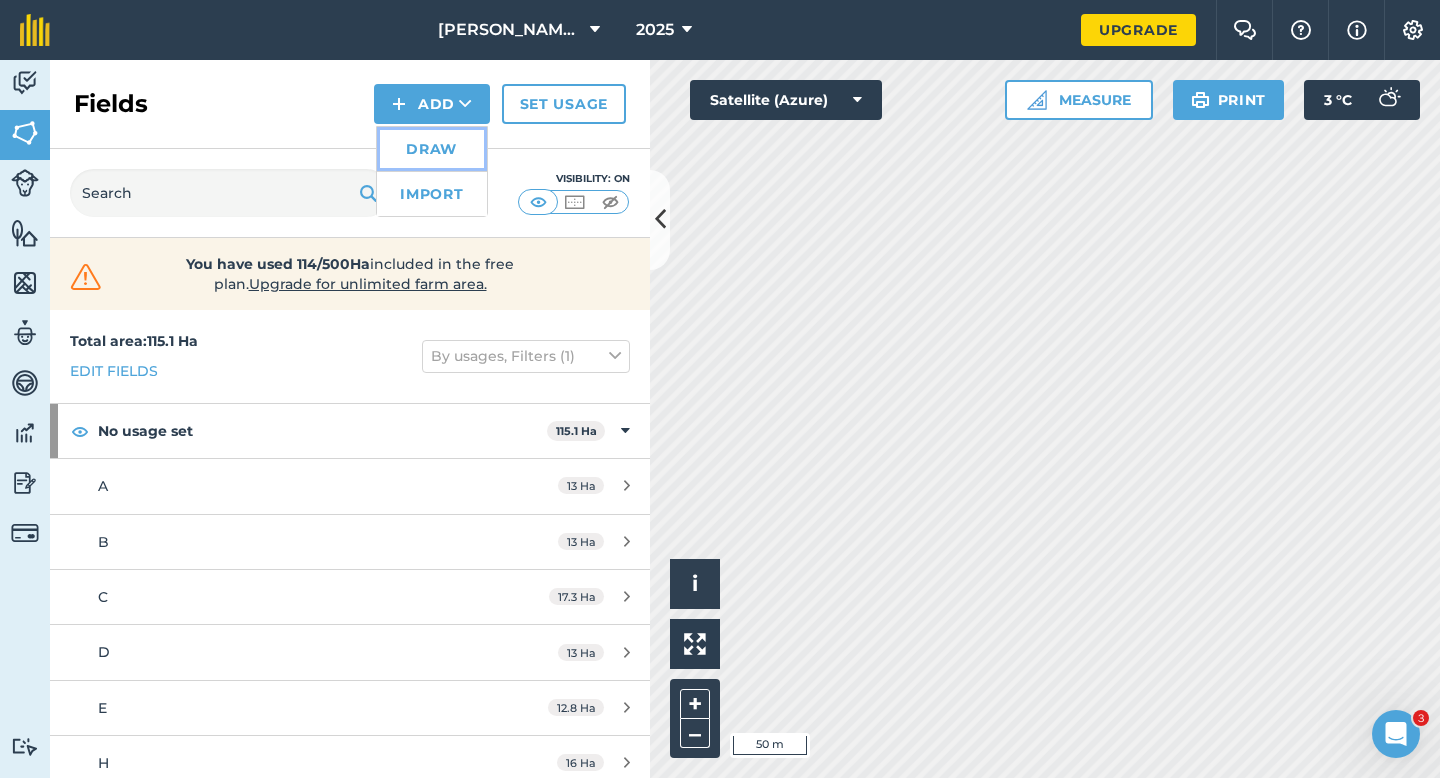 click on "Draw" at bounding box center [432, 149] 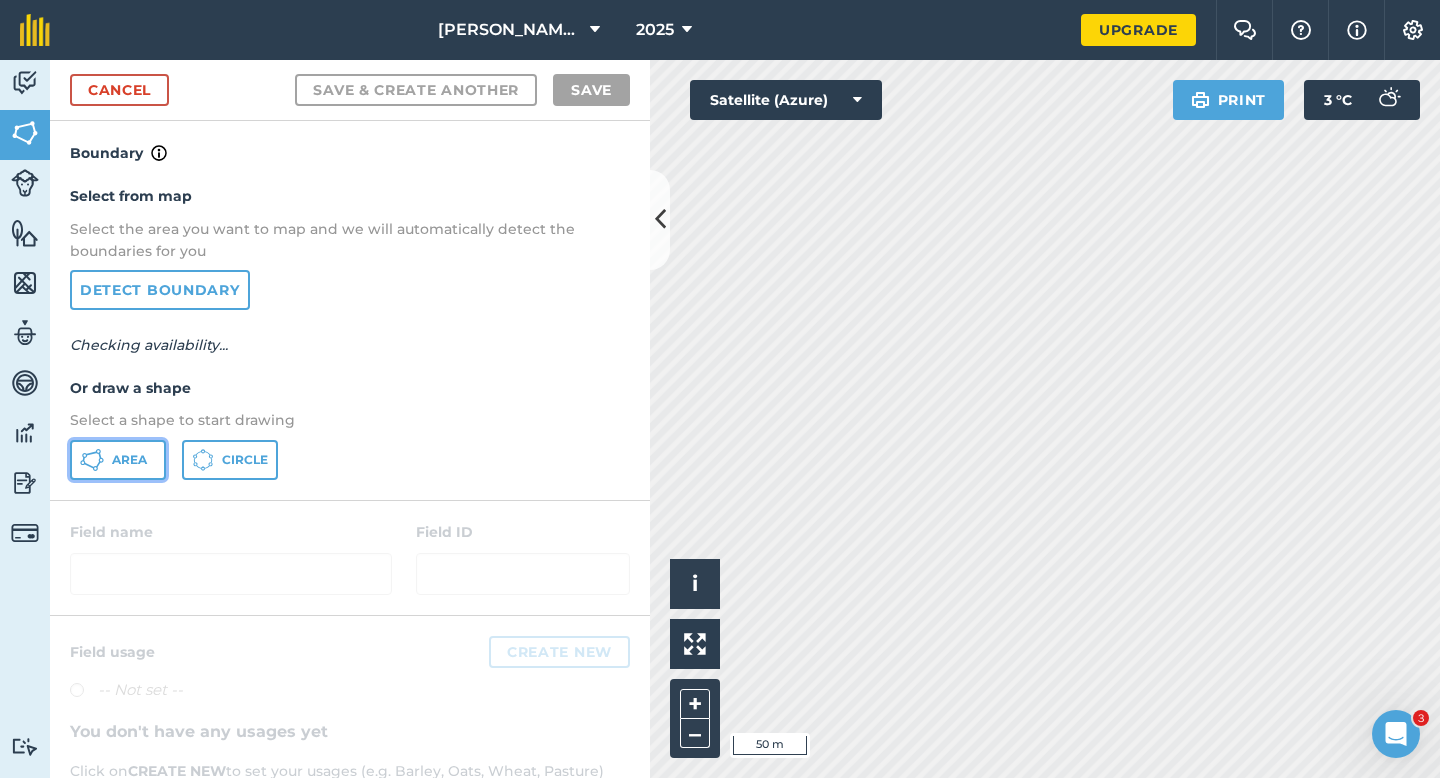 click on "Area" at bounding box center (129, 460) 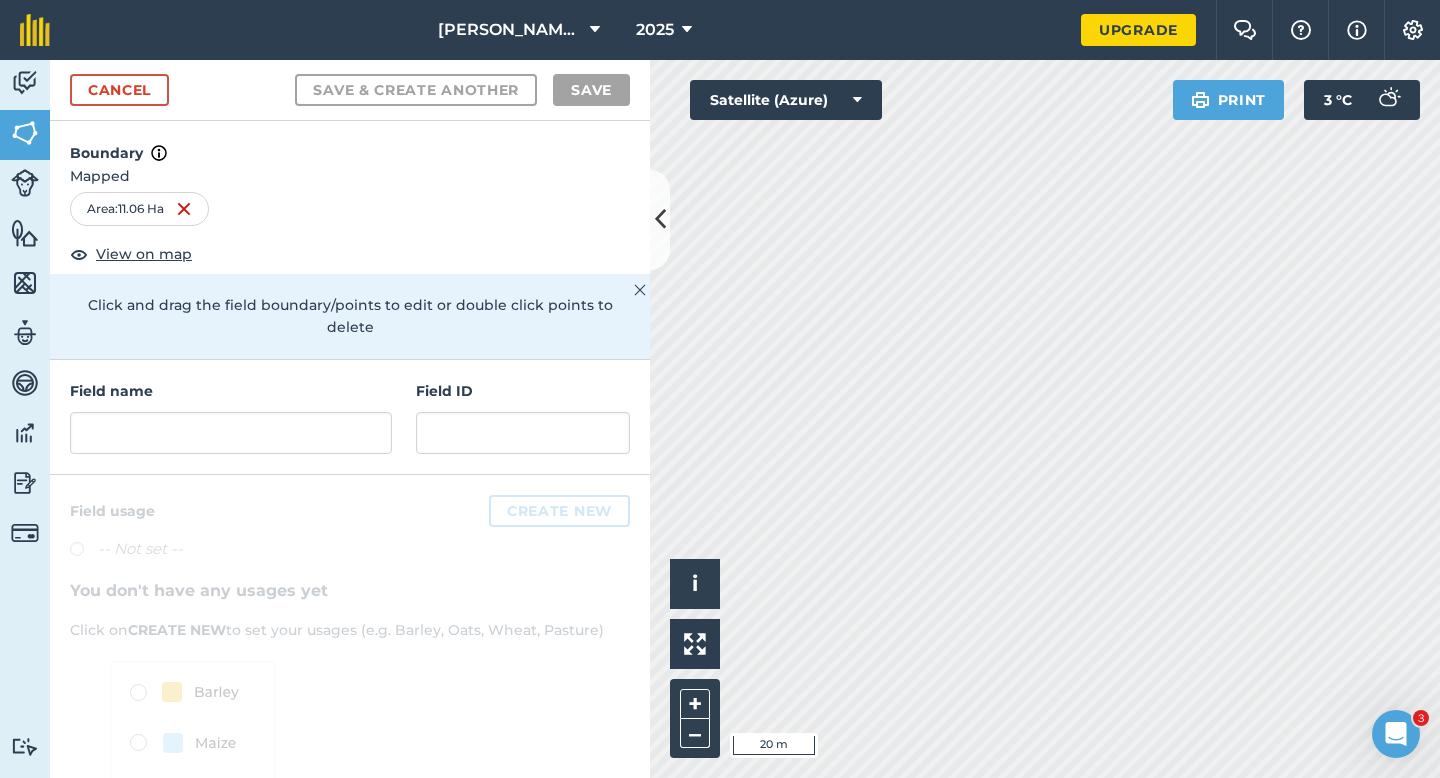 click on "Field name" at bounding box center [231, 391] 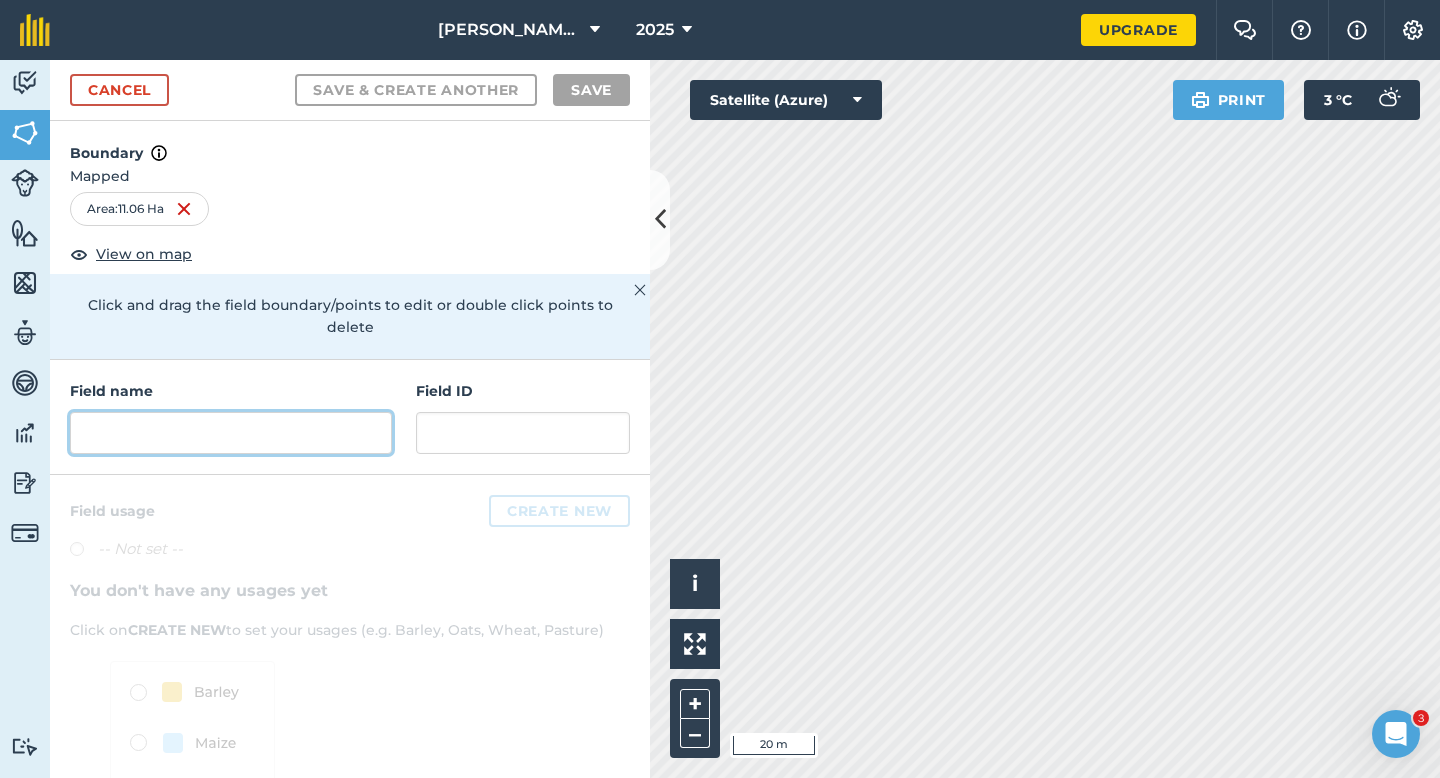 click at bounding box center [231, 433] 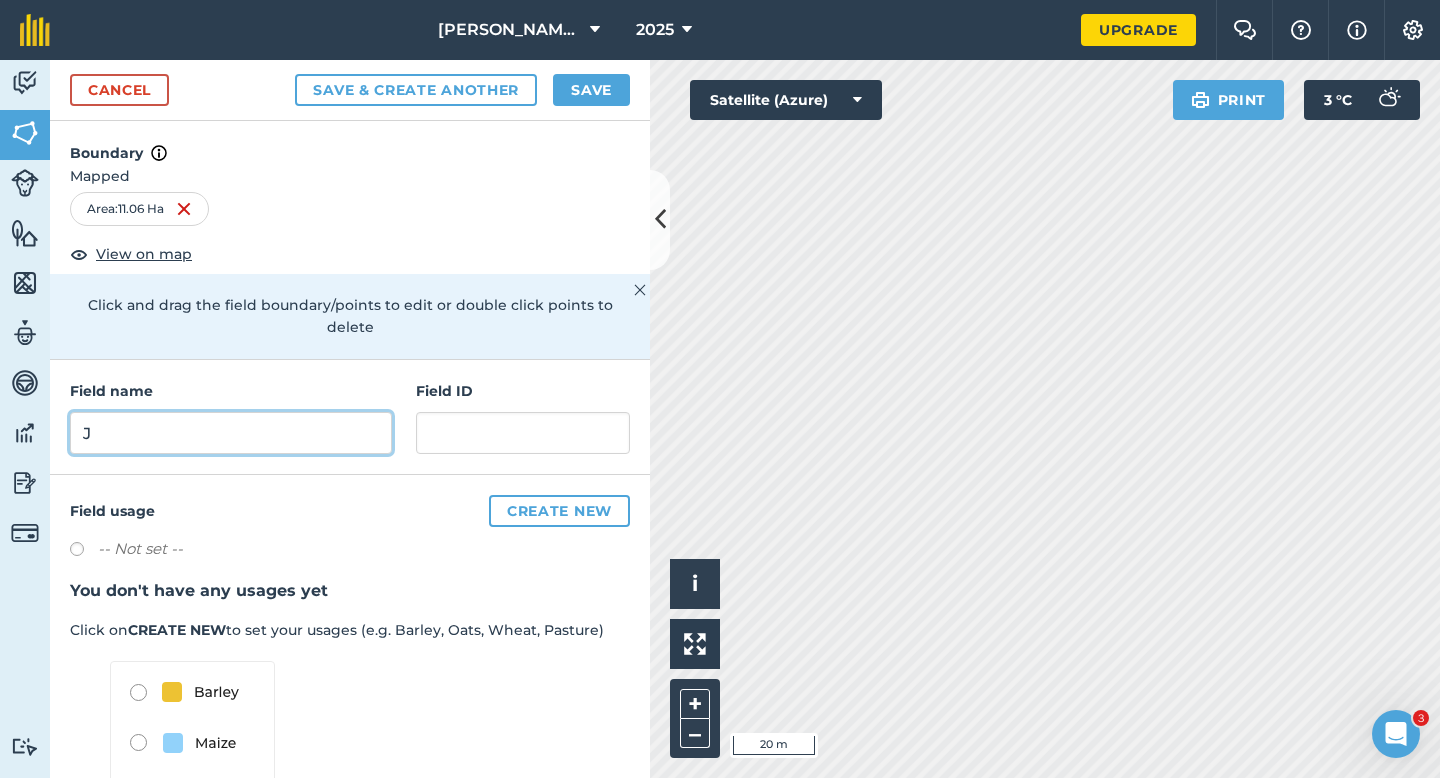 type on "J" 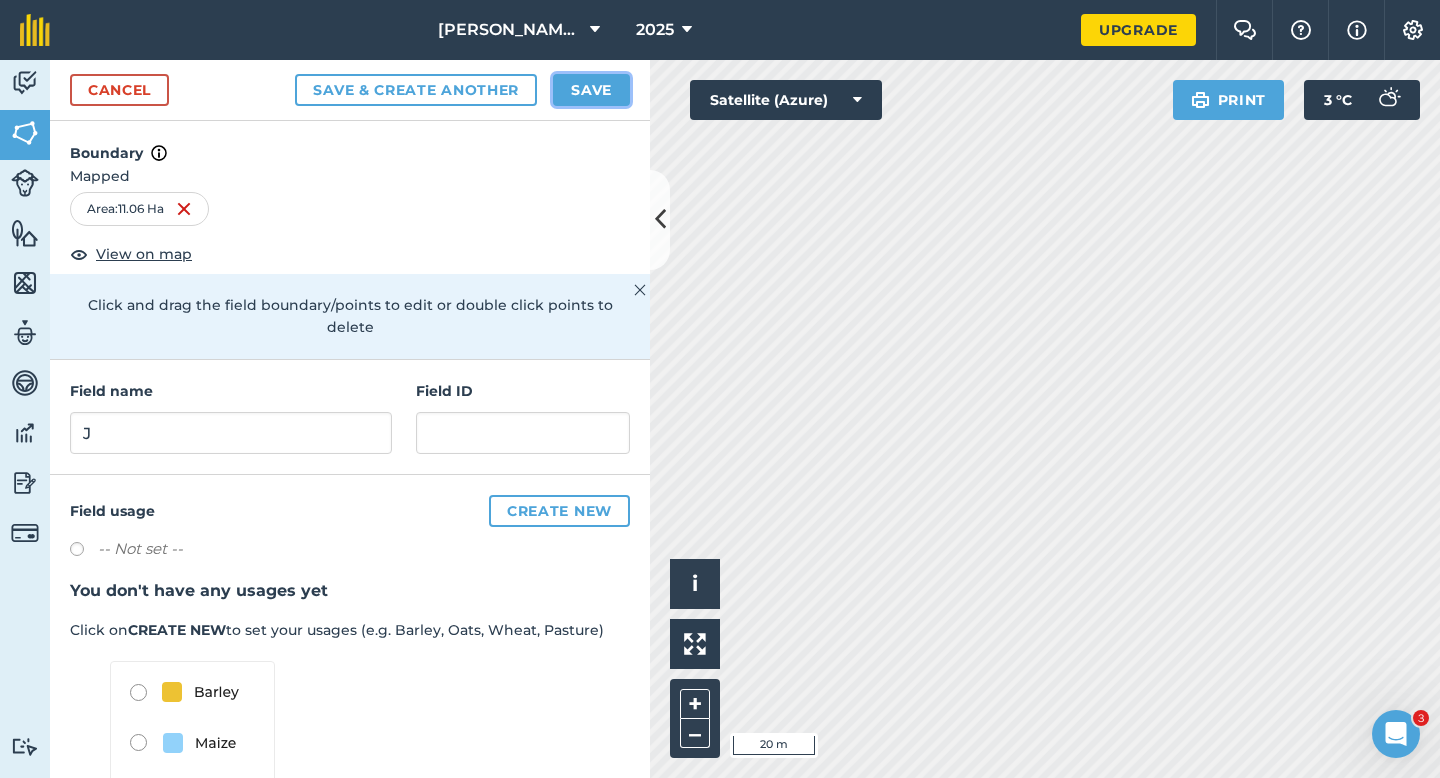 click on "Save" at bounding box center (591, 90) 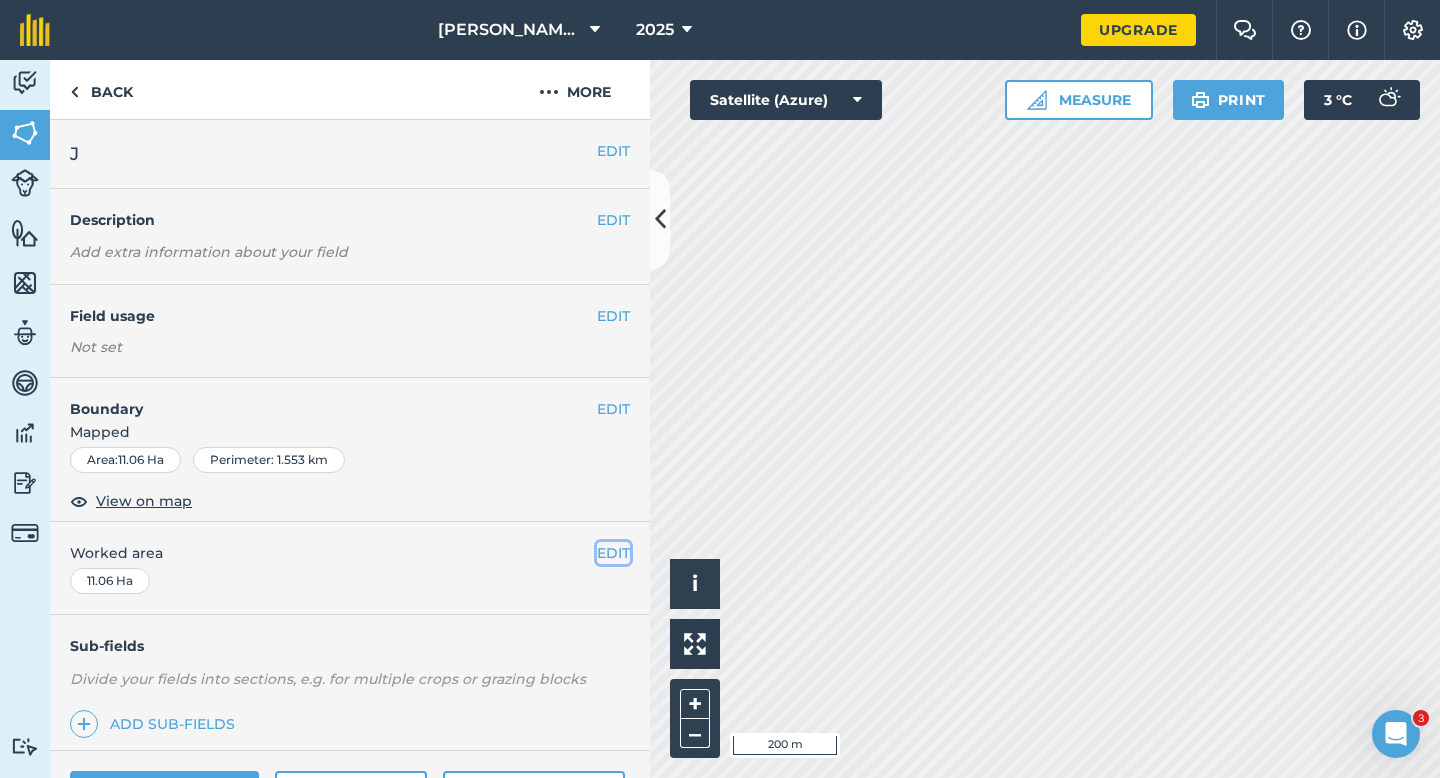 click on "EDIT" at bounding box center [613, 553] 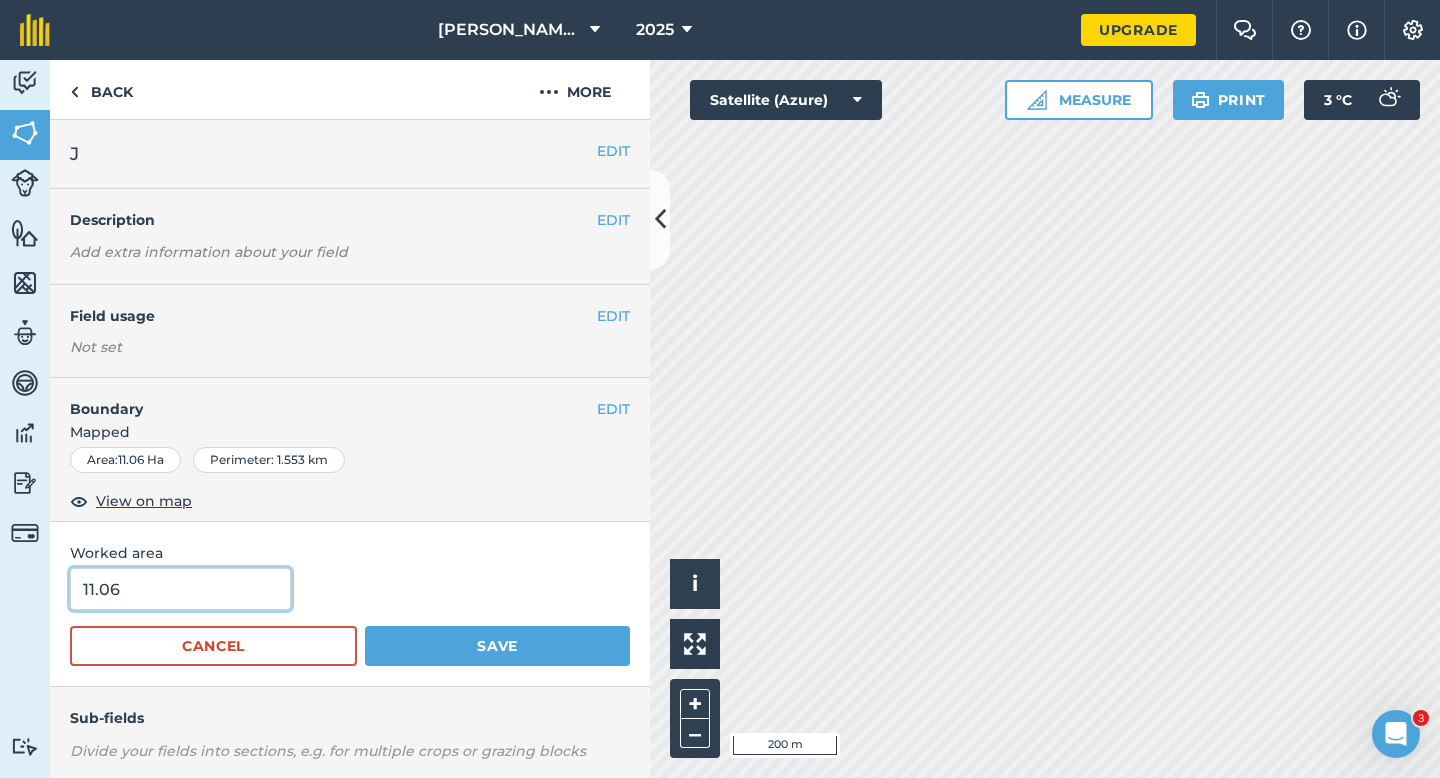click on "11.06" at bounding box center (180, 589) 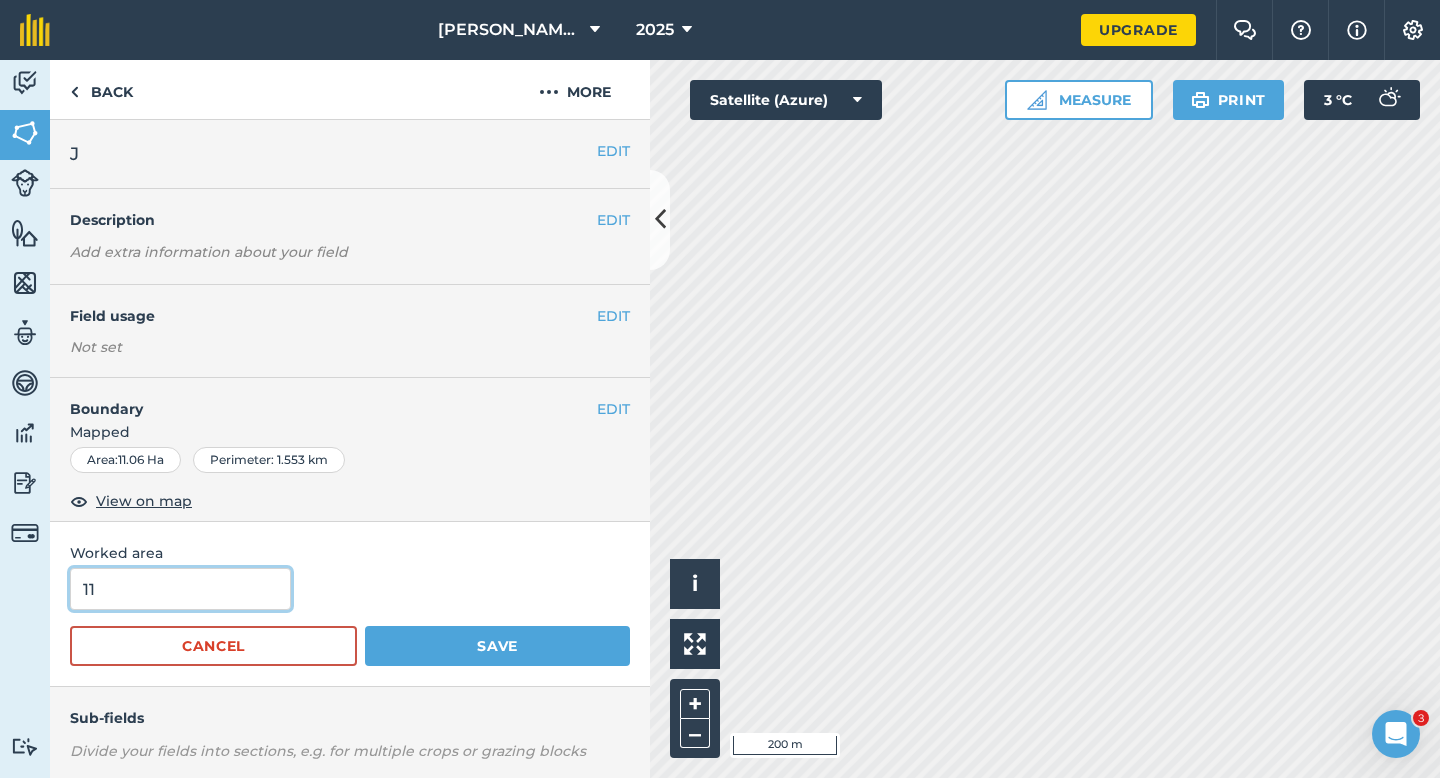 click on "Save" at bounding box center (497, 646) 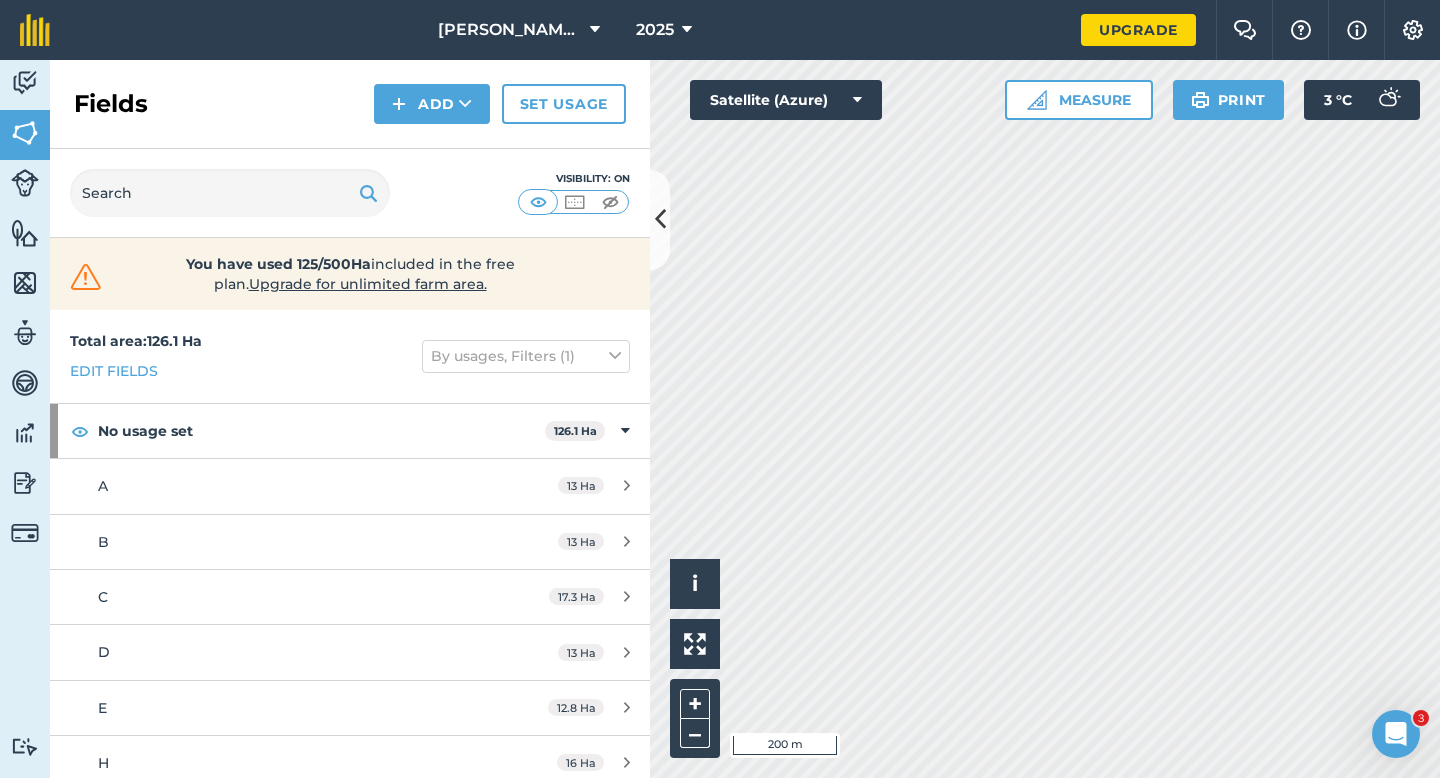 click on "Fields   Add   Set usage" at bounding box center (350, 104) 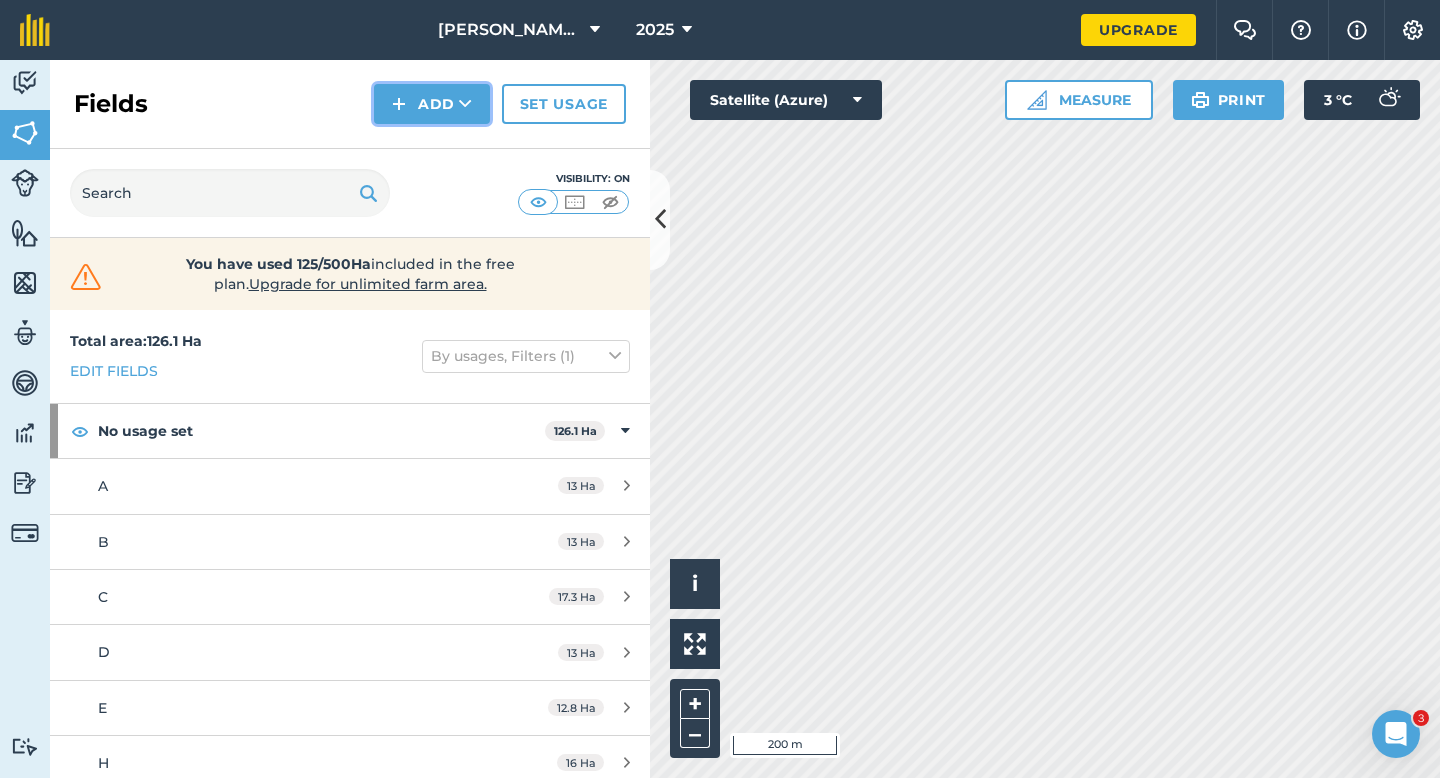 click at bounding box center [399, 104] 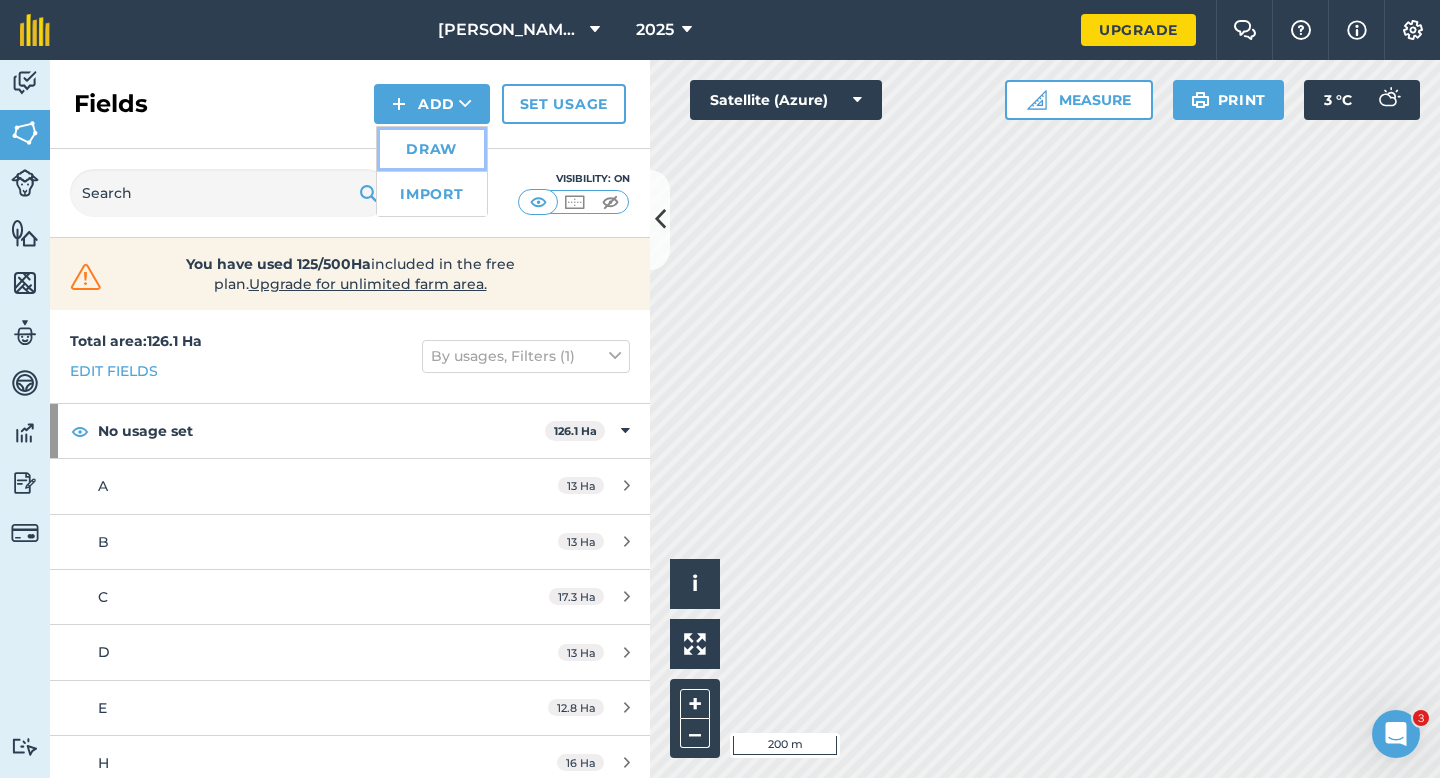click on "Draw" at bounding box center (432, 149) 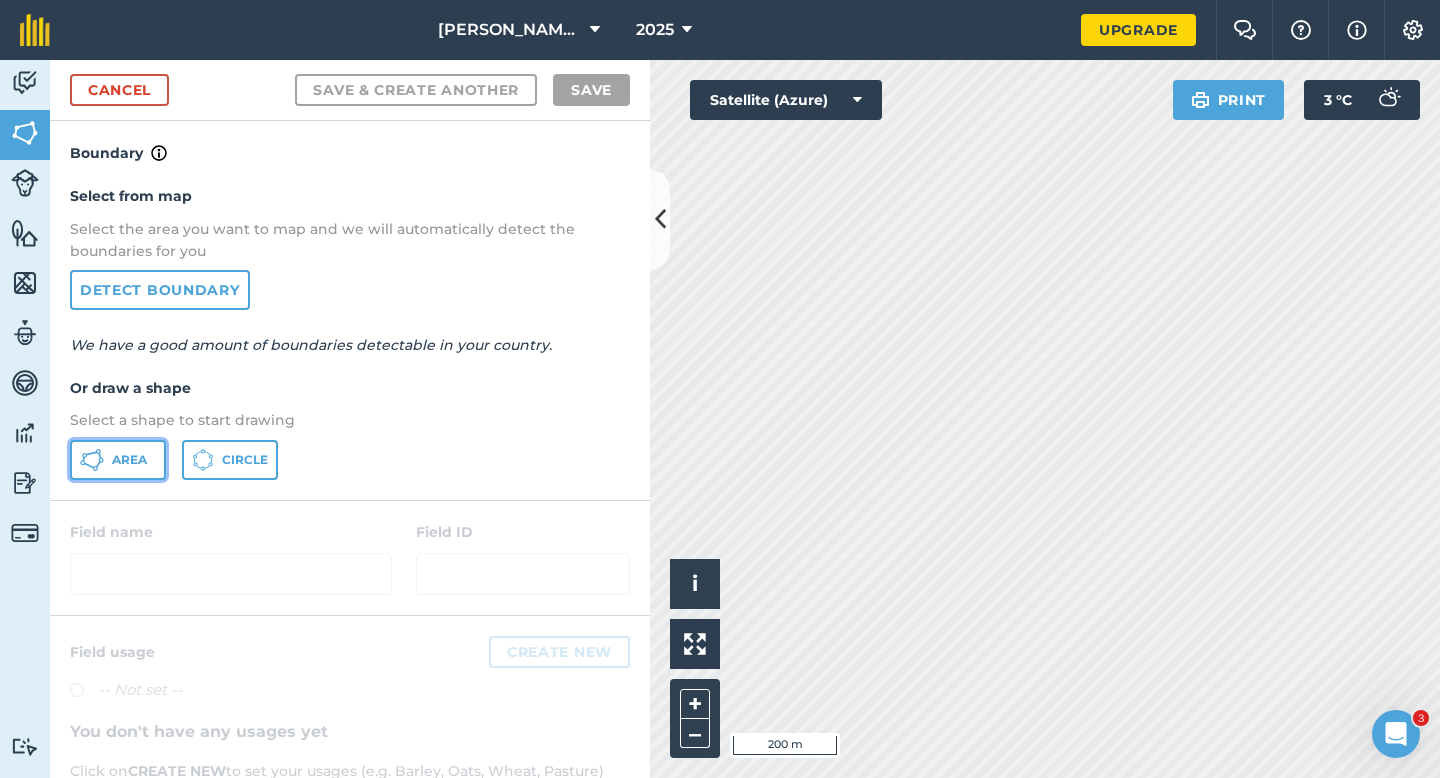 click on "Area" at bounding box center [118, 460] 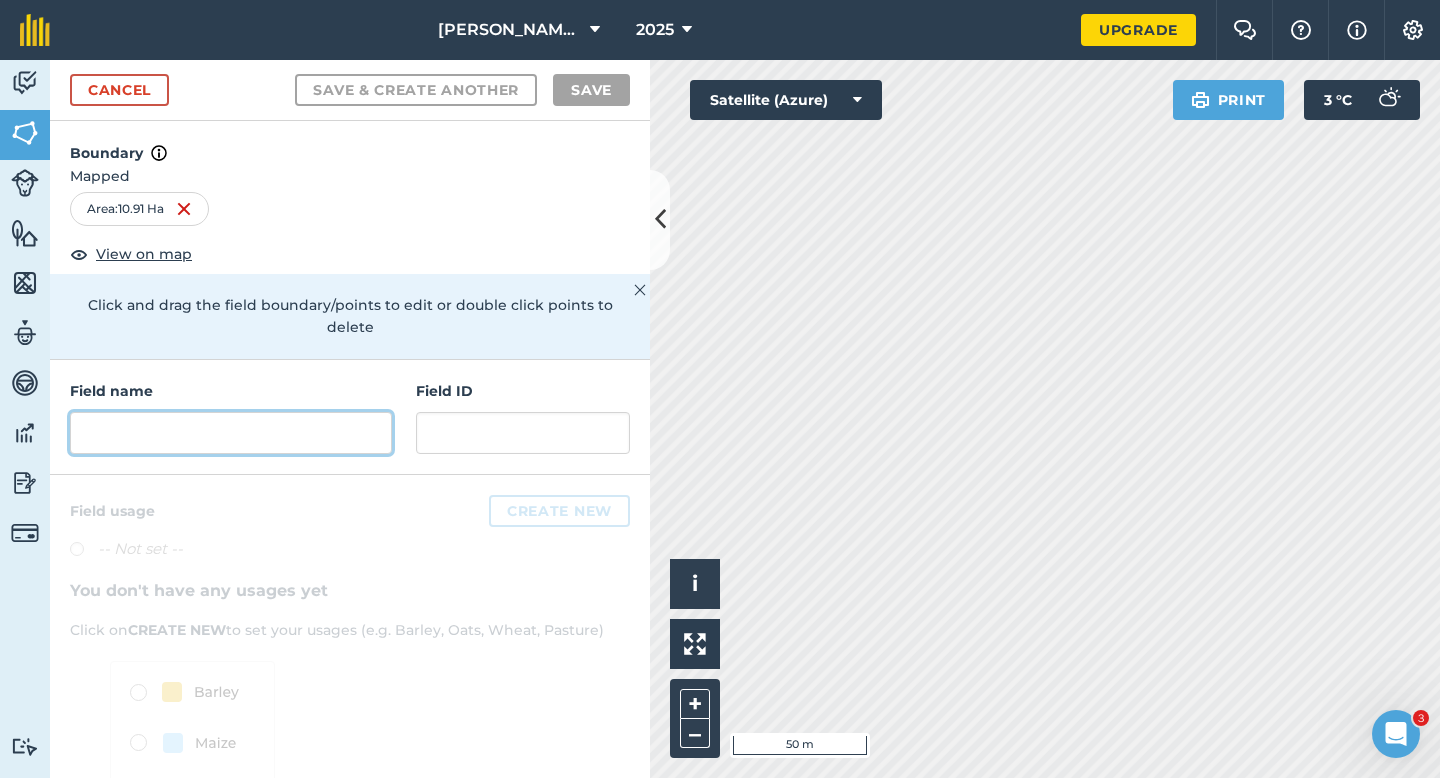 click at bounding box center (231, 433) 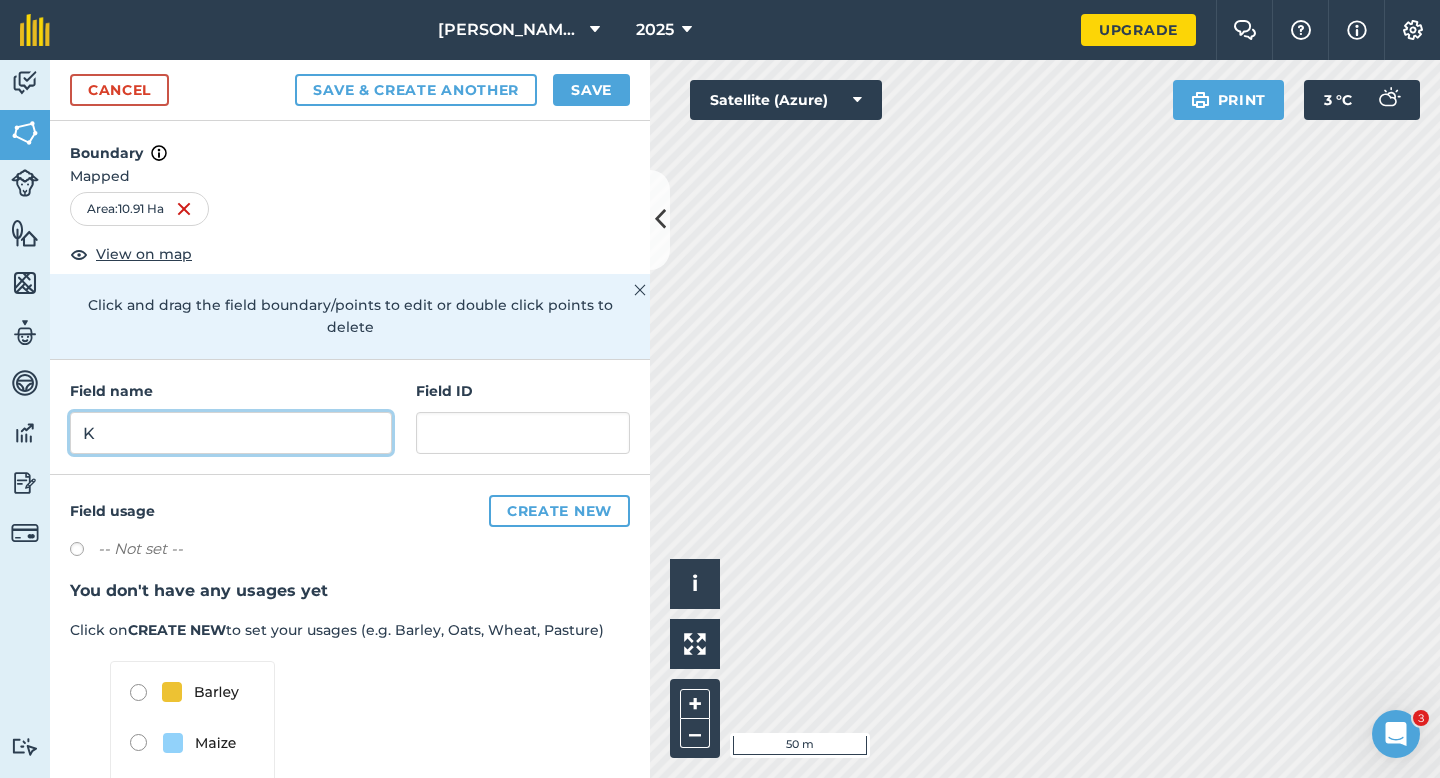 type on "K" 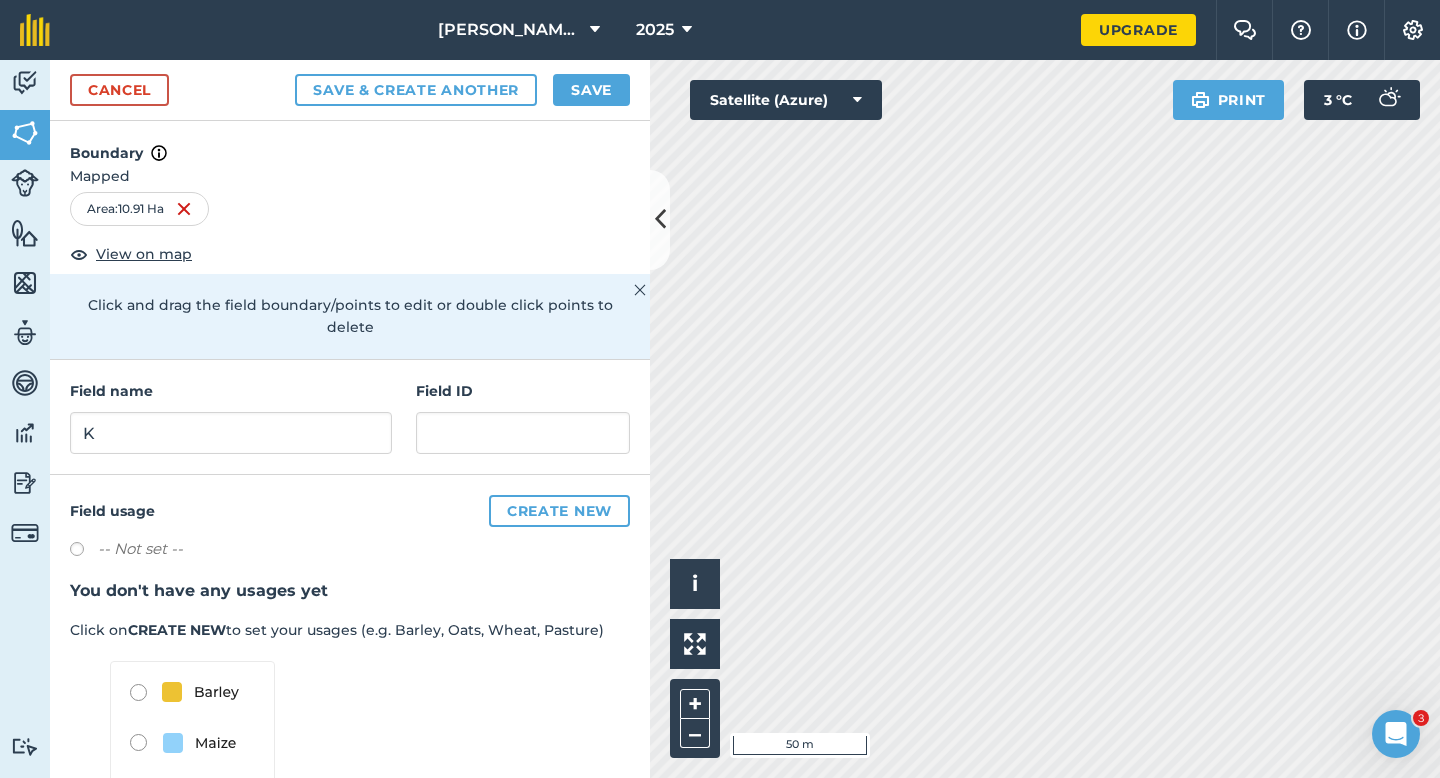 click on "Boundary" at bounding box center [350, 143] 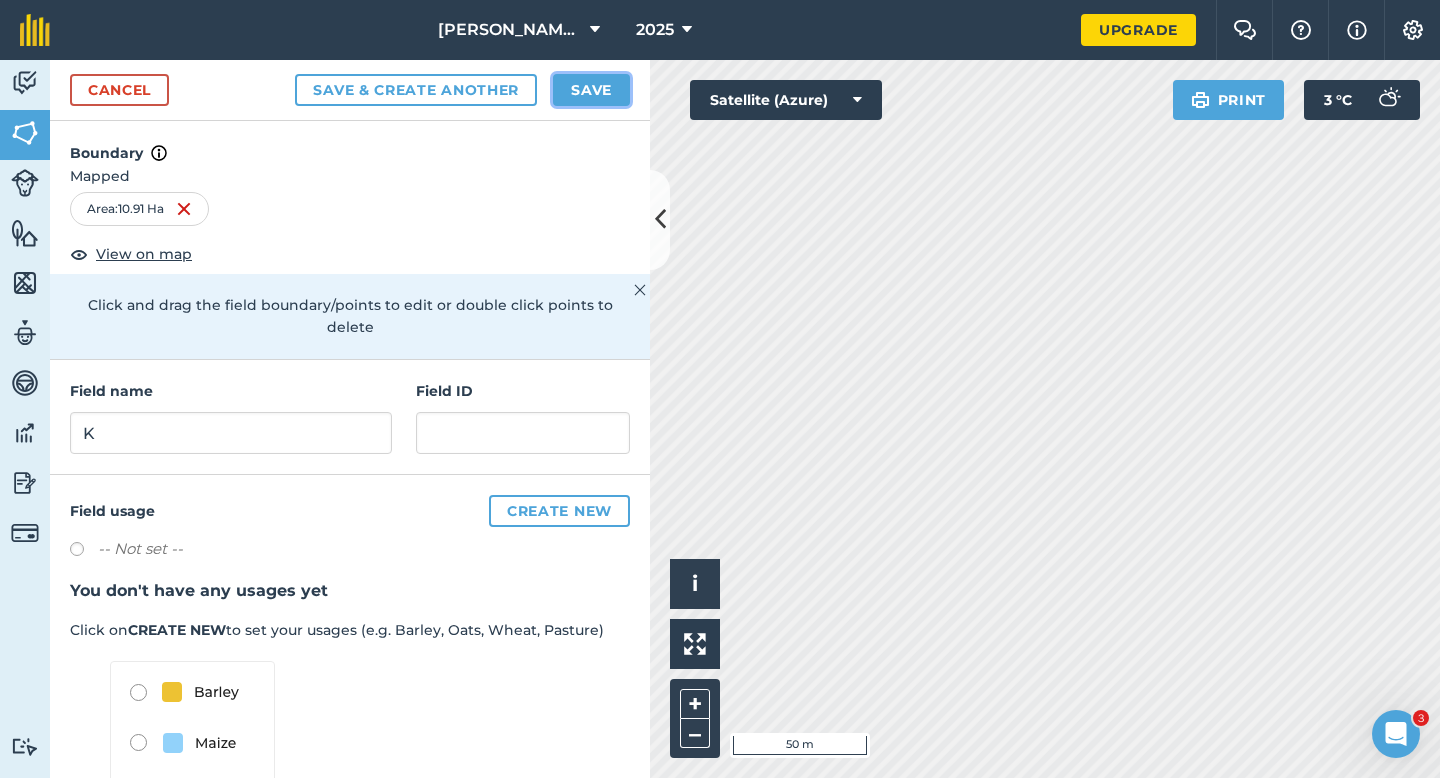 click on "Save" at bounding box center (591, 90) 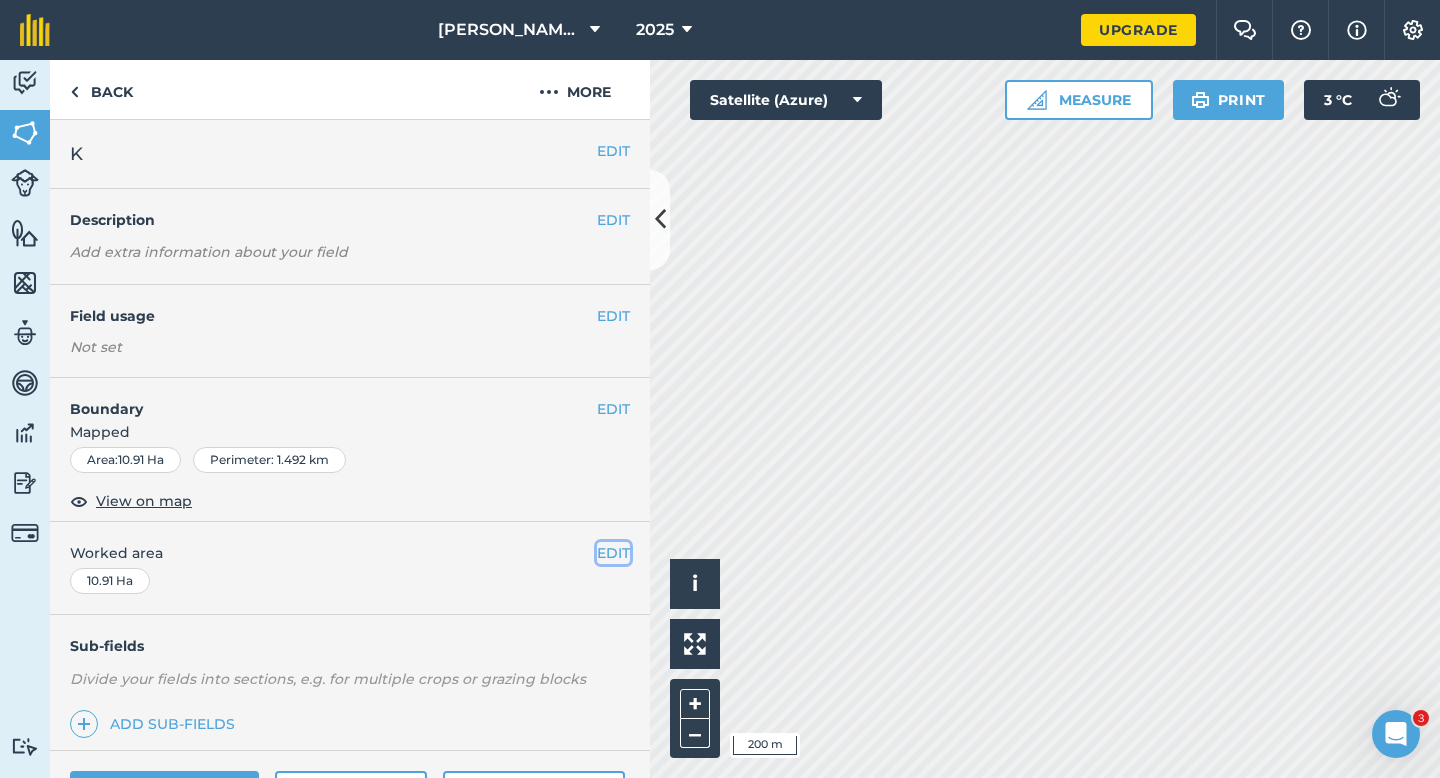 click on "EDIT" at bounding box center [613, 553] 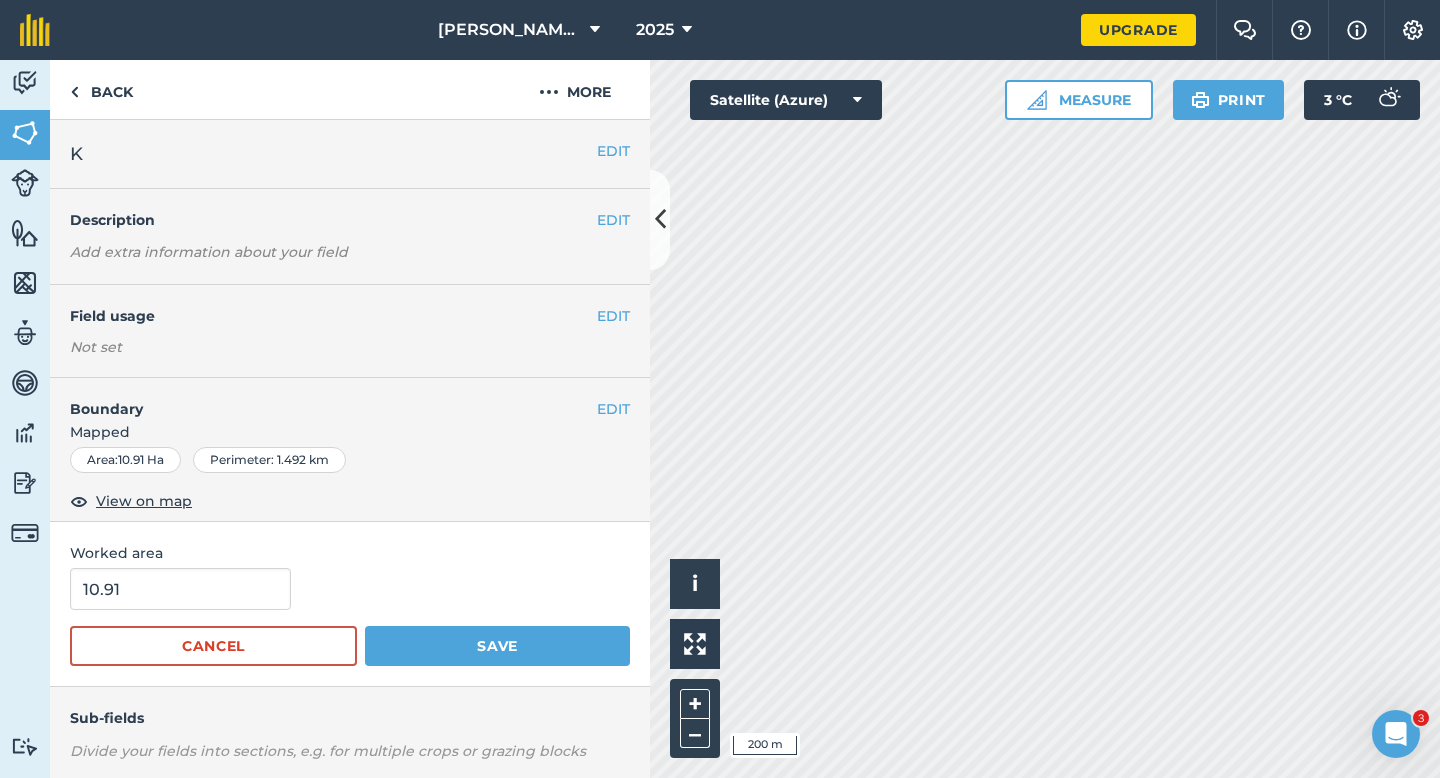 click on "10.91 Cancel Save" at bounding box center (350, 617) 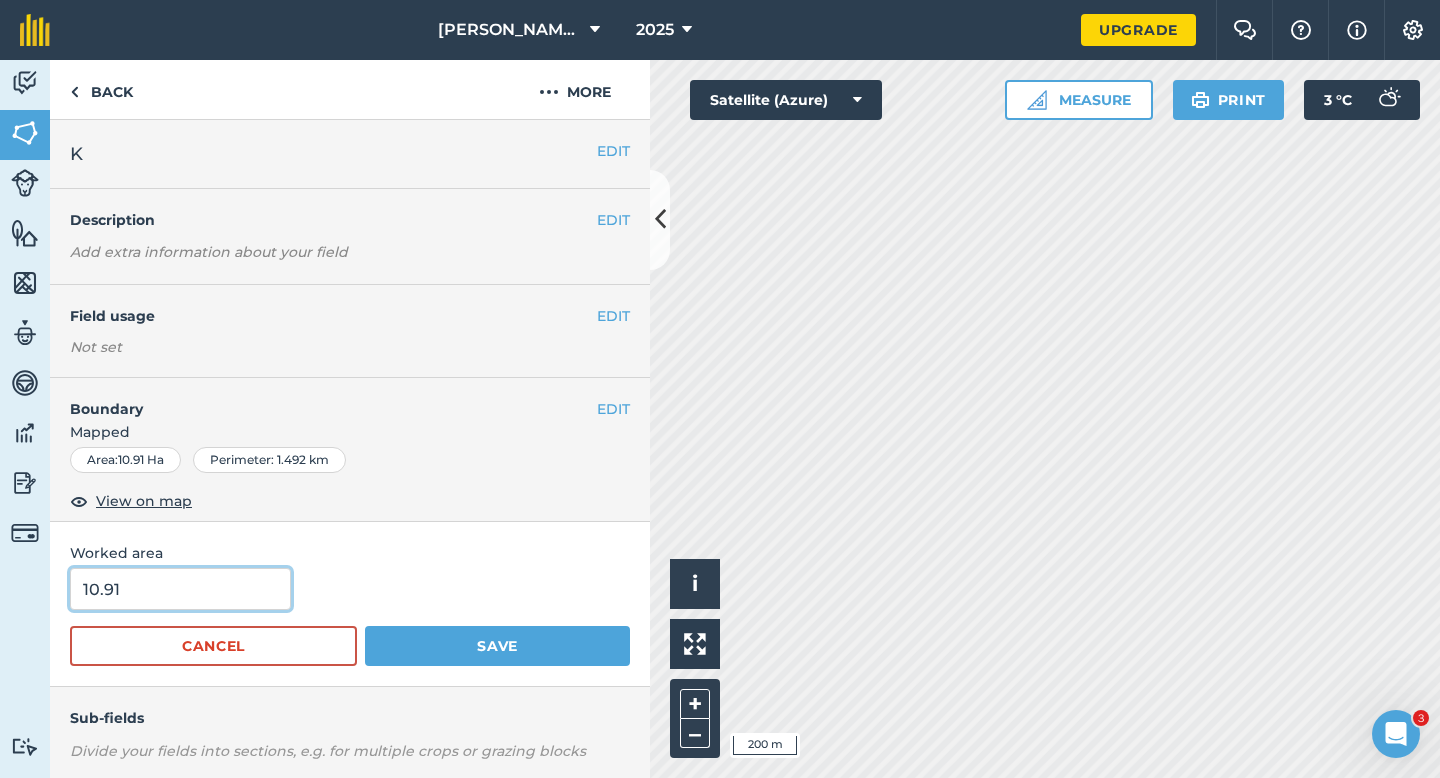 click on "10.91" at bounding box center (180, 589) 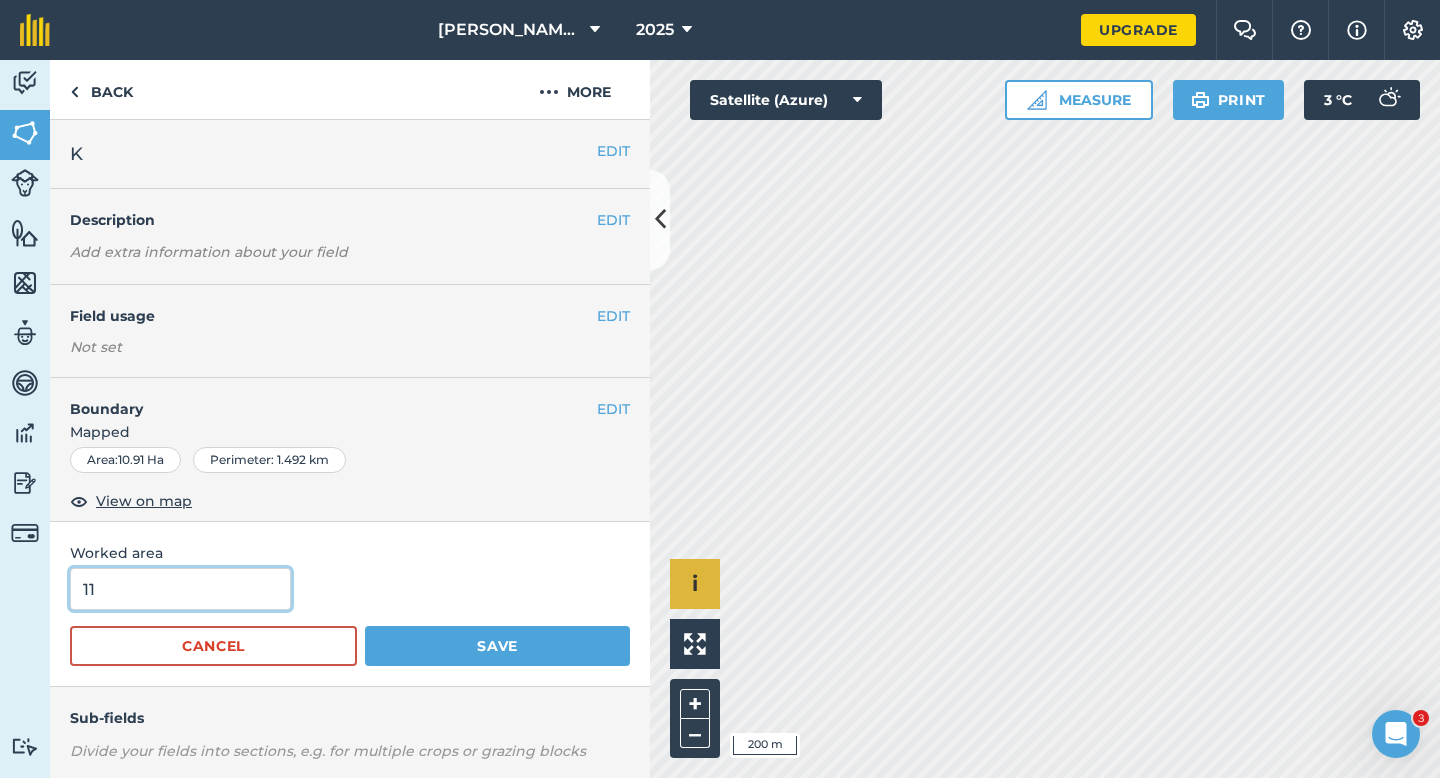 click on "Save" at bounding box center [497, 646] 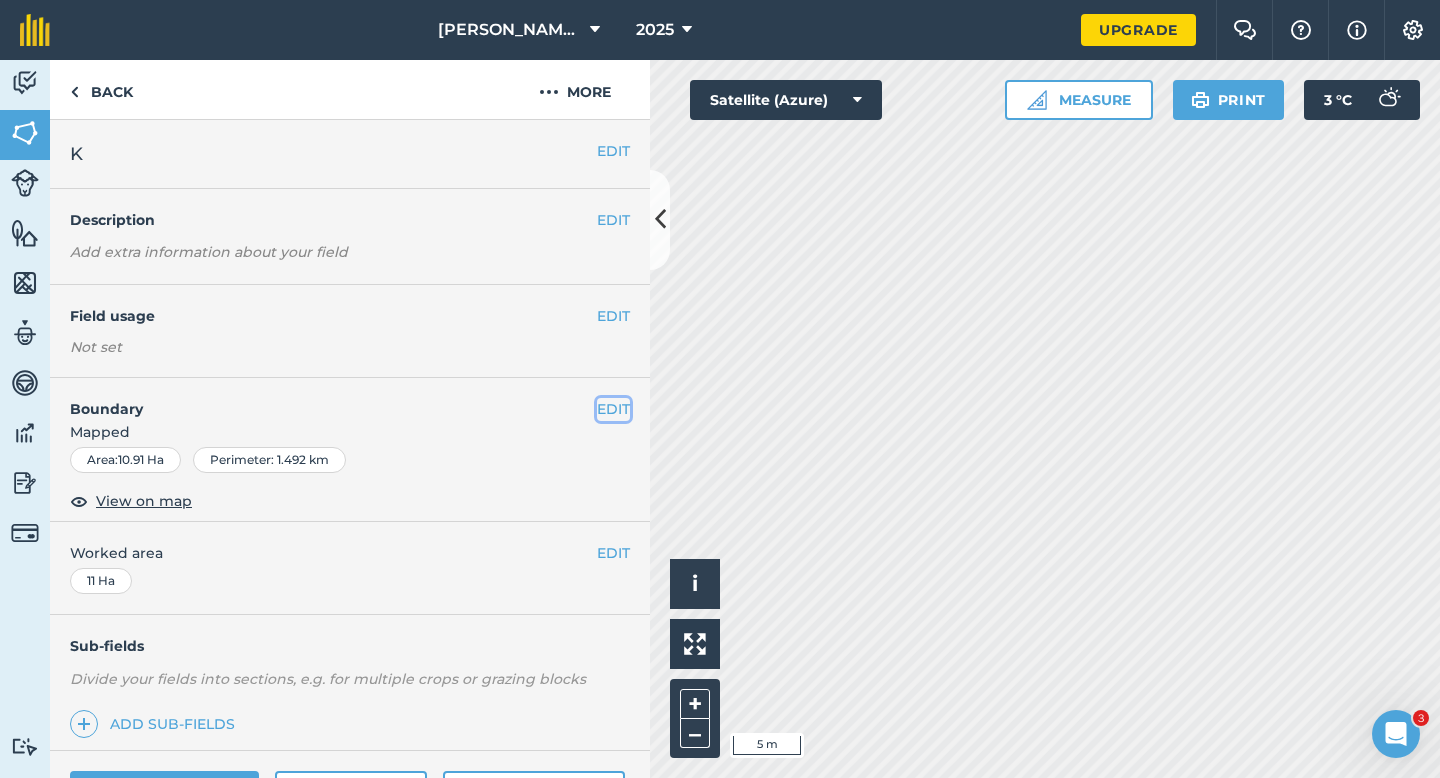 click on "EDIT" at bounding box center [613, 409] 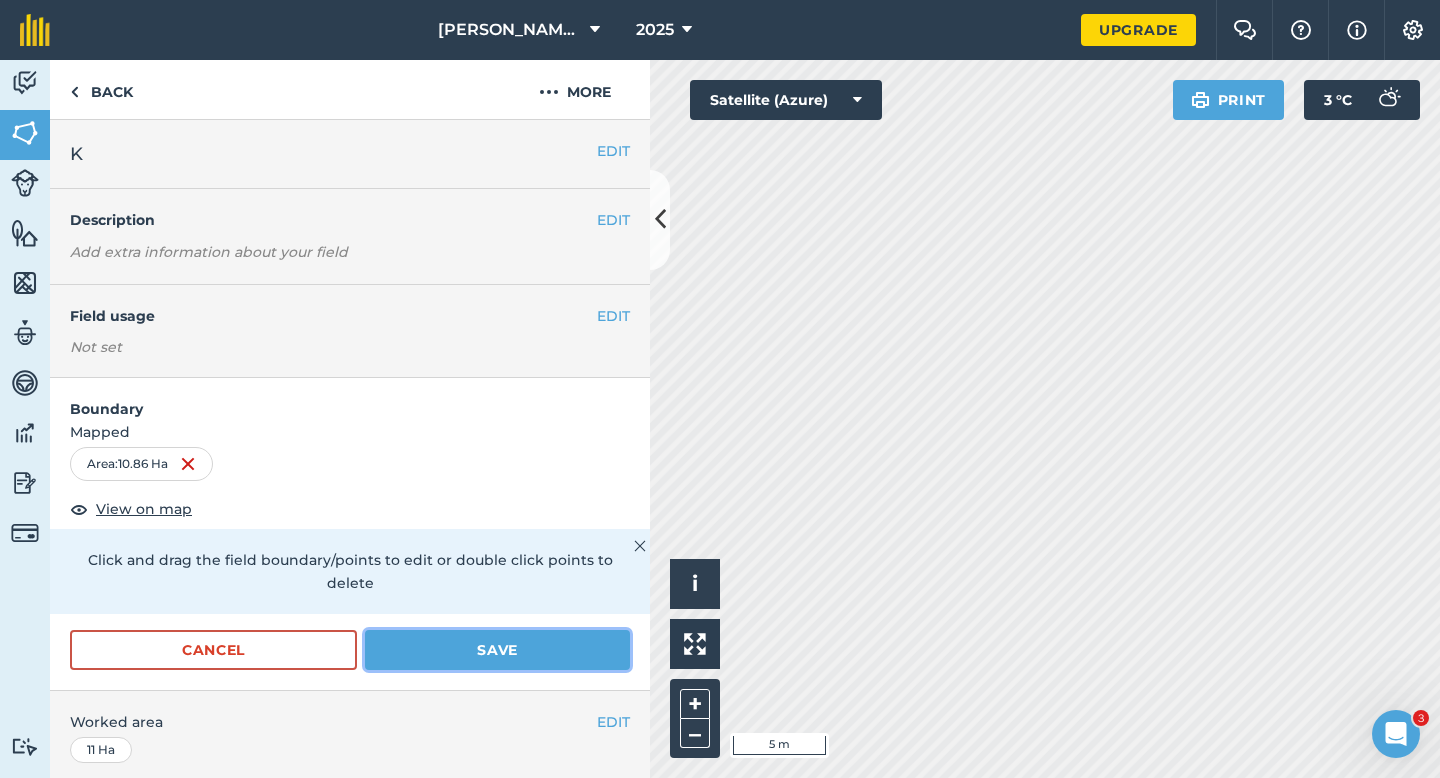 click on "Save" at bounding box center (497, 650) 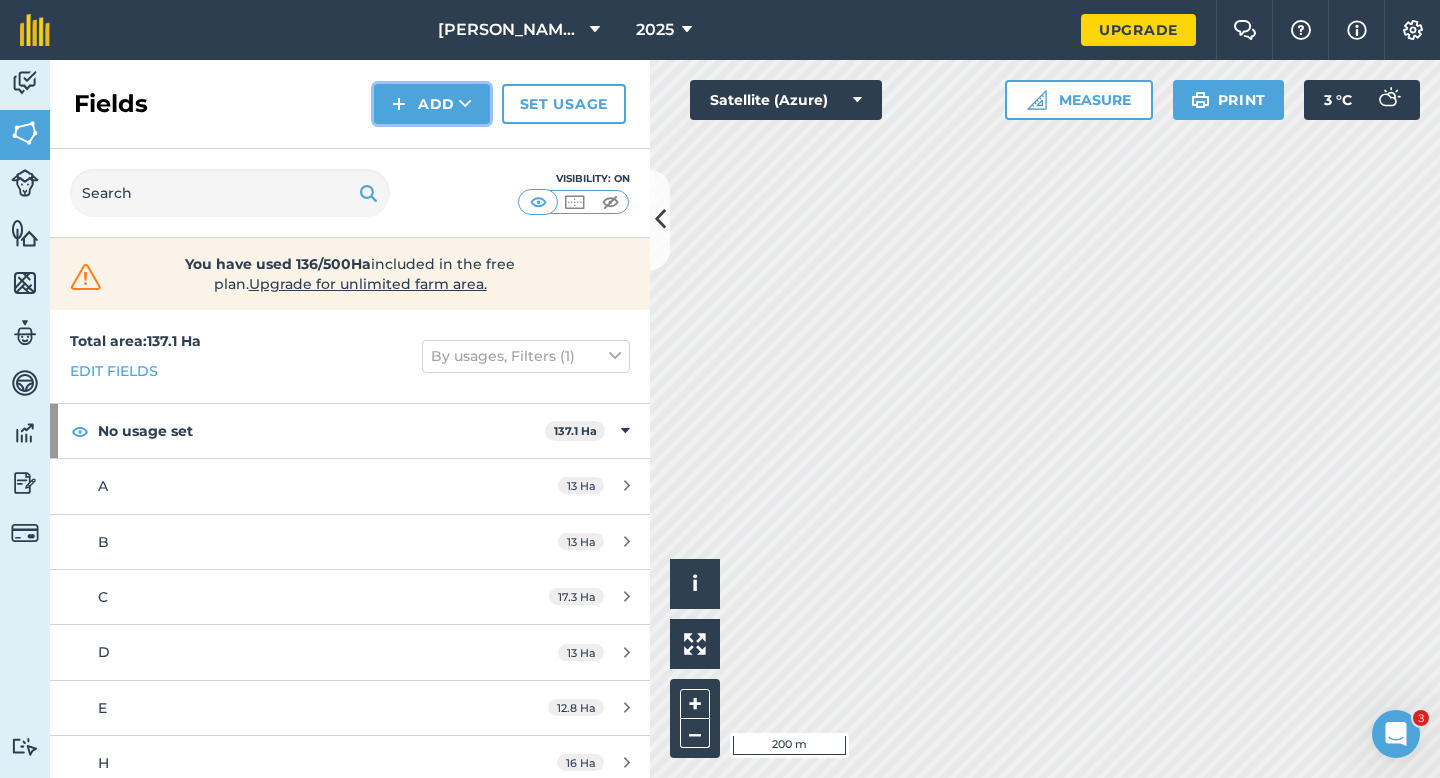 click at bounding box center (399, 104) 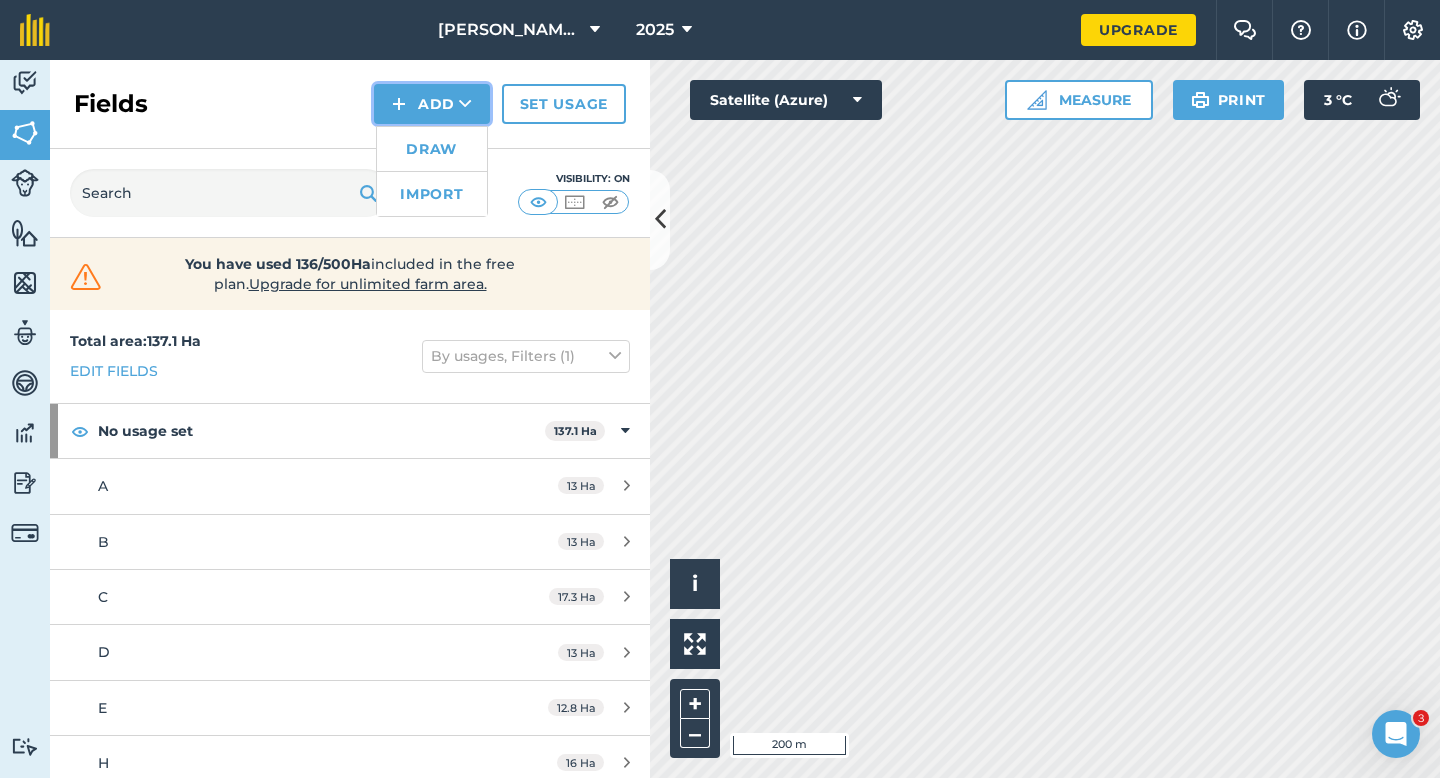click on "Add   Draw Import" at bounding box center (432, 104) 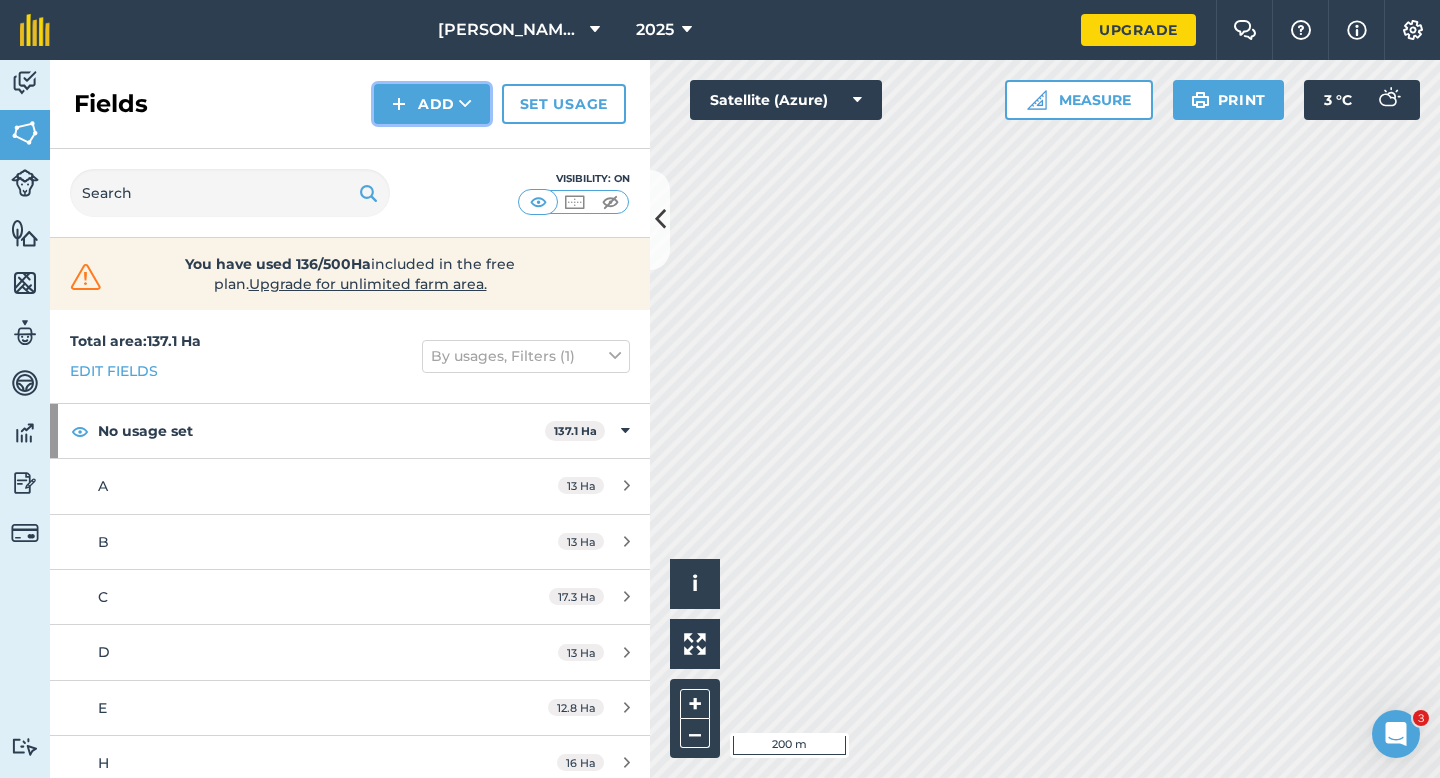 click at bounding box center [399, 104] 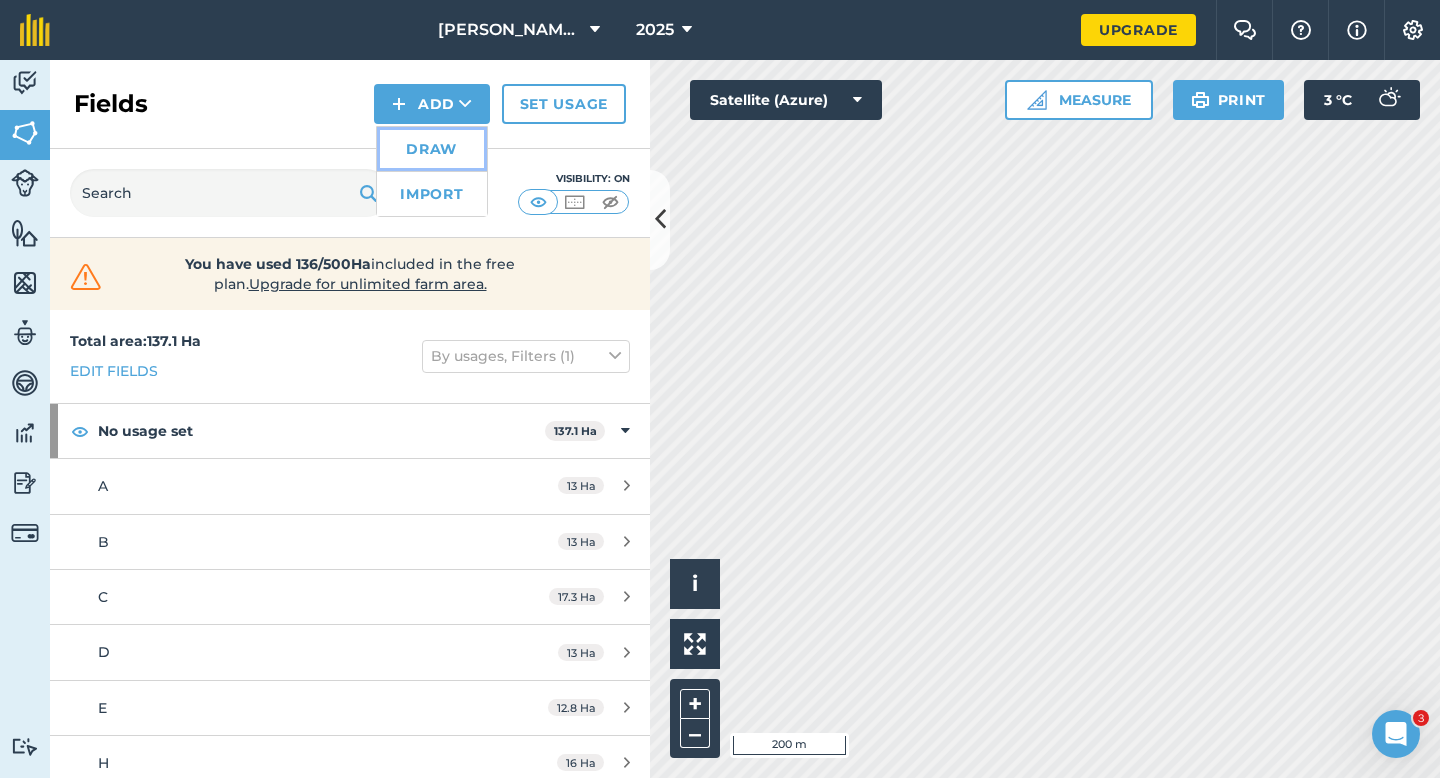 click on "Draw" at bounding box center [432, 149] 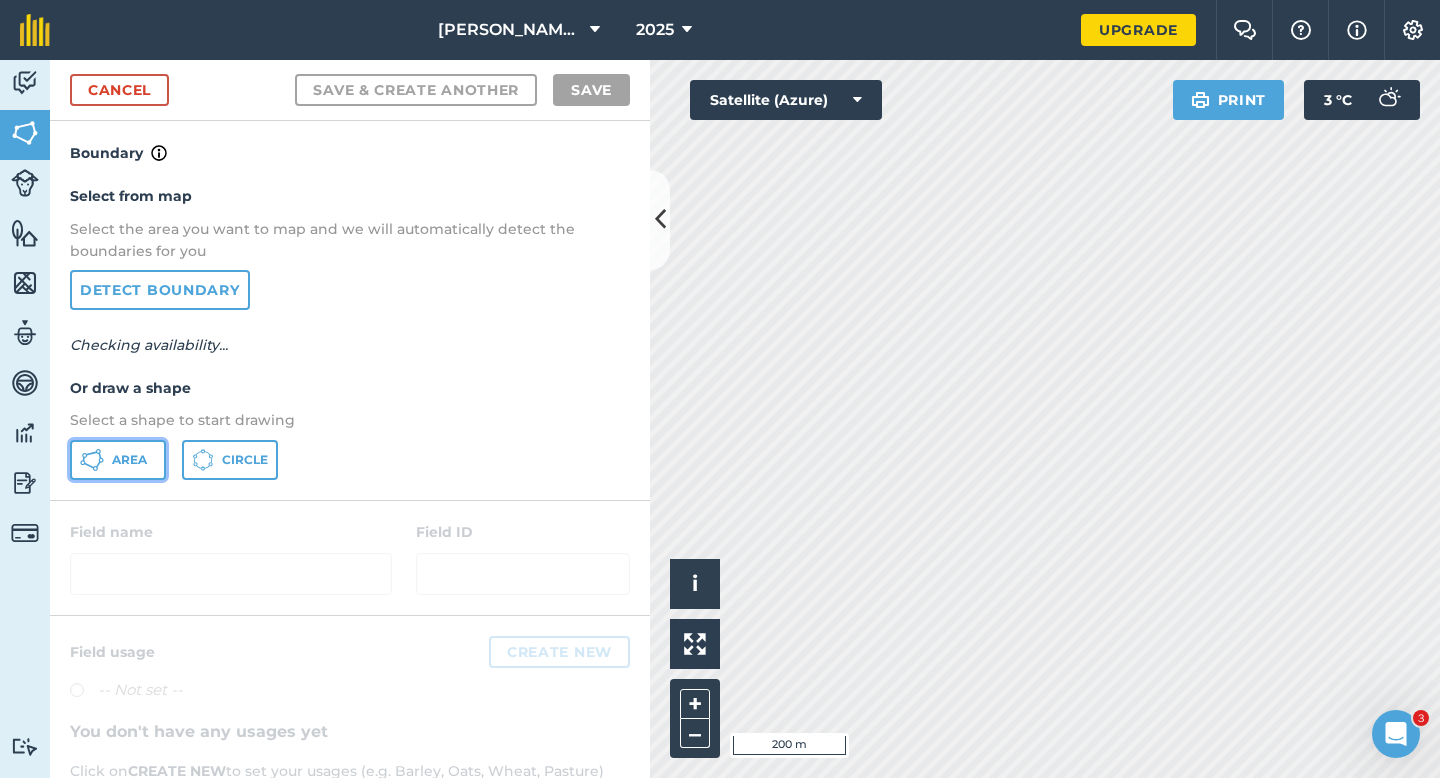 click on "Area" at bounding box center (118, 460) 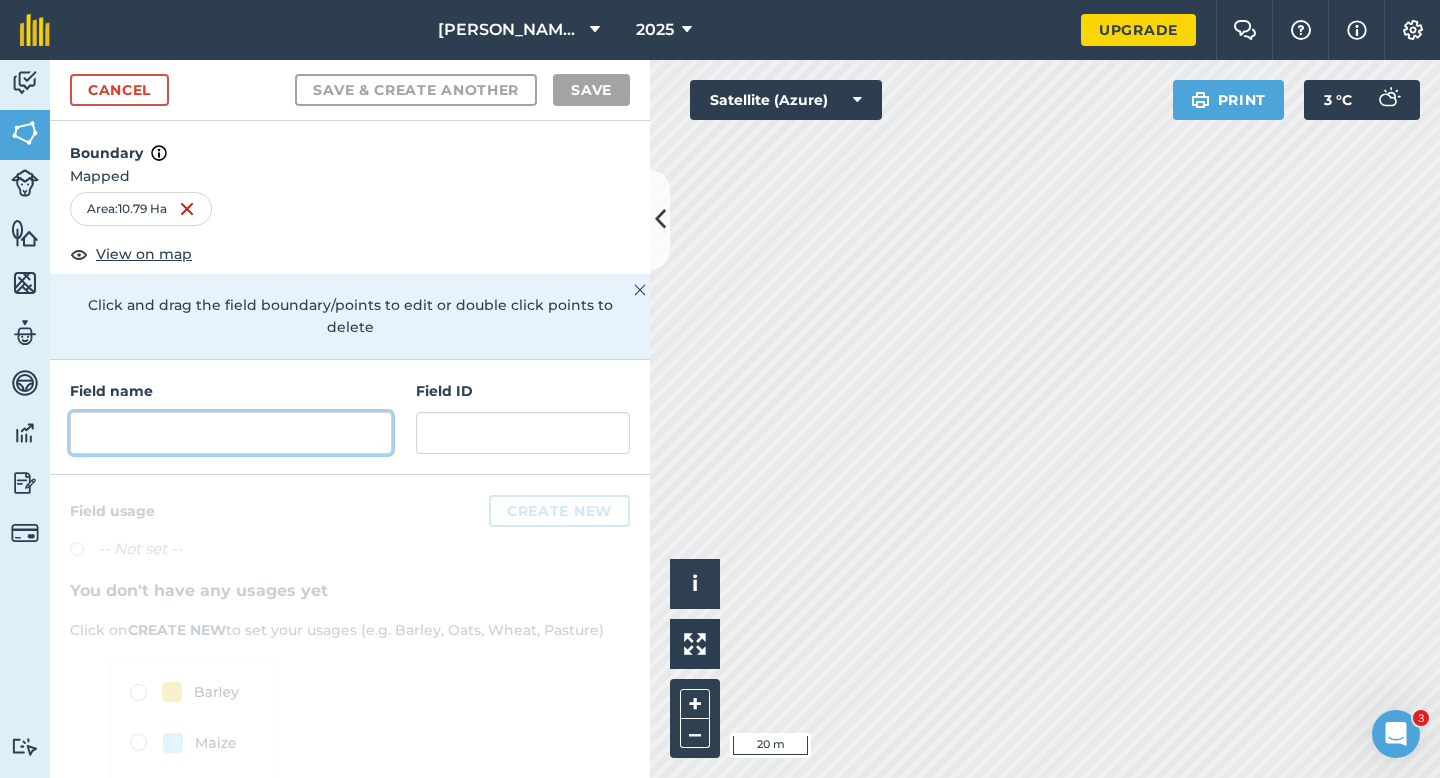 click at bounding box center (231, 433) 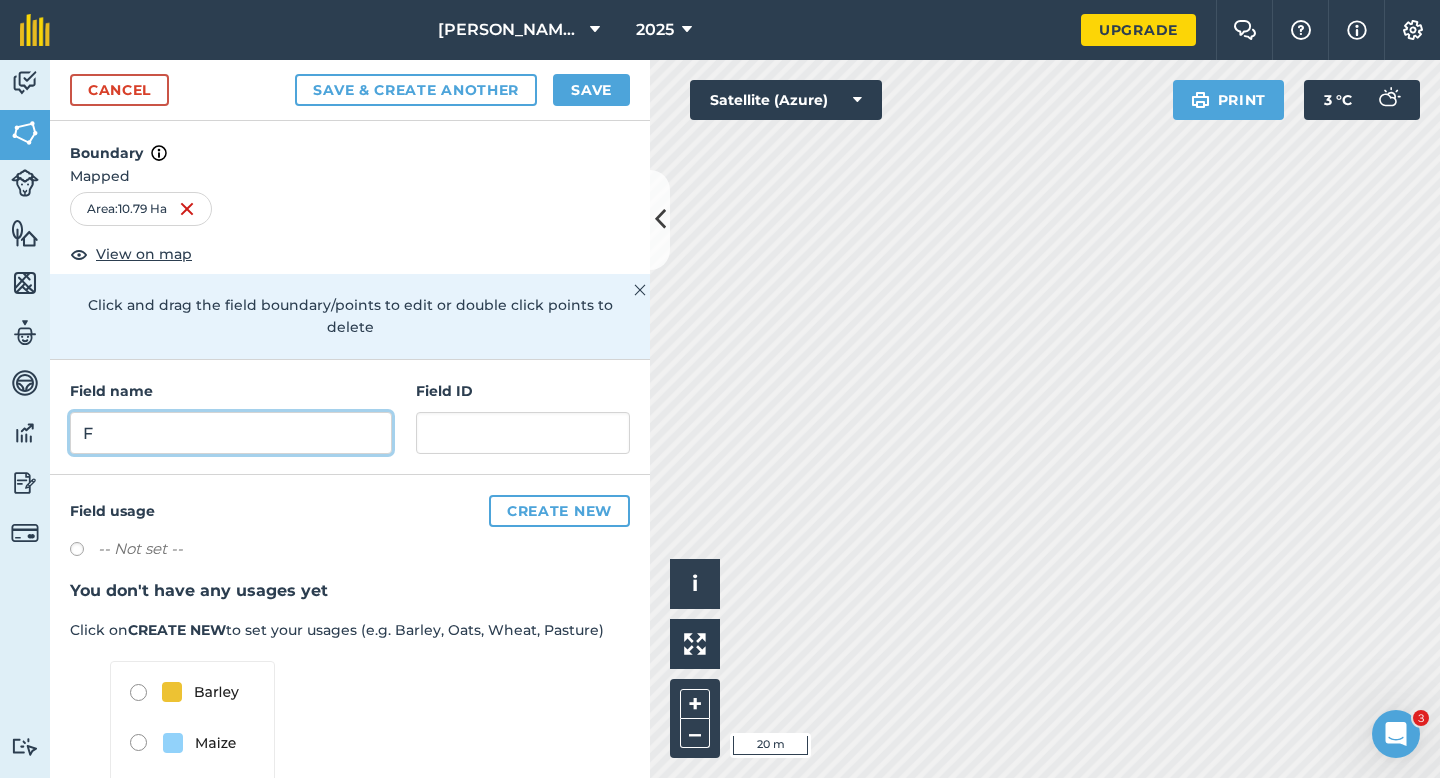 type on "F" 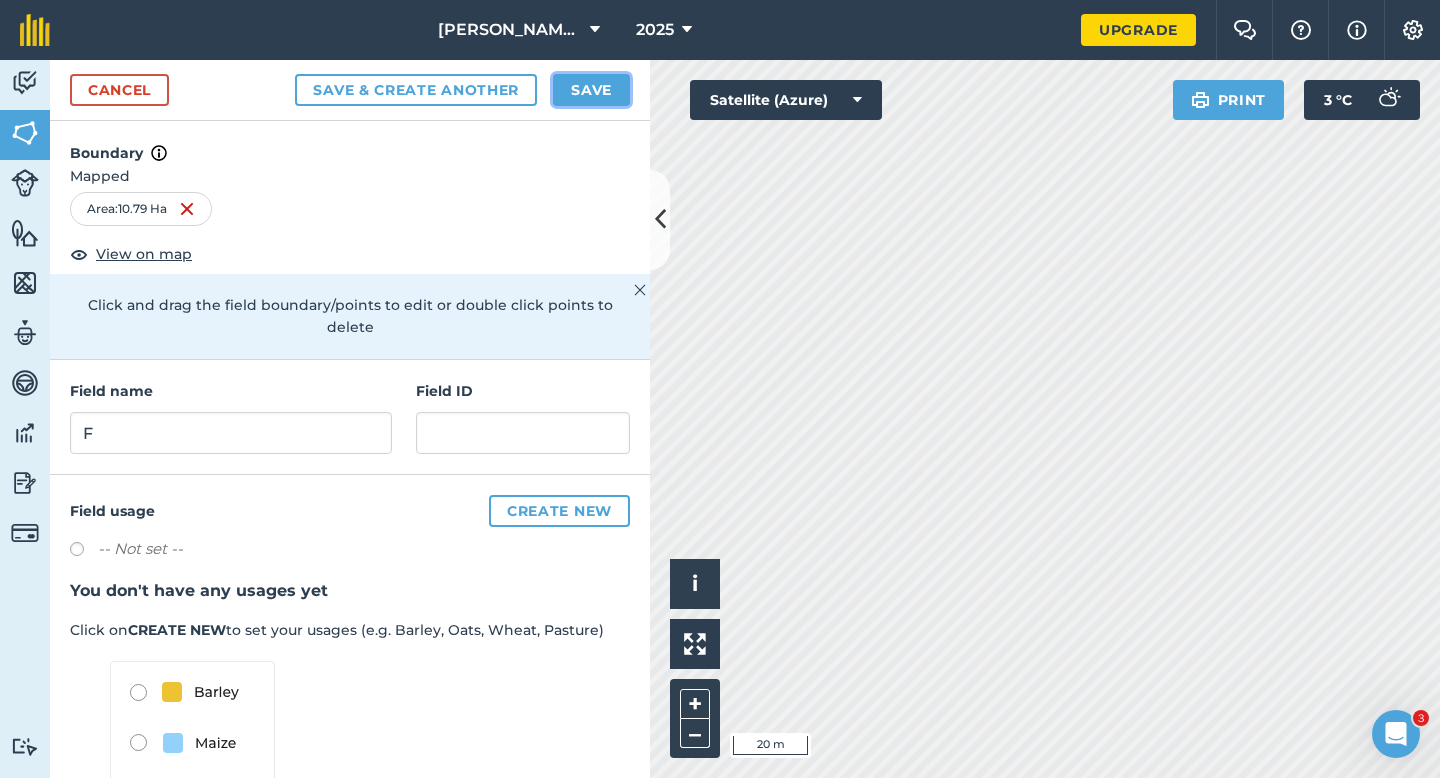 click on "Save" at bounding box center [591, 90] 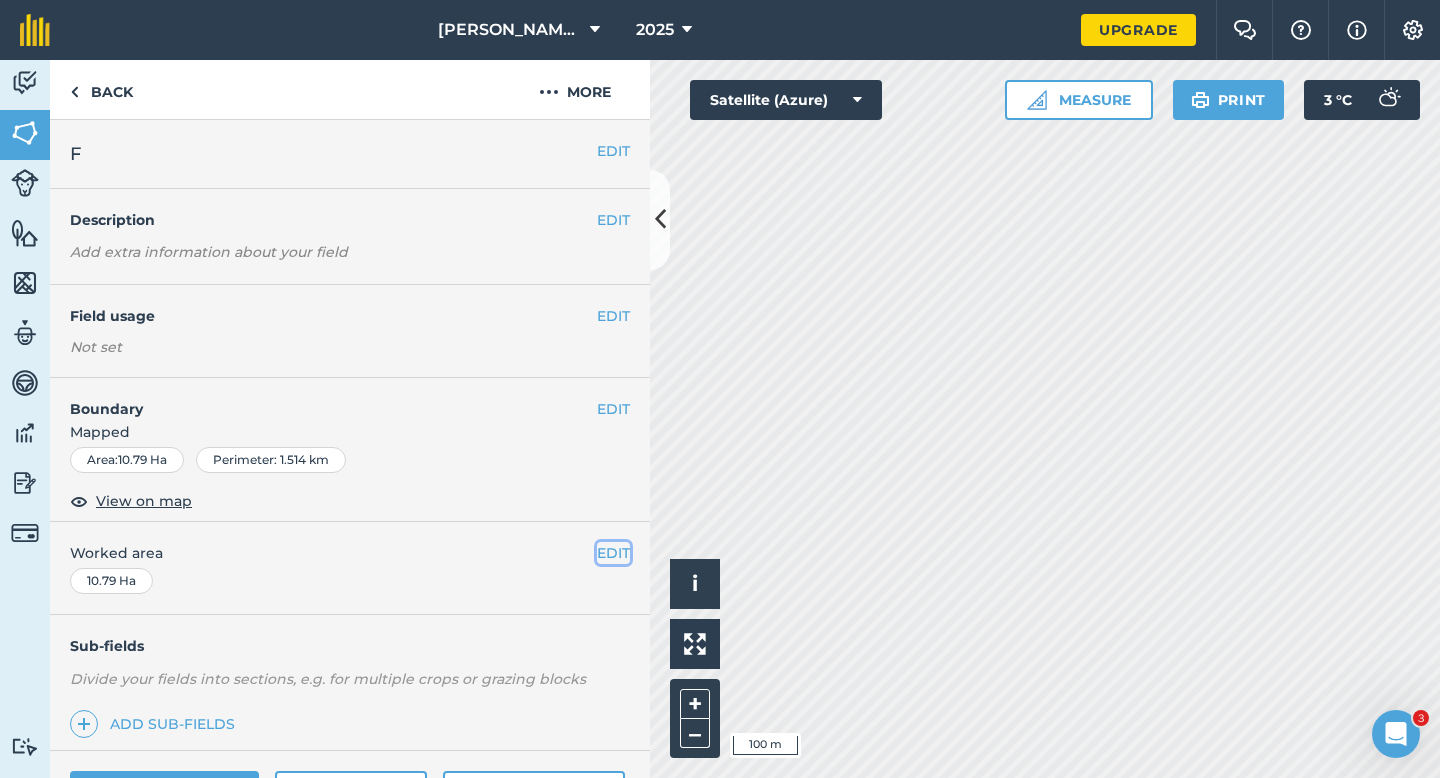 click on "EDIT" at bounding box center (613, 553) 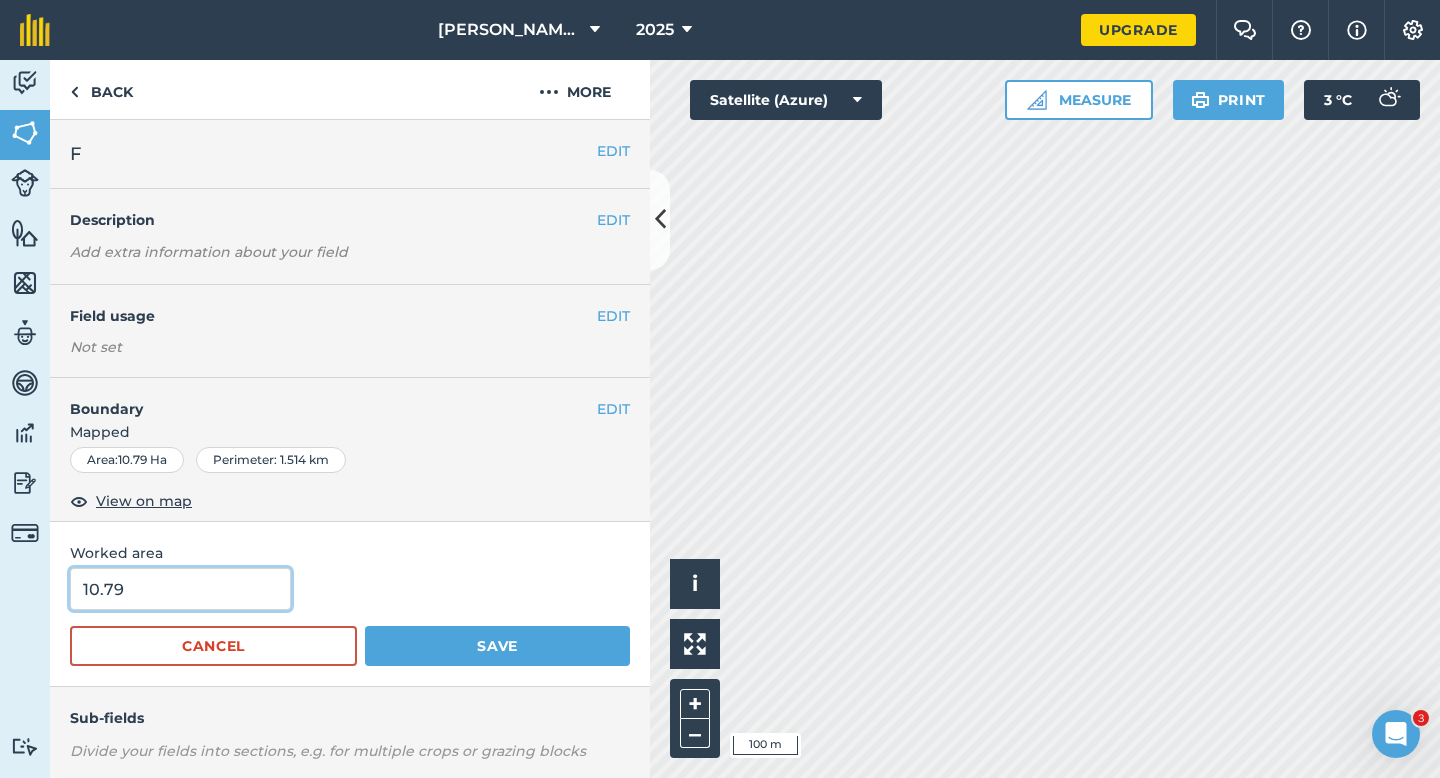 click on "10.79" at bounding box center [180, 589] 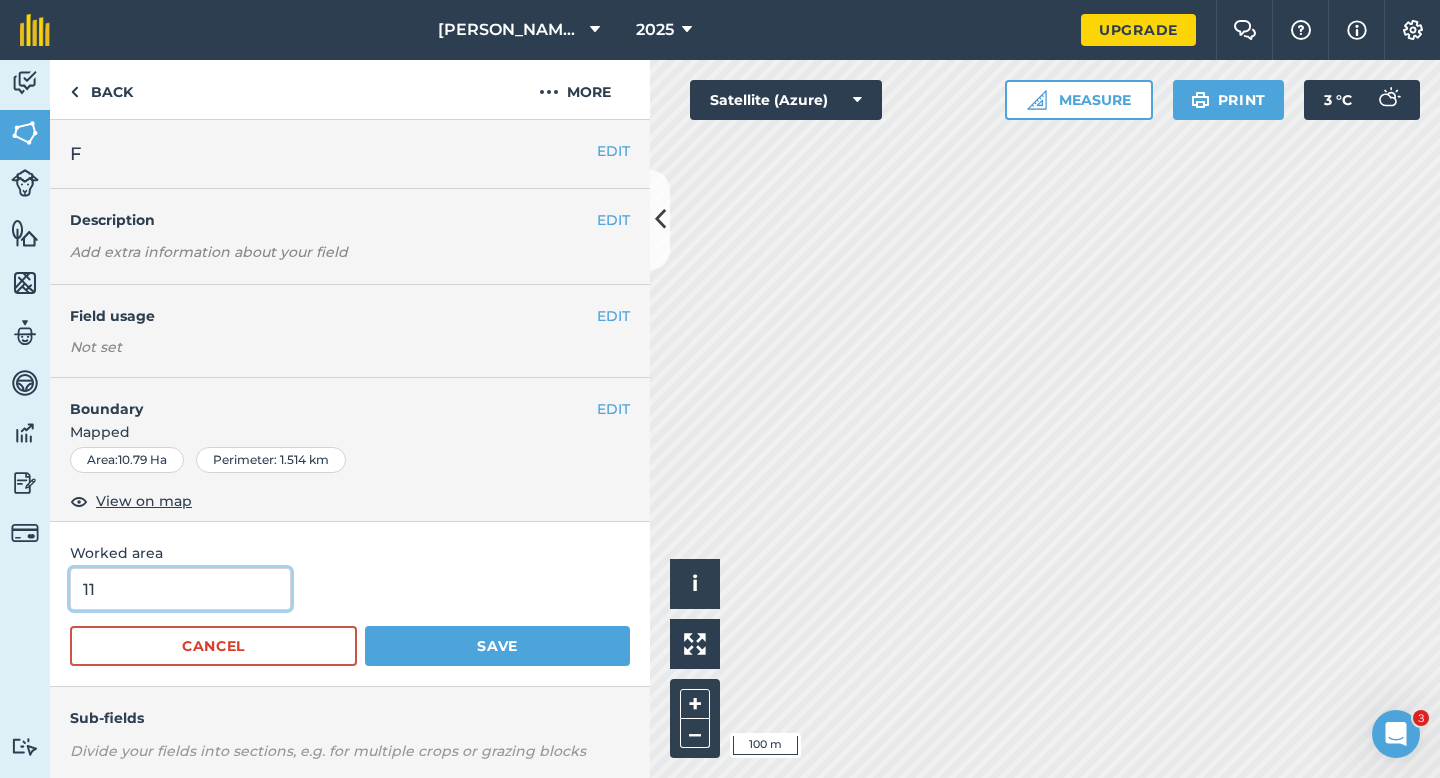 click on "Save" at bounding box center [497, 646] 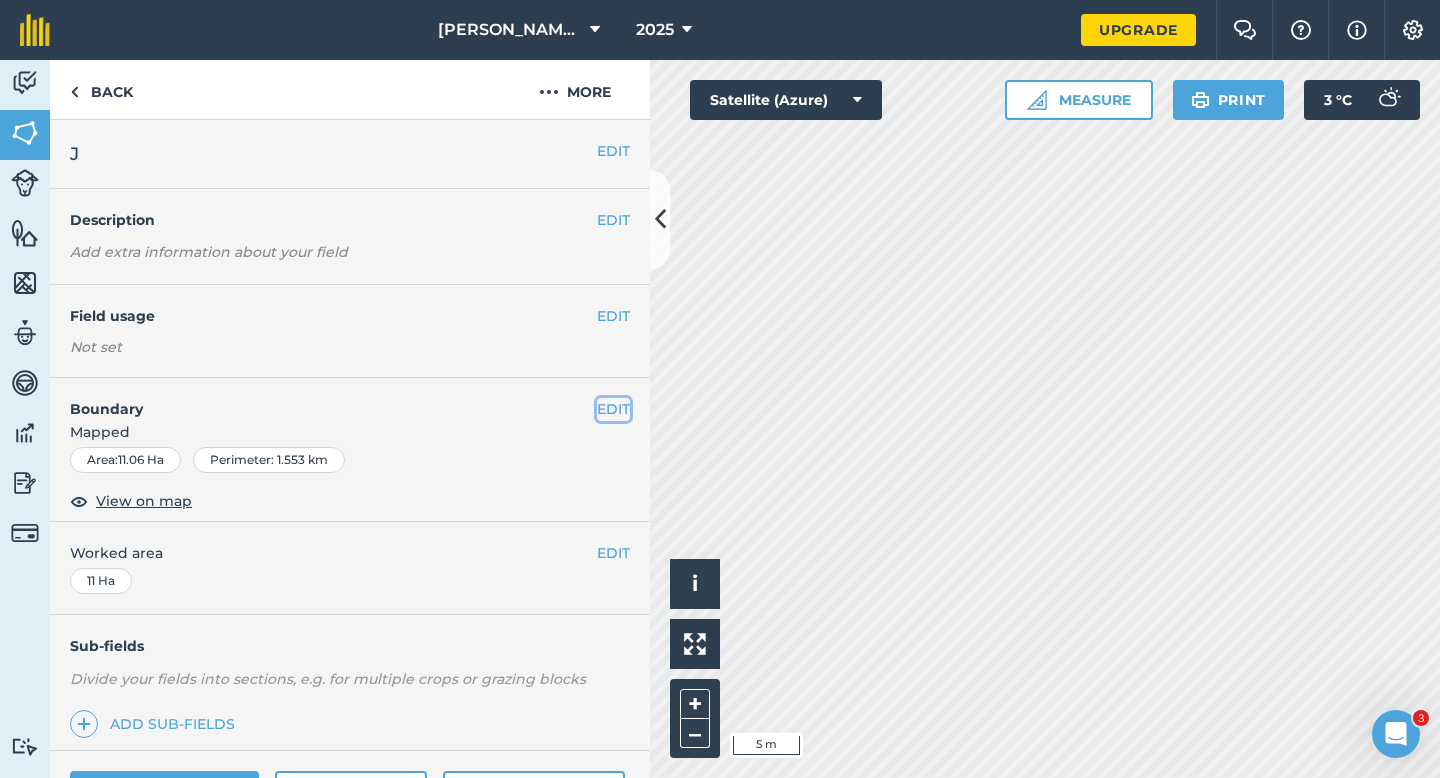 click on "EDIT" at bounding box center (613, 409) 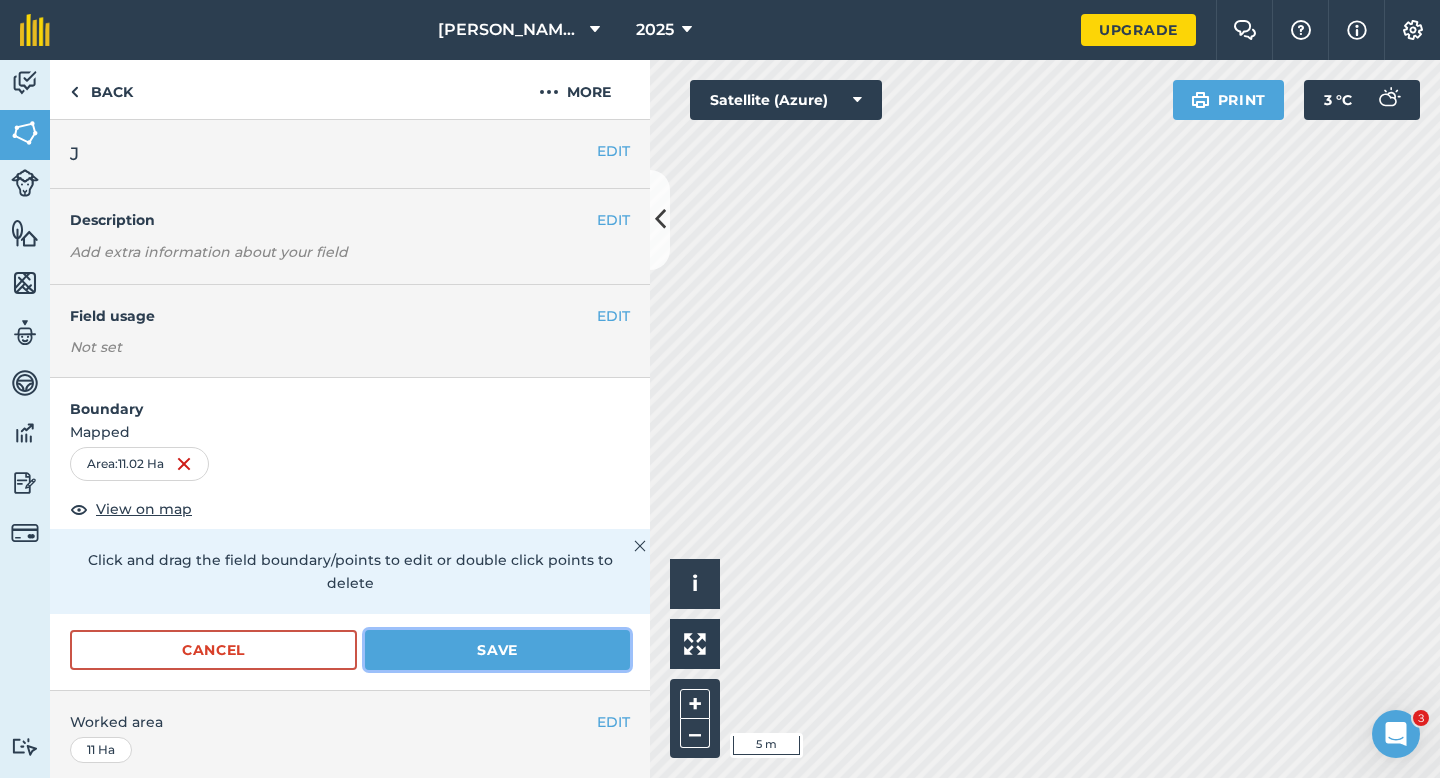 click on "Save" at bounding box center (497, 650) 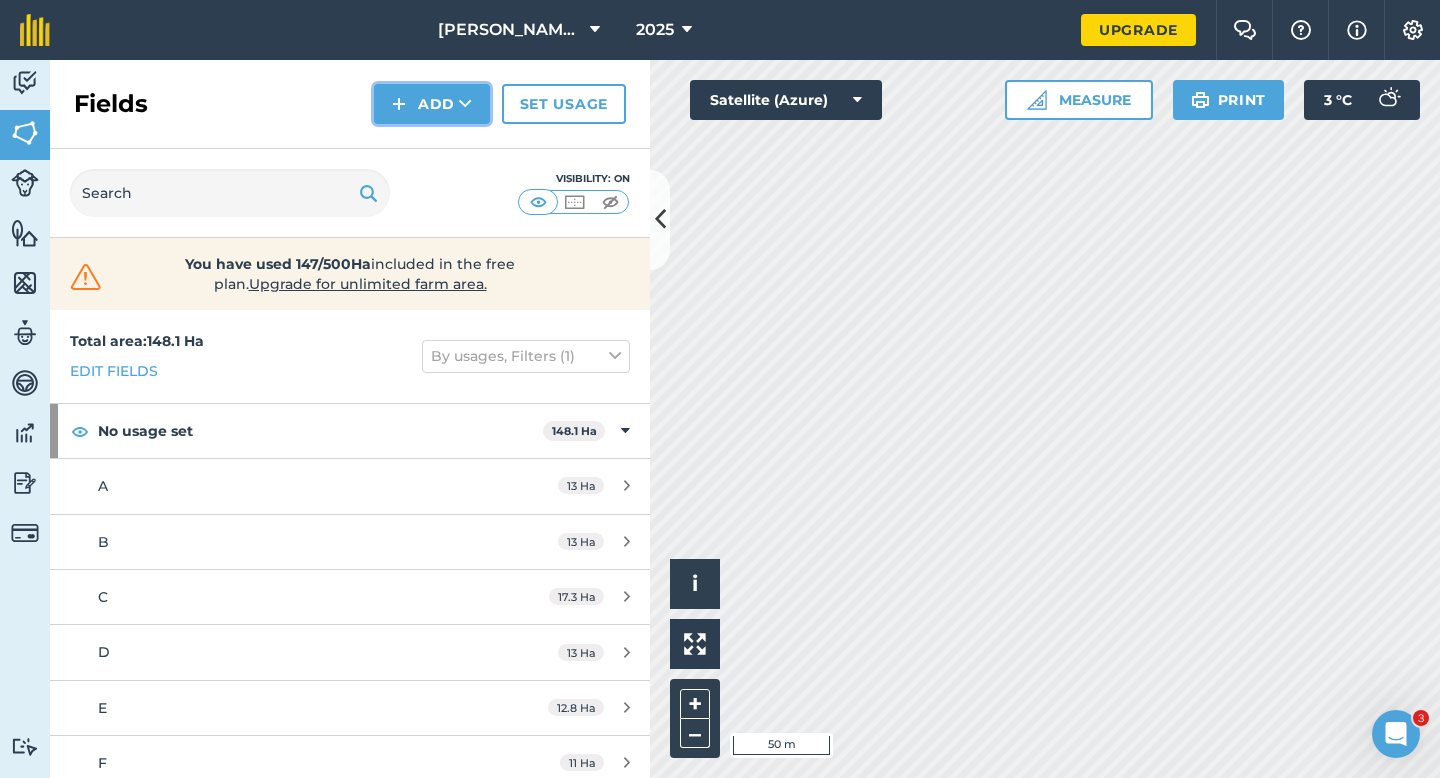 click at bounding box center (399, 104) 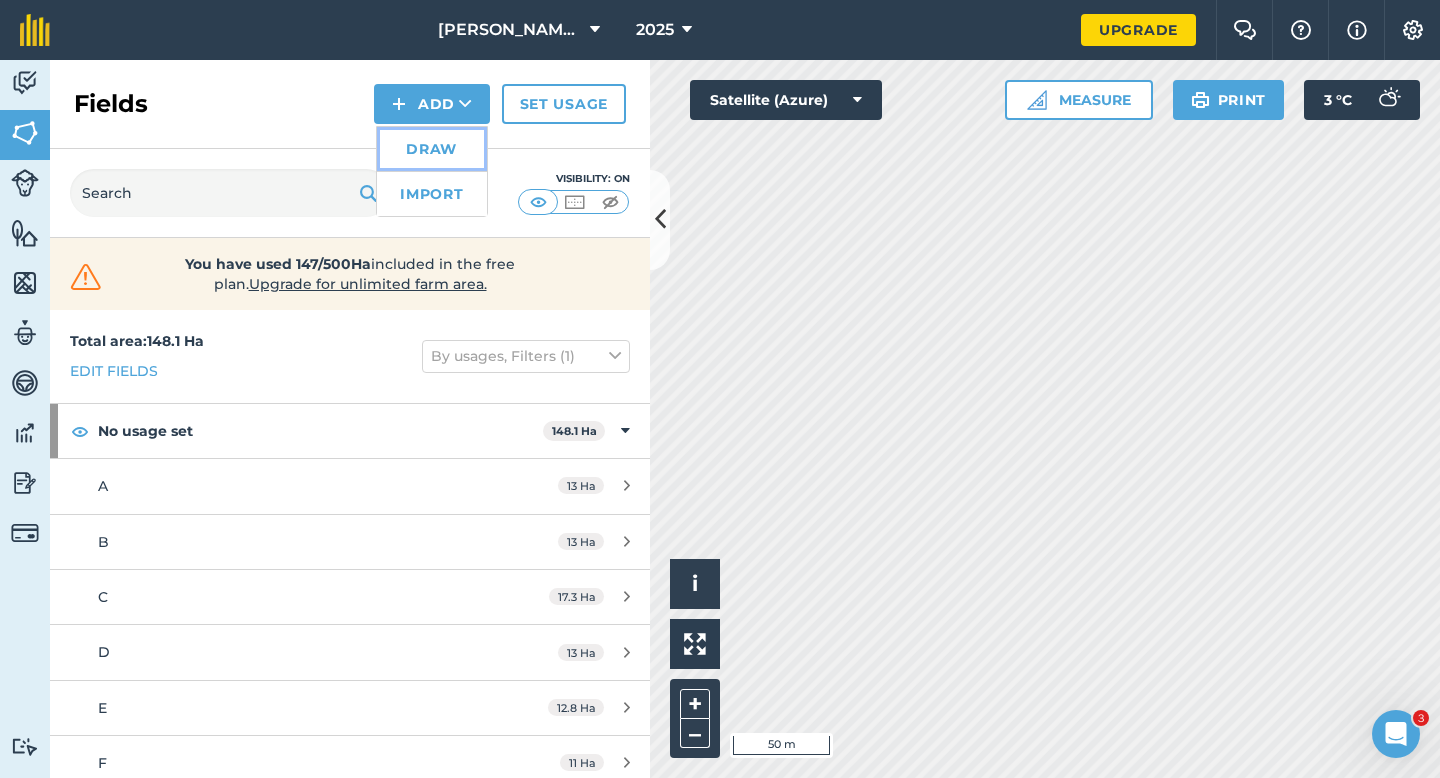 click on "Draw" at bounding box center [432, 149] 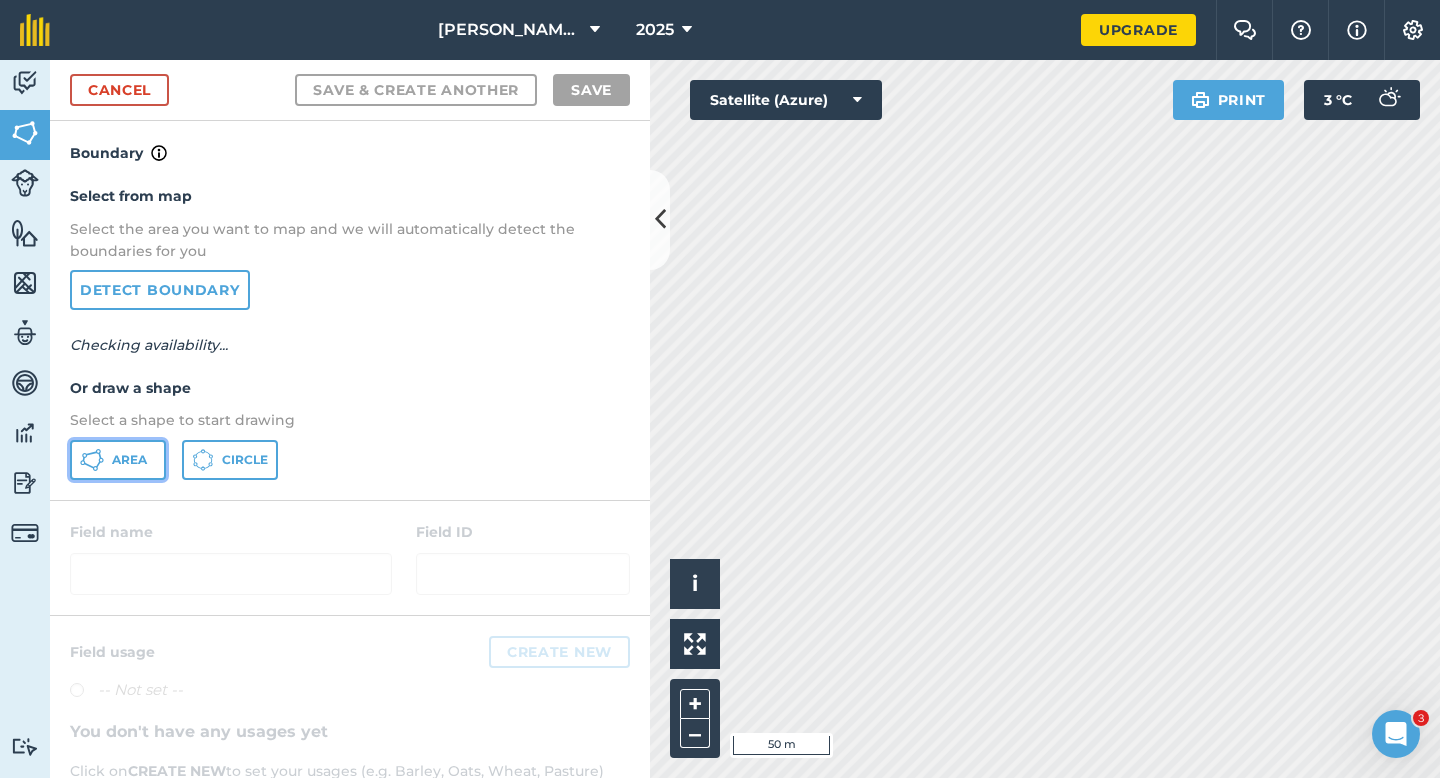click on "Area" at bounding box center (118, 460) 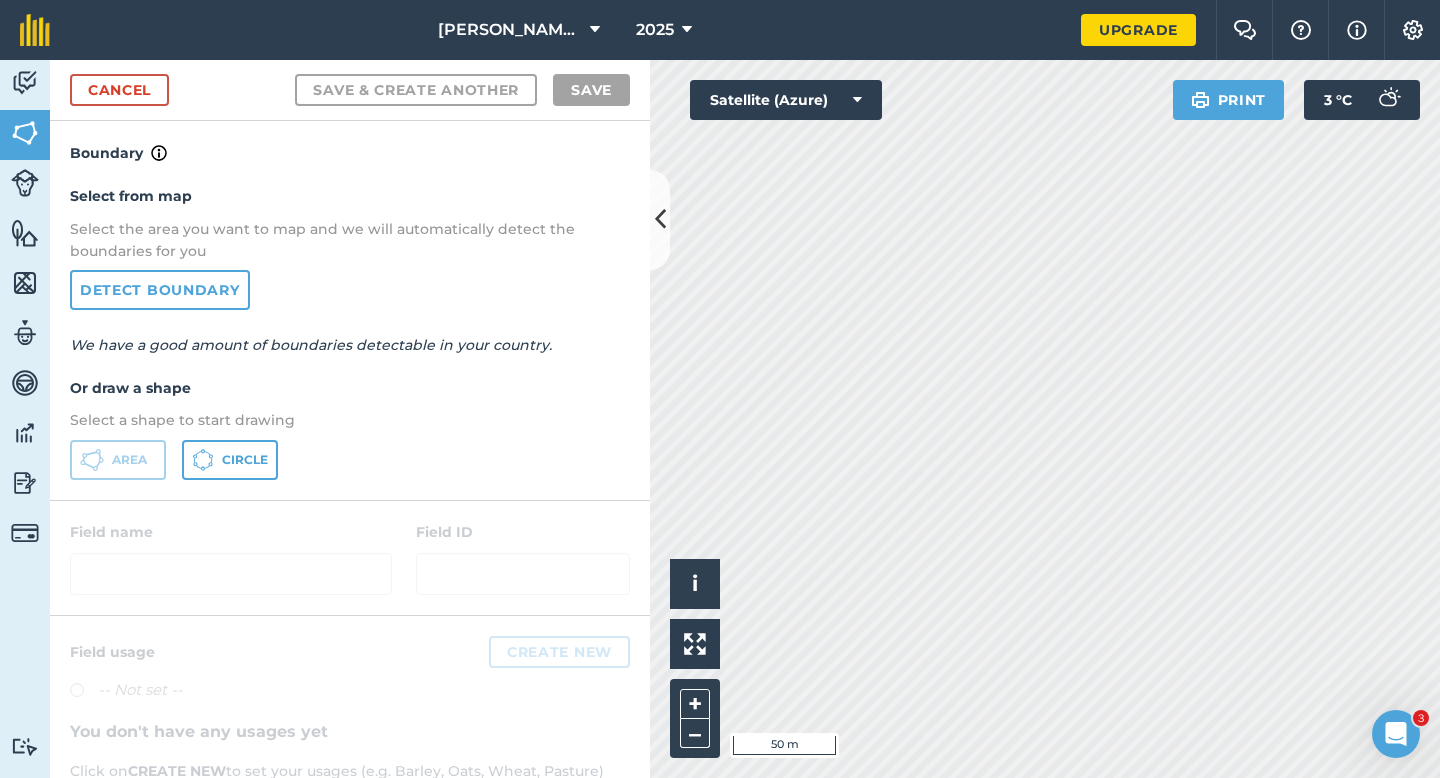 click on "Click to start drawing i © 2025 TomTom, Microsoft 50 m + – Satellite (Azure) Print 3   ° C" at bounding box center [1045, 419] 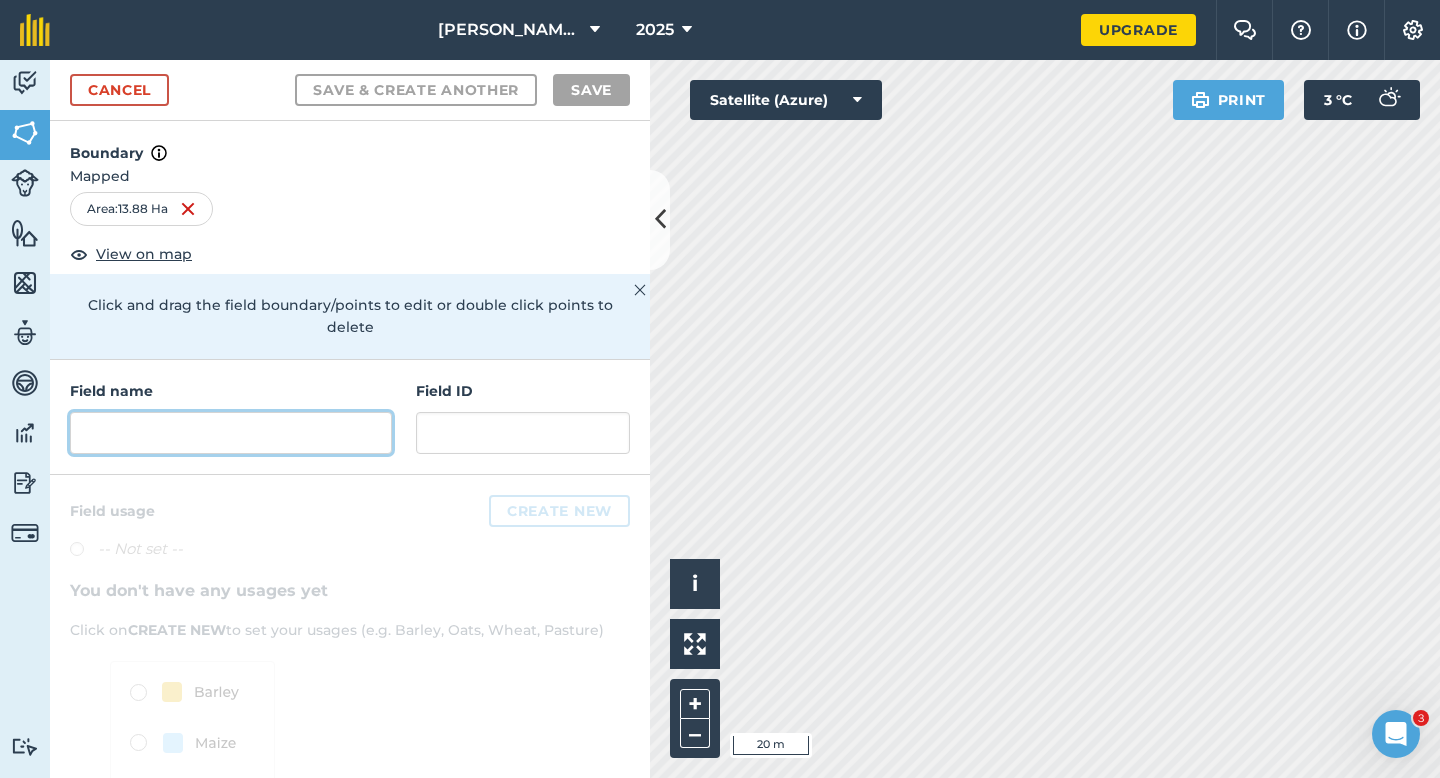 click at bounding box center (231, 433) 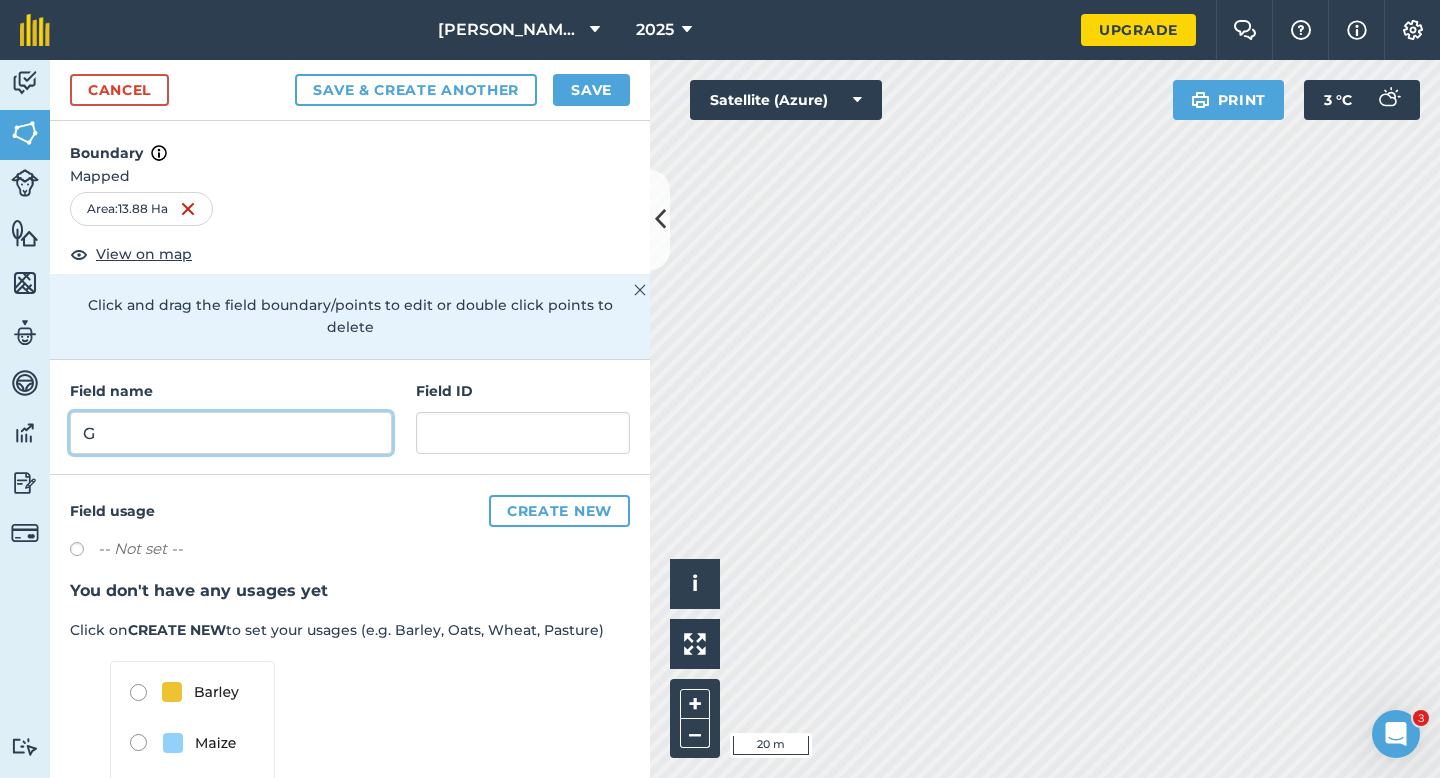 type on "G" 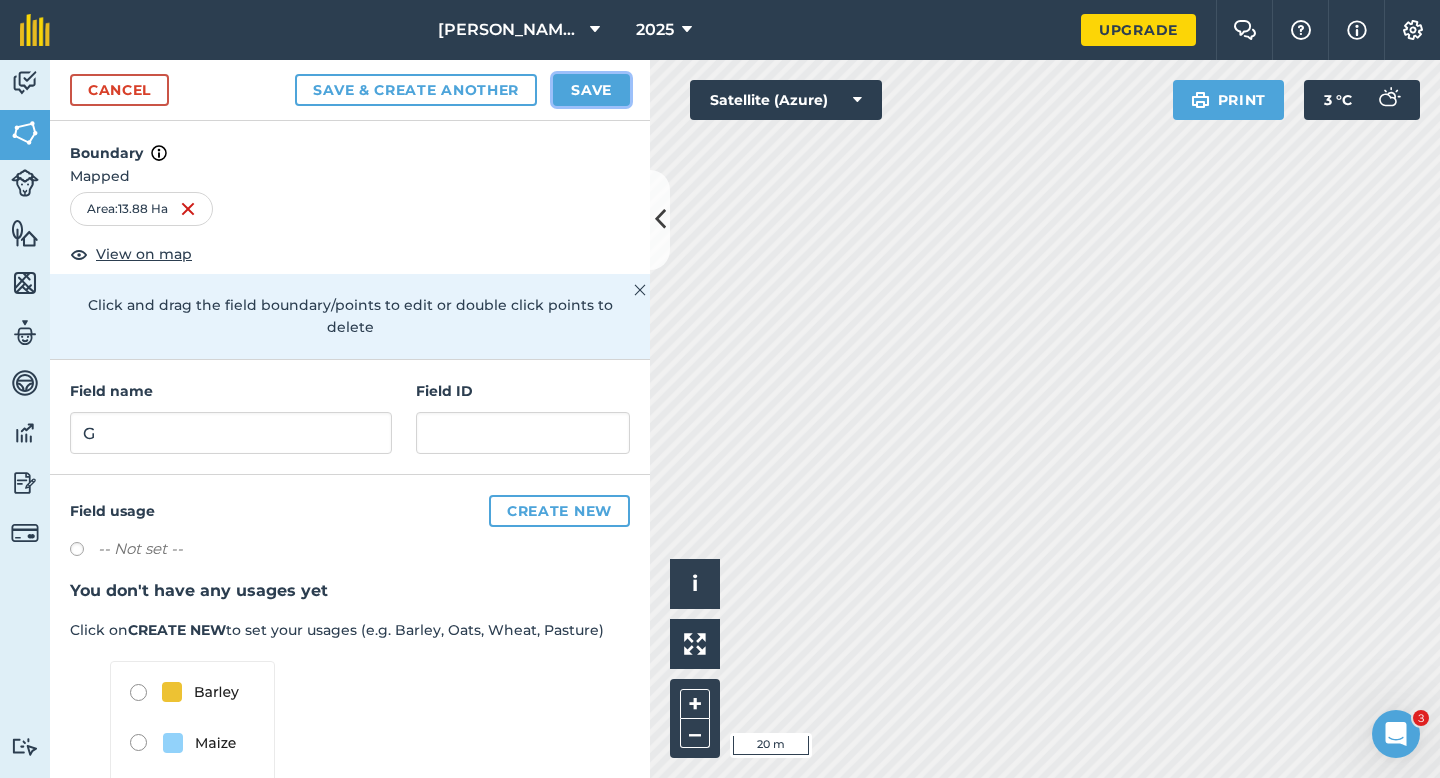 click on "Save" at bounding box center [591, 90] 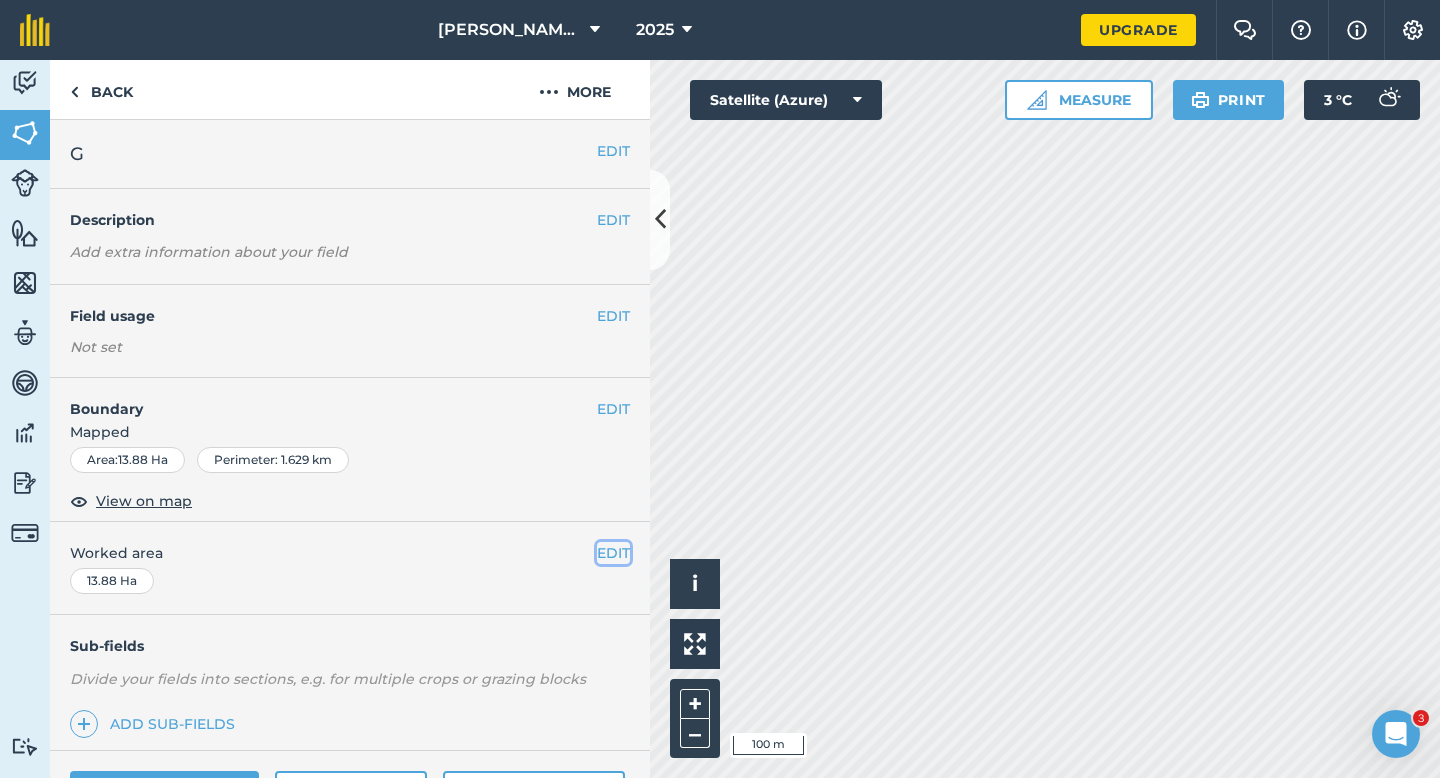 click on "EDIT" at bounding box center [613, 553] 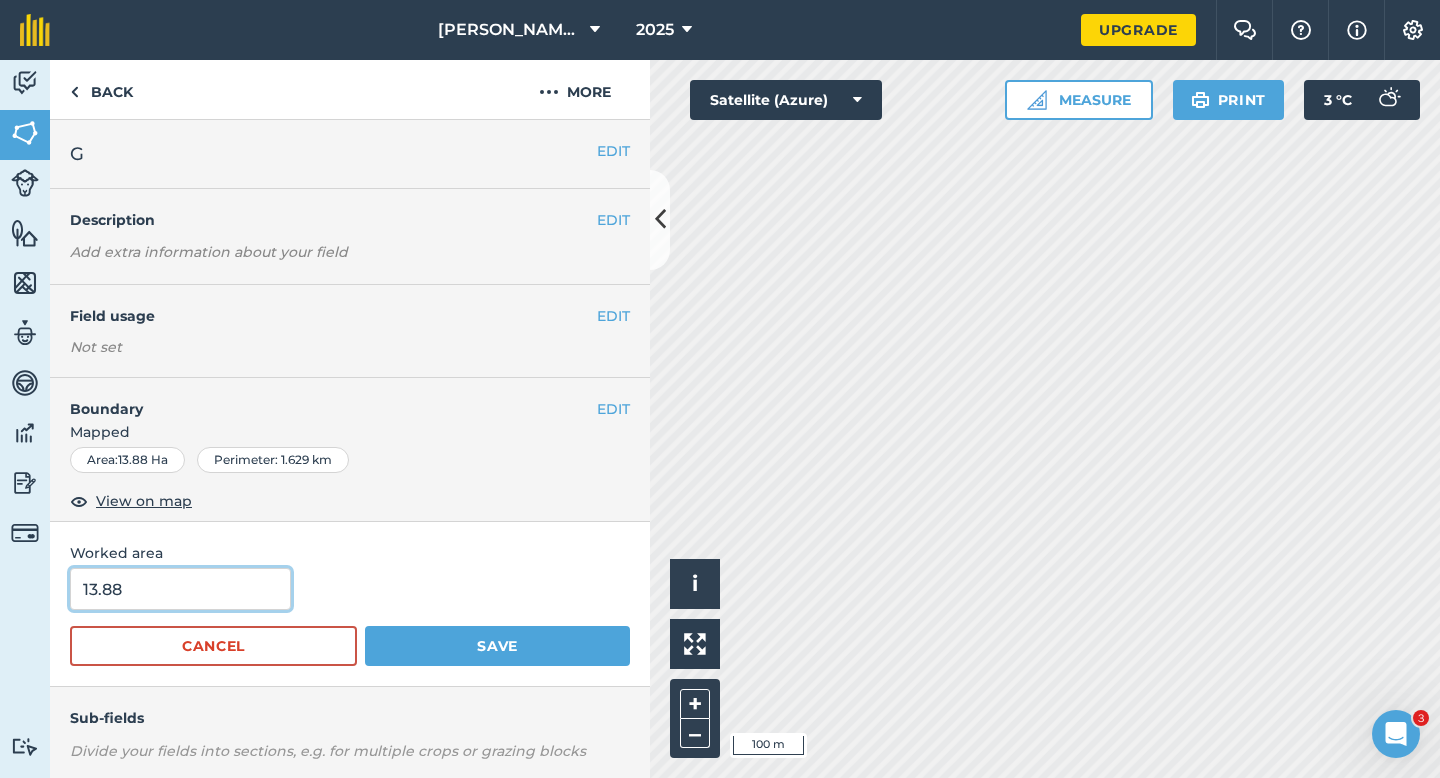 click on "13.88" at bounding box center (180, 589) 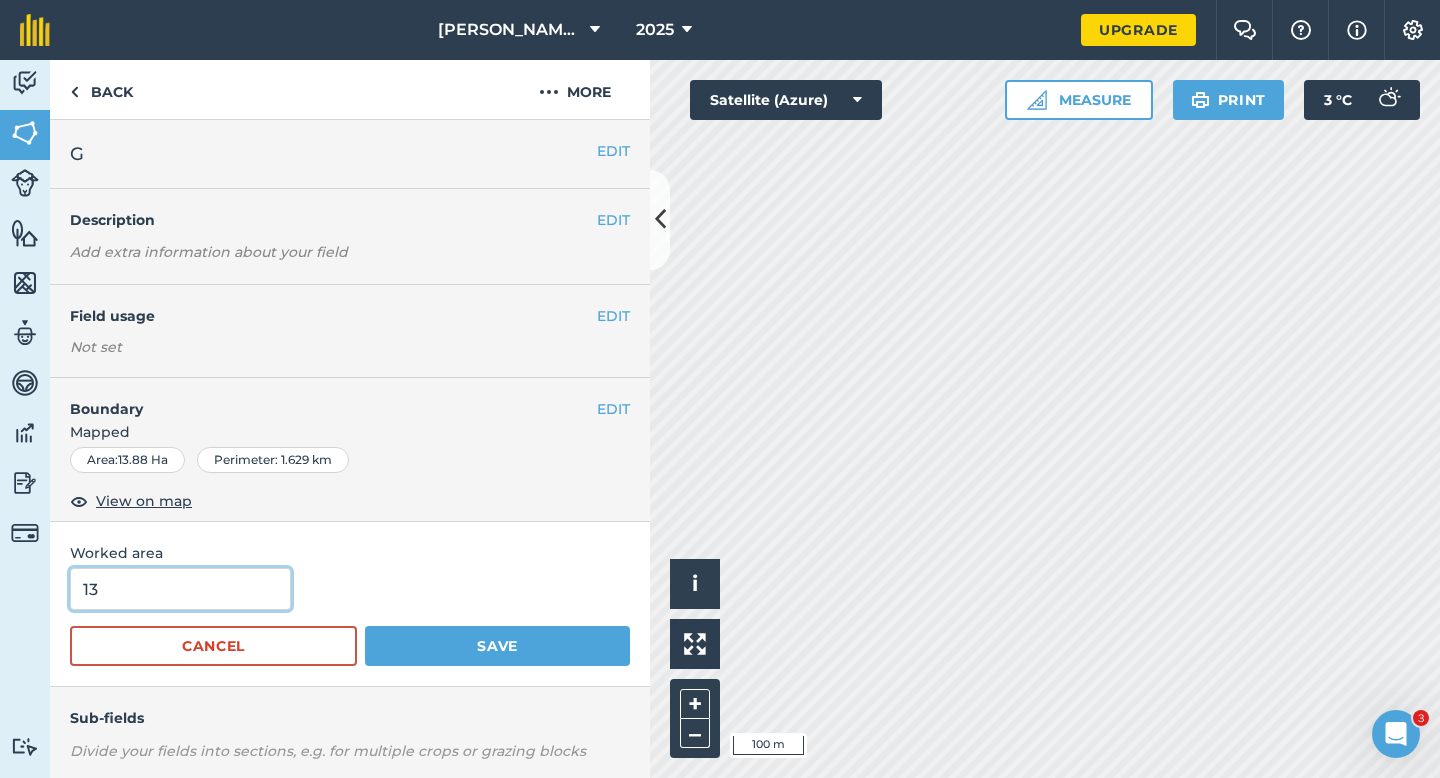type on "14" 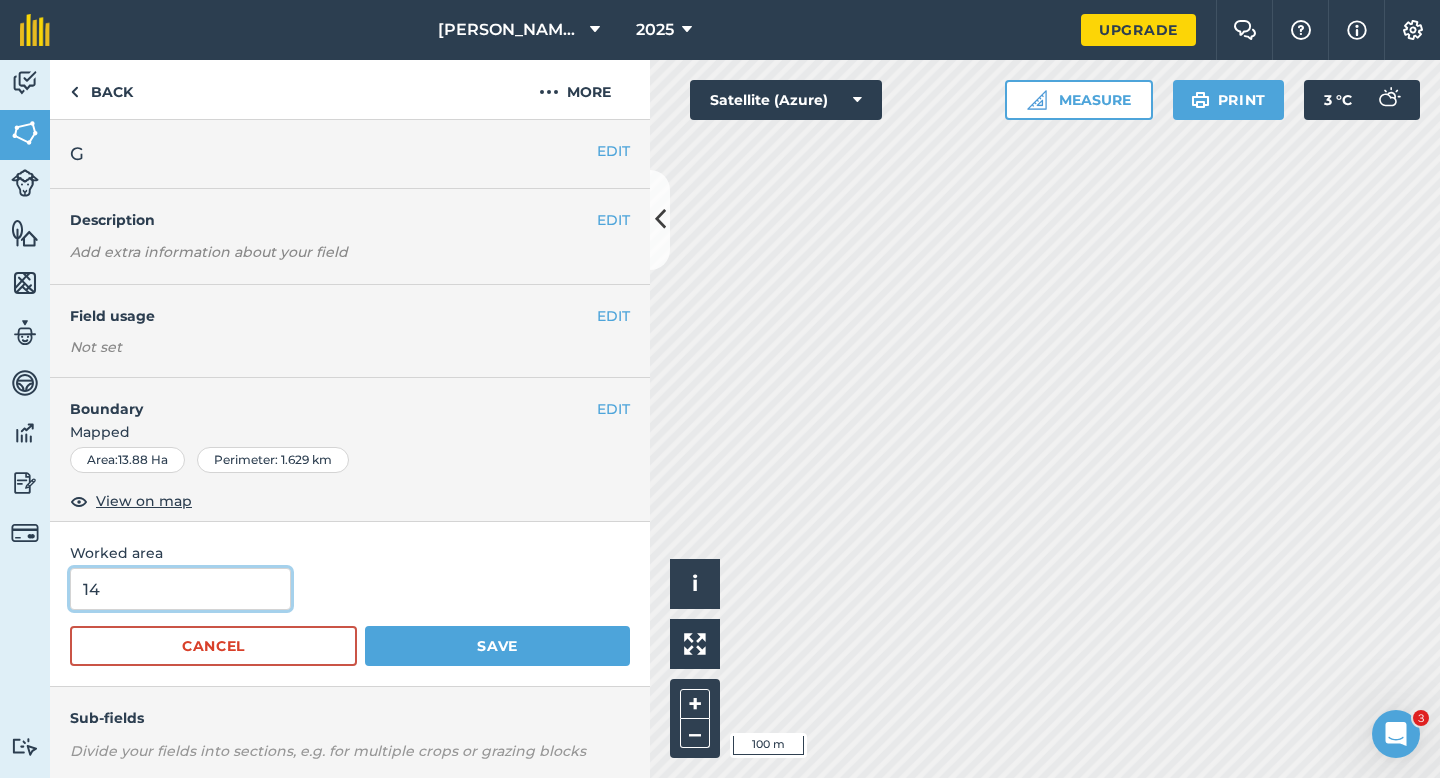 click on "Save" at bounding box center [497, 646] 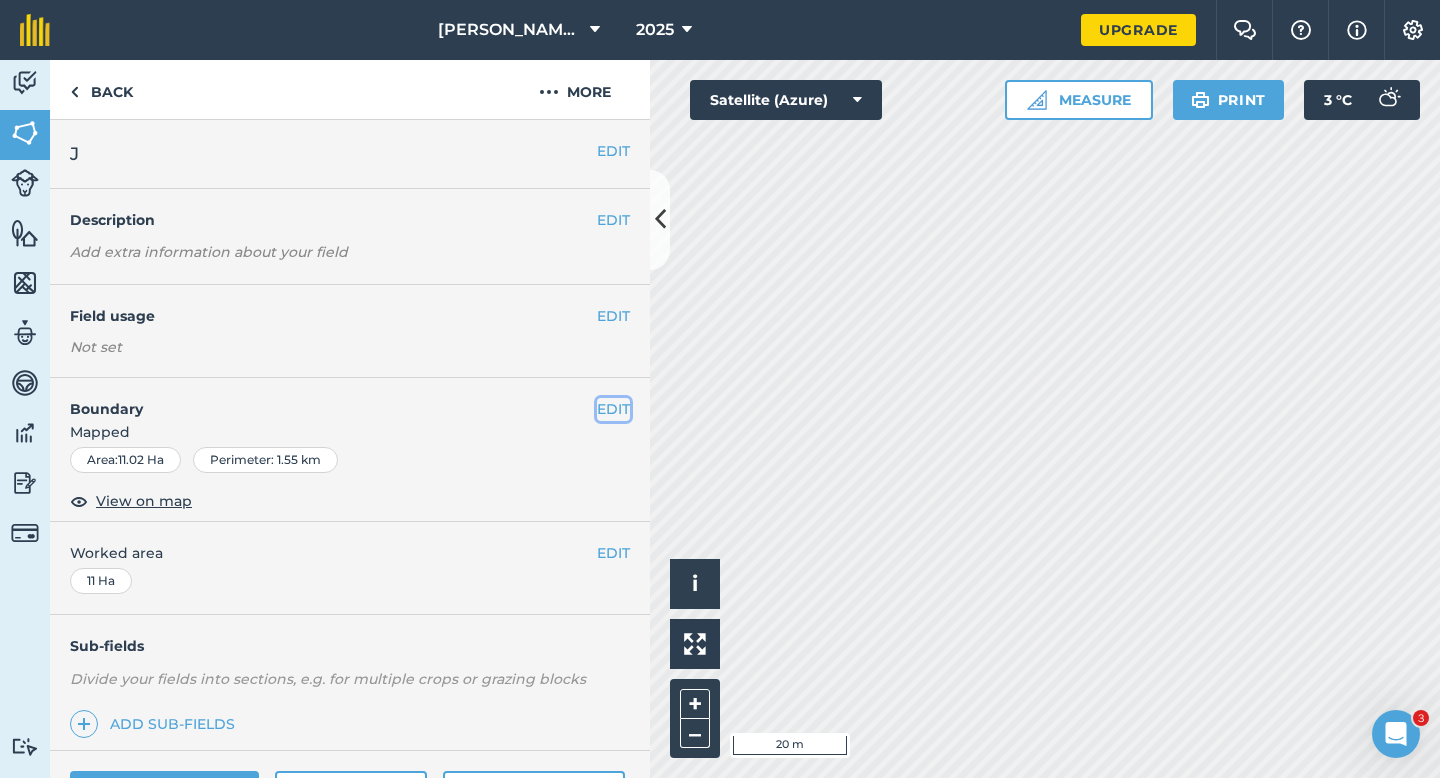 click on "EDIT" at bounding box center [613, 409] 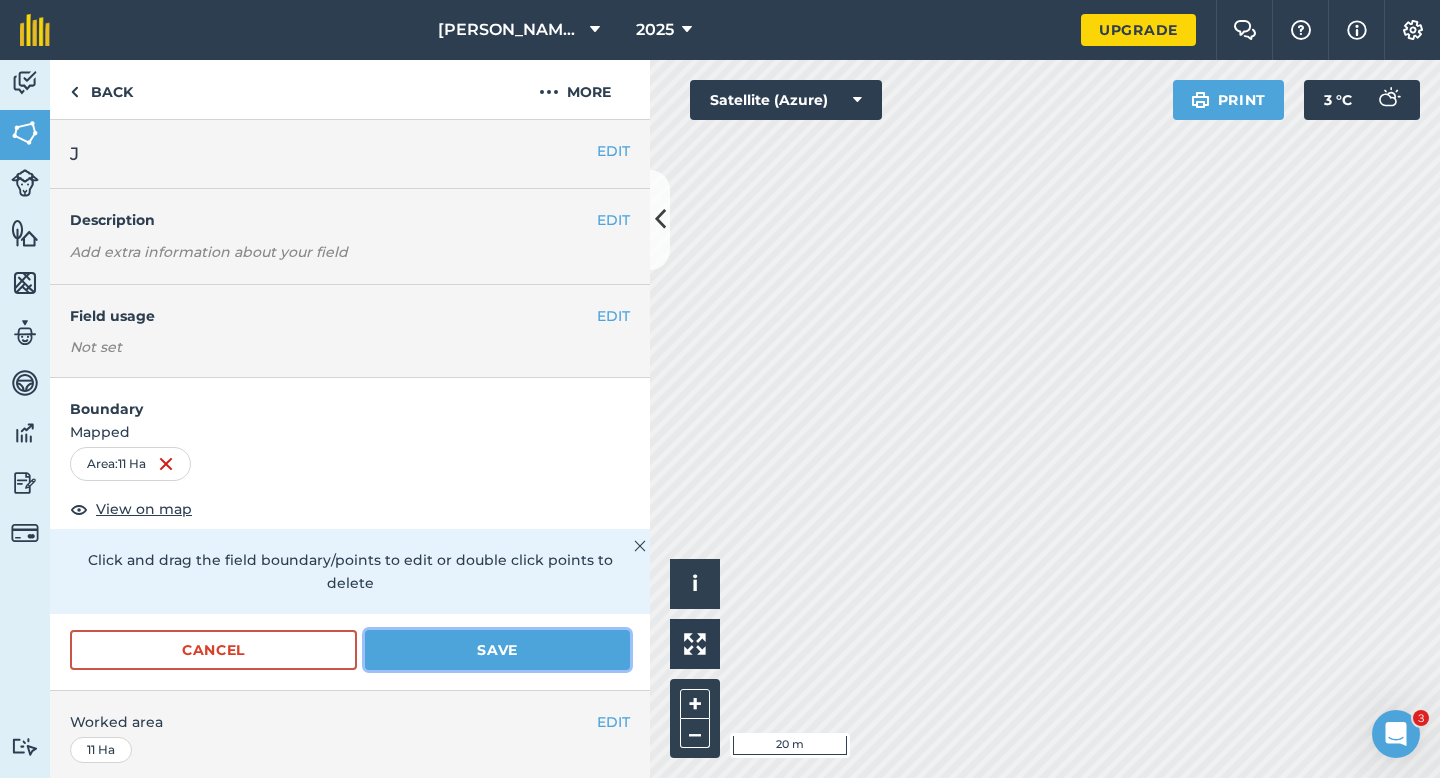 click on "Save" at bounding box center [497, 650] 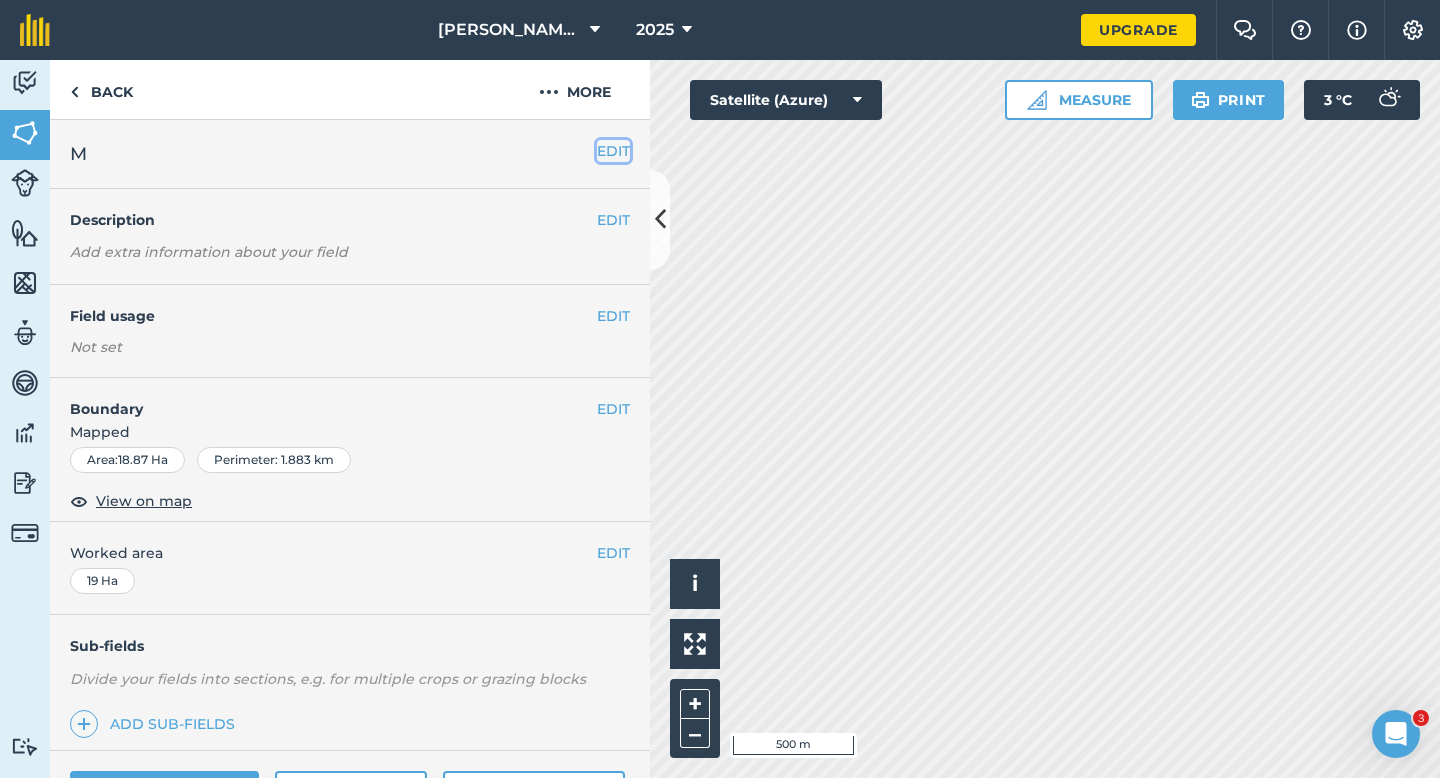 click on "EDIT" at bounding box center (613, 151) 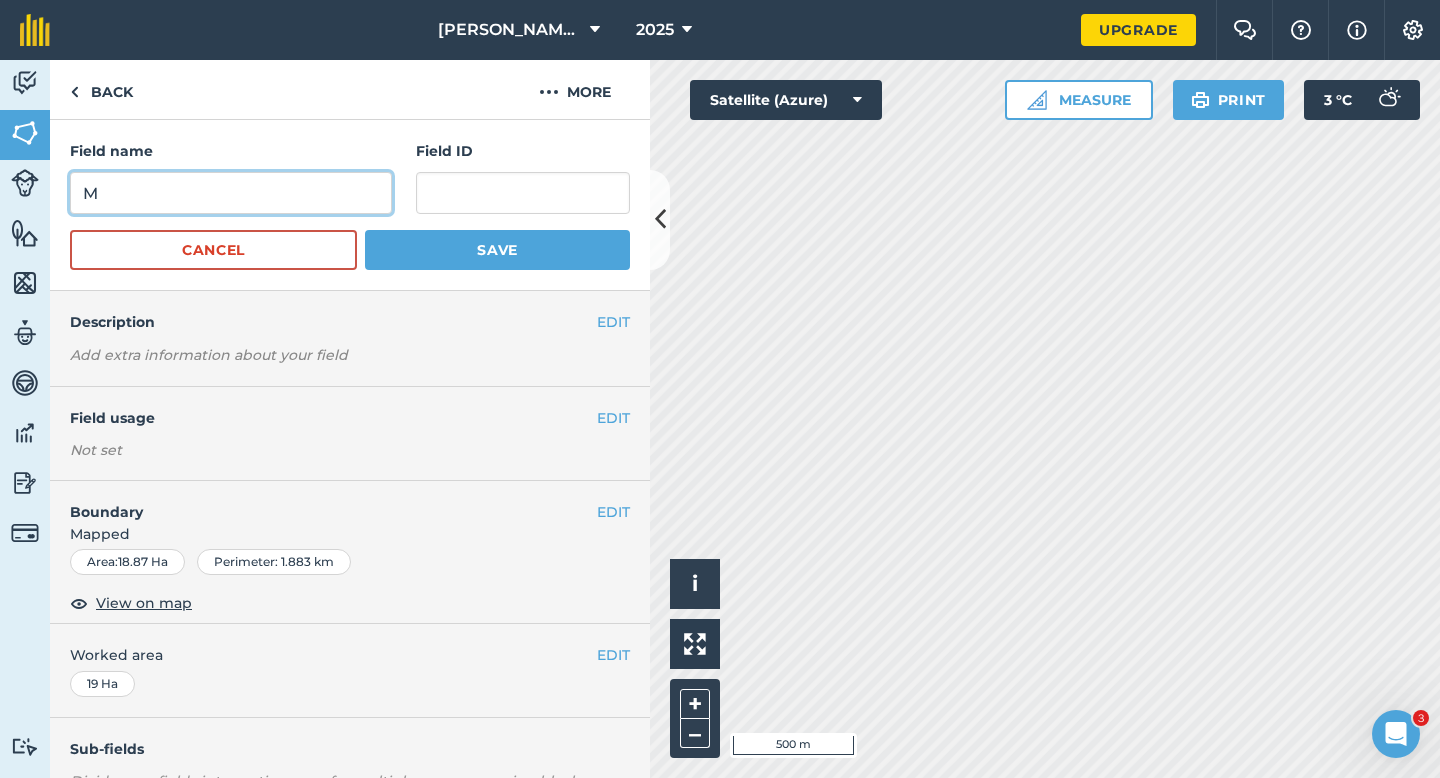 click on "M" at bounding box center (231, 193) 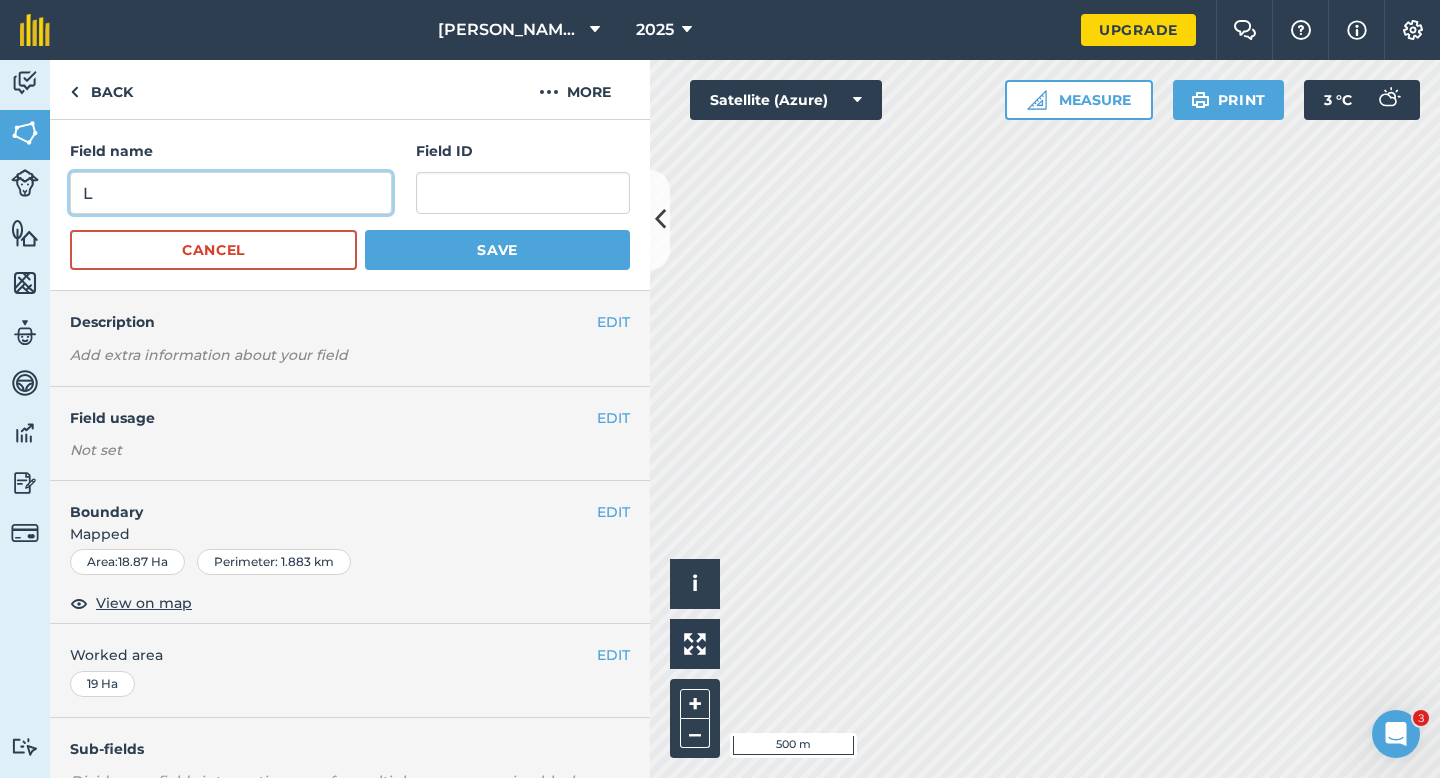 click on "L" at bounding box center (231, 193) 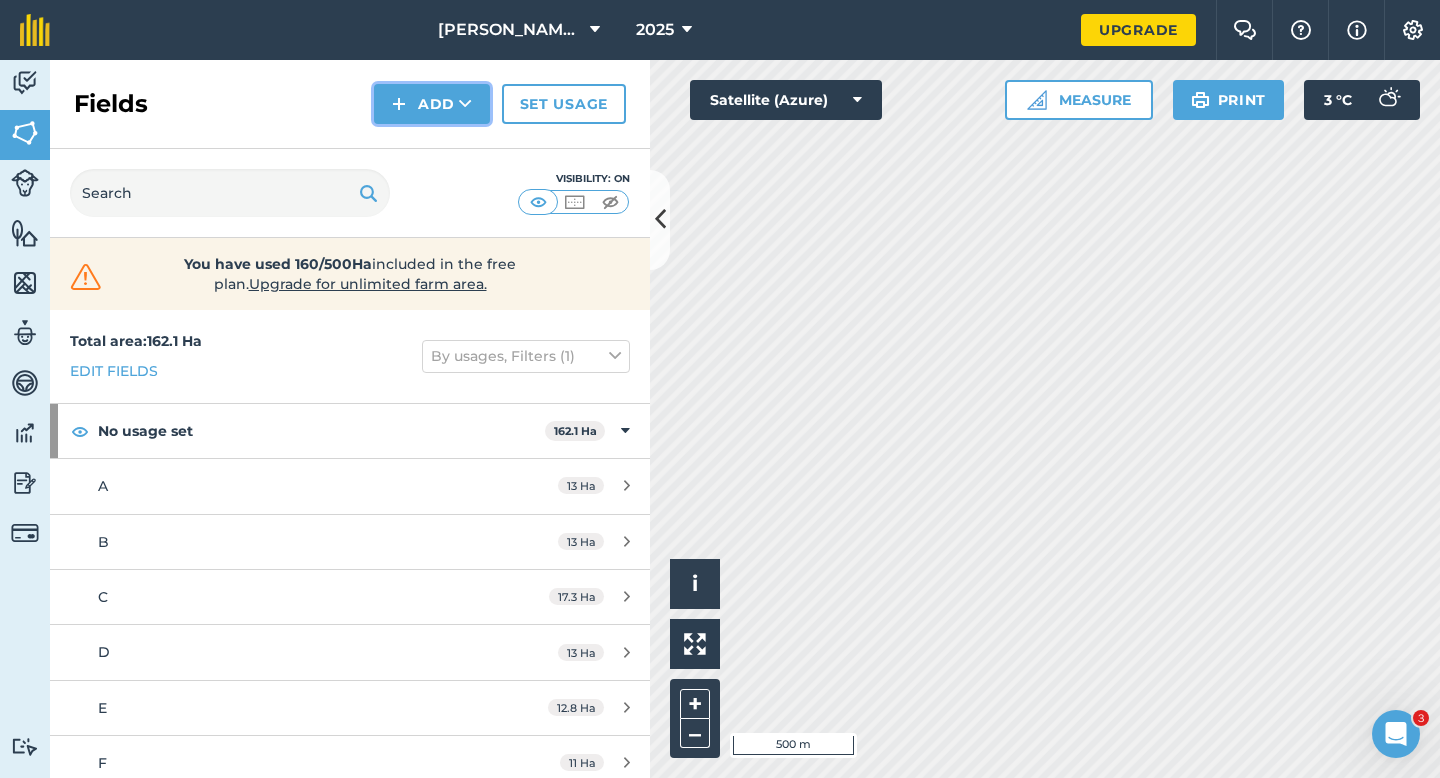 click on "Add" at bounding box center (432, 104) 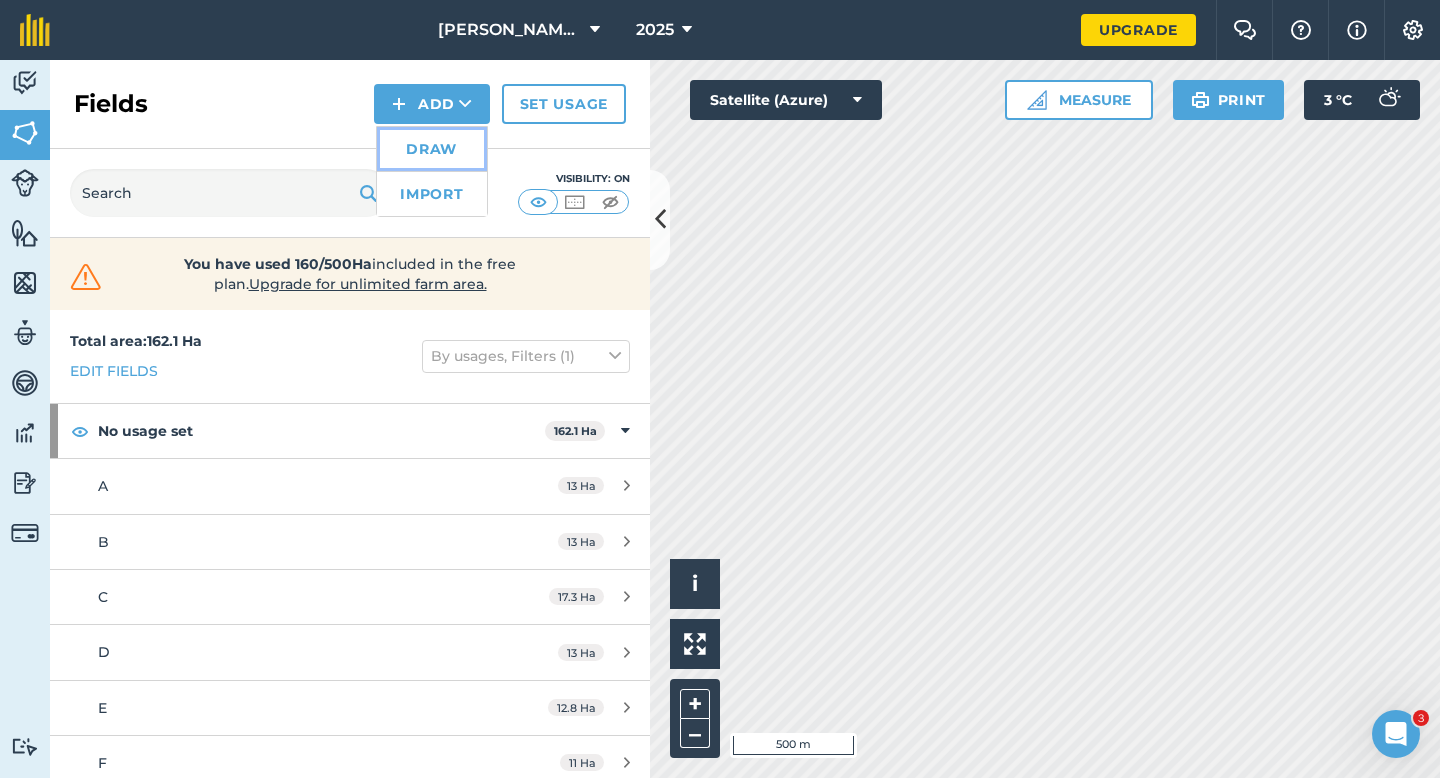 click on "Draw" at bounding box center (432, 149) 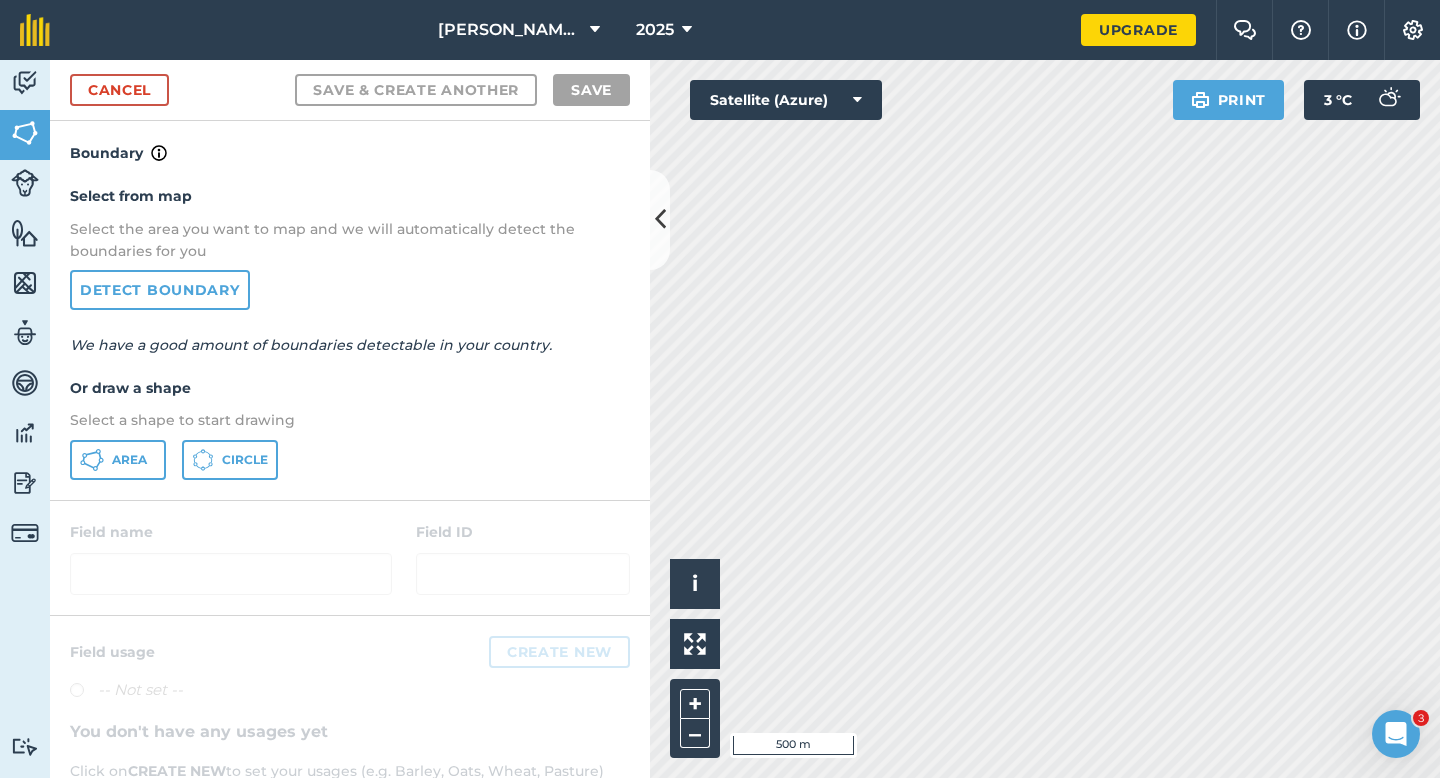 click on "Select a shape to start drawing" at bounding box center (350, 420) 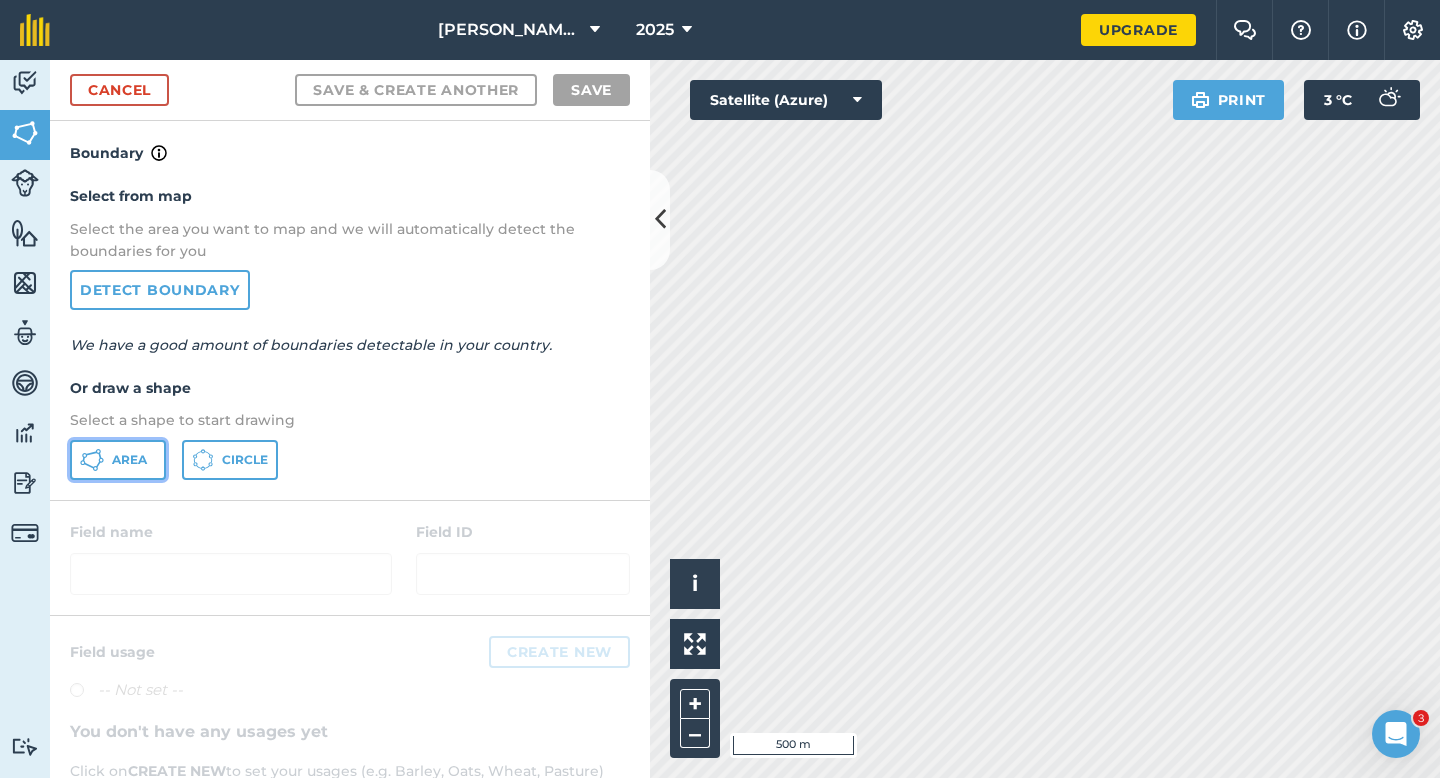 click on "Area" at bounding box center (118, 460) 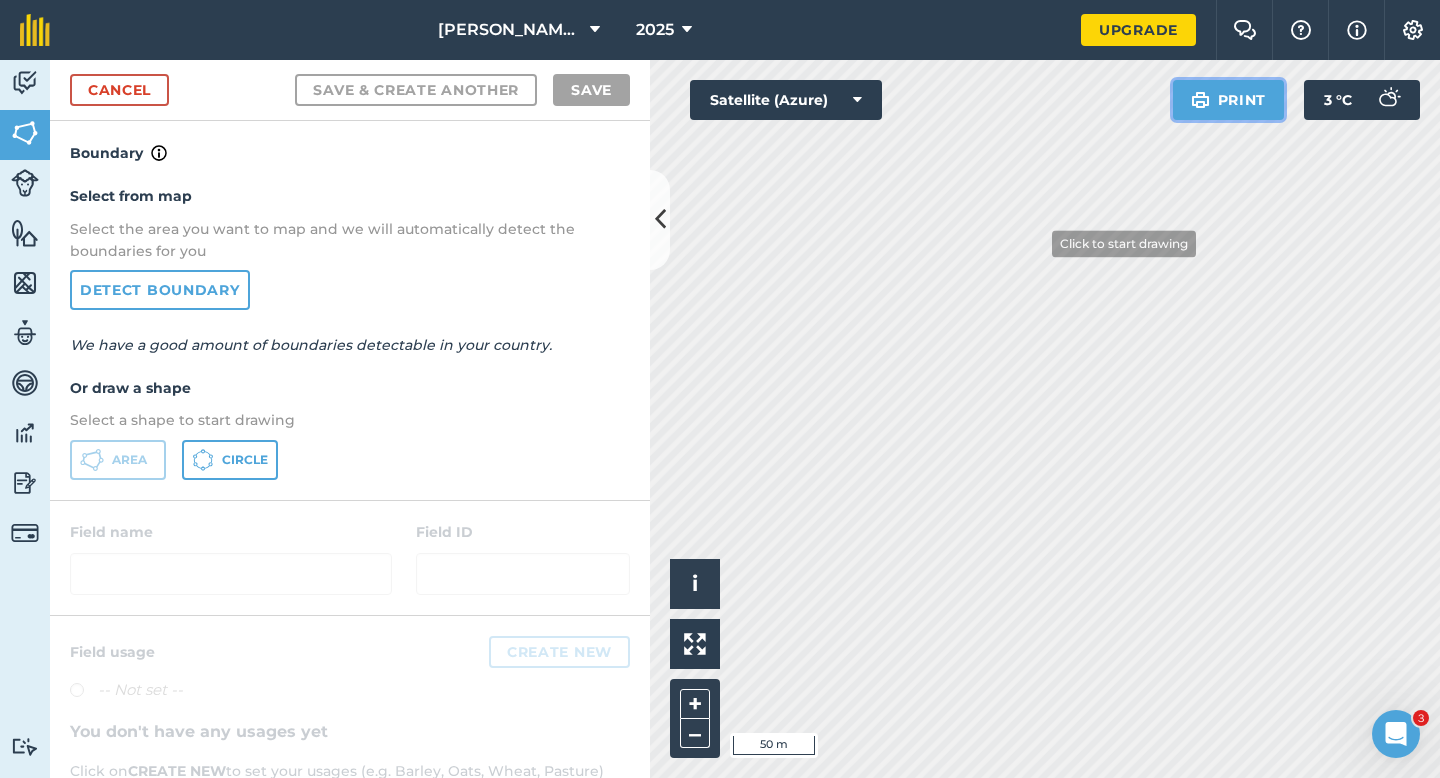 click on "Click to start drawing i © 2025 TomTom, Microsoft 50 m + – Satellite (Azure) Print 3   ° C" at bounding box center [1045, 419] 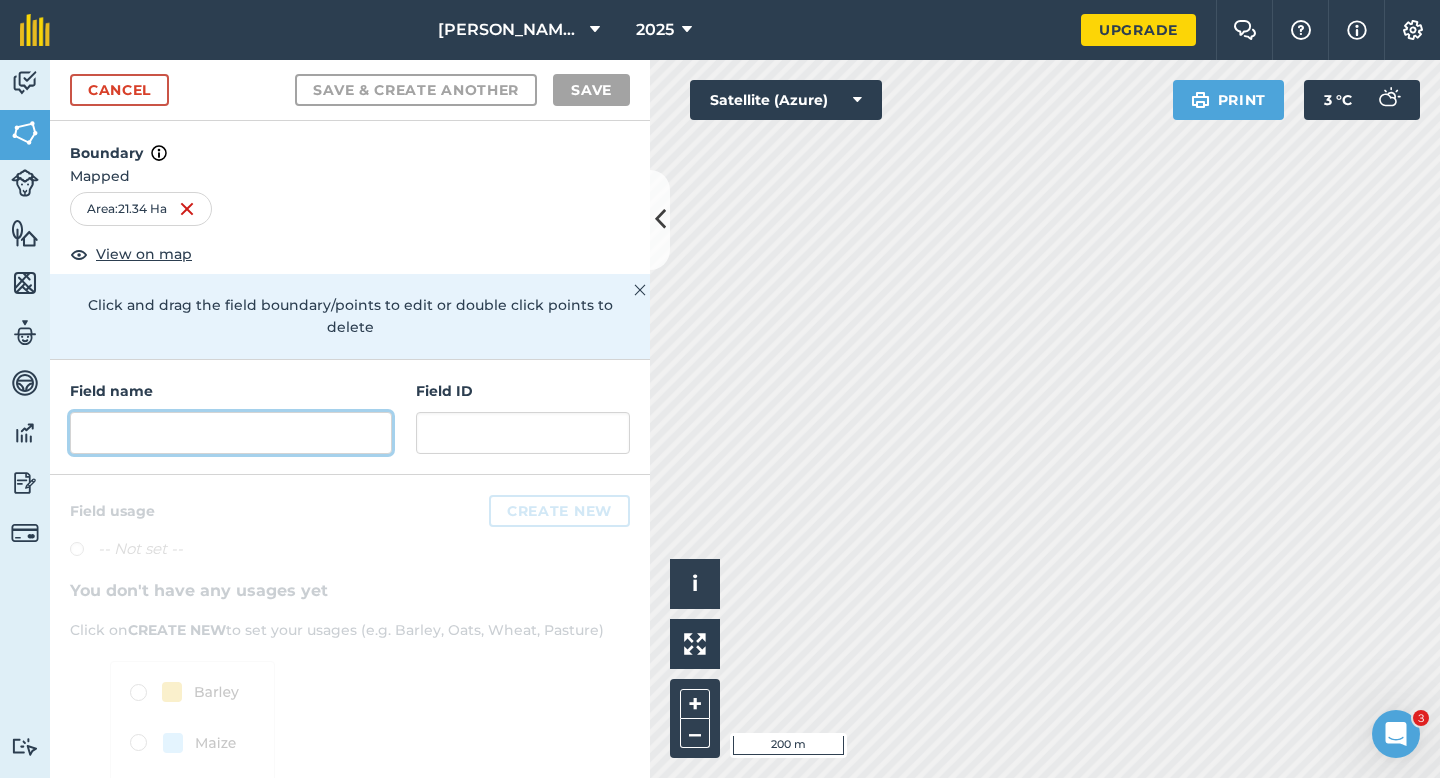 click at bounding box center [231, 433] 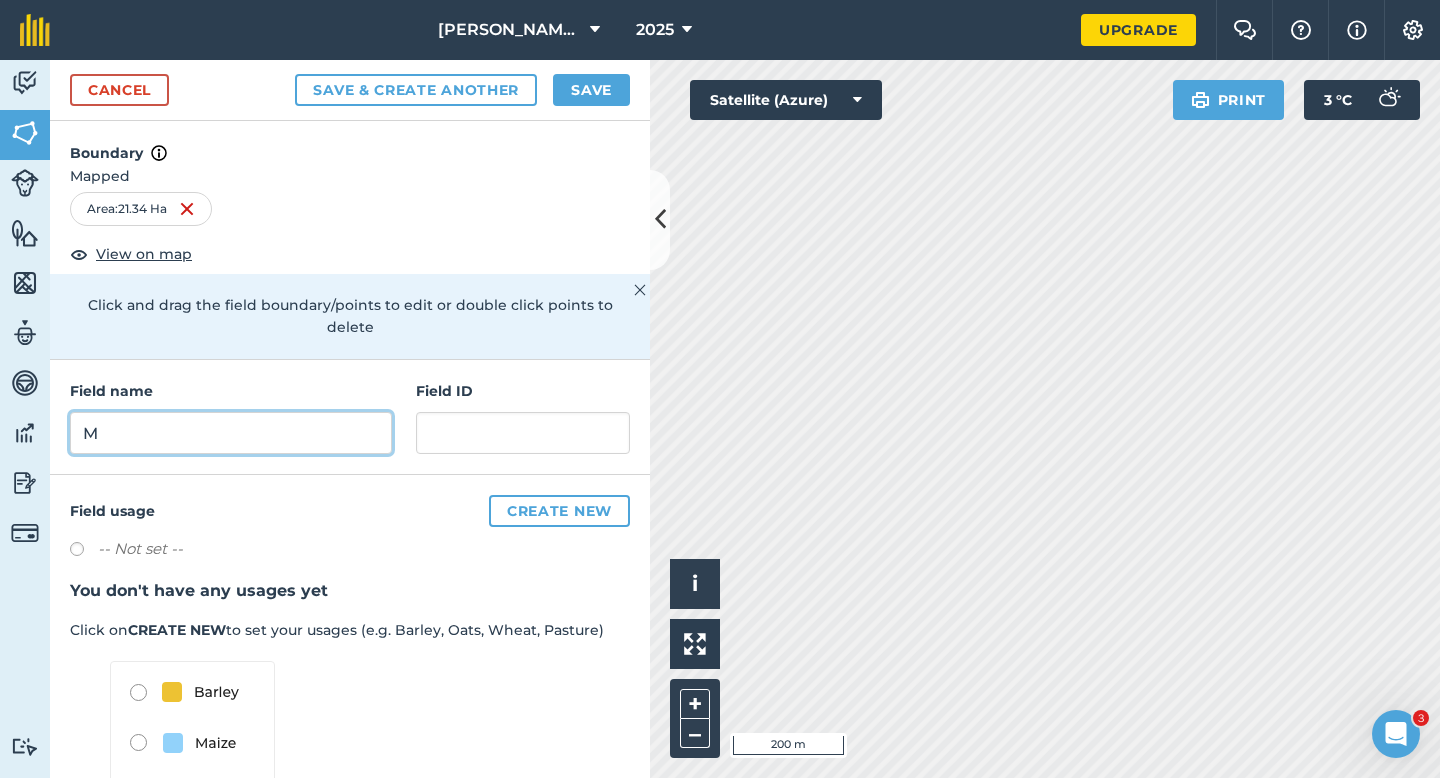 type on "M" 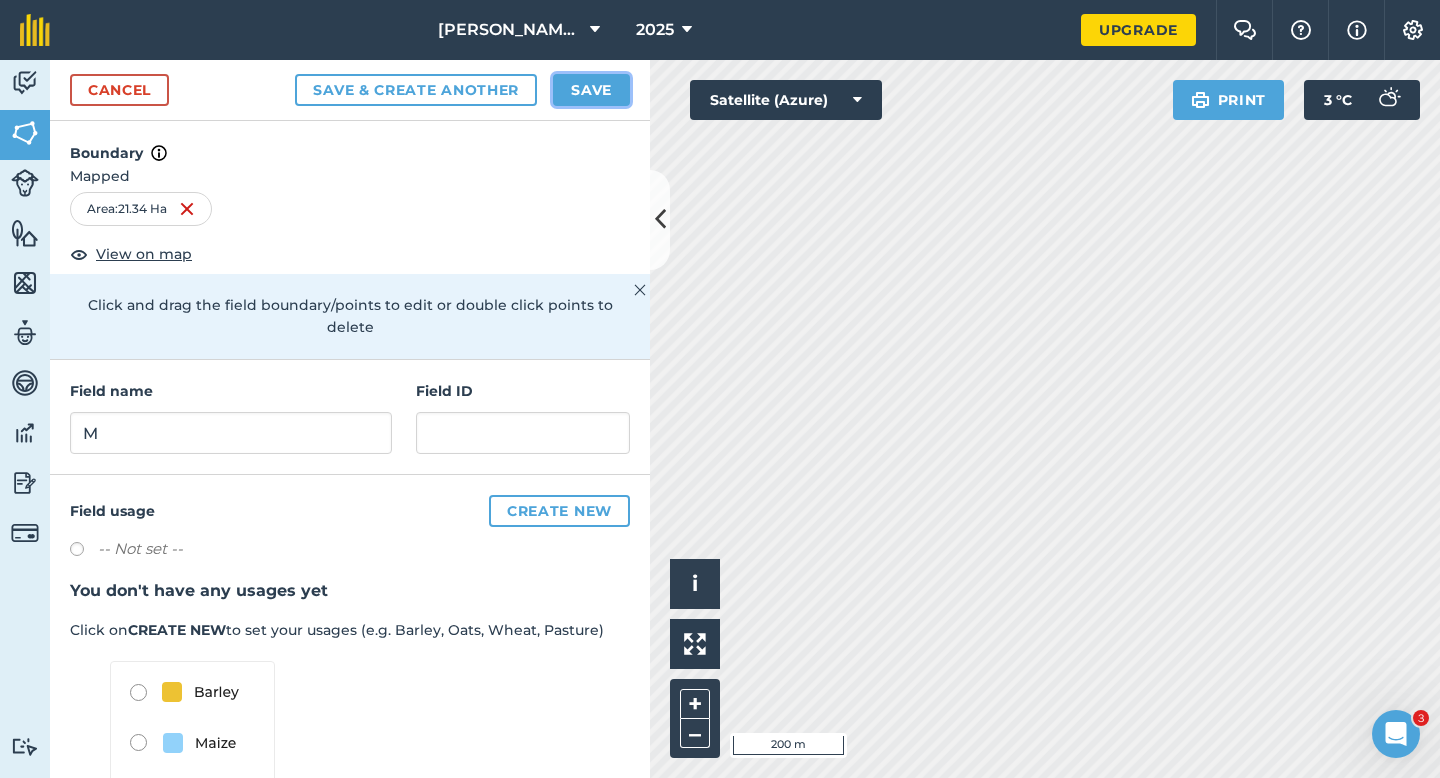 click on "Save" at bounding box center (591, 90) 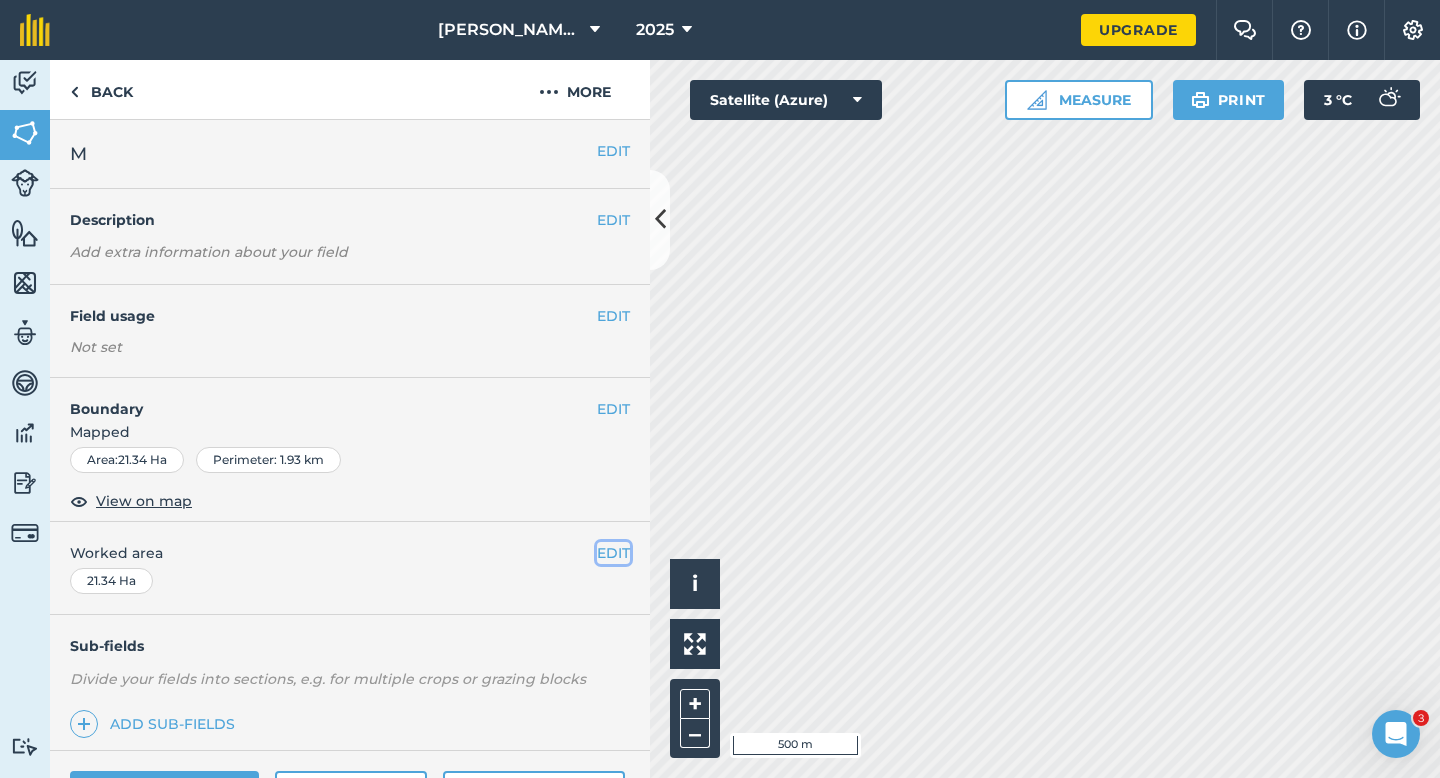 click on "EDIT" at bounding box center [613, 553] 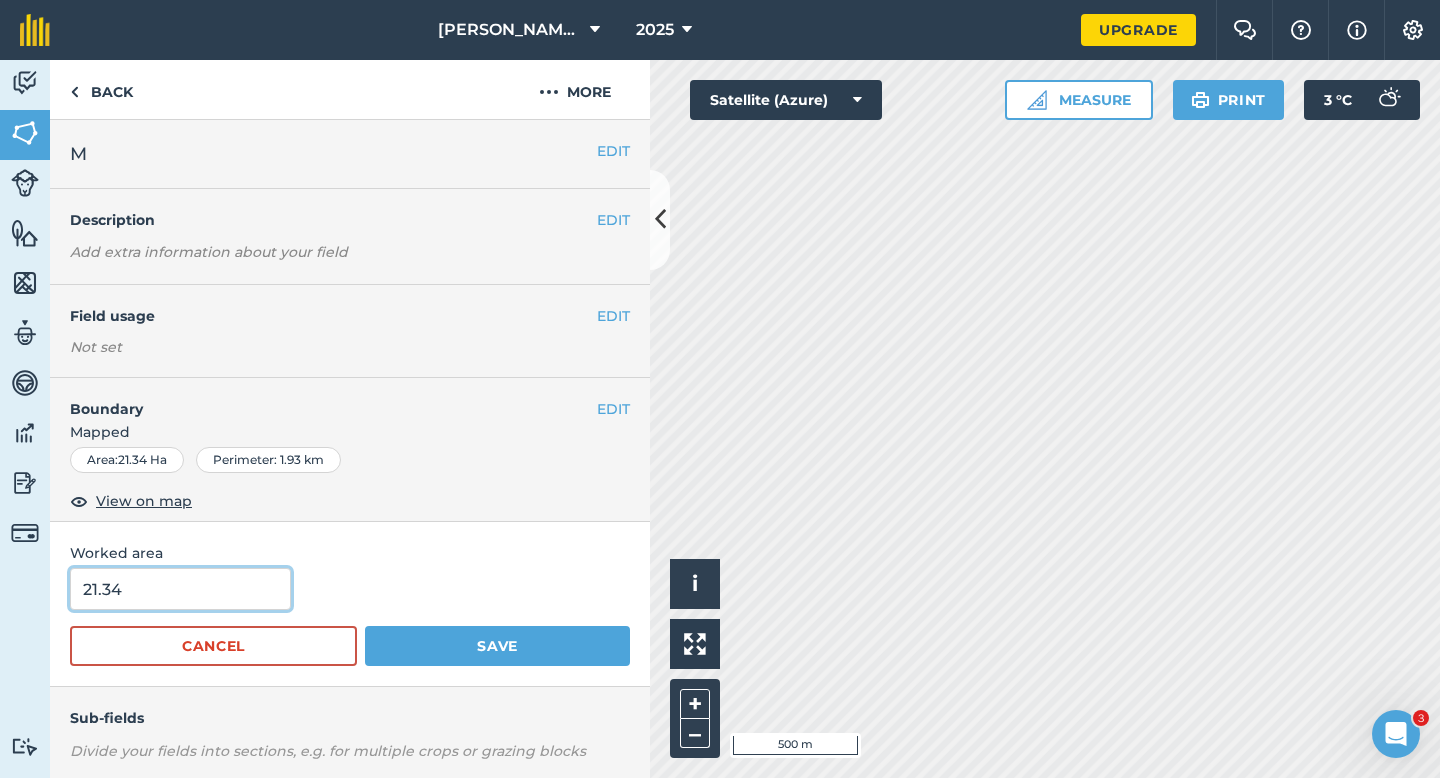 click on "21.34" at bounding box center (180, 589) 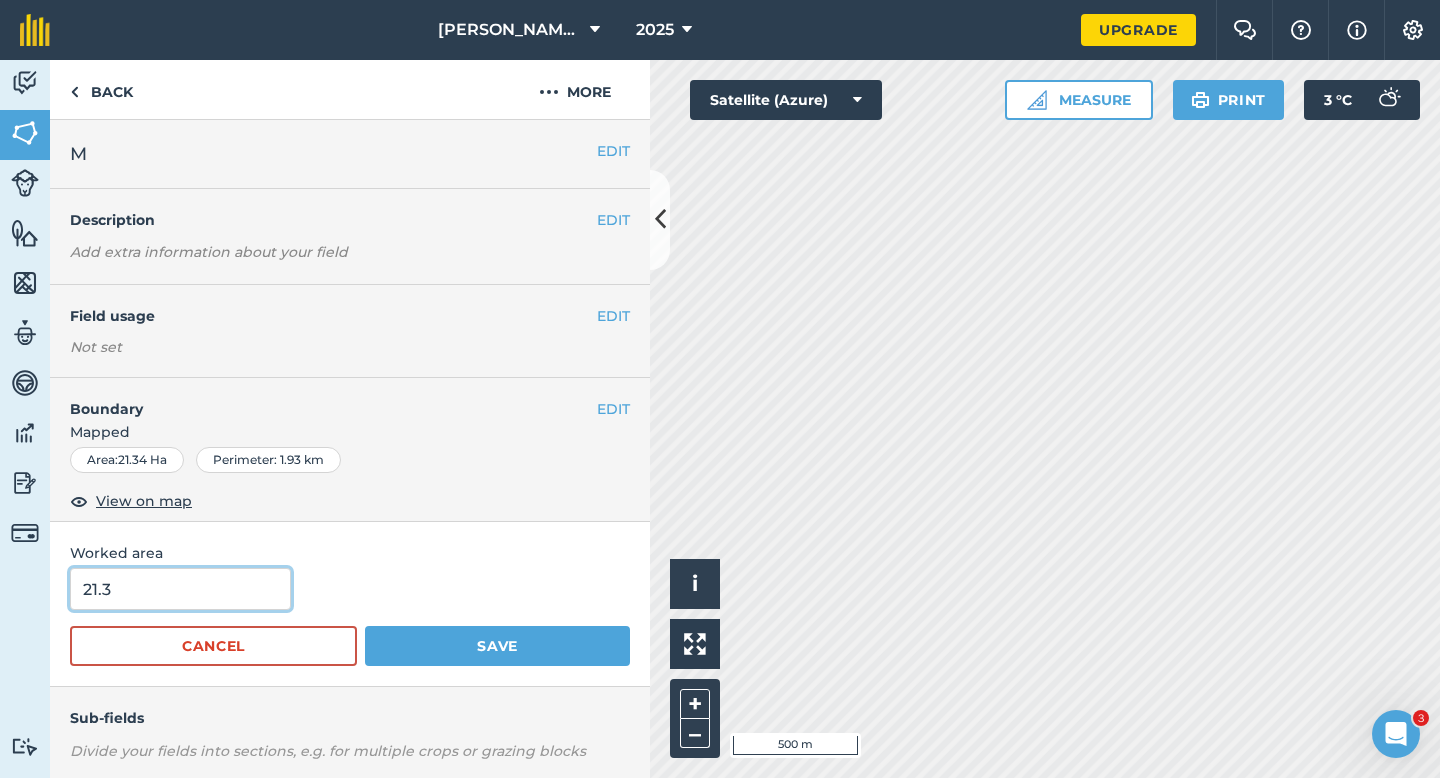type on "21.3" 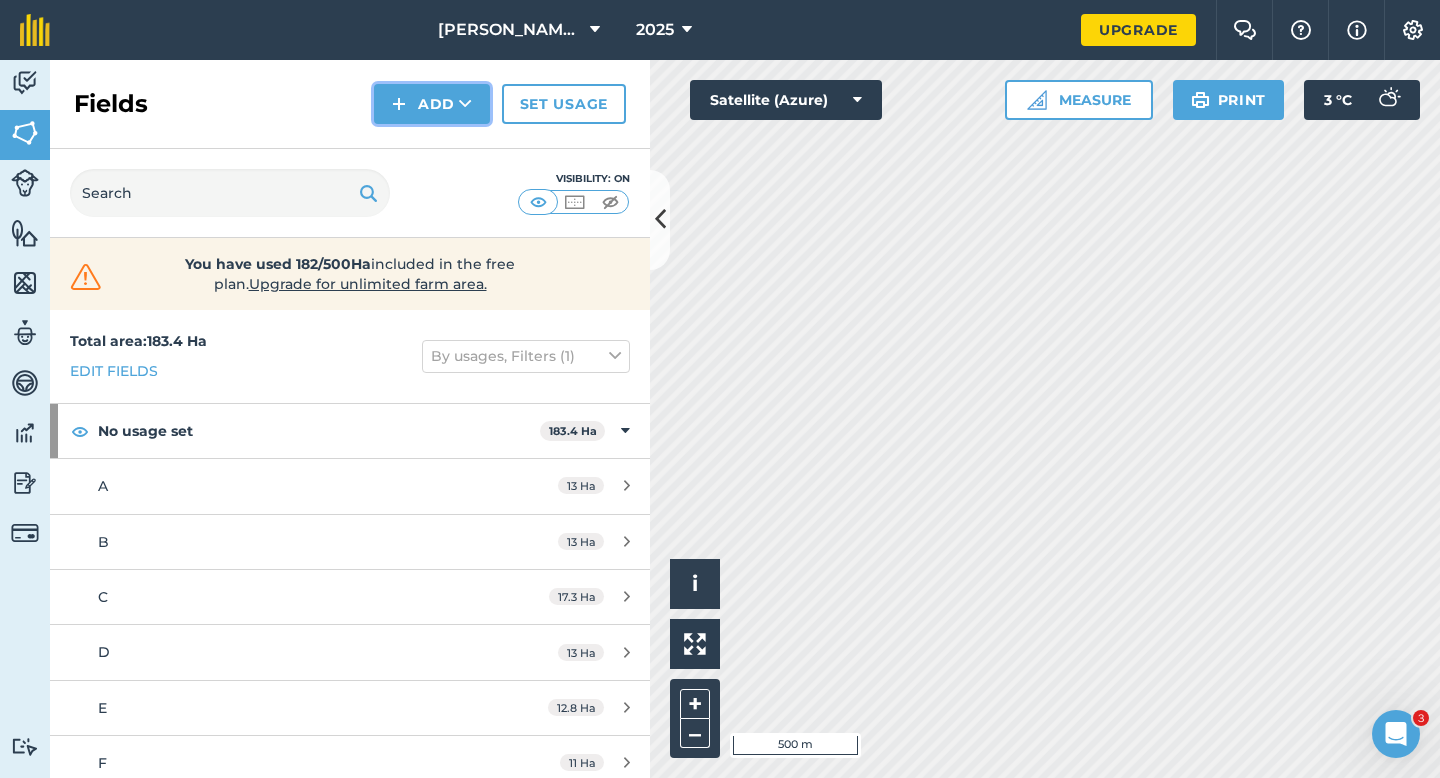 click on "Add" at bounding box center [432, 104] 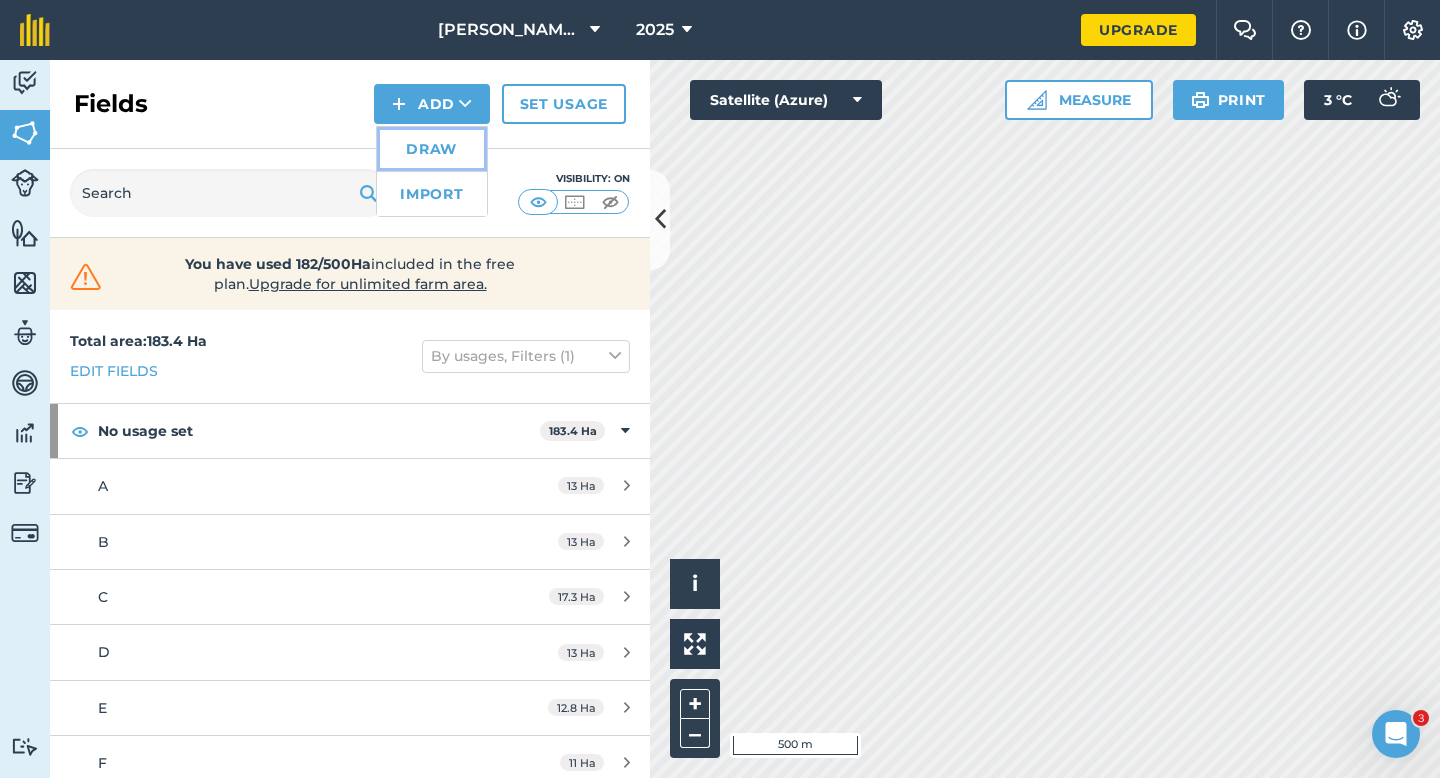 click on "Draw" at bounding box center (432, 149) 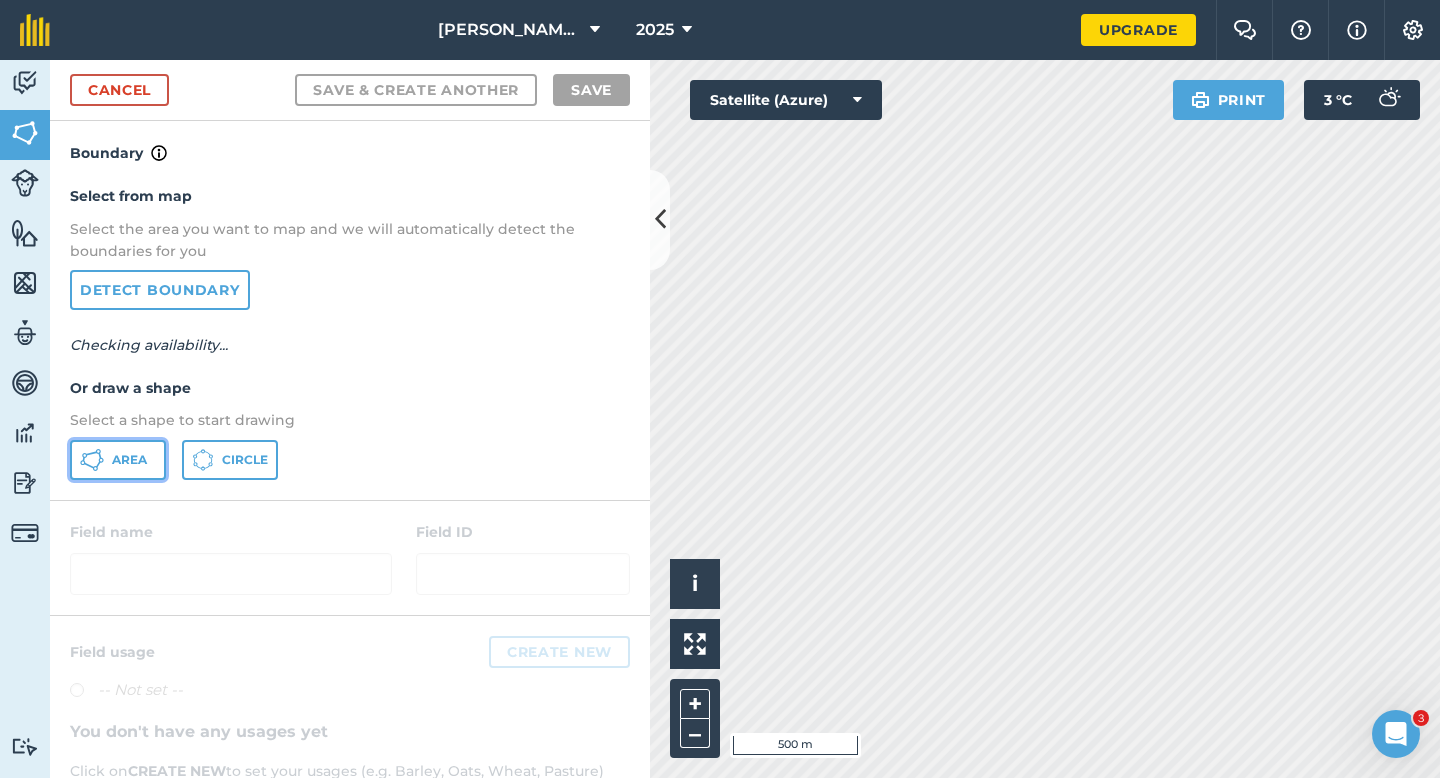 click on "Area" at bounding box center [118, 460] 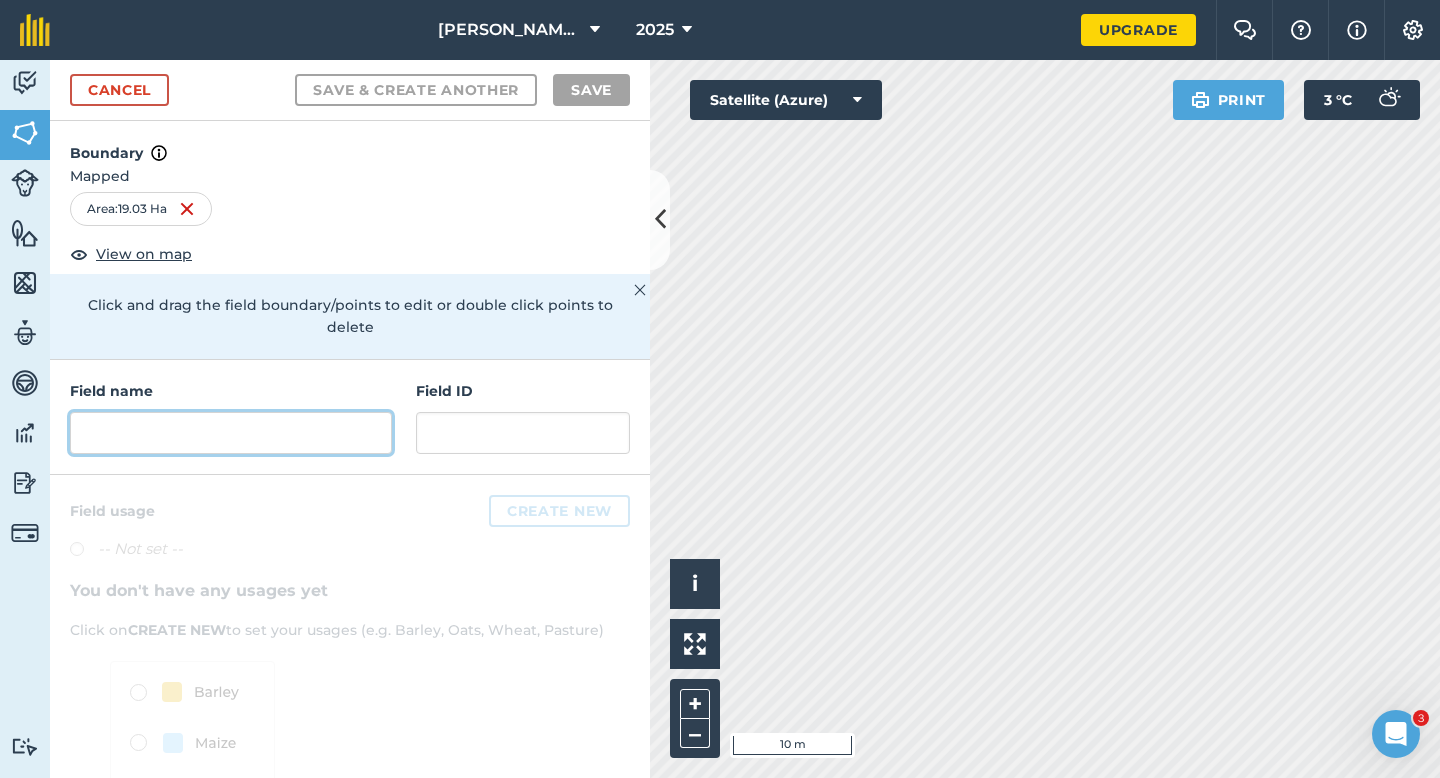 click at bounding box center [231, 433] 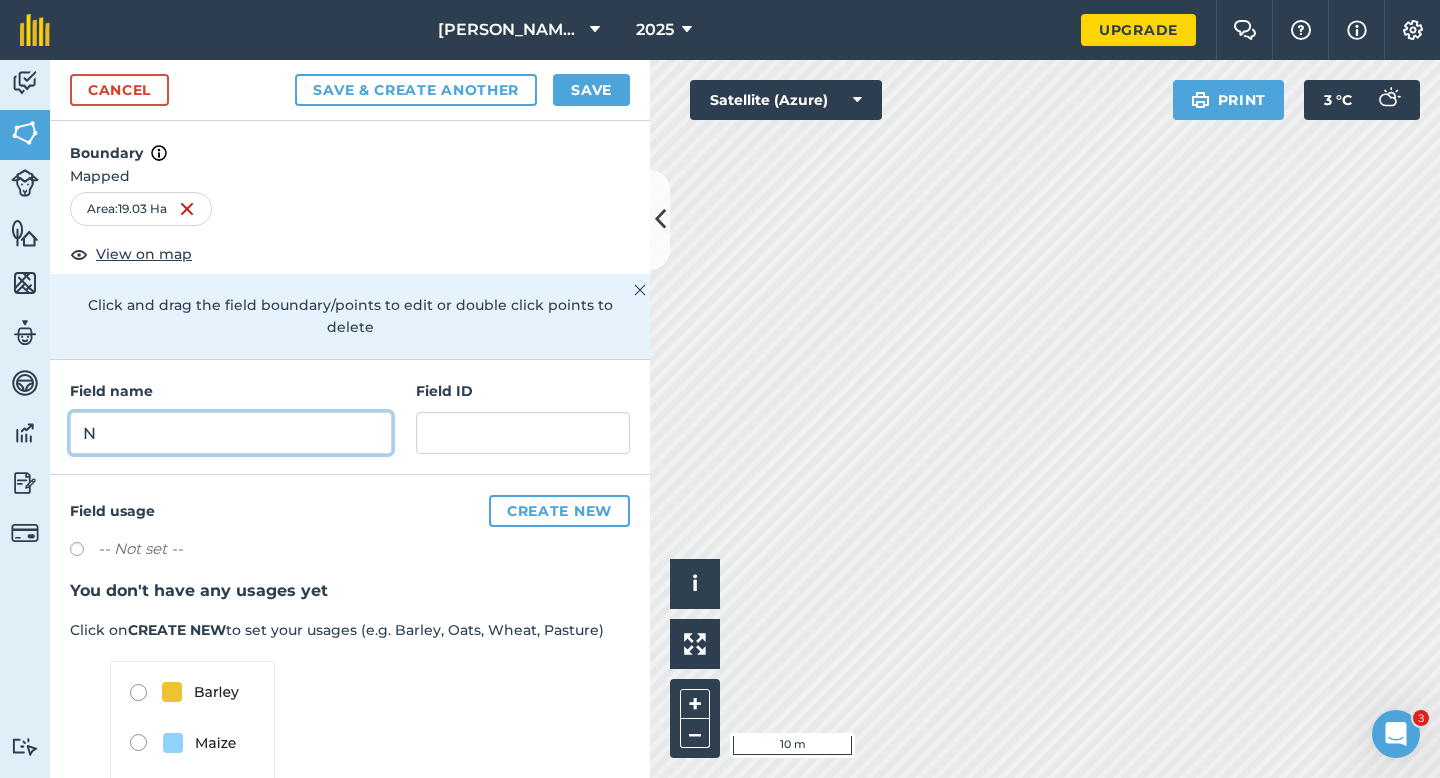 type on "N" 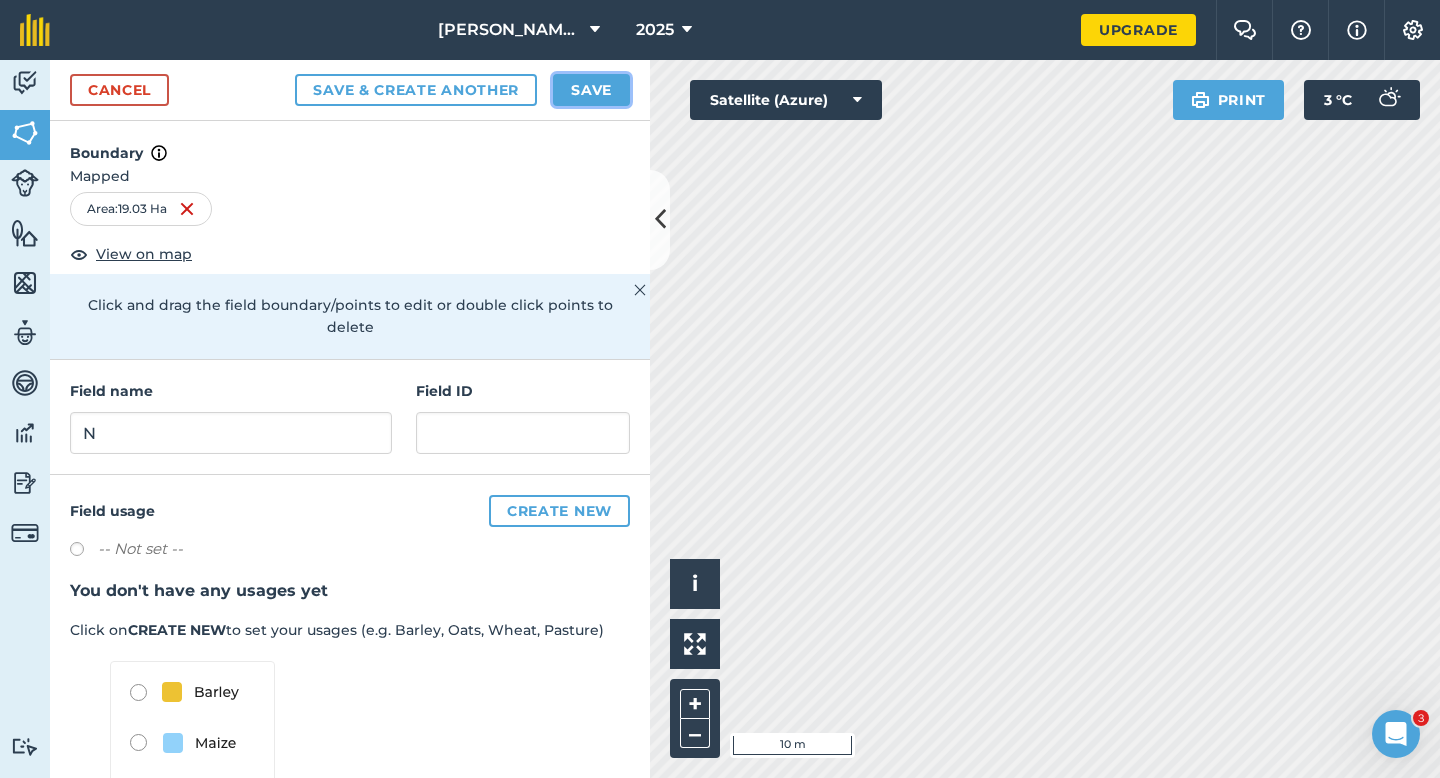 click on "Save" at bounding box center (591, 90) 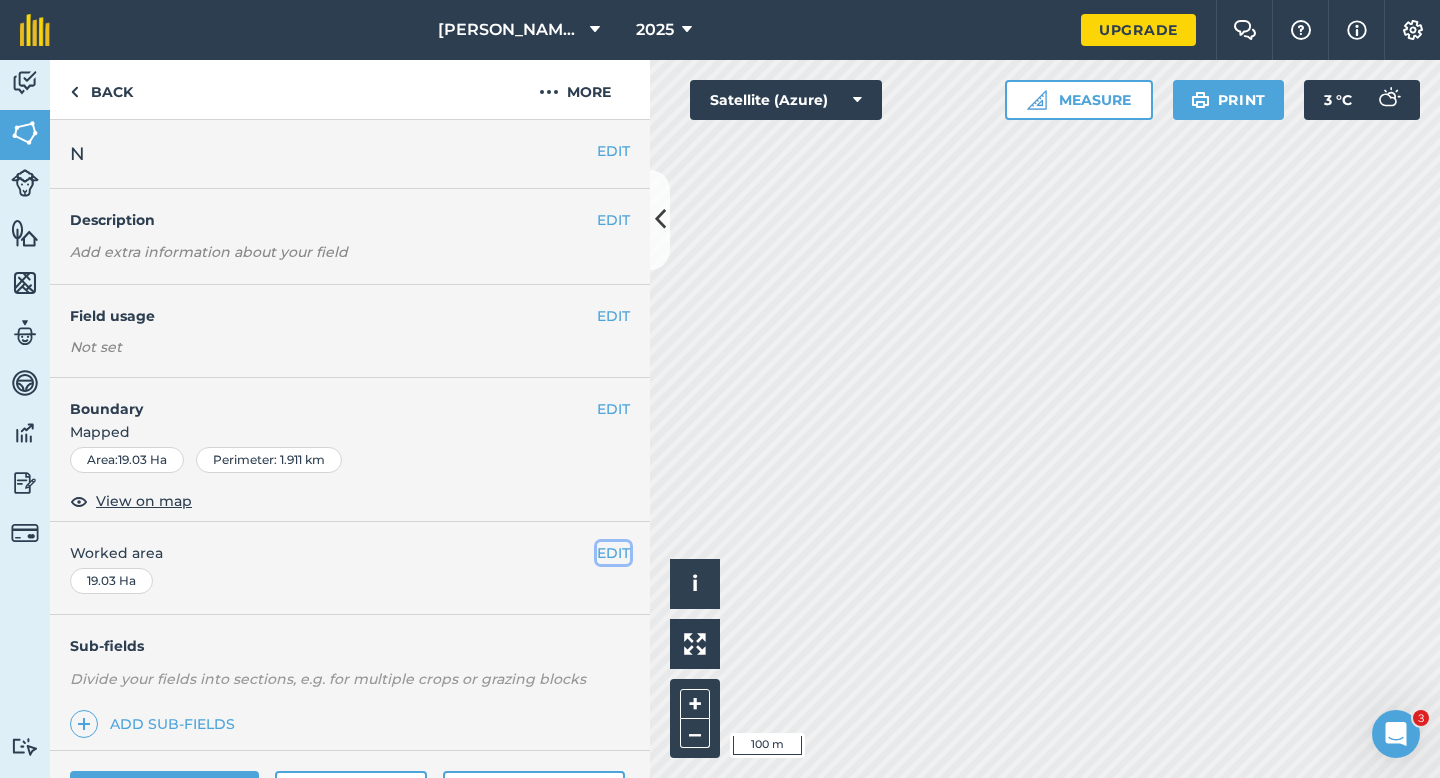 click on "EDIT" at bounding box center [613, 553] 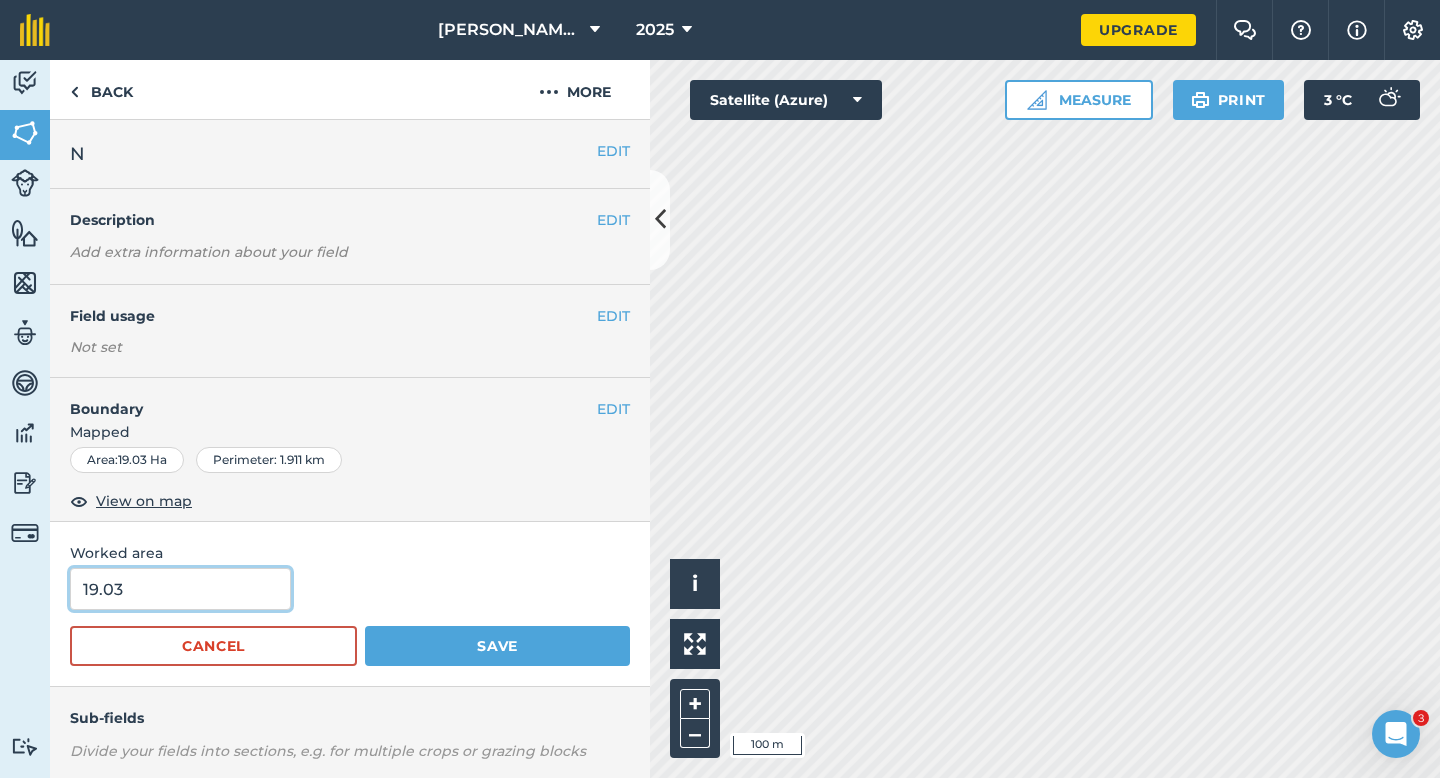 click on "19.03" at bounding box center (180, 589) 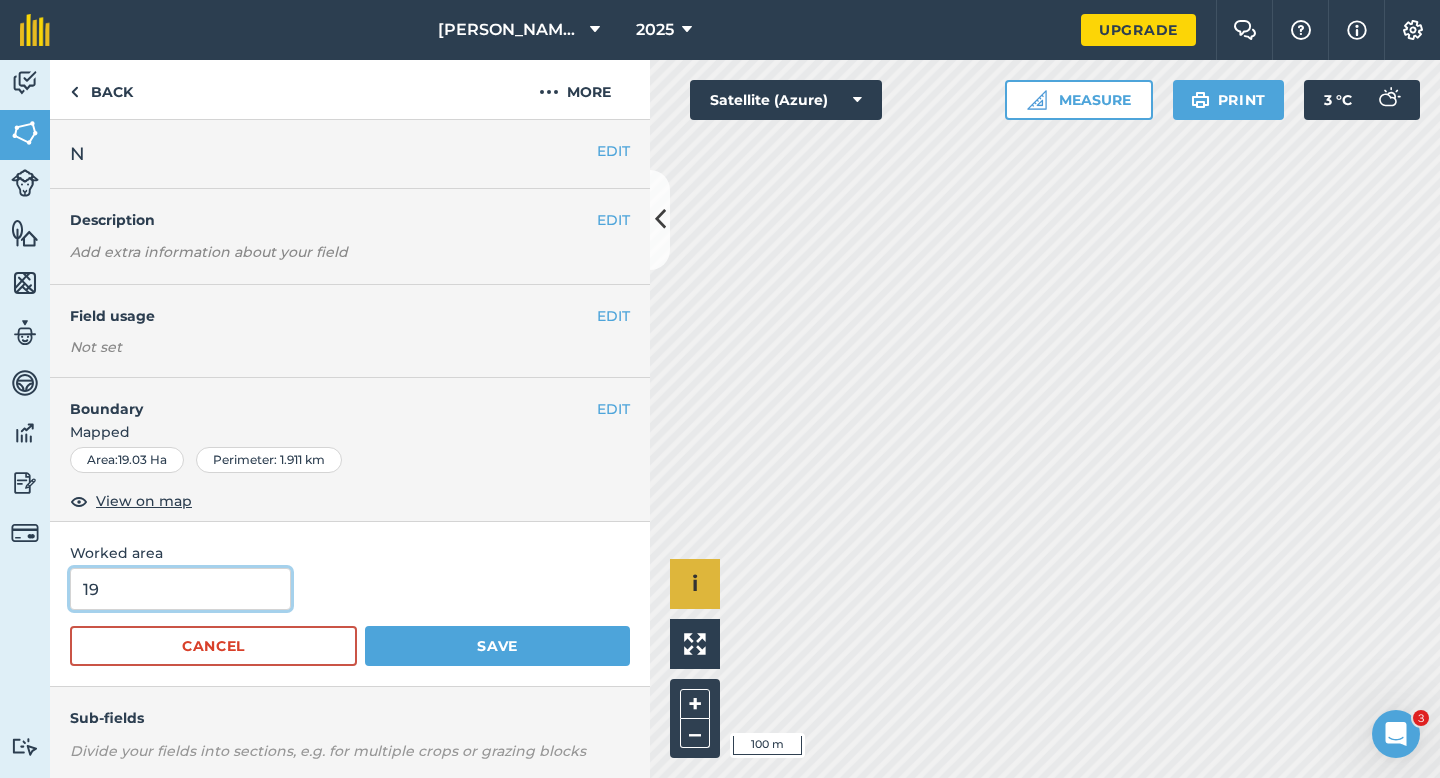 click on "Save" at bounding box center [497, 646] 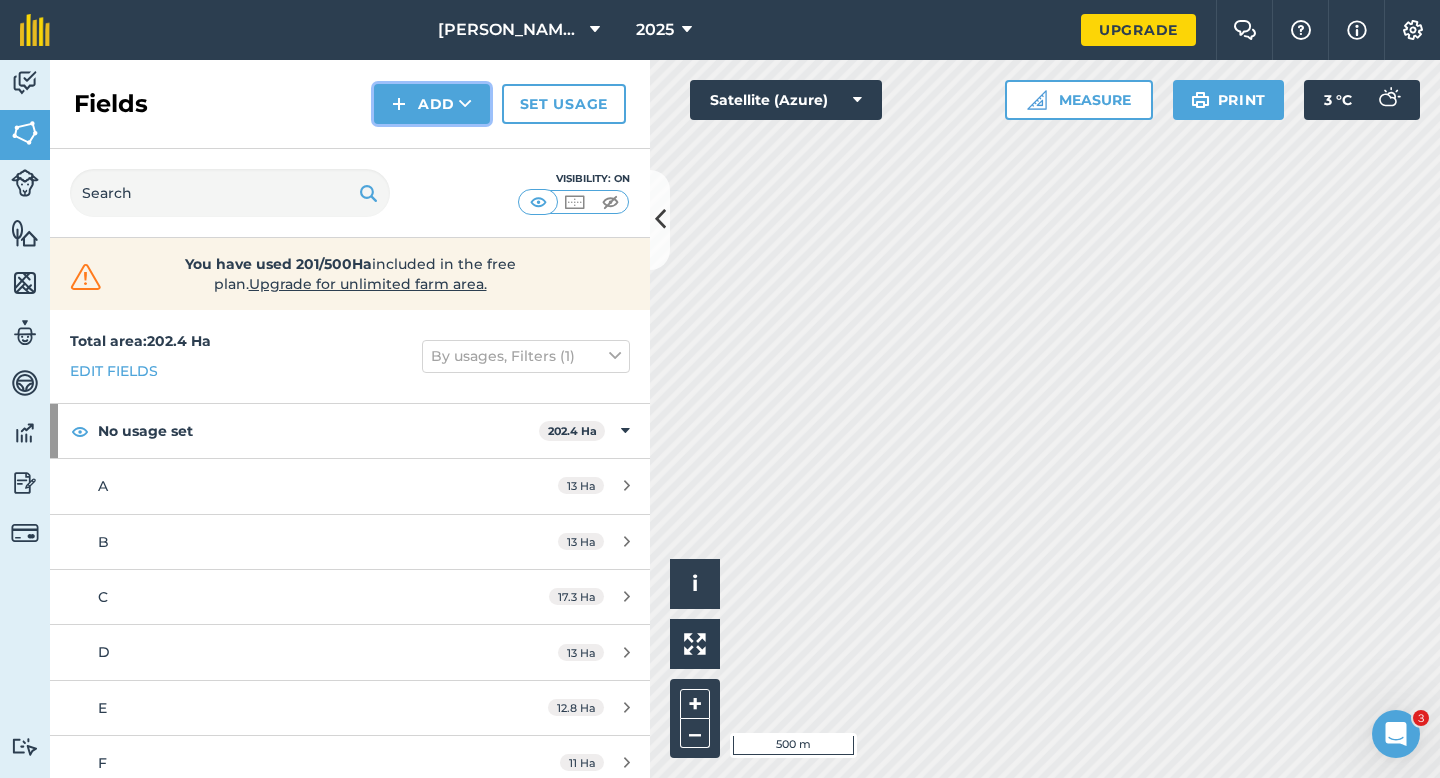 click at bounding box center [399, 104] 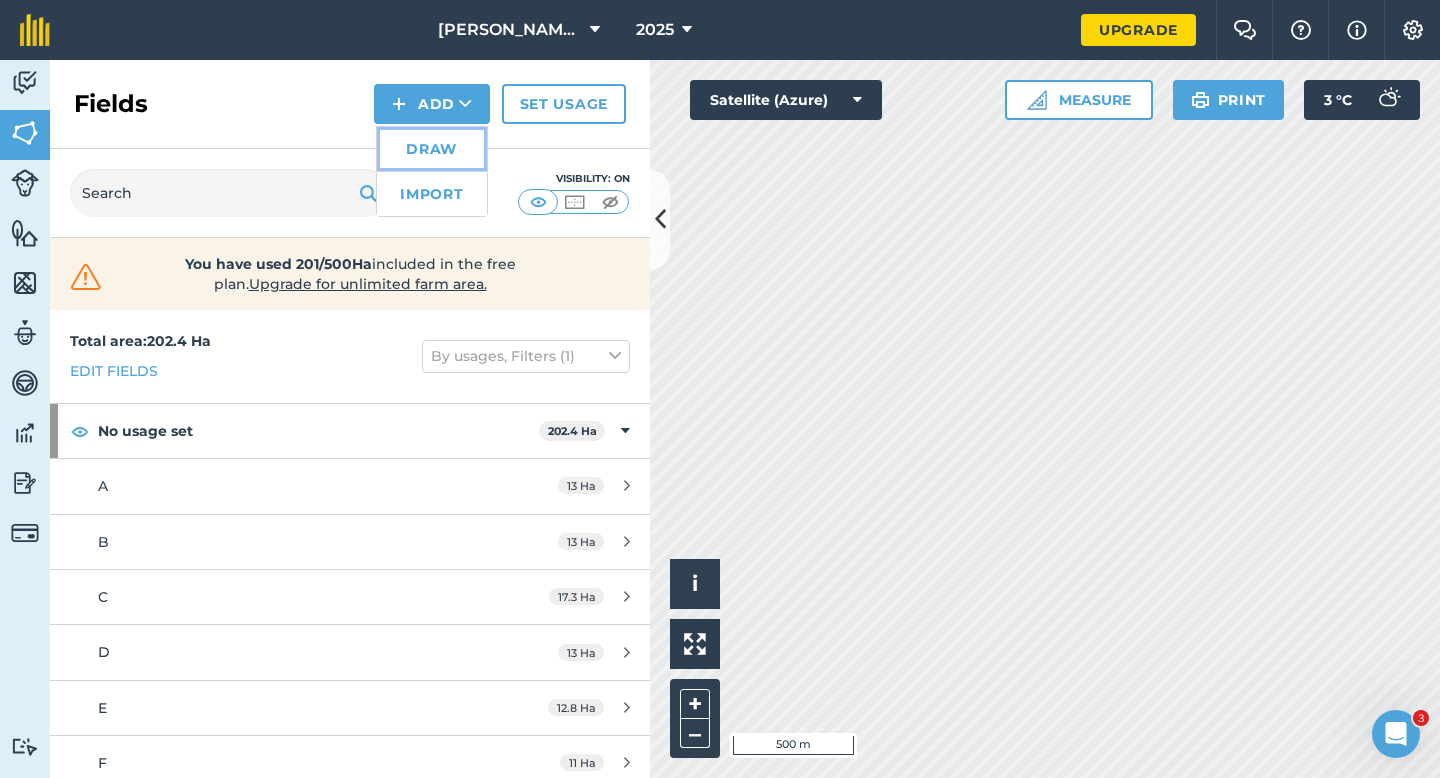 click on "Draw" at bounding box center (432, 149) 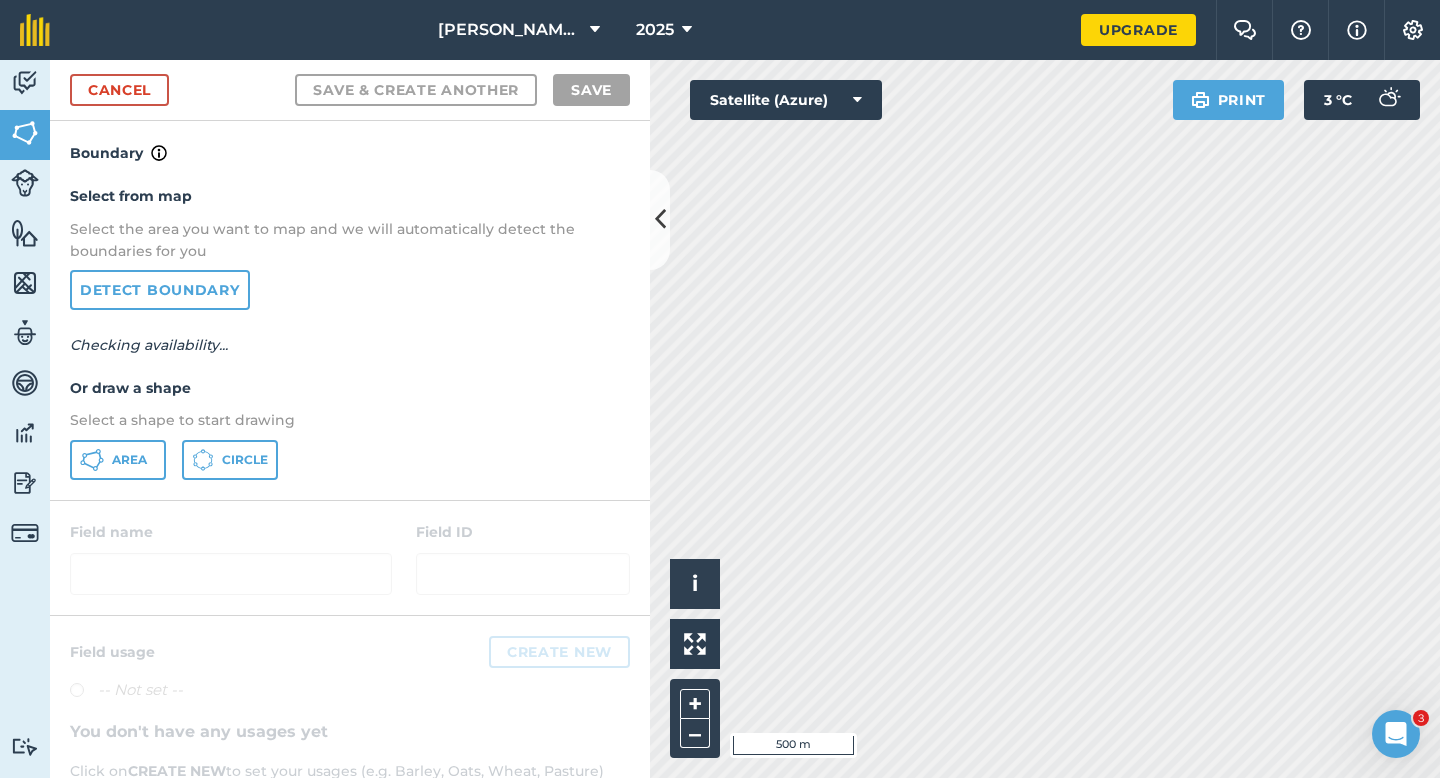 click on "Select from map Select the area you want to map and we will automatically detect the boundaries for you Detect boundary Checking availability... Or draw a shape Select a shape to start drawing Area Circle" at bounding box center [350, 332] 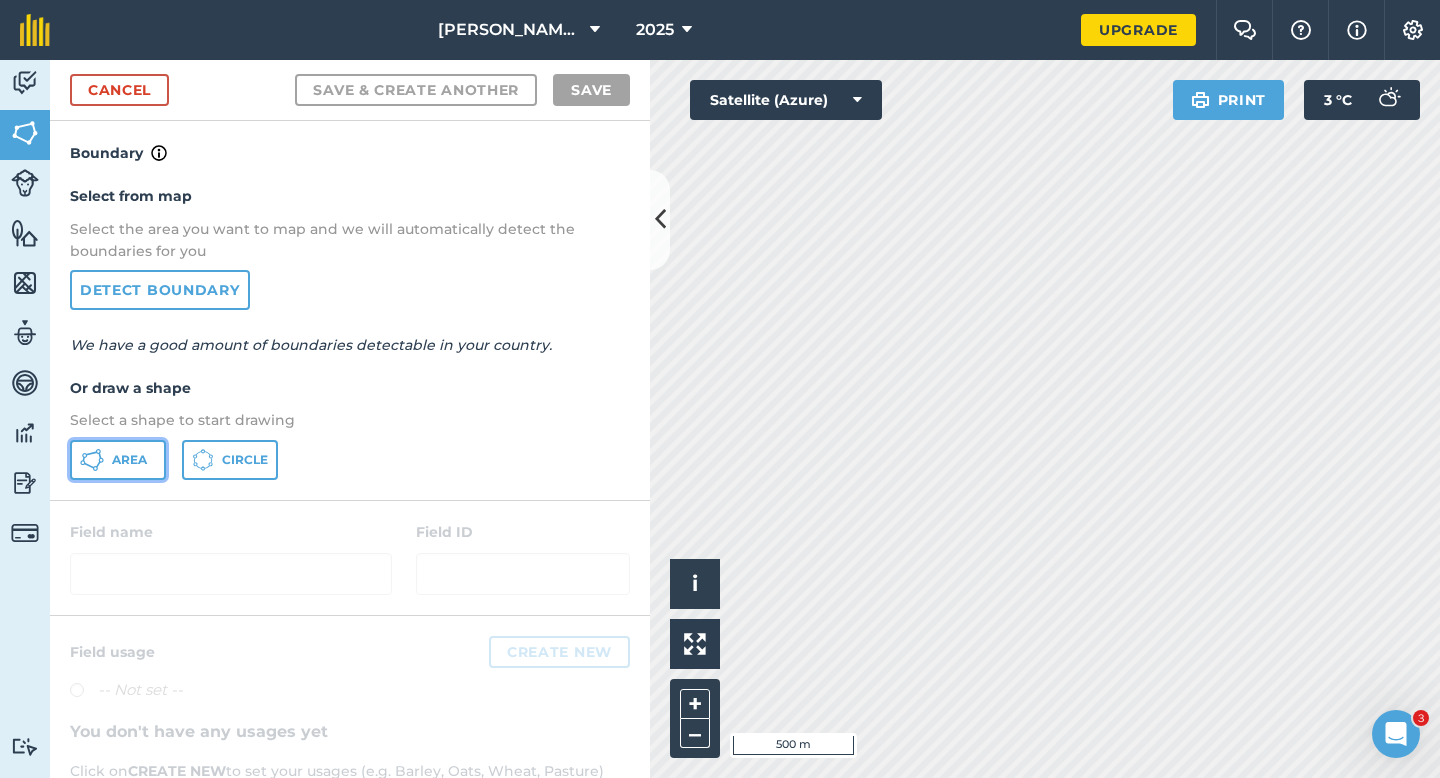 click on "Area" at bounding box center (118, 460) 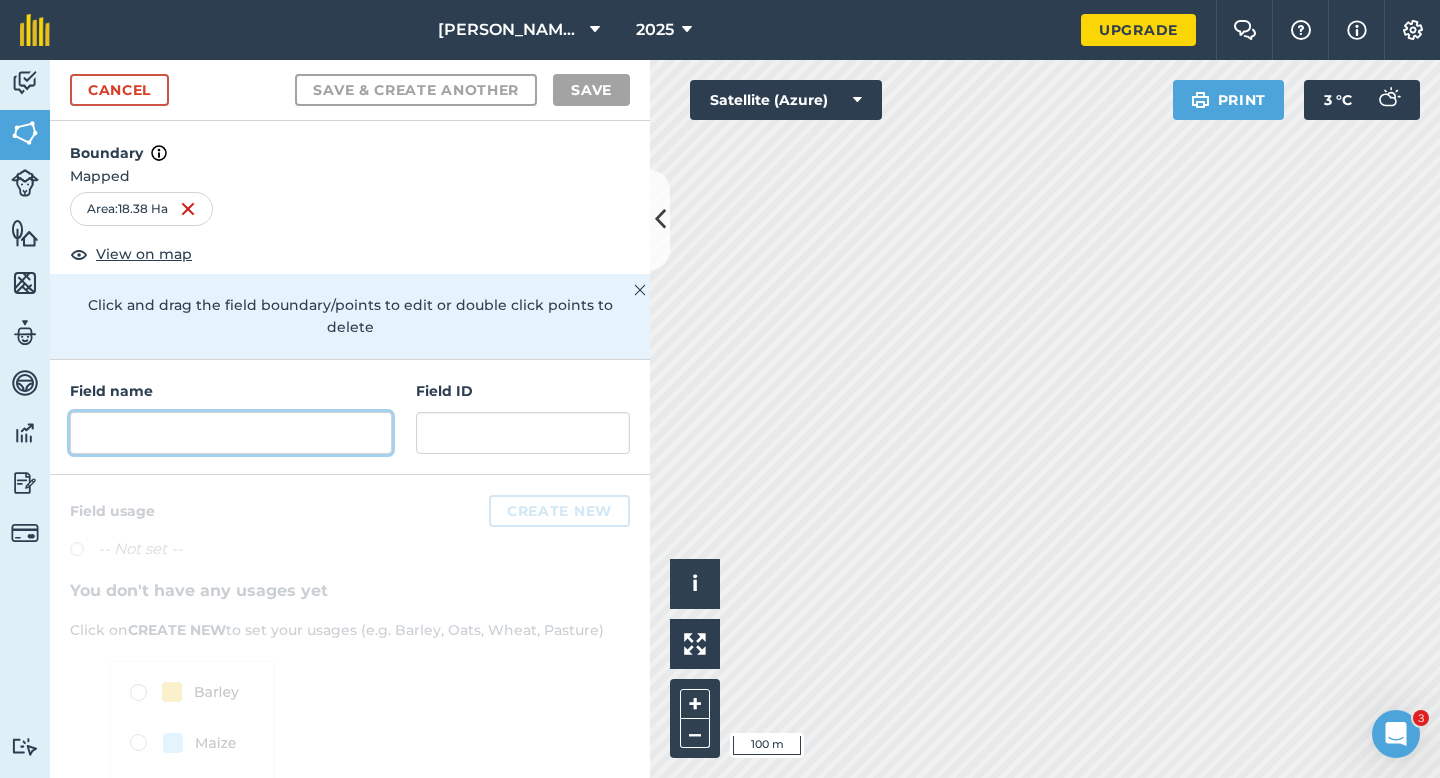 click at bounding box center [231, 433] 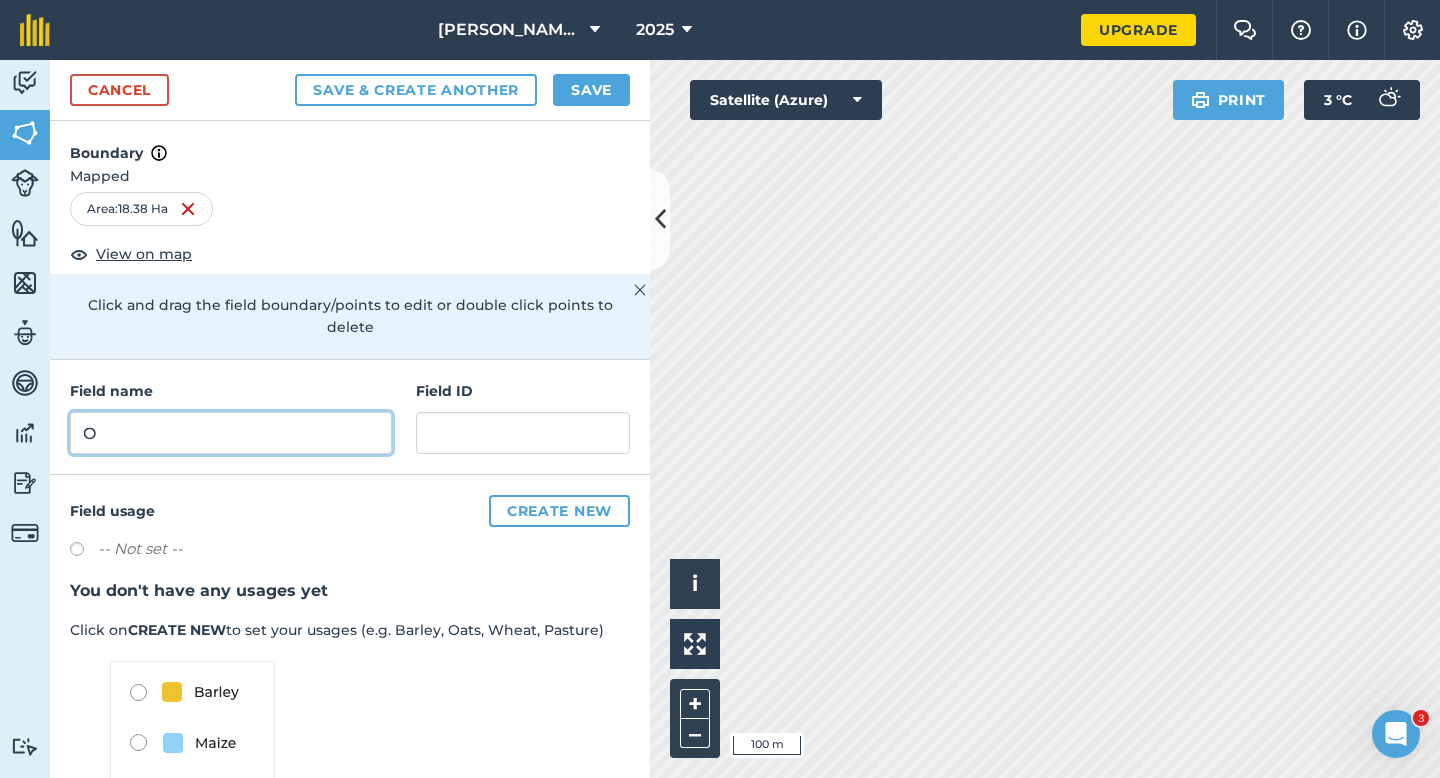 type on "O" 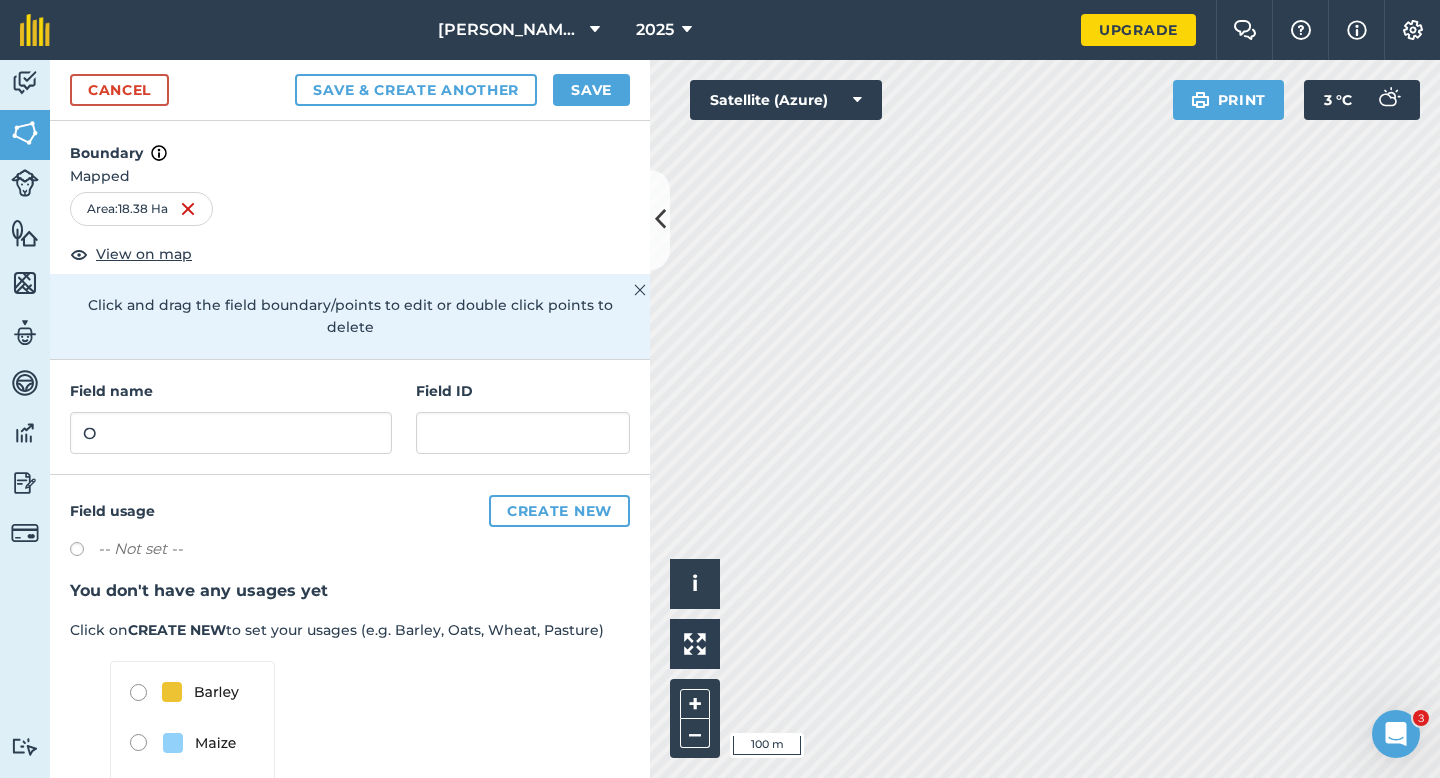 click on "Cancel Save & Create Another Save" at bounding box center [350, 90] 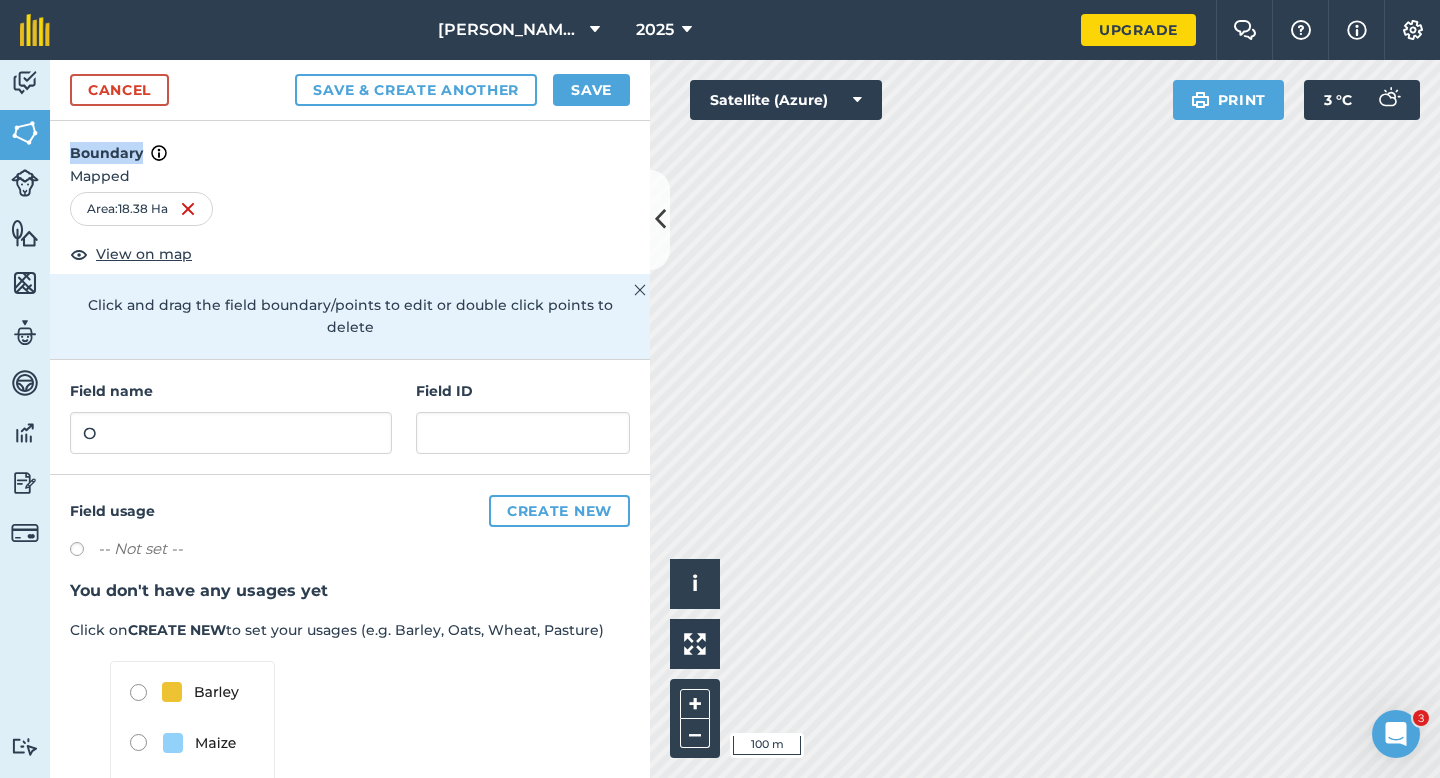 click on "Cancel Save & Create Another Save" at bounding box center (350, 90) 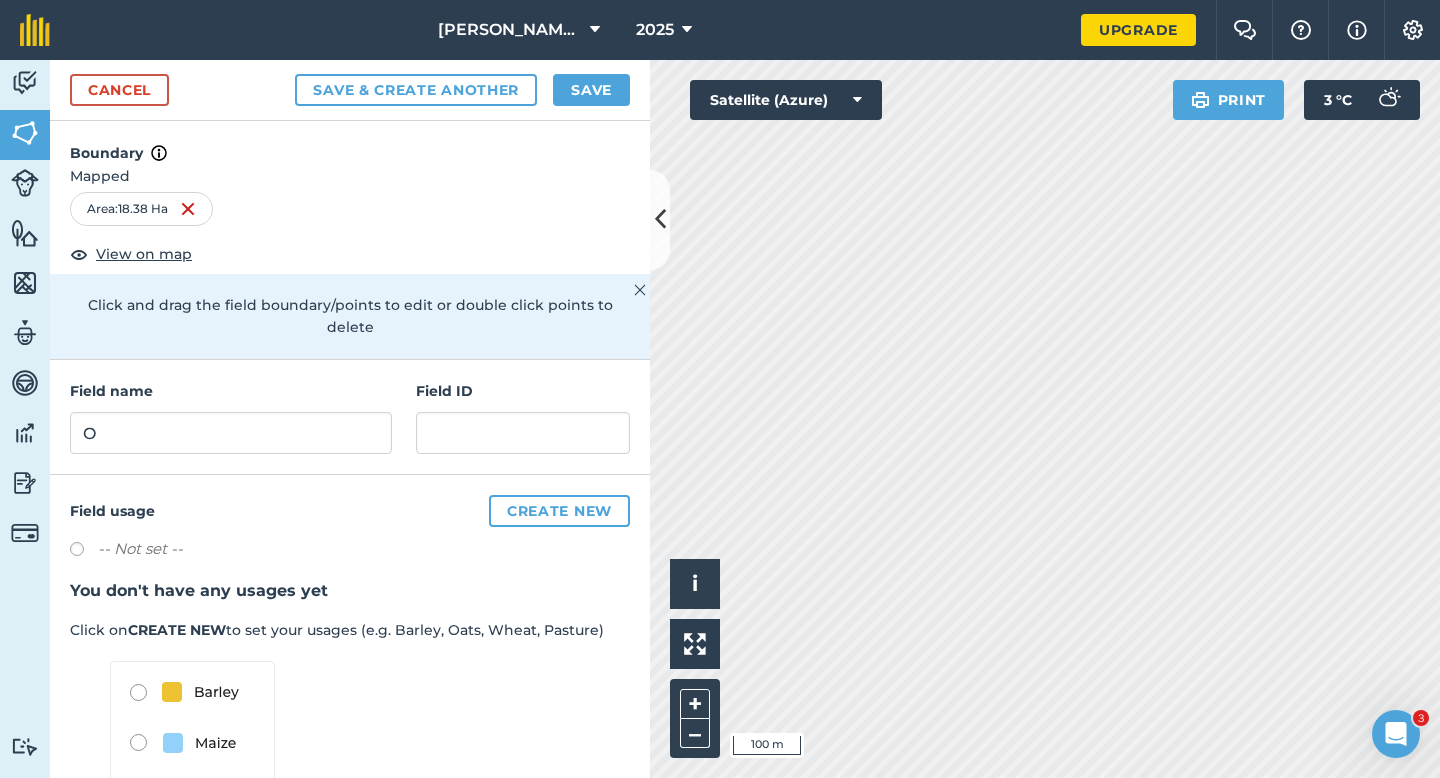 click on "Cancel Save & Create Another Save" at bounding box center [350, 90] 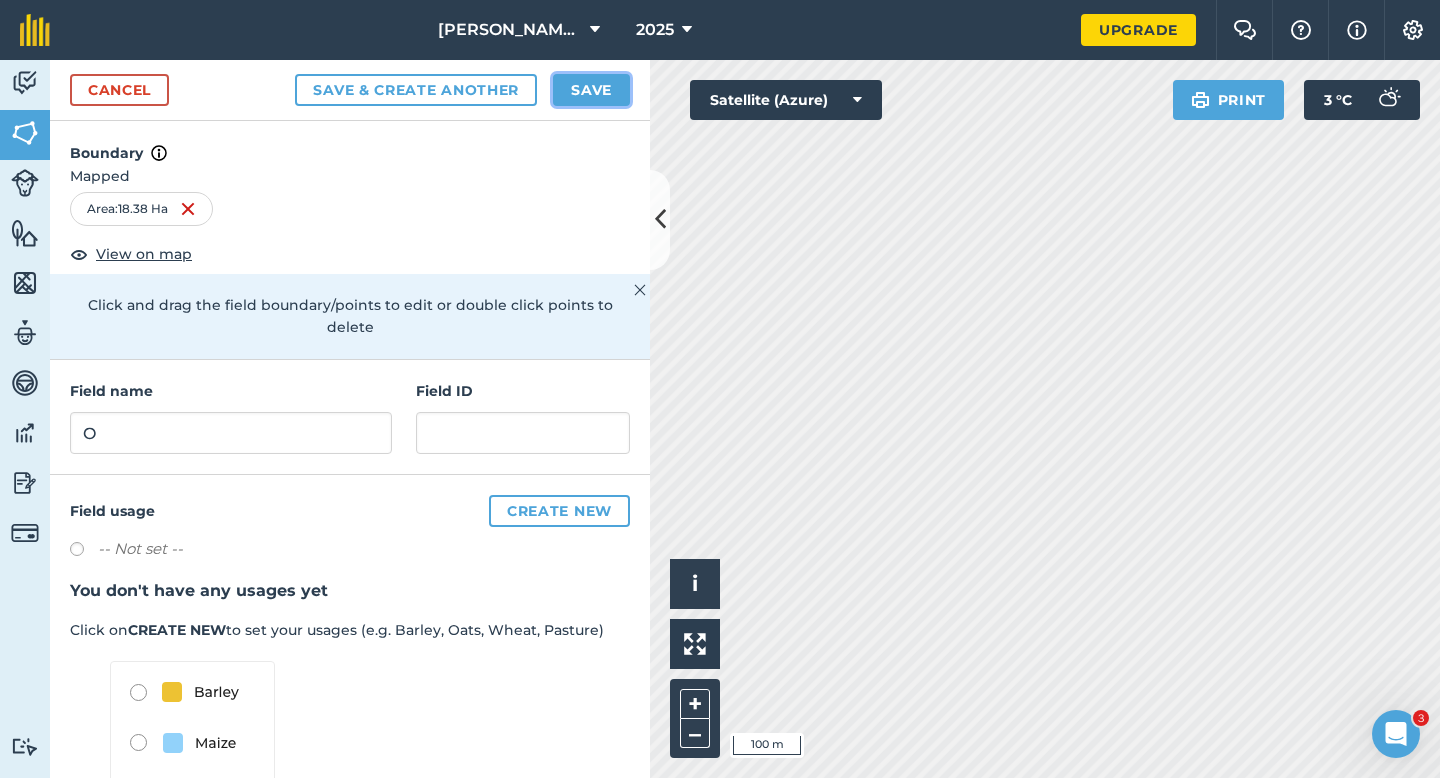 click on "Save" at bounding box center [591, 90] 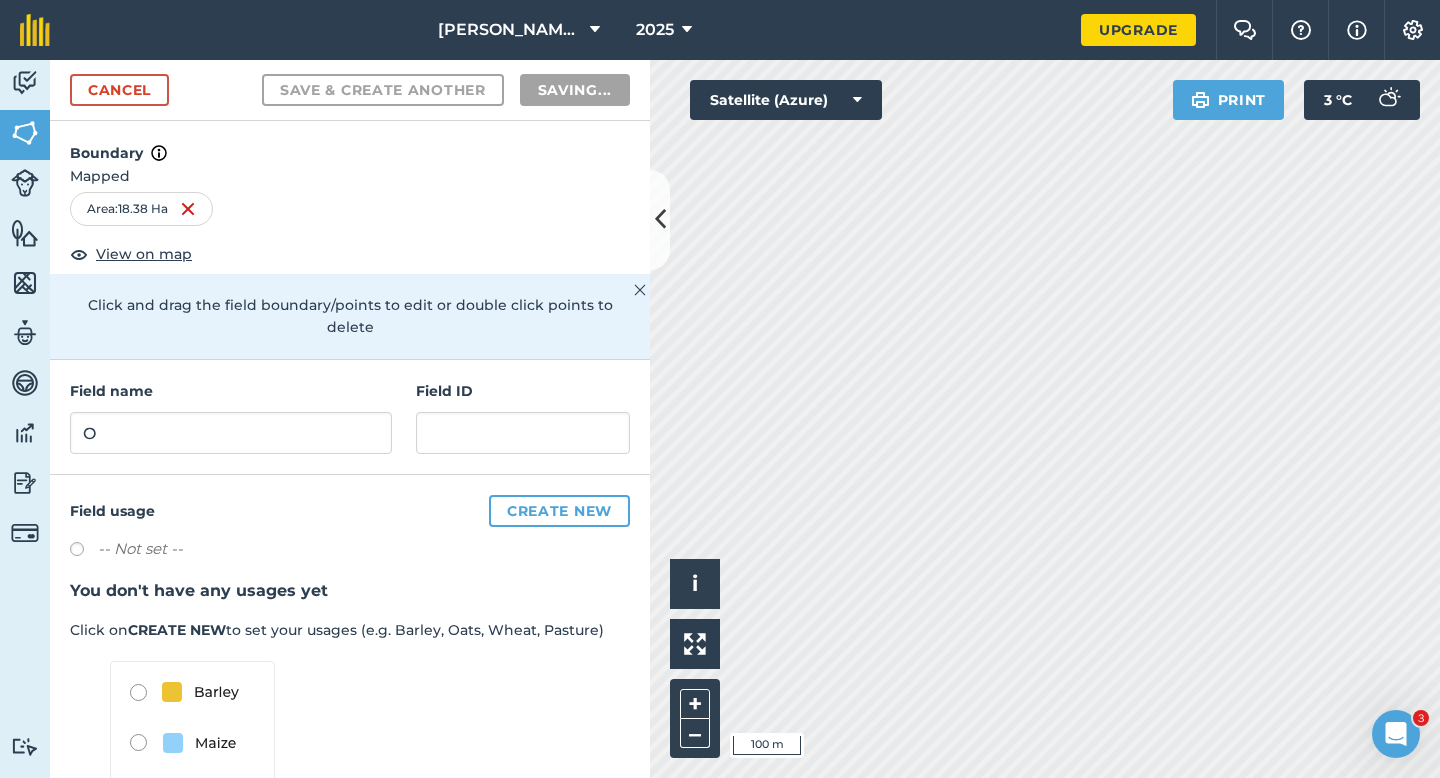 click on "Area :  18.38   Ha" at bounding box center (350, 209) 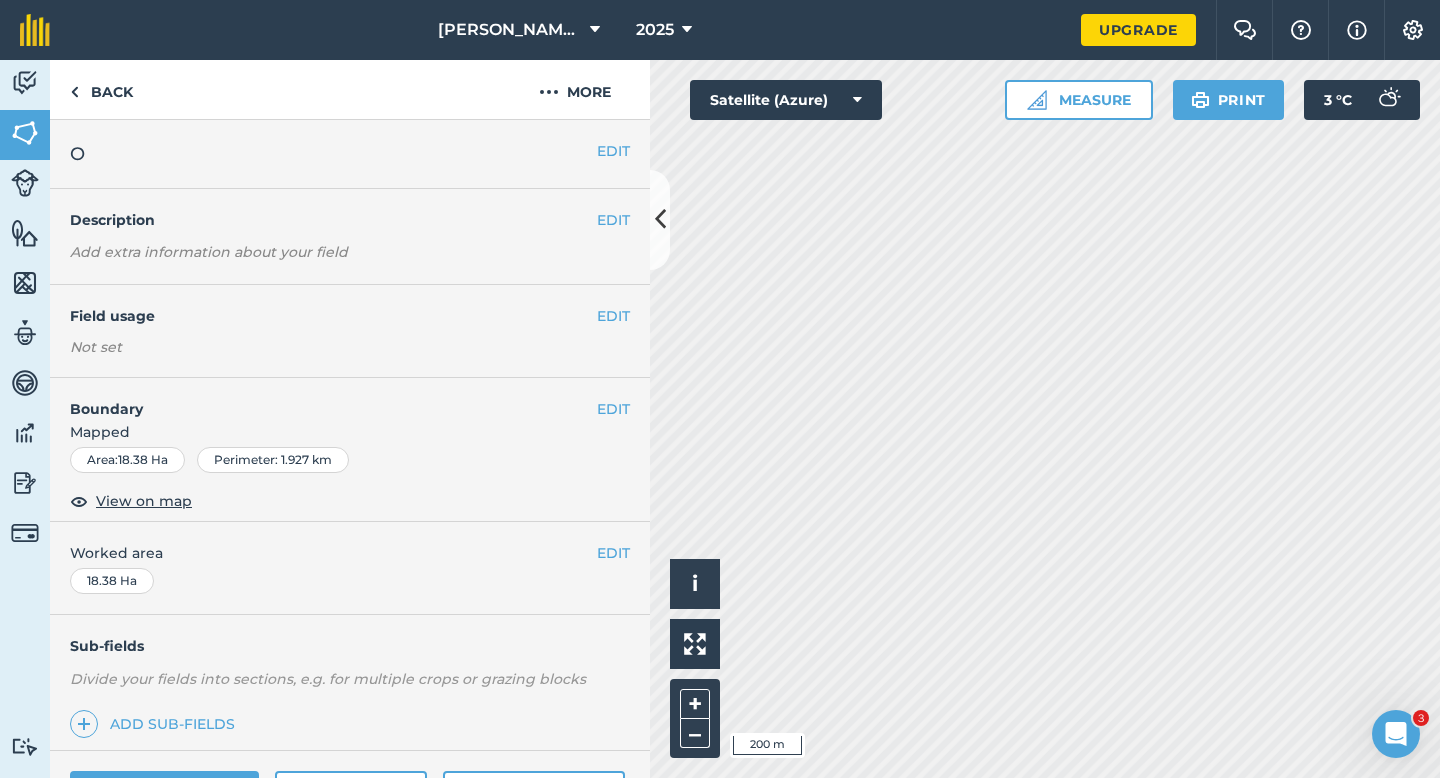 click on "Worked area" at bounding box center (350, 553) 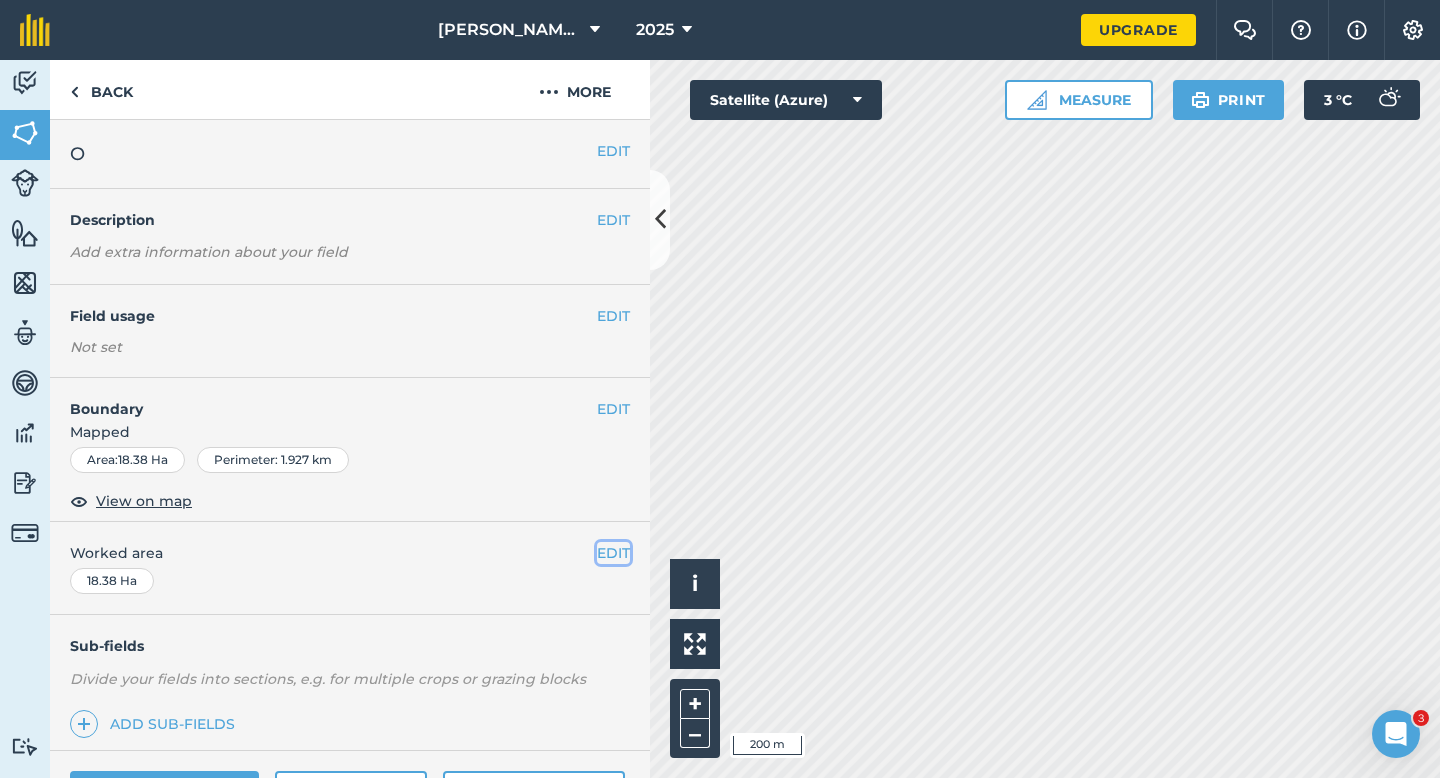 click on "EDIT" at bounding box center [613, 553] 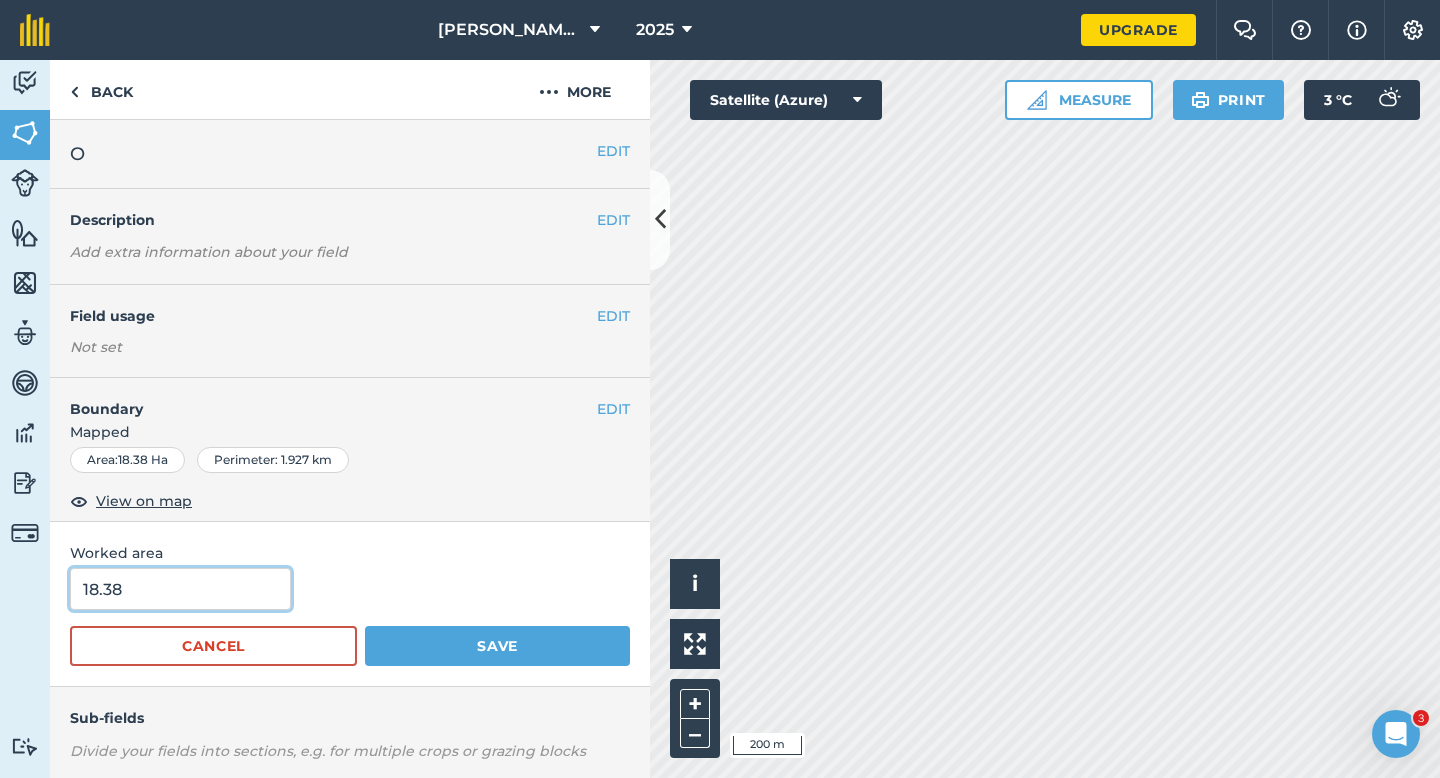 click on "18.38" at bounding box center [180, 589] 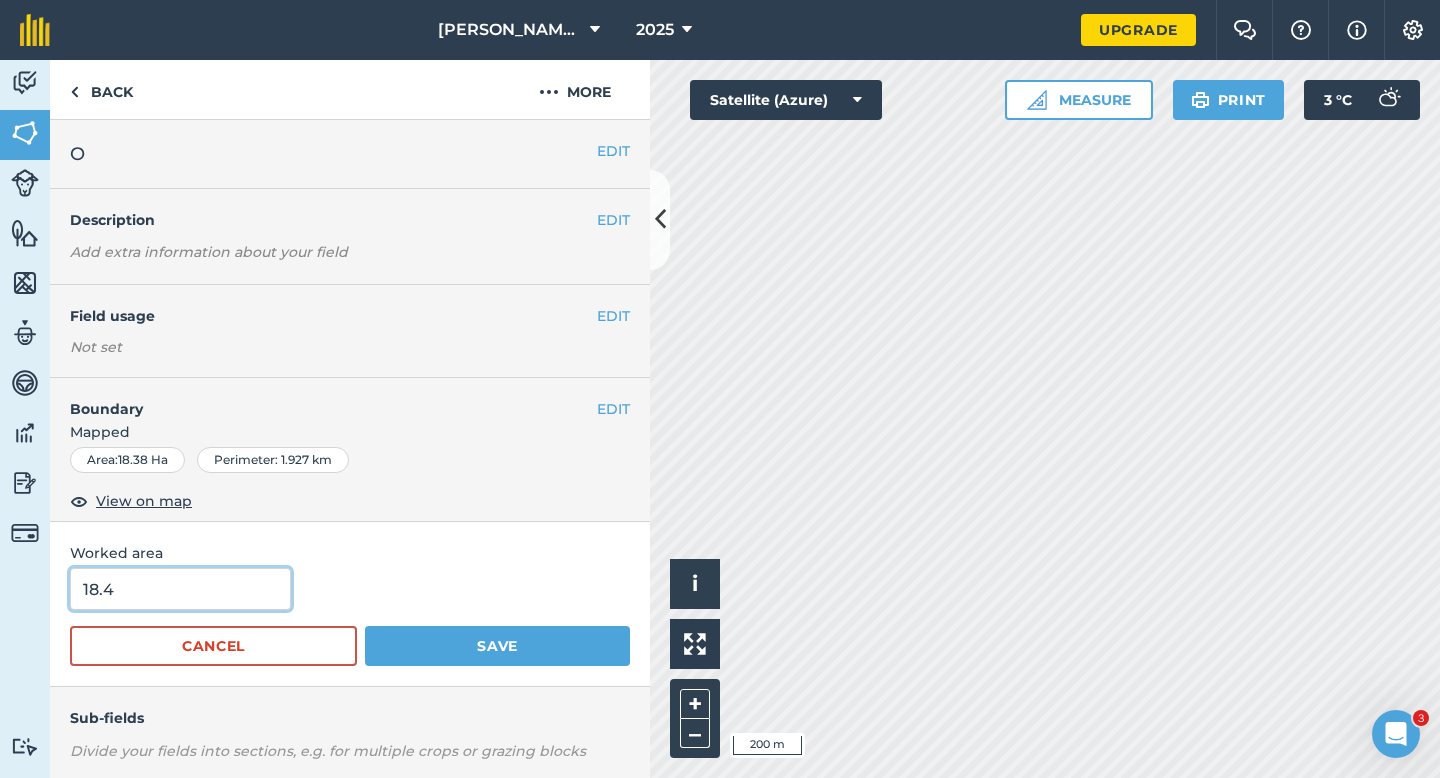 type on "18.4" 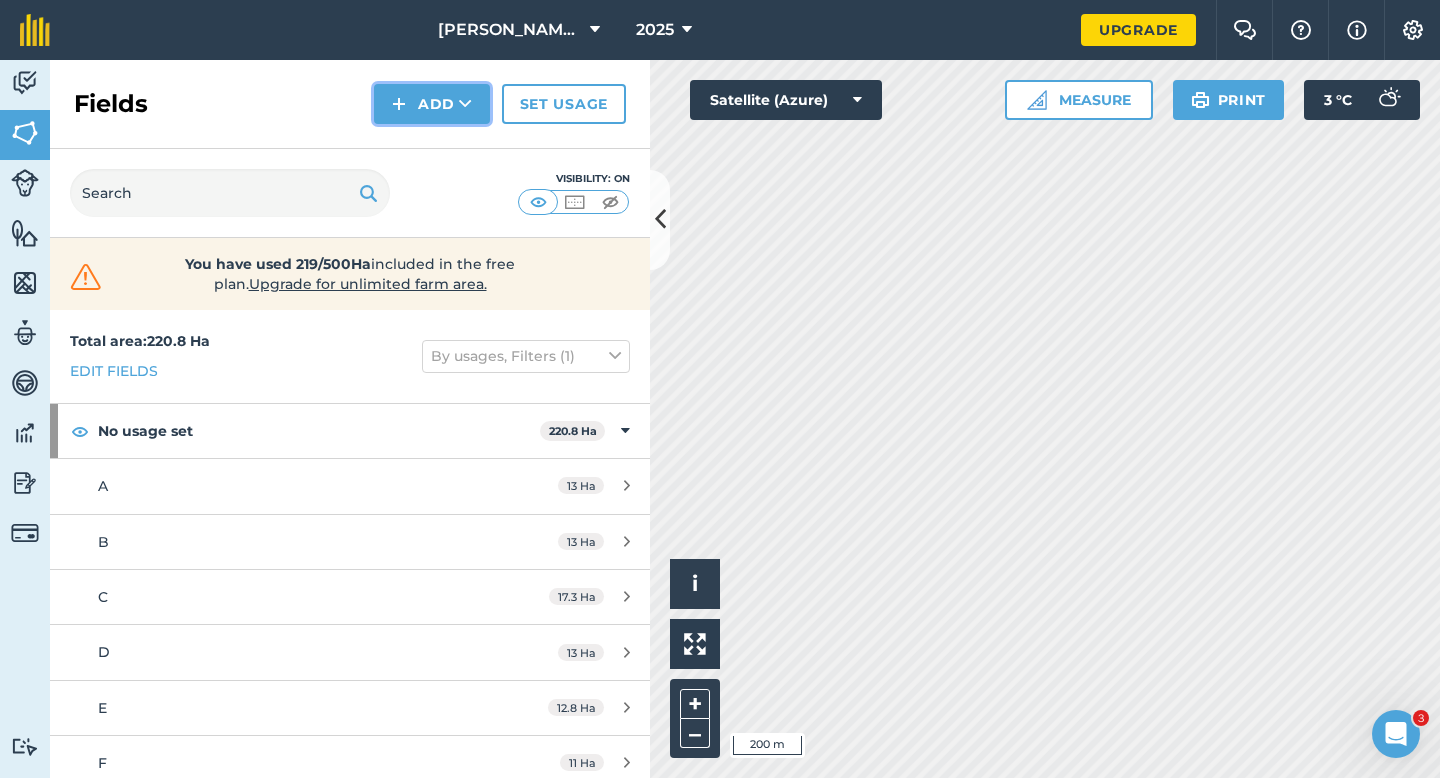 click at bounding box center [399, 104] 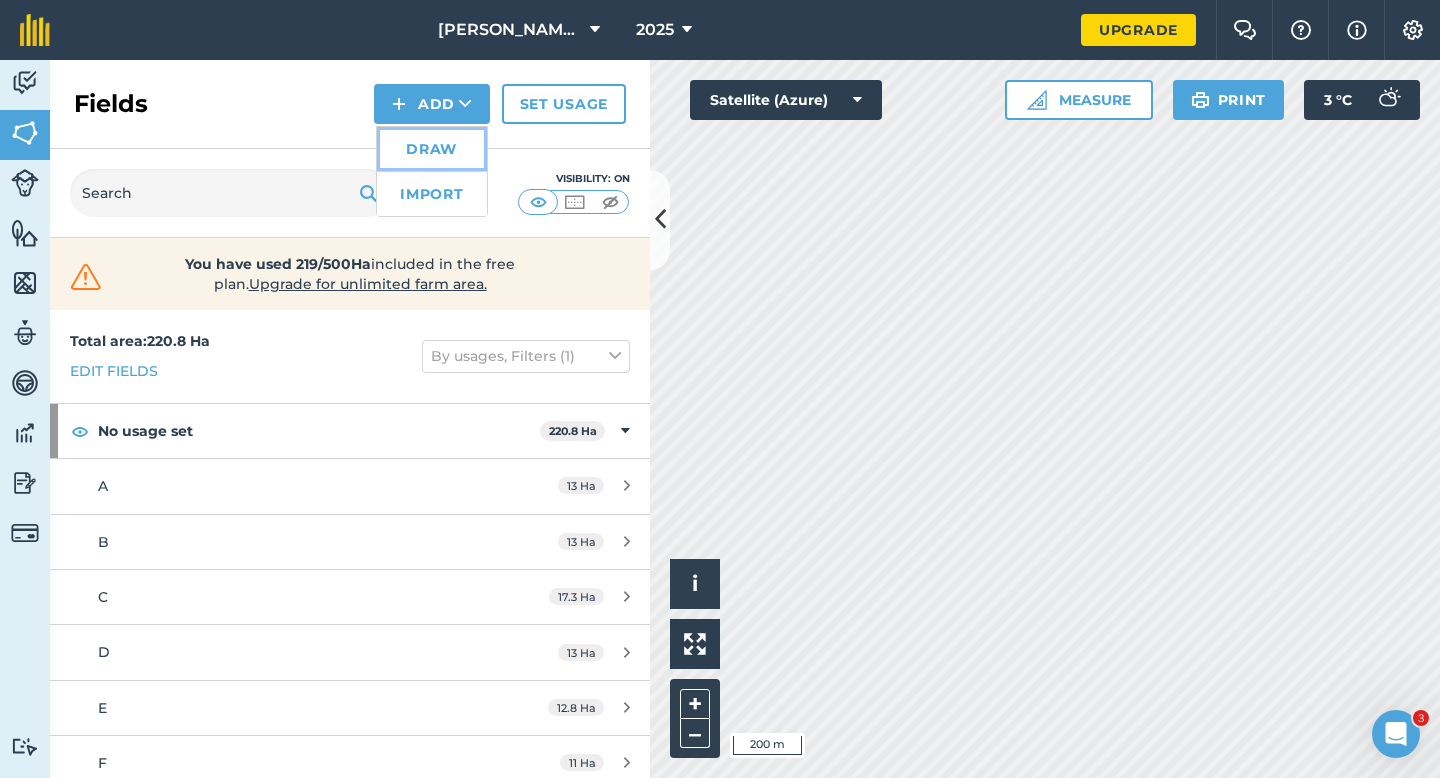 click on "Draw" at bounding box center (432, 149) 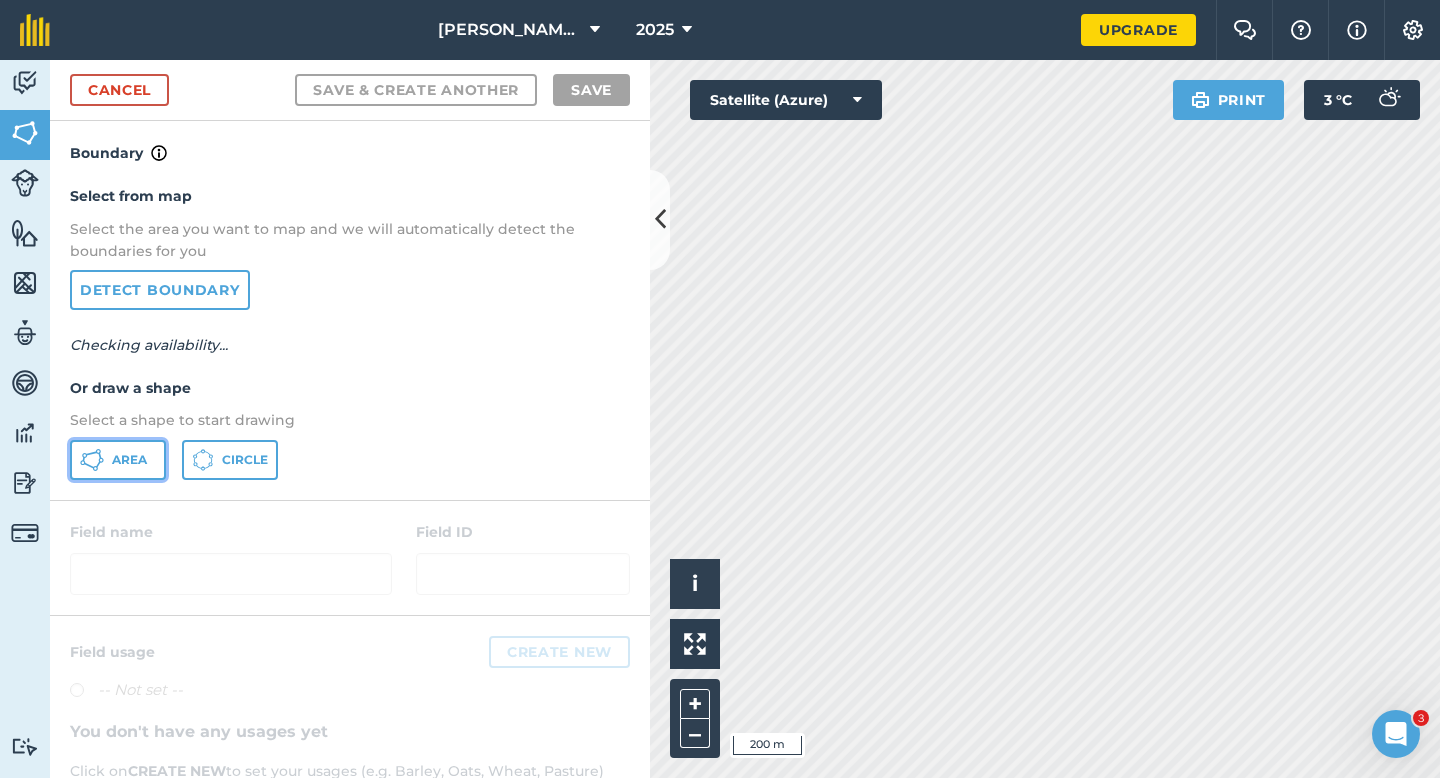 click on "Area" at bounding box center [129, 460] 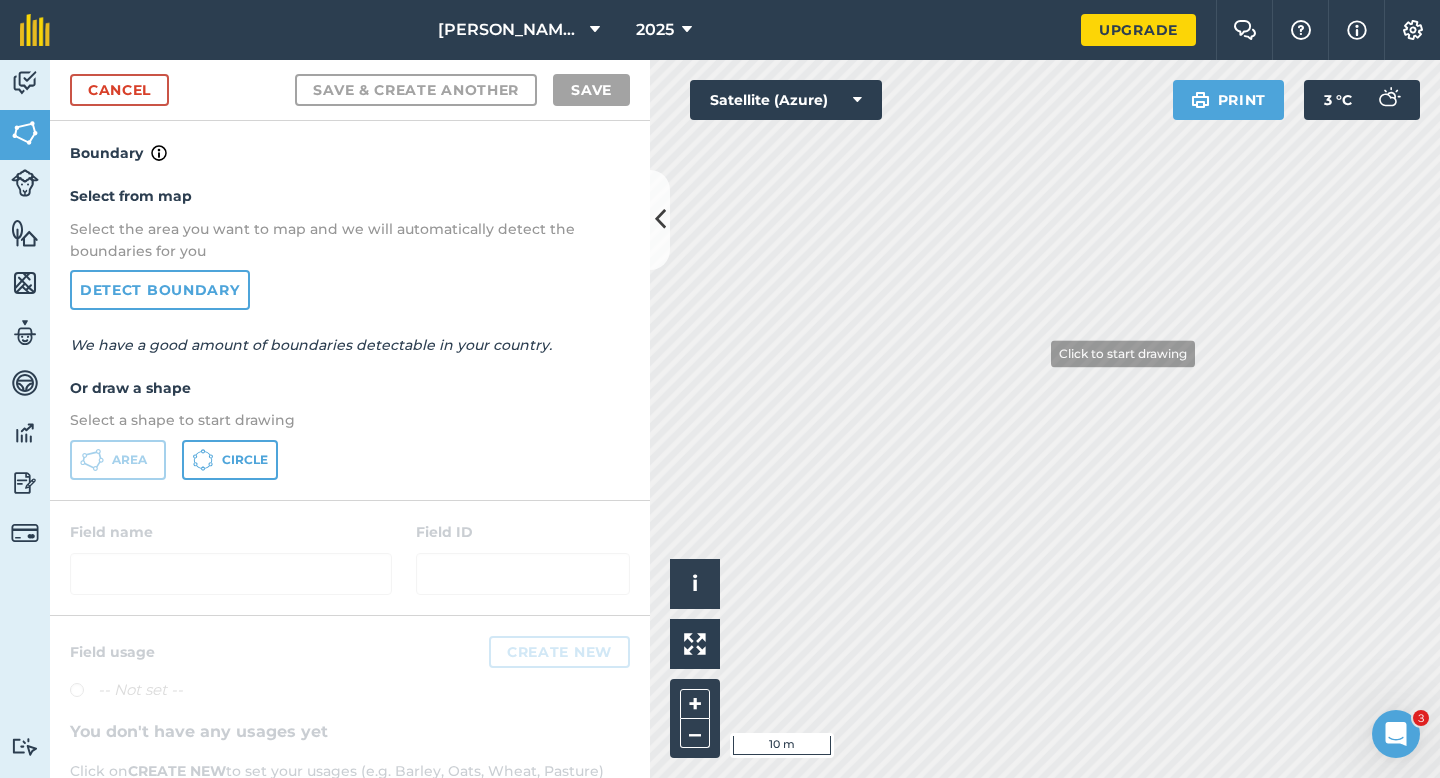 click on "[PERSON_NAME] & Sons 2025 Upgrade Farm Chat Help Info Settings Map printing is not available on our free plan Please upgrade to our Essentials, Plus or Pro plan to access this feature. Activity Fields Livestock Features Maps Team Vehicles Data Reporting Billing Tutorials Tutorials Cancel Save & Create Another Save Boundary   Select from map Select the area you want to map and we will automatically detect the boundaries for you Detect boundary We have a good amount of boundaries detectable in your country. Or draw a shape Select a shape to start drawing Area Circle Field name Field ID Field usage   Create new -- Not set -- You don't have any usages yet Click on  CREATE NEW  to set your usages (e.g. Barley, Oats, Wheat, Pasture) Click to start drawing i © 2025 TomTom, Microsoft 10 m + – Satellite (Azure) Print 3   ° C" at bounding box center (720, 389) 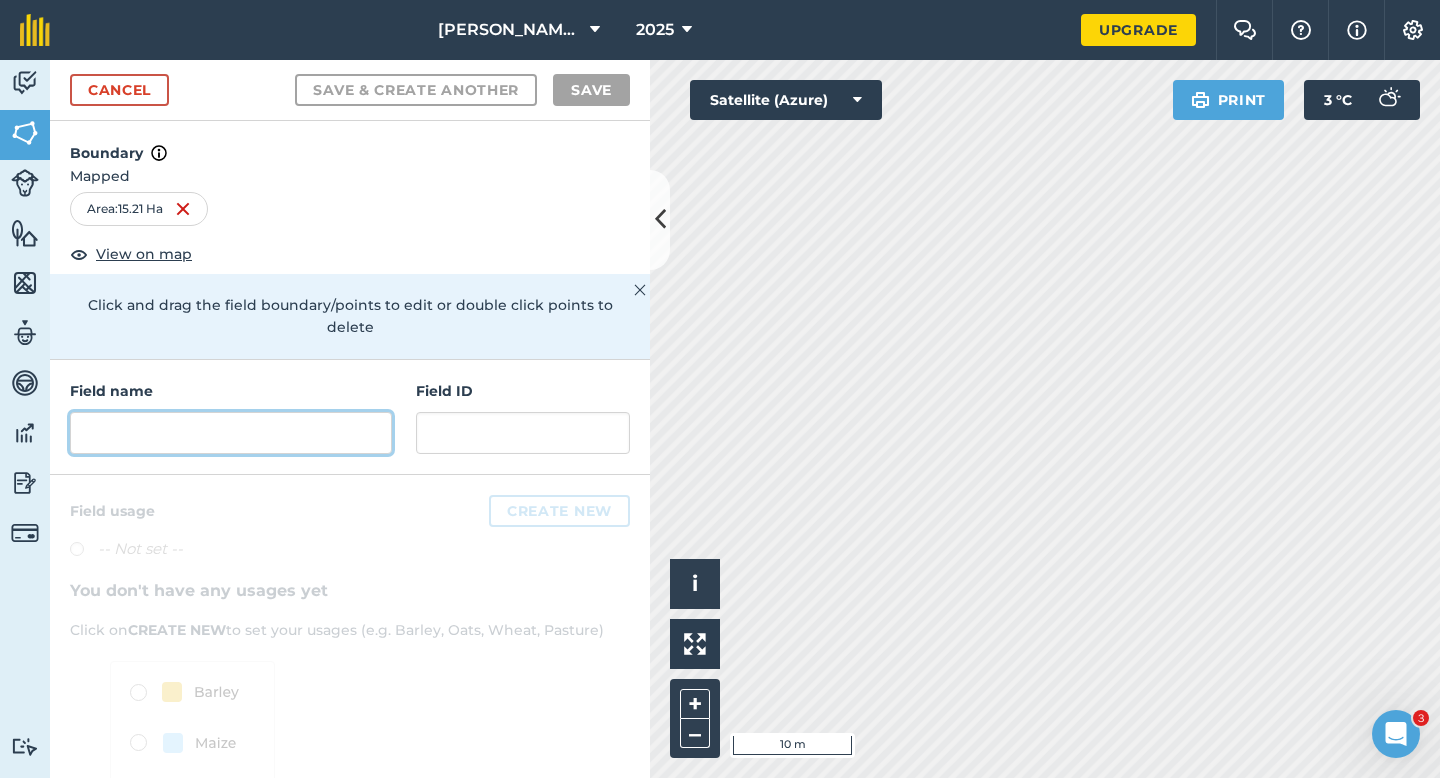 click at bounding box center [231, 433] 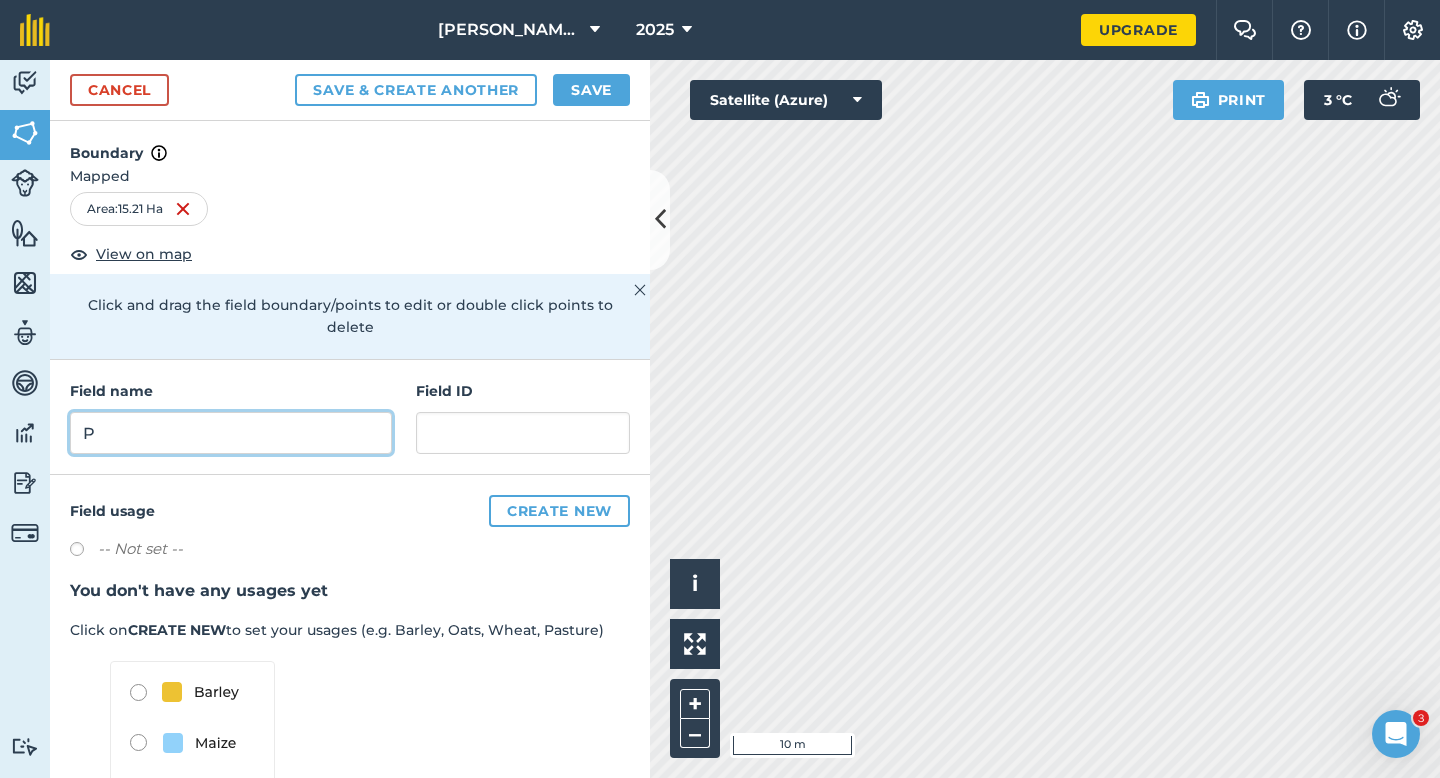 type on "P" 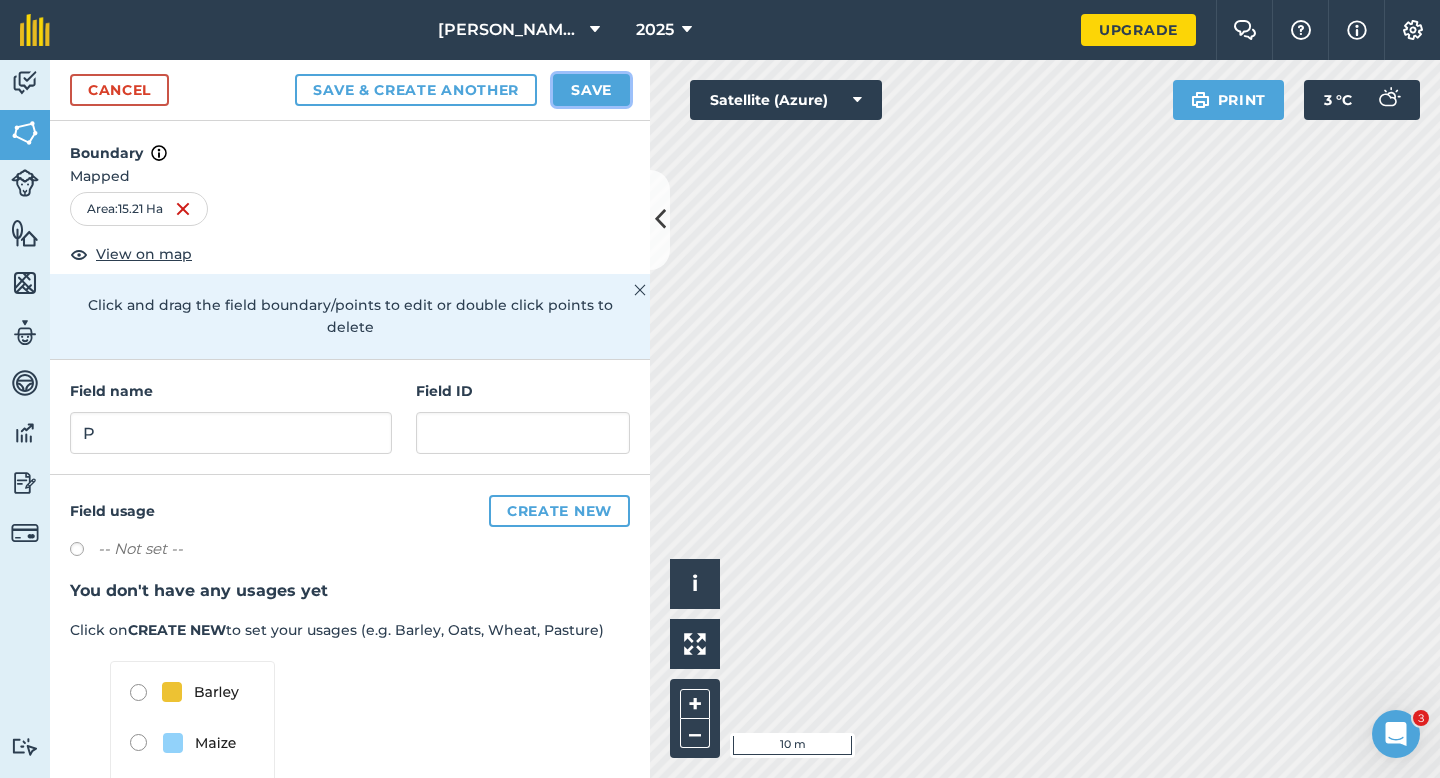 click on "Save" at bounding box center (591, 90) 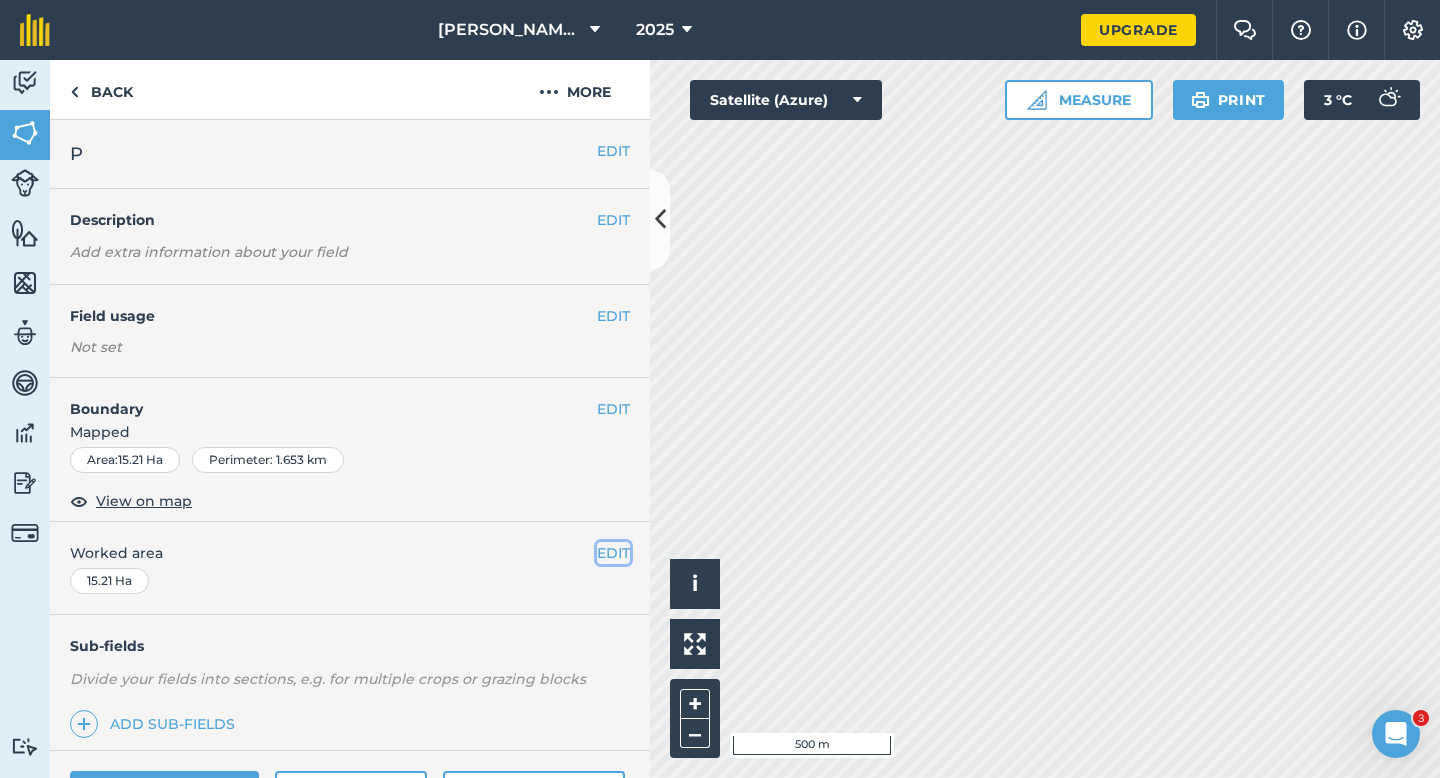 click on "EDIT" at bounding box center (613, 553) 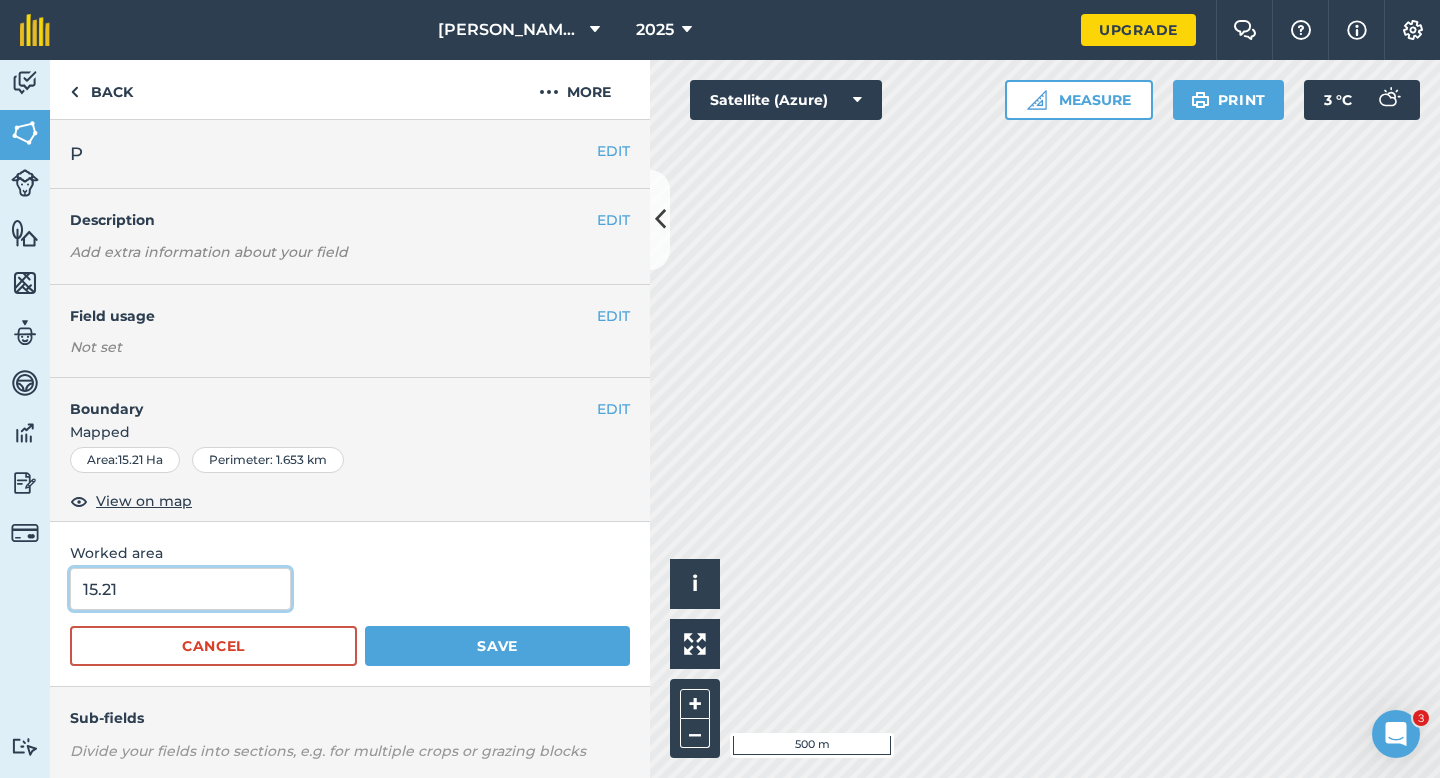 click on "15.21" at bounding box center (180, 589) 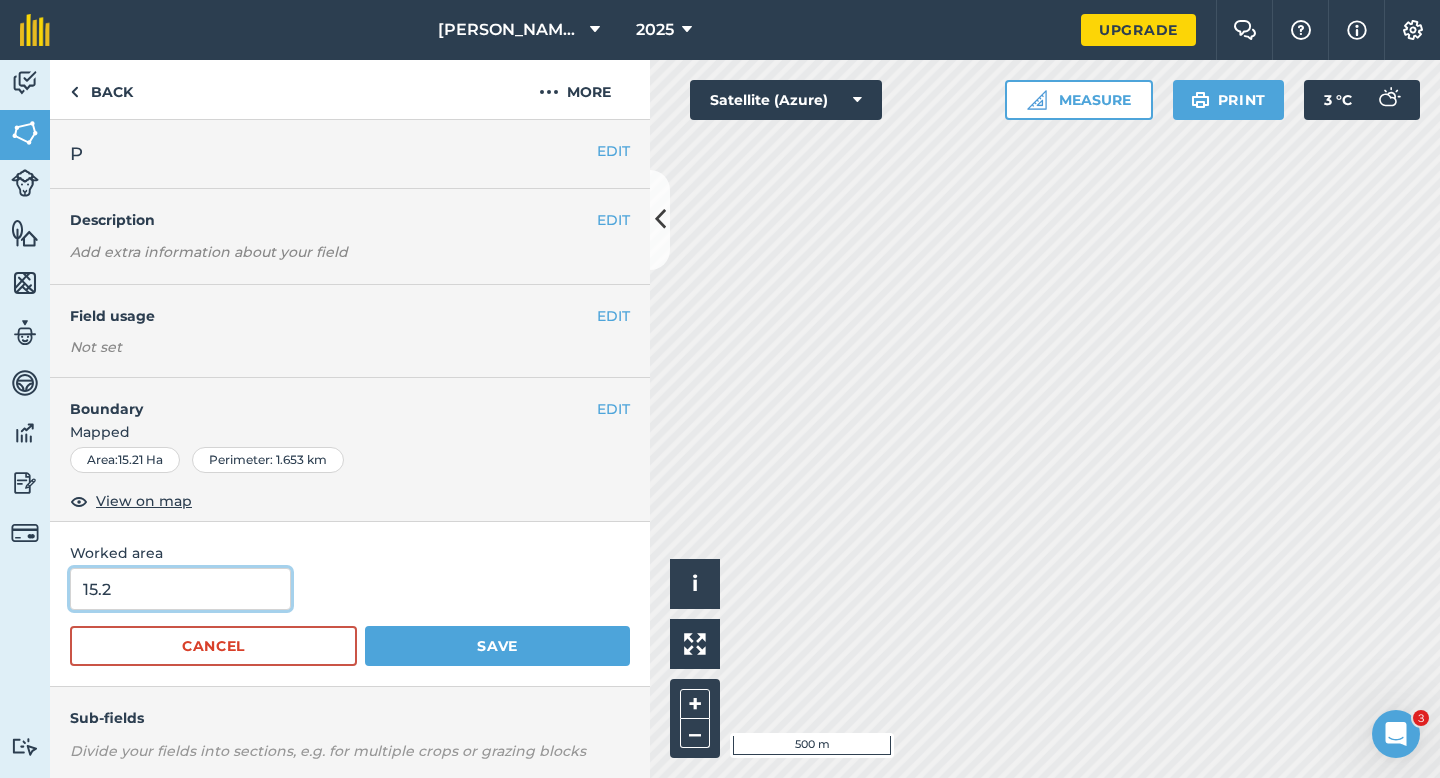 type on "15.2" 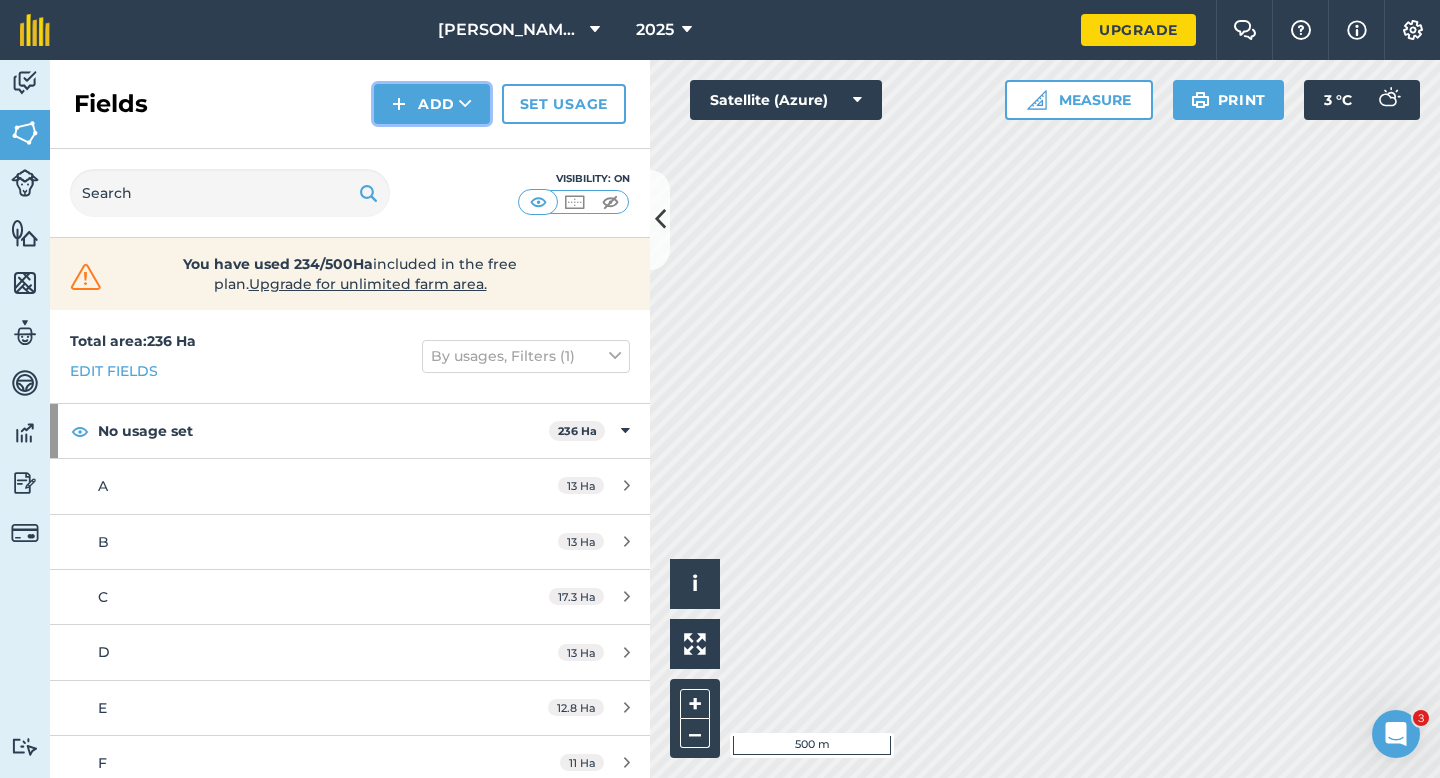 click on "Add" at bounding box center (432, 104) 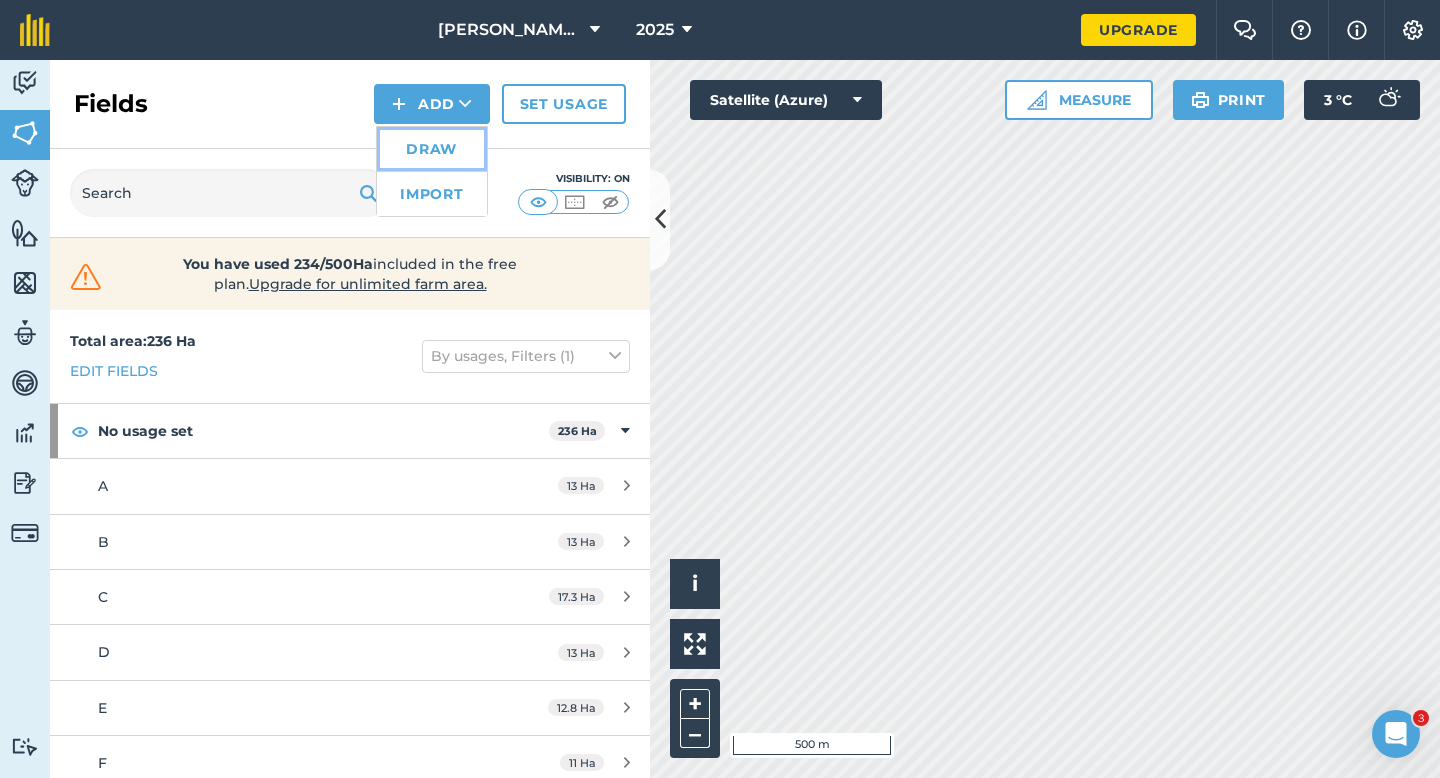 click on "Draw" at bounding box center [432, 149] 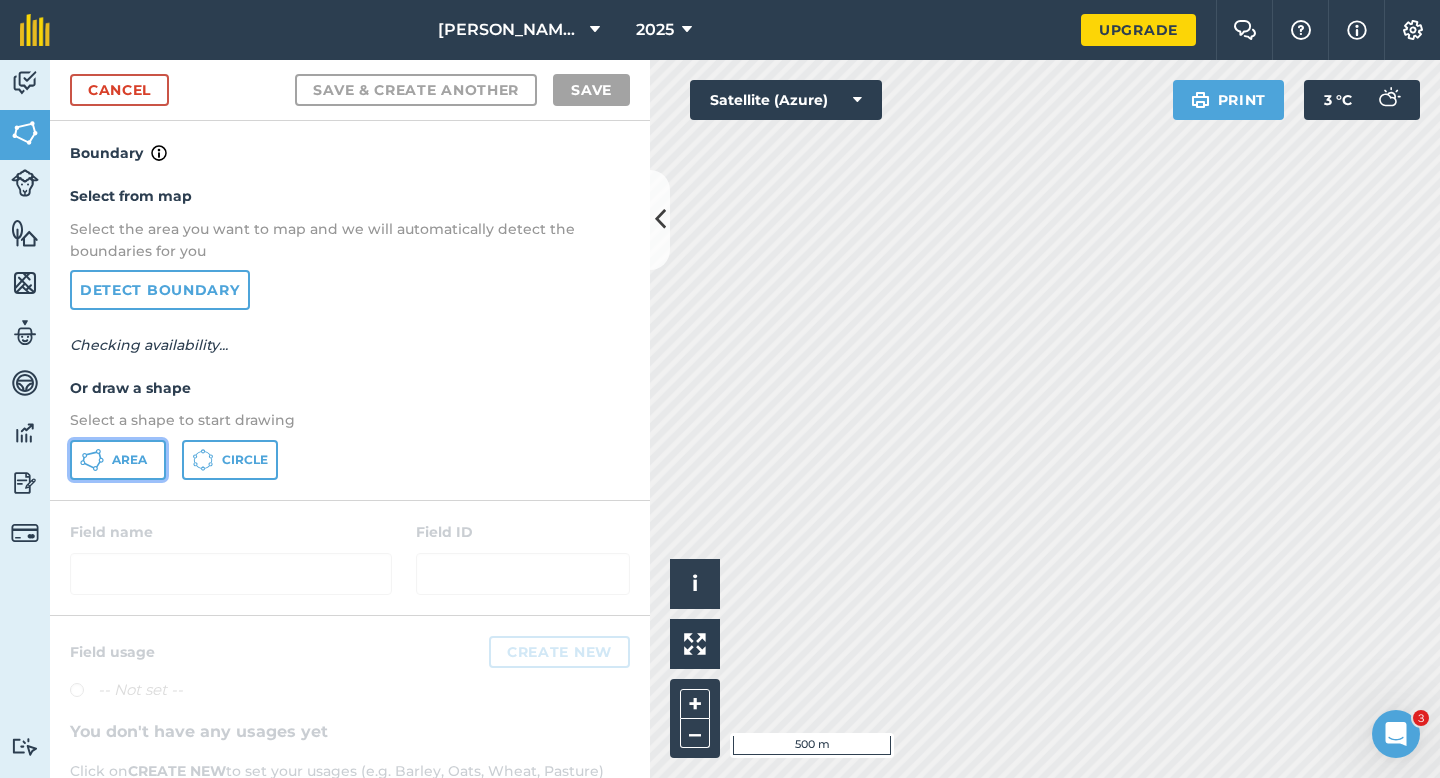 click on "Area" at bounding box center (118, 460) 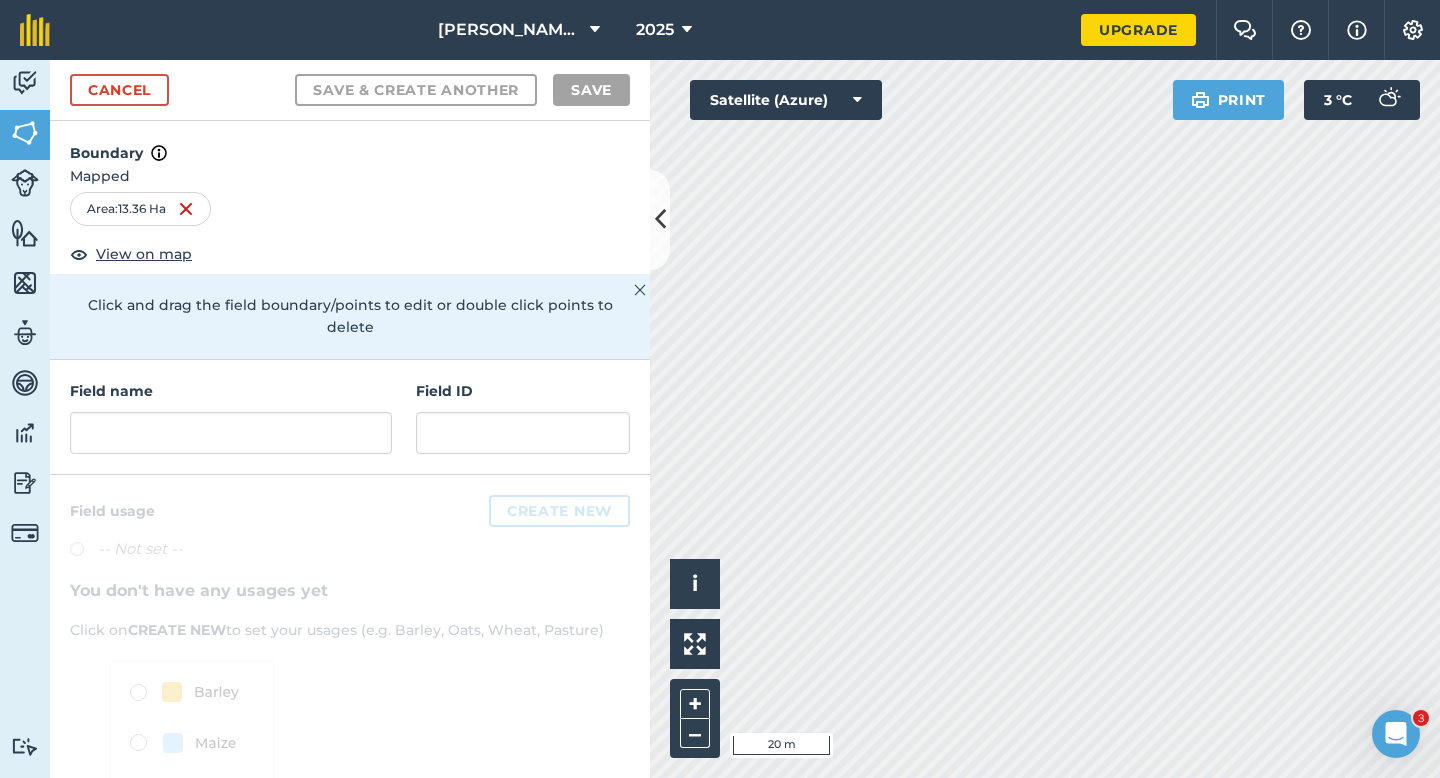 click on "Field name Field ID" at bounding box center [350, 417] 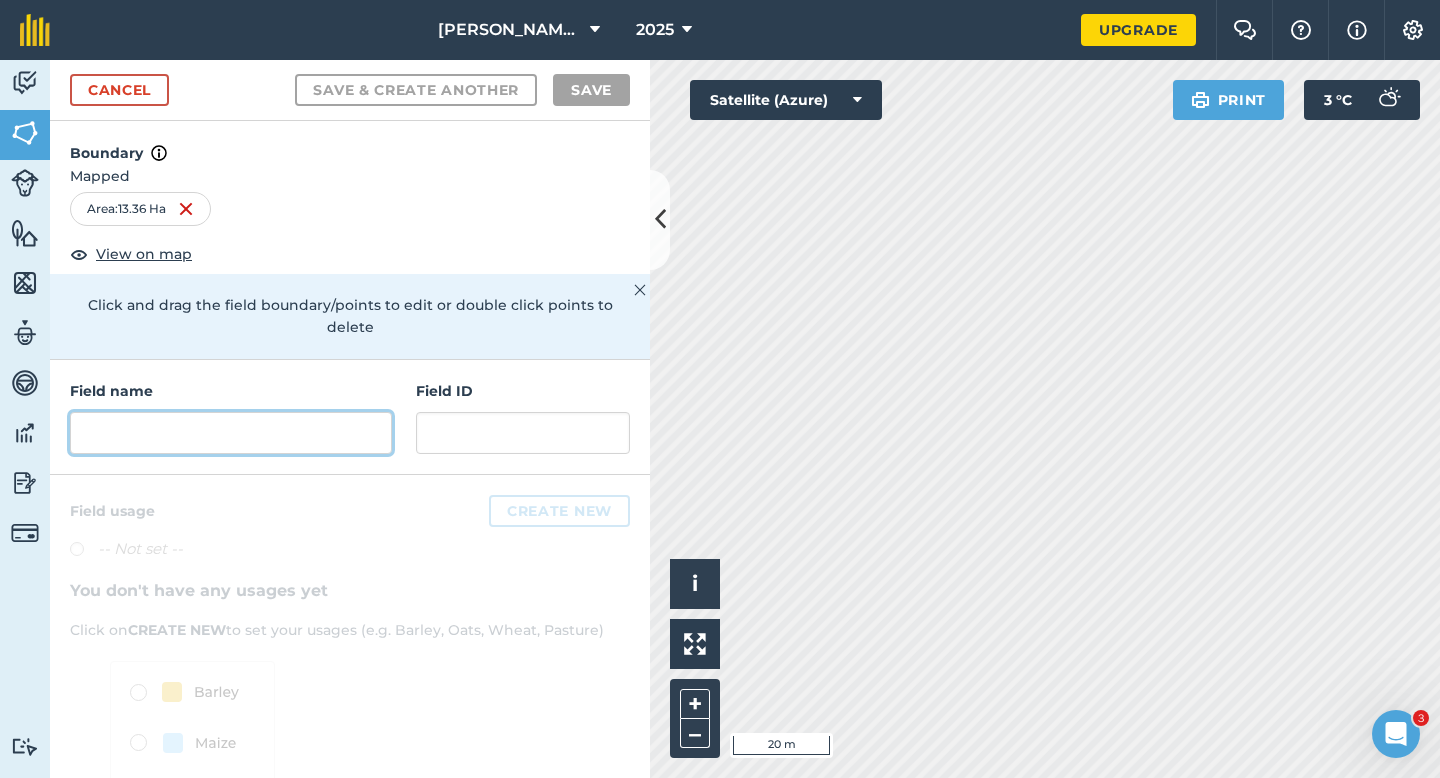 click at bounding box center [231, 433] 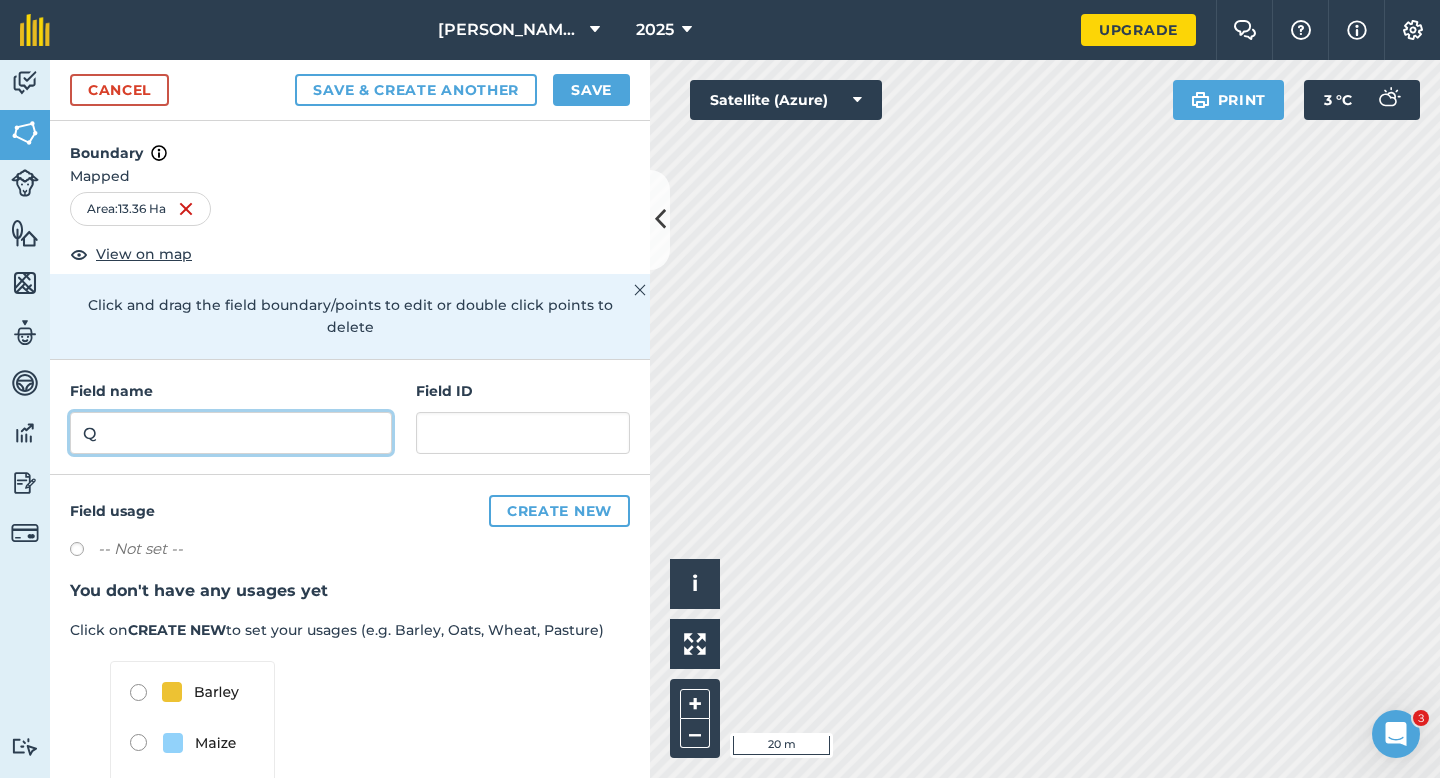 type on "Q" 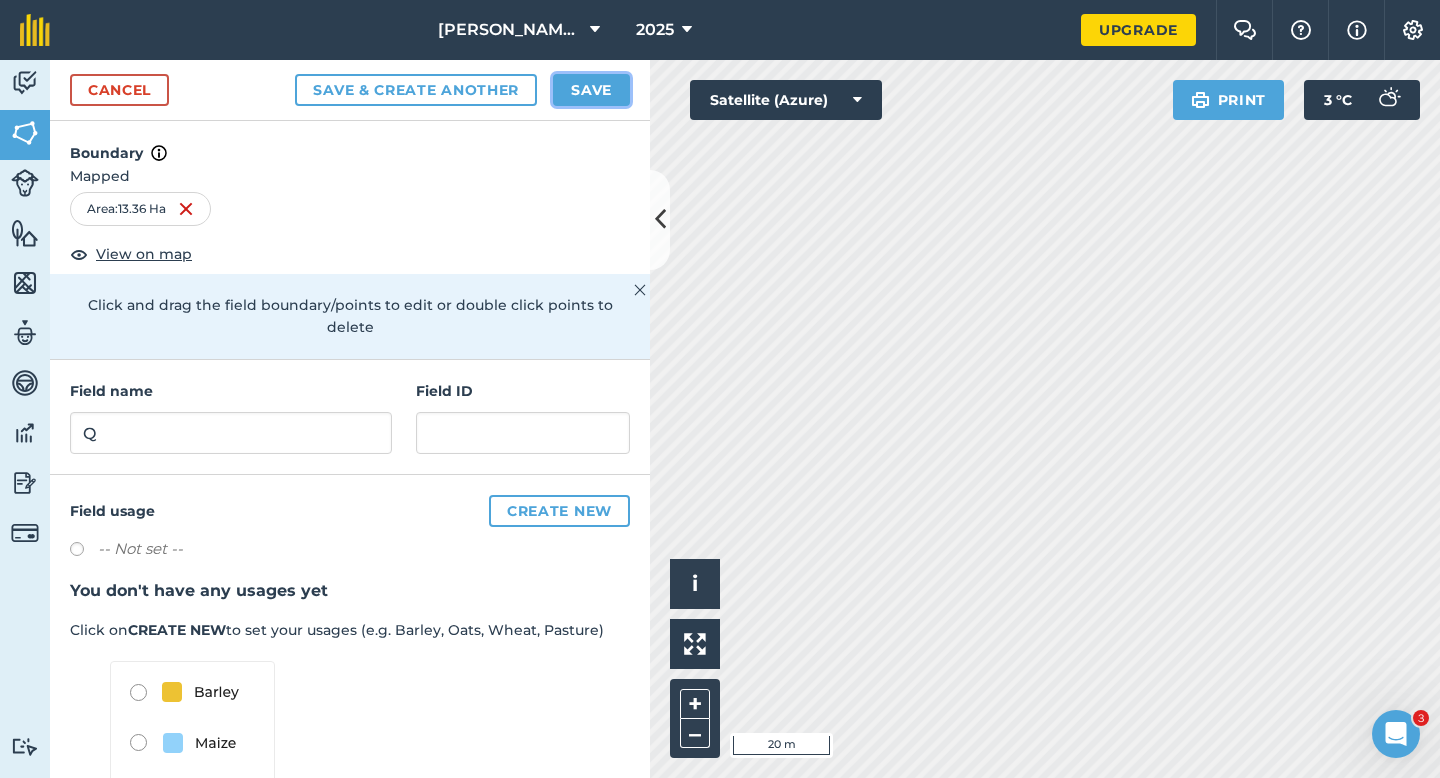 click on "Save" at bounding box center [591, 90] 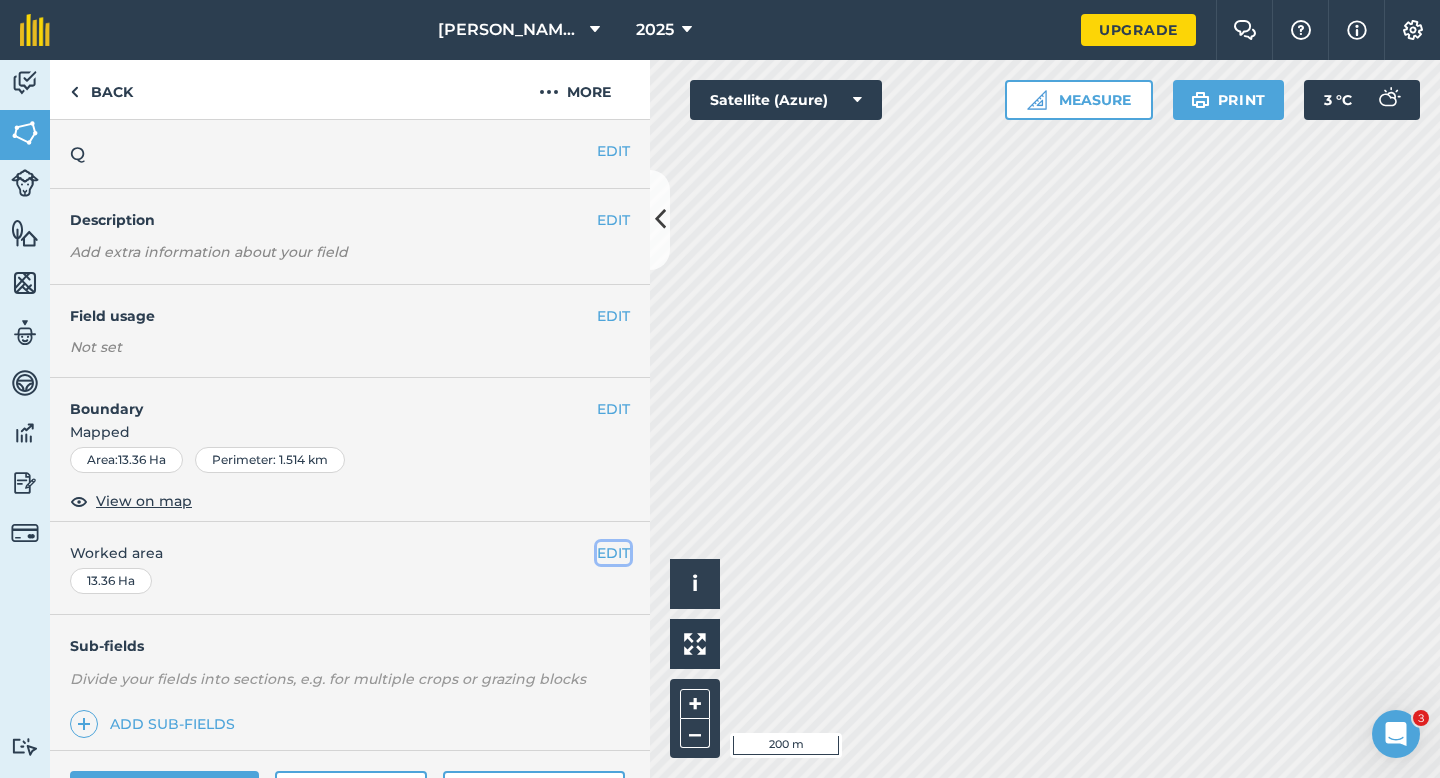click on "EDIT" at bounding box center [613, 553] 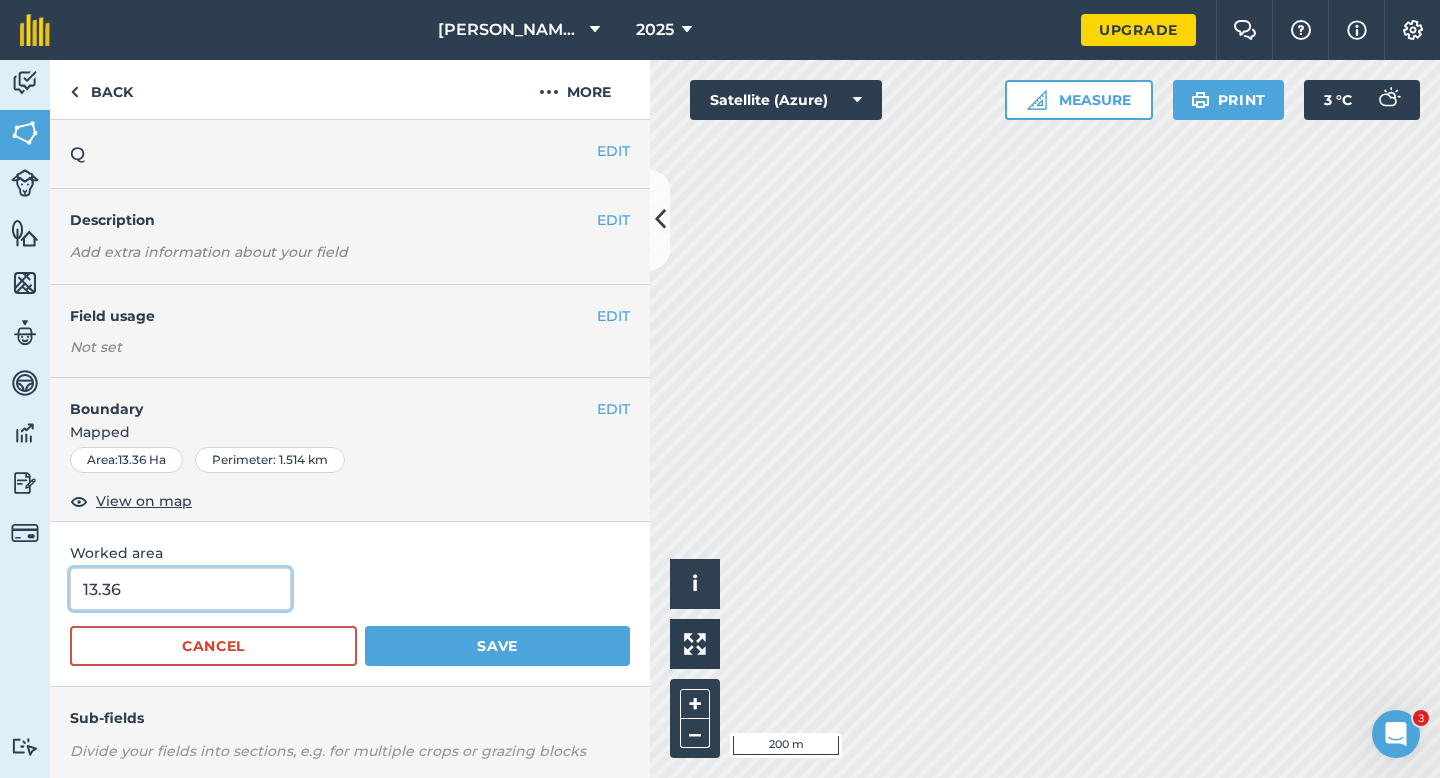 click on "13.36" at bounding box center [180, 589] 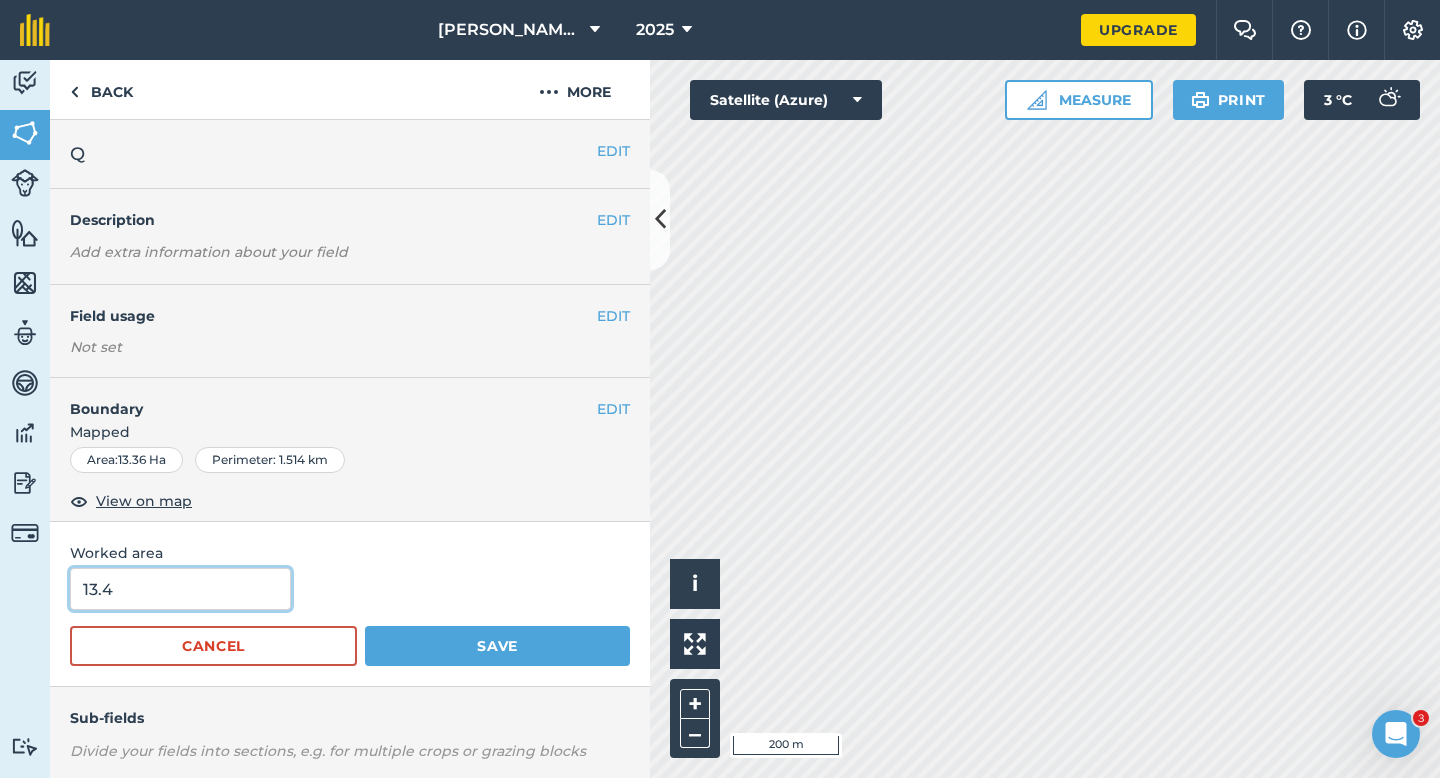 type on "13.4" 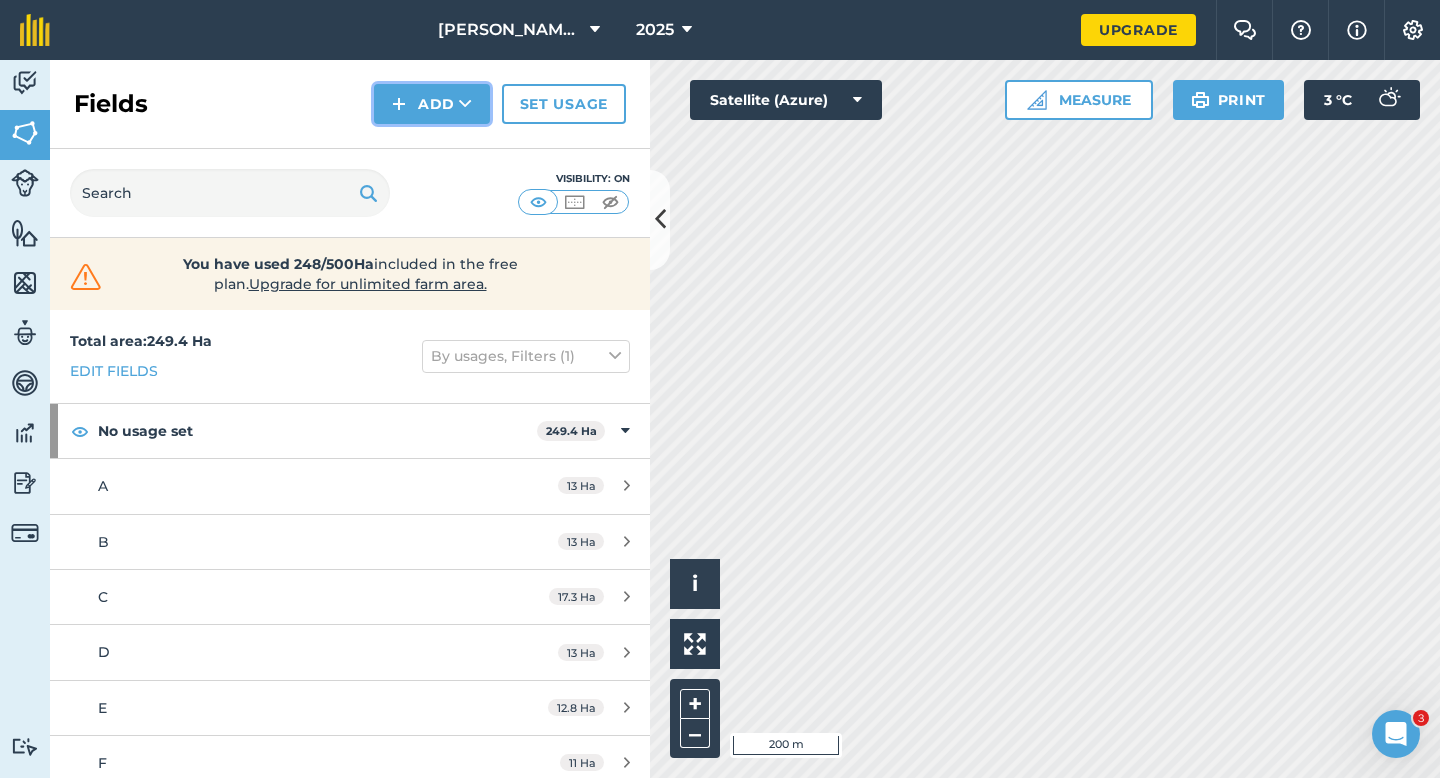 click on "Add" at bounding box center [432, 104] 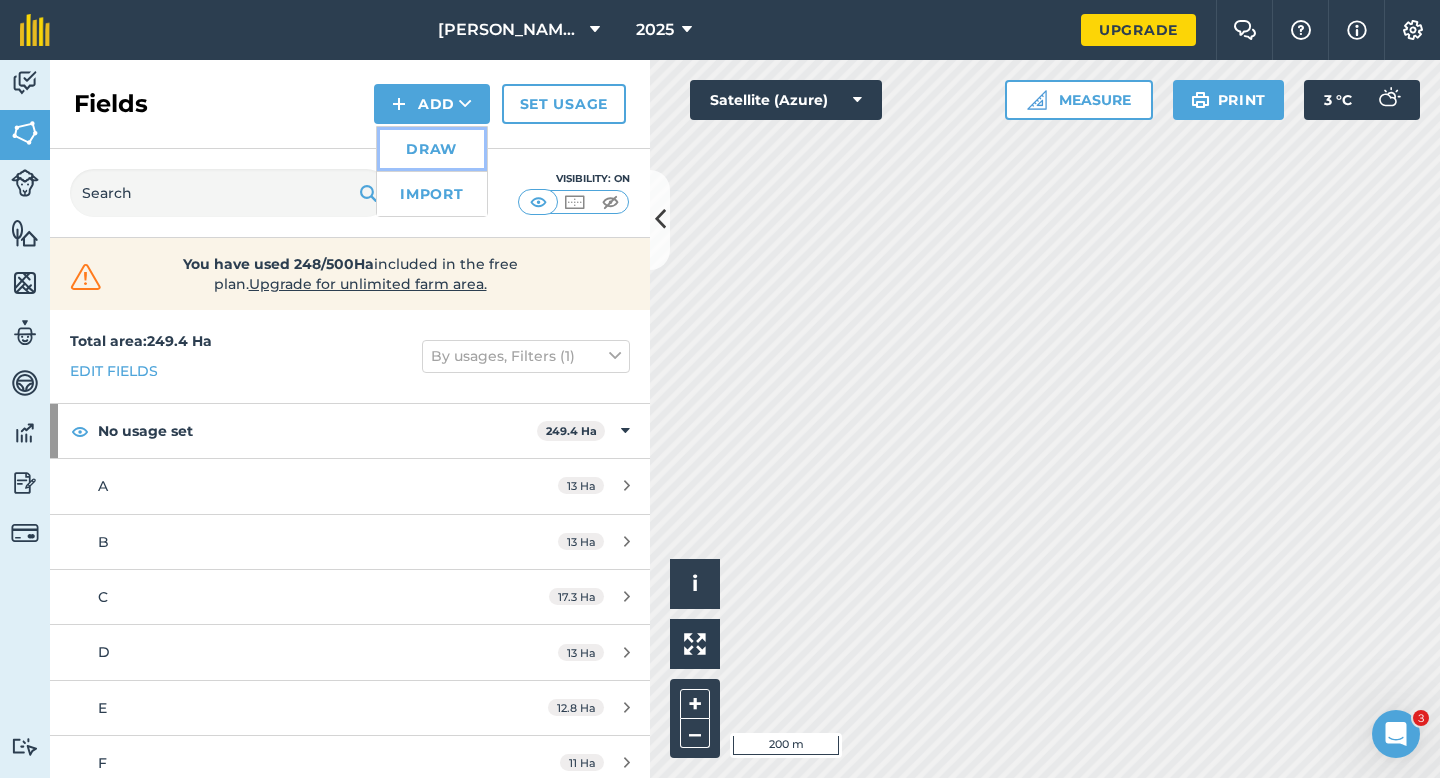 click on "Draw" at bounding box center (432, 149) 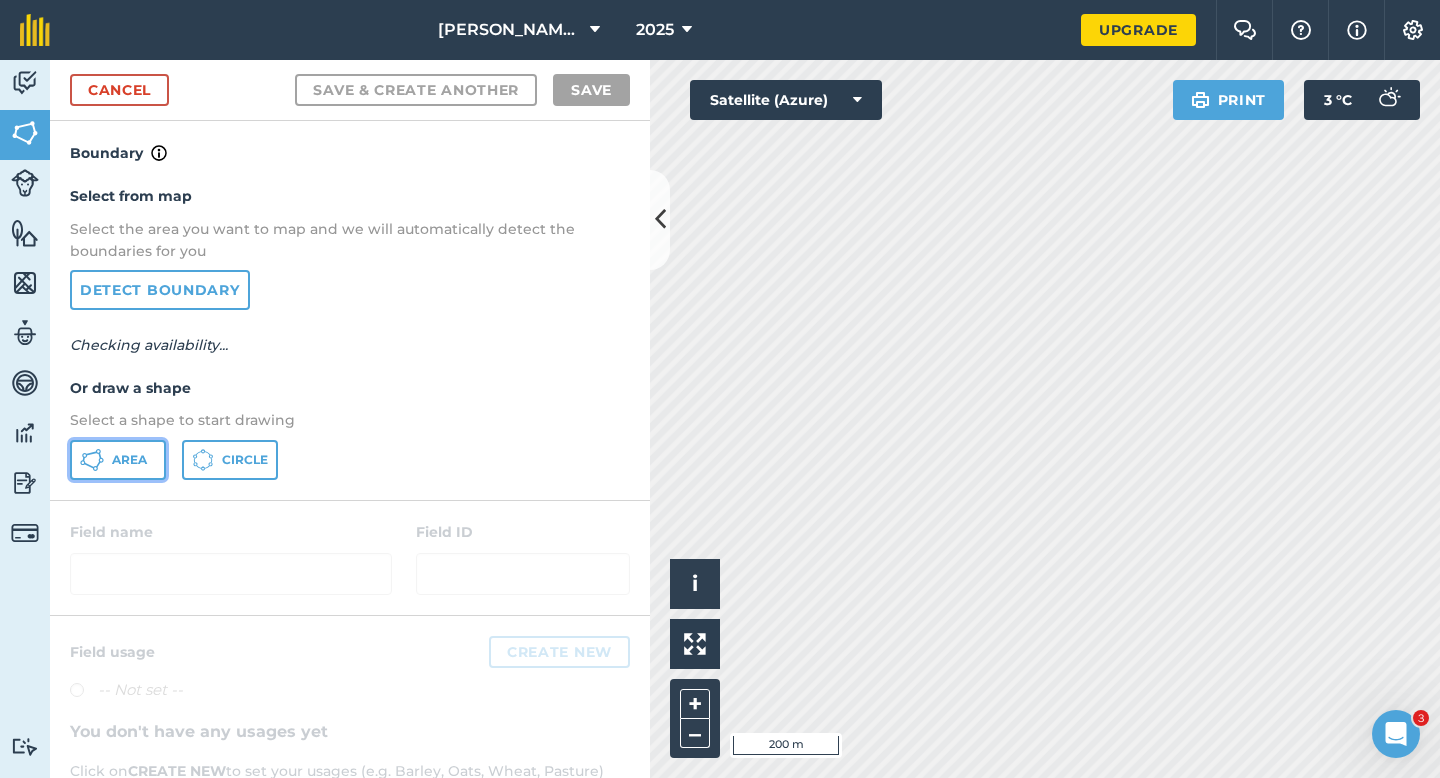 click on "Area" at bounding box center (118, 460) 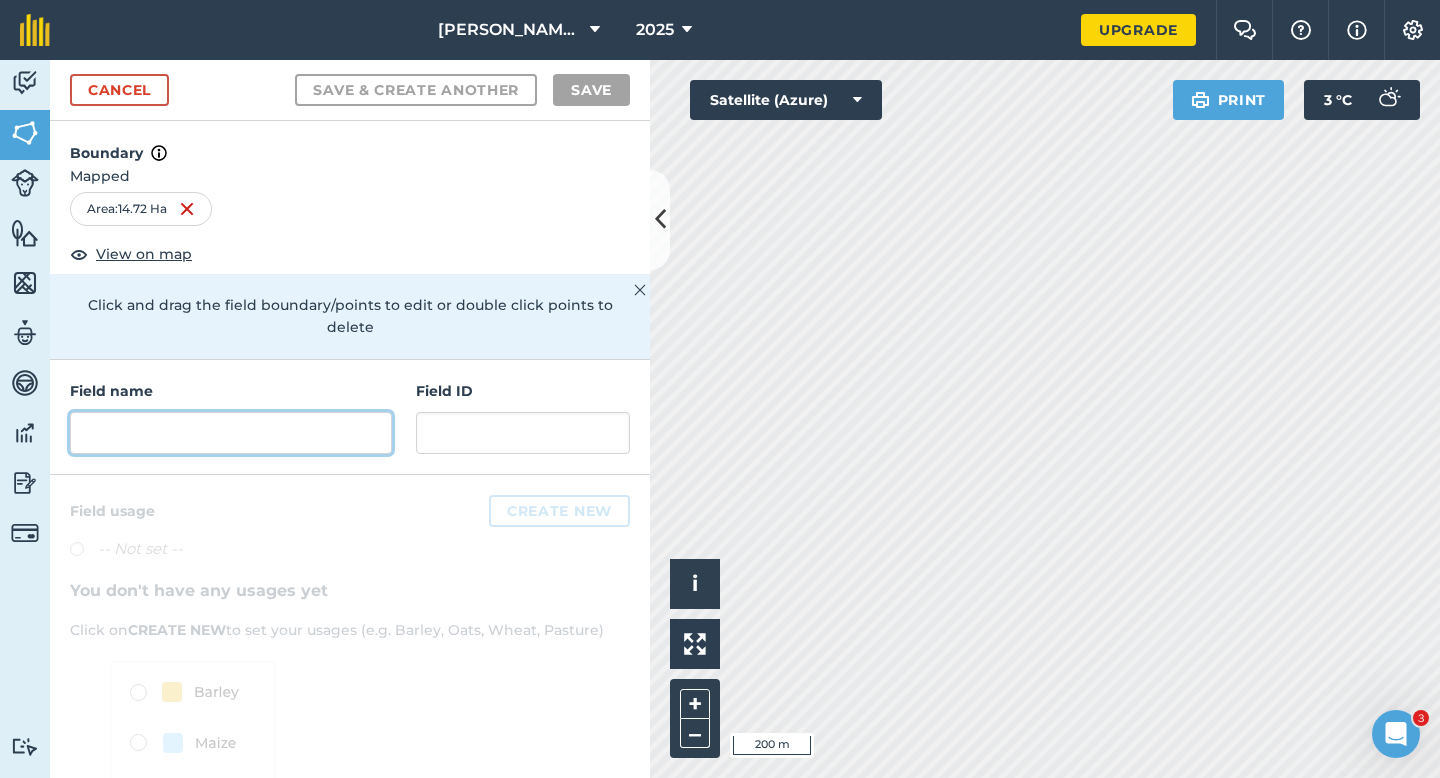 click at bounding box center (231, 433) 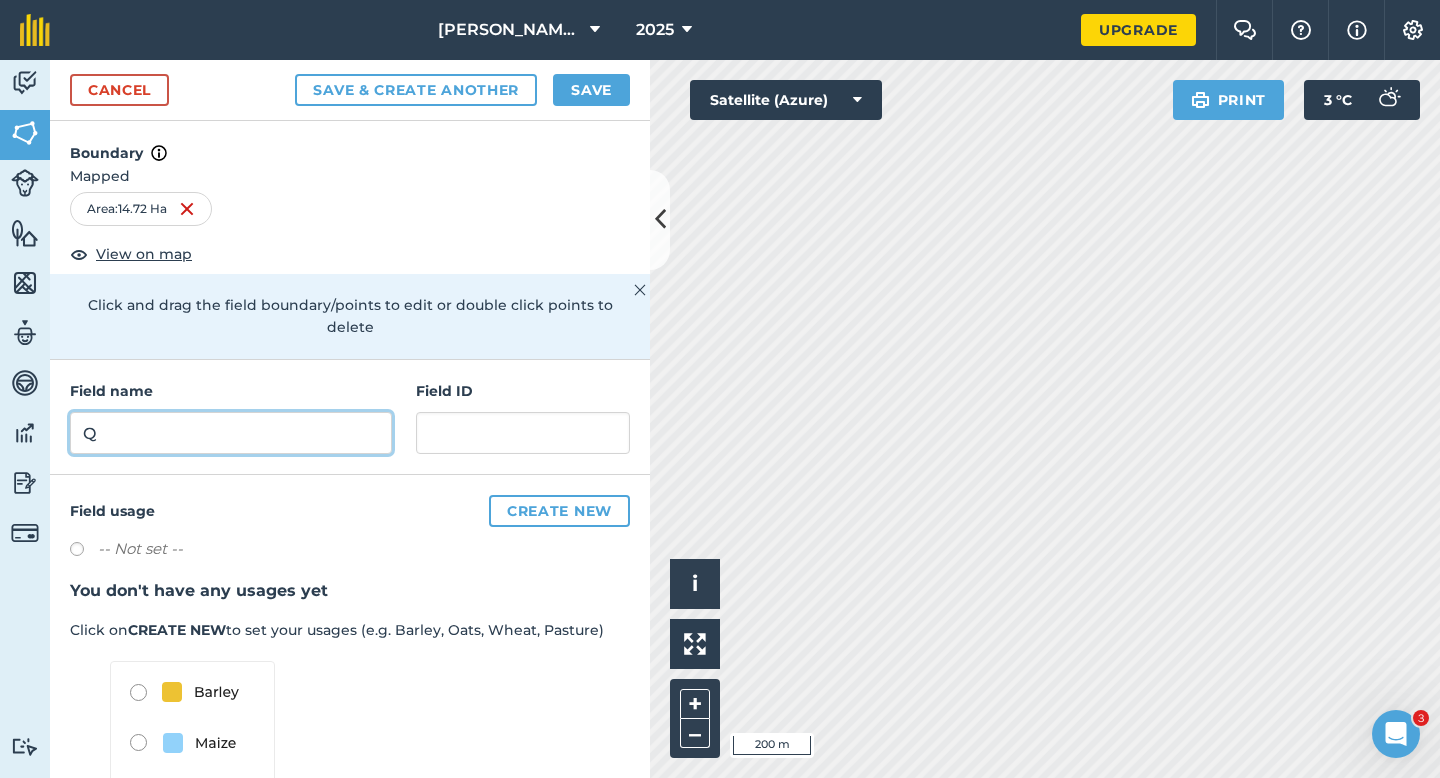 type on "Q" 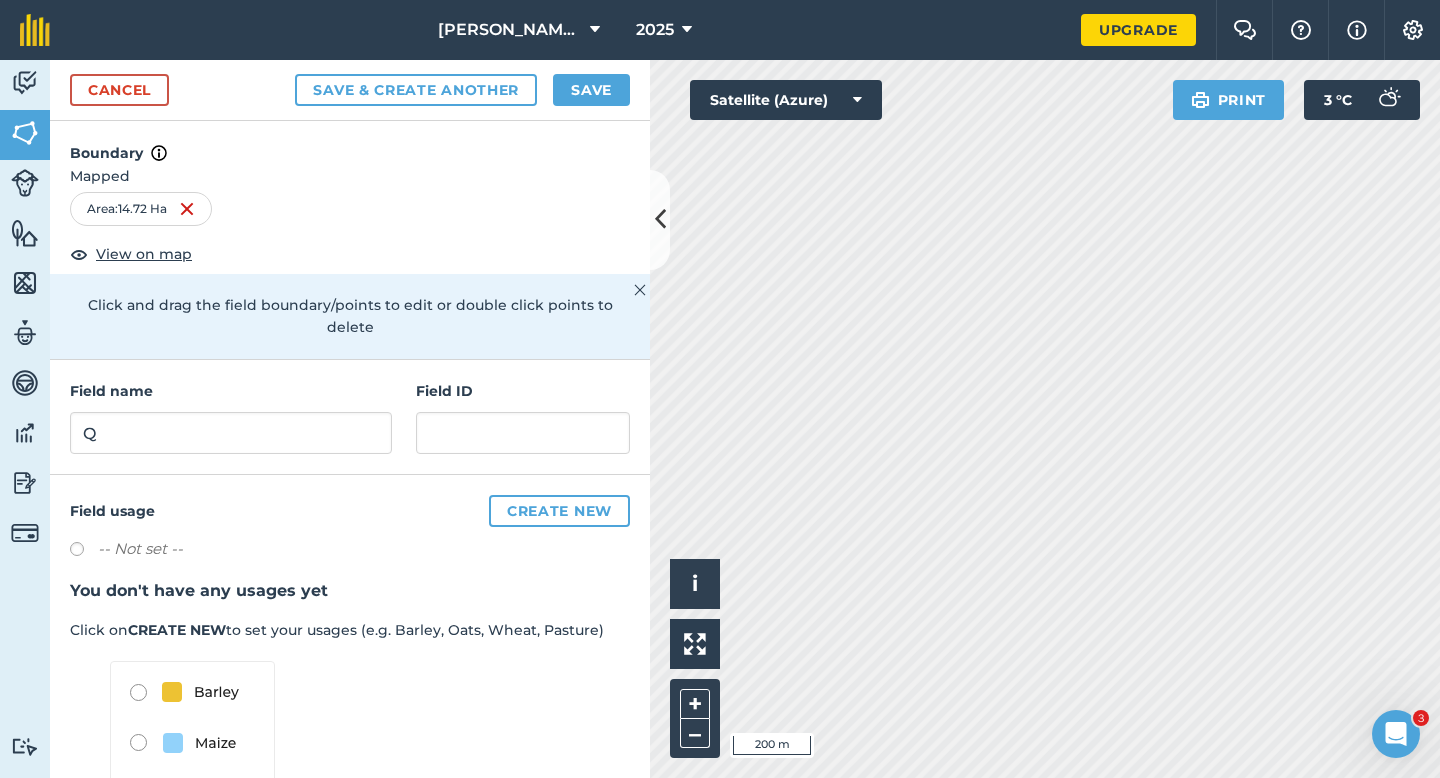 click on "2025" at bounding box center [664, 30] 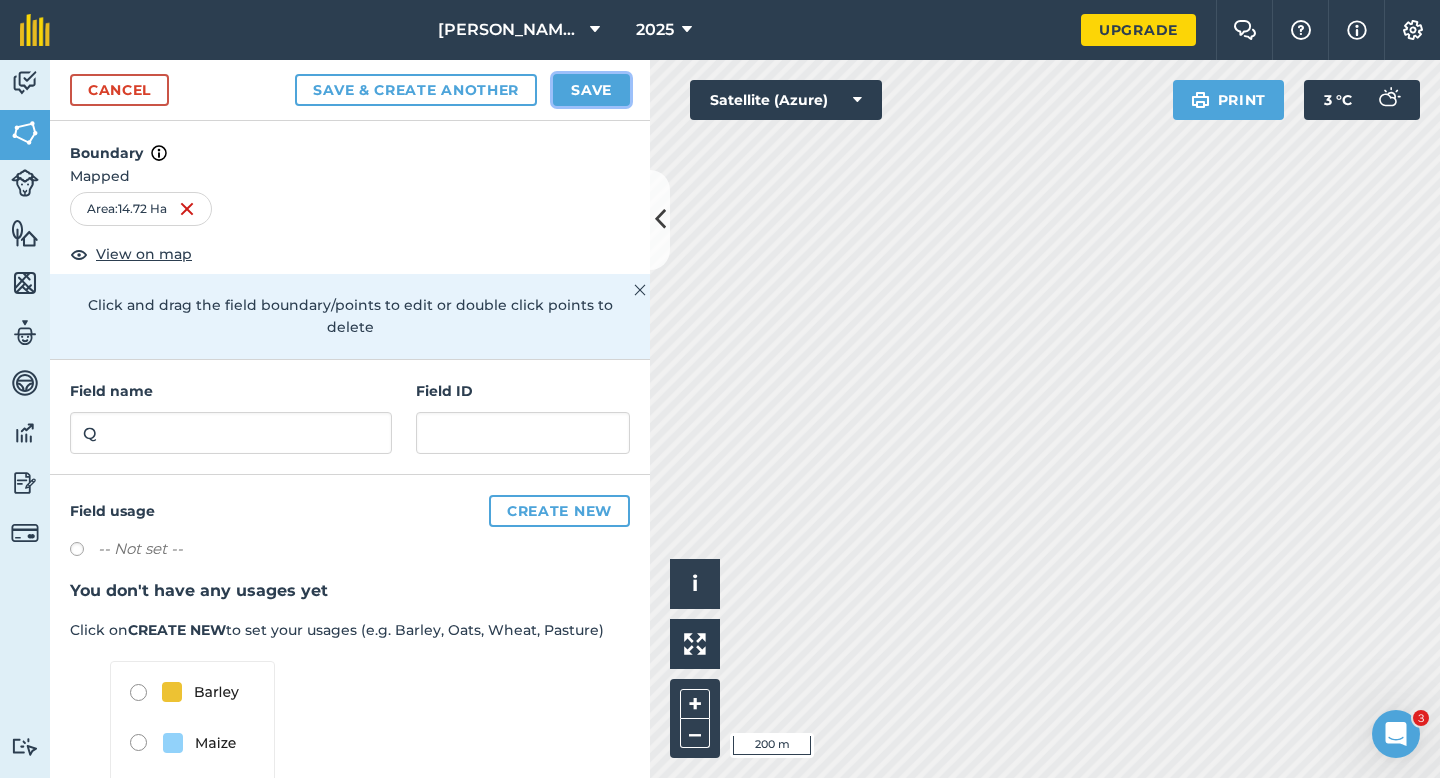 click on "Save" at bounding box center (591, 90) 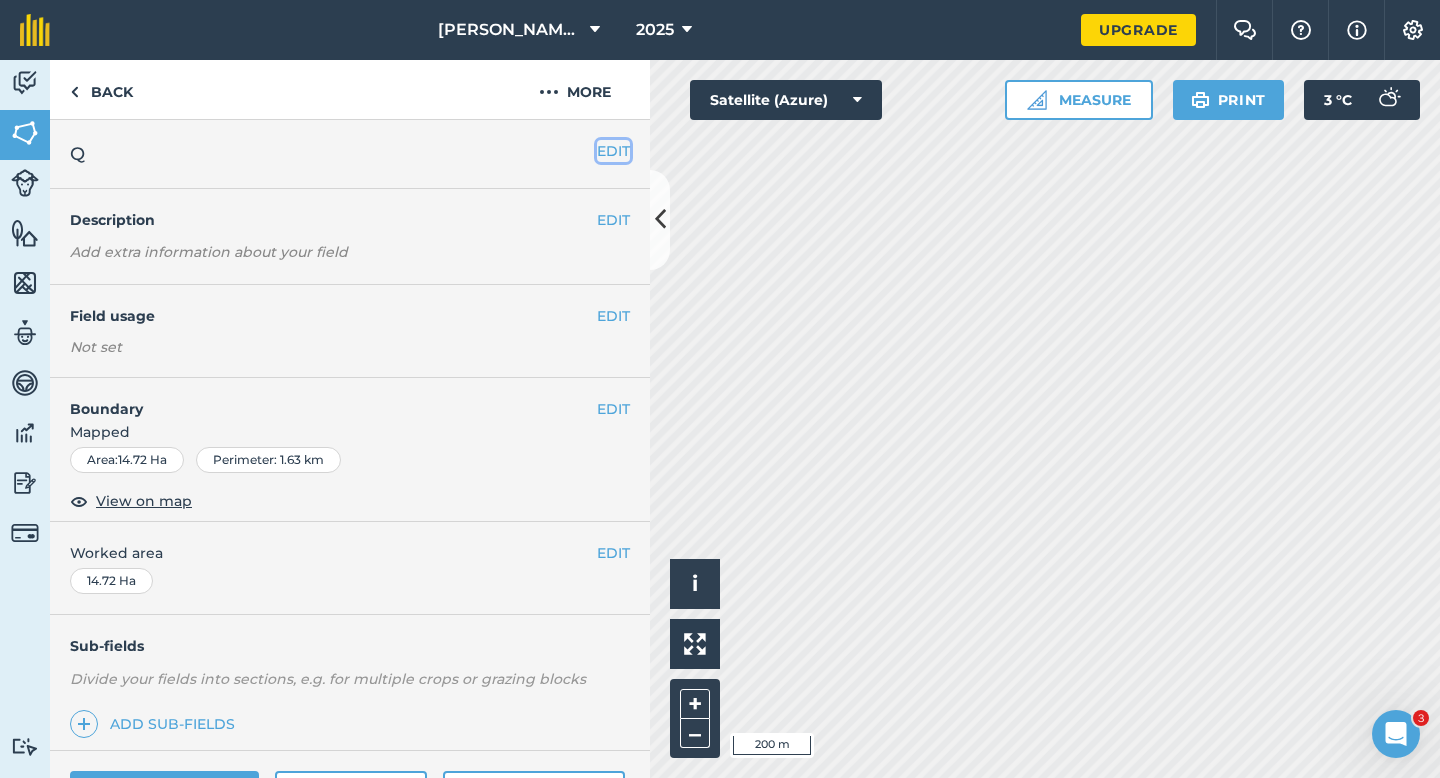 click on "EDIT" at bounding box center [613, 151] 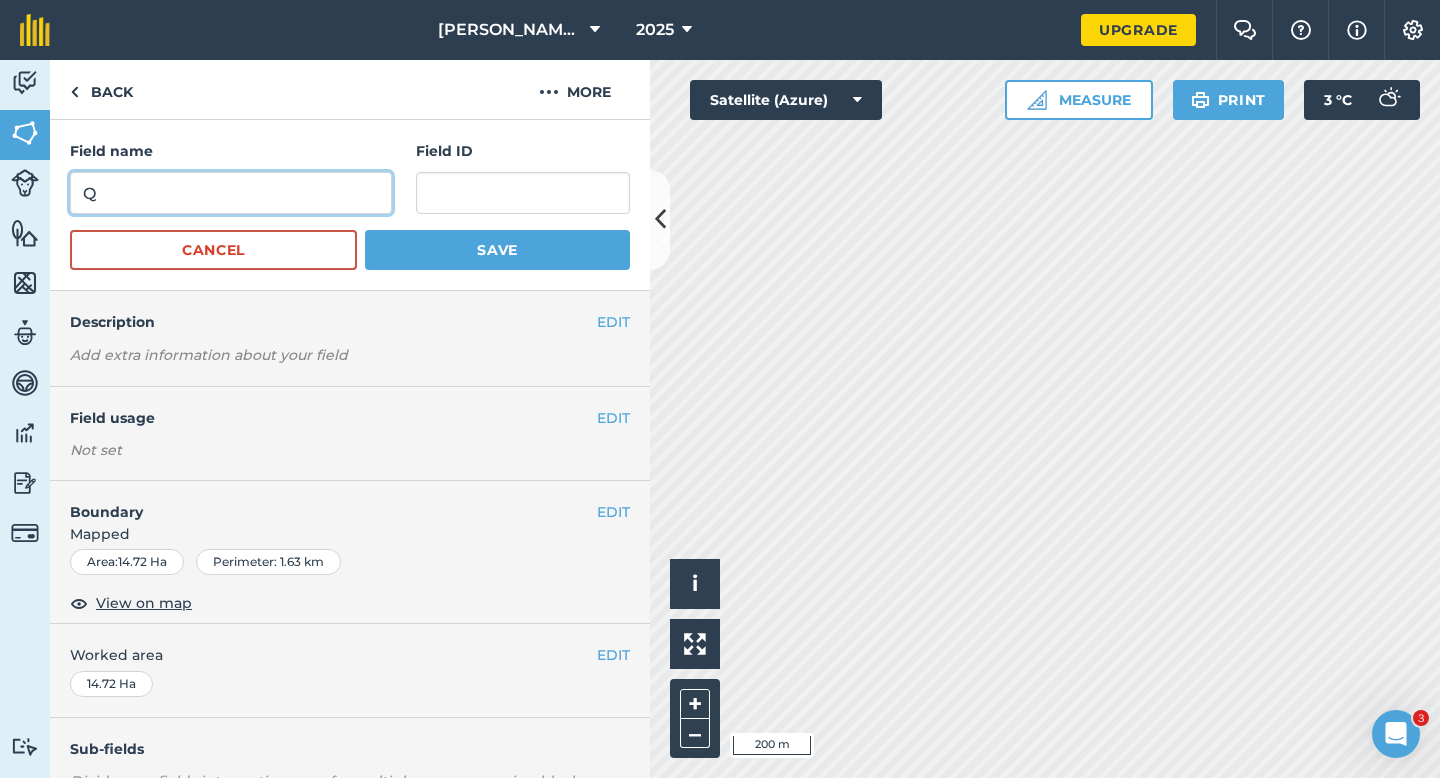 click on "Q" at bounding box center [231, 193] 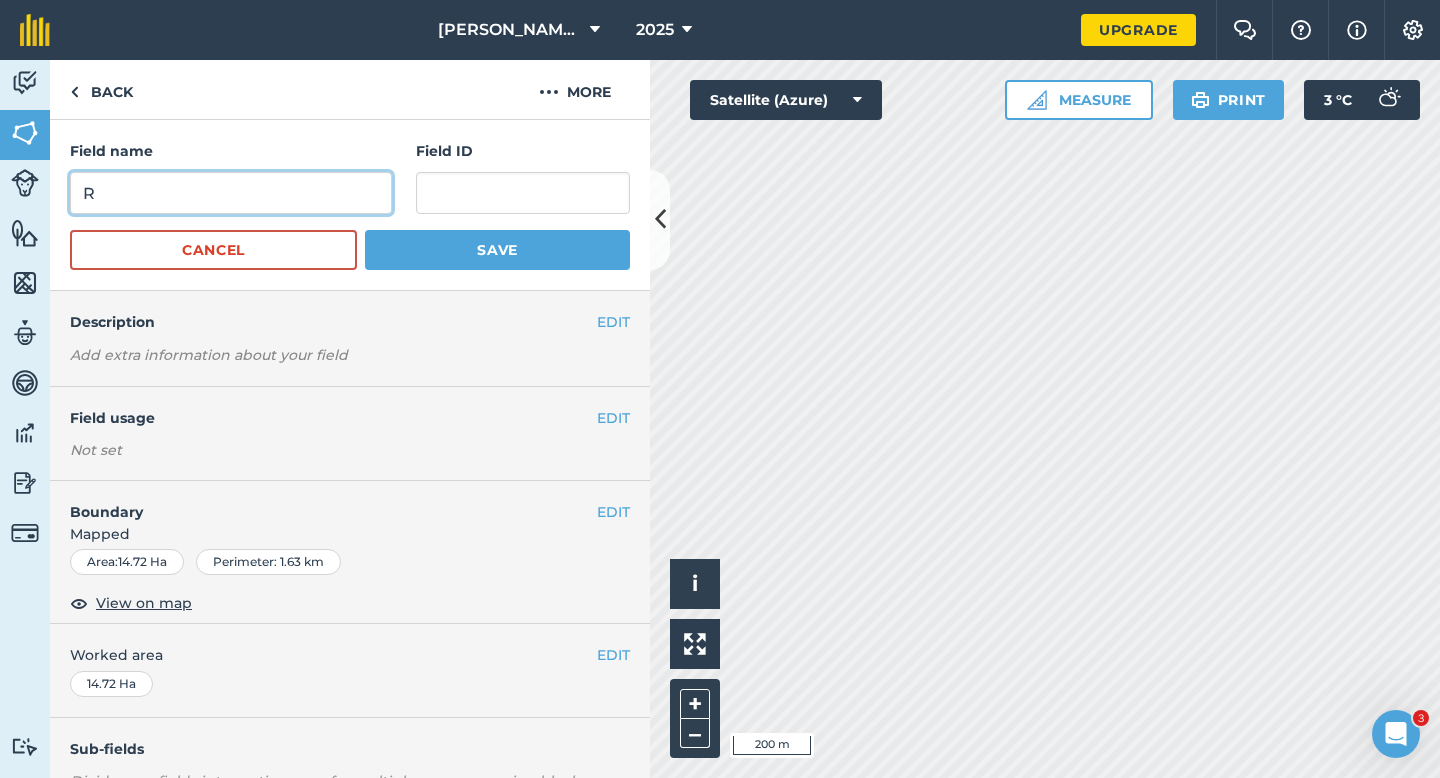 type on "R" 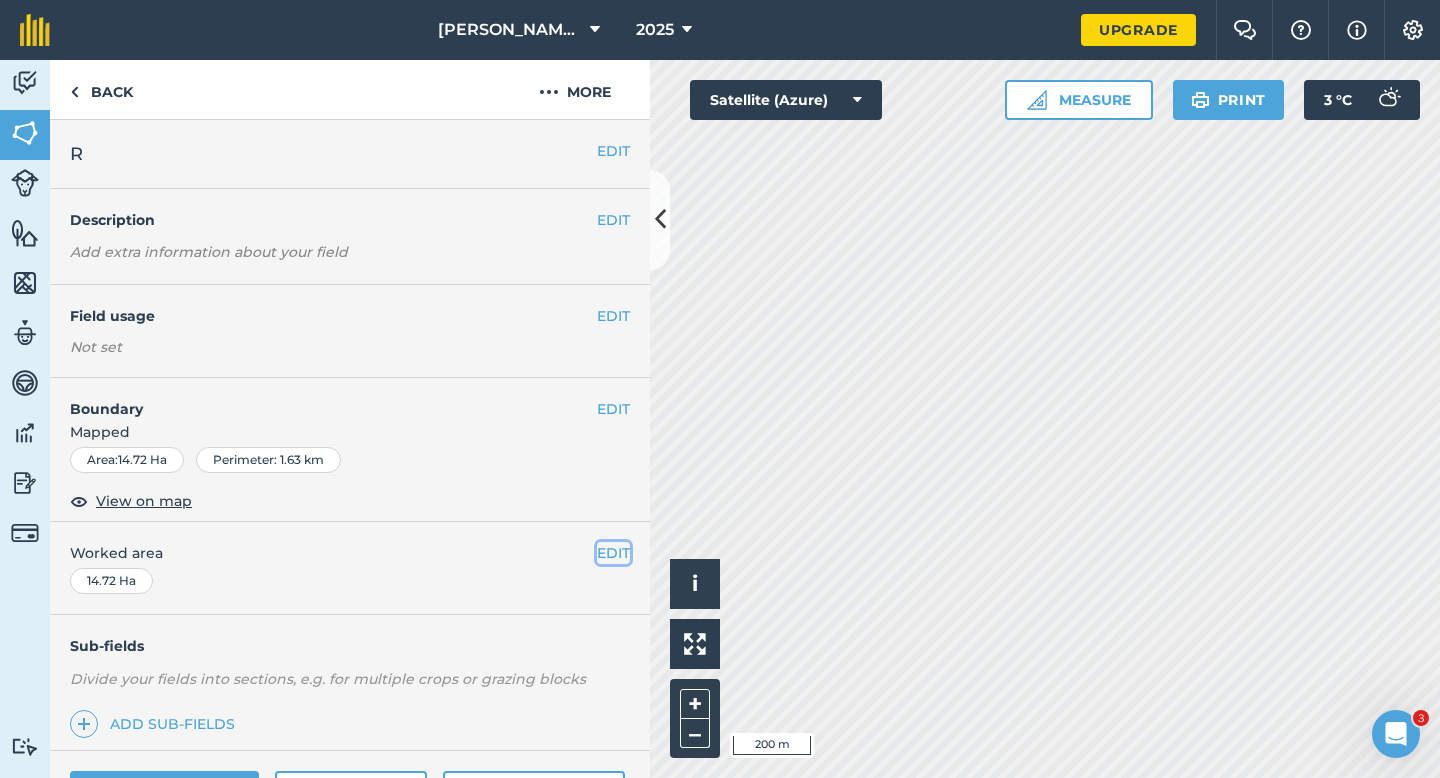 click on "EDIT" at bounding box center [613, 553] 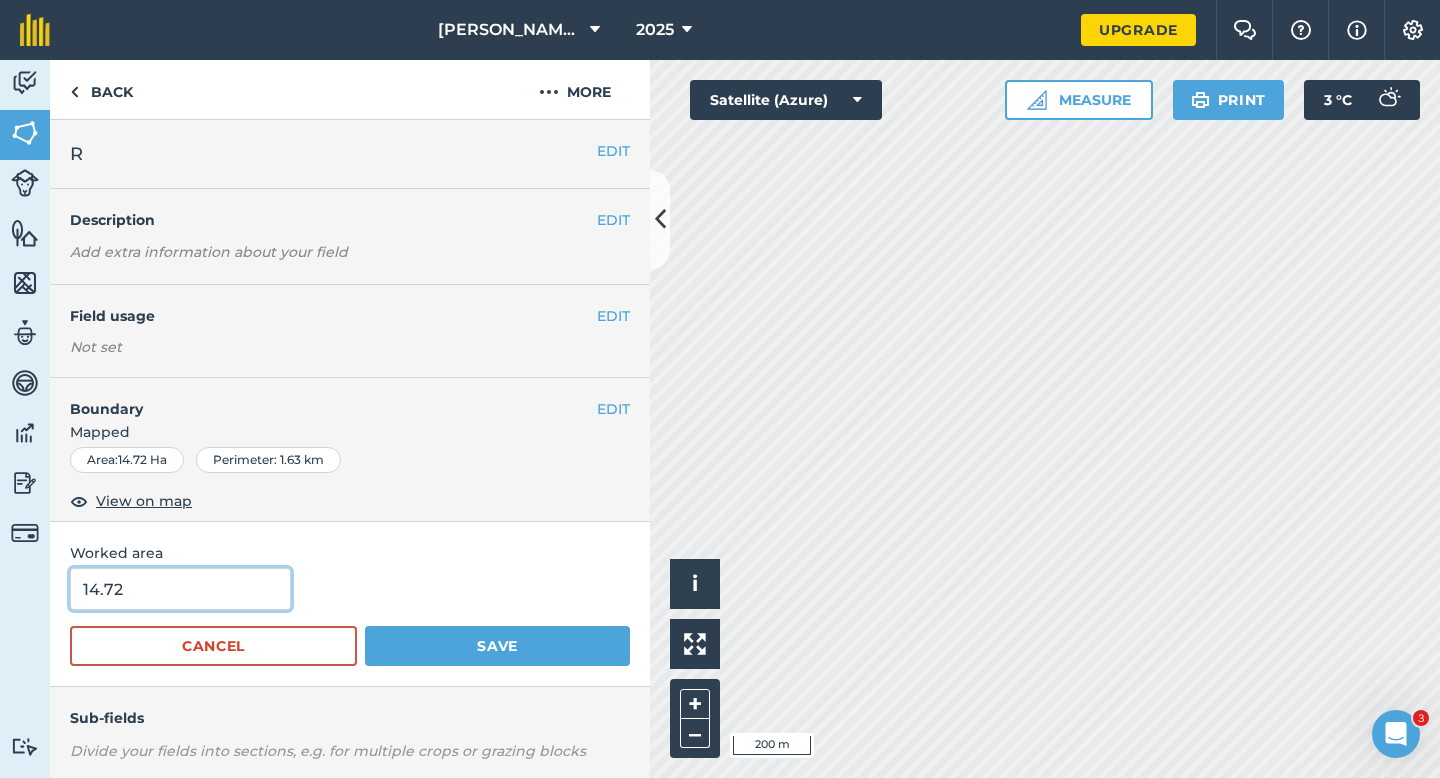 click on "14.72" at bounding box center (180, 589) 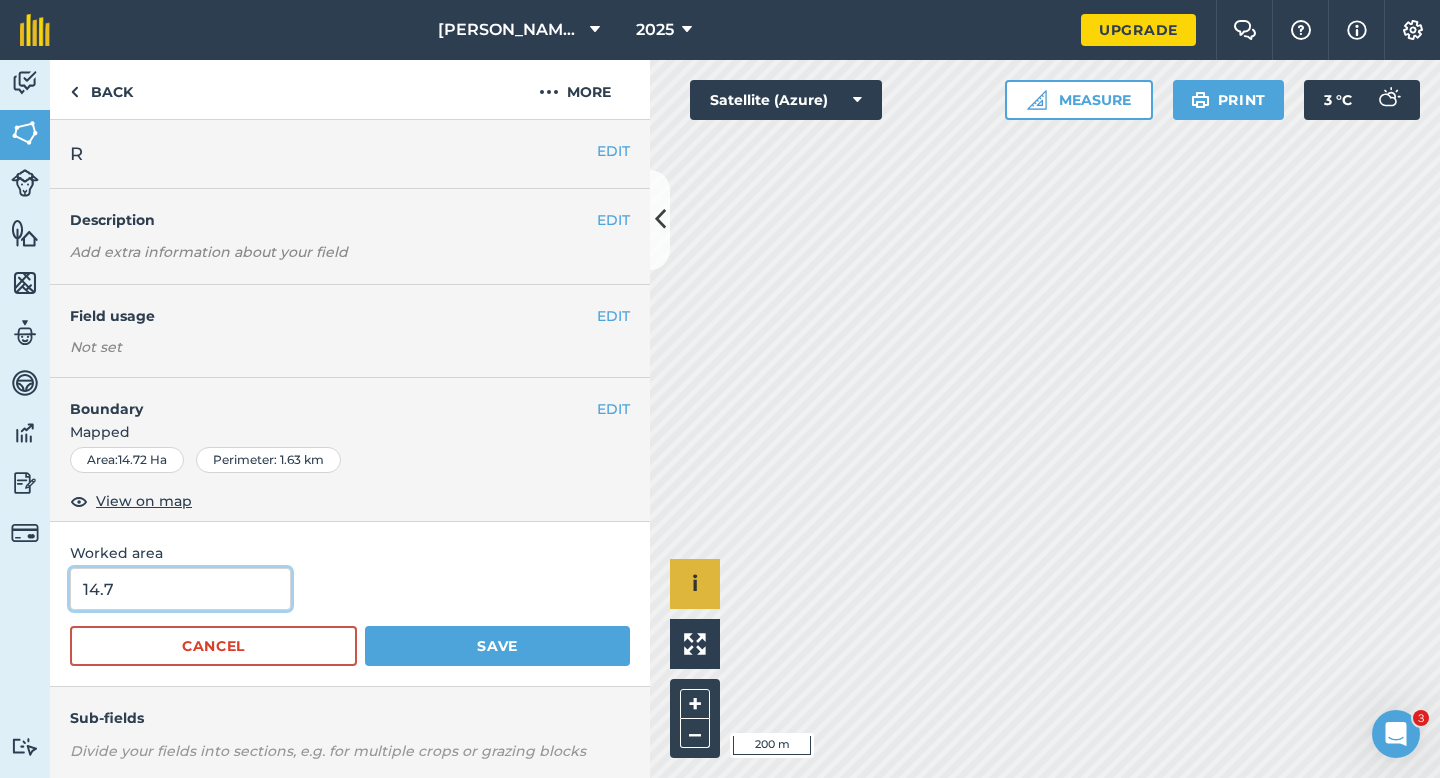 type on "14.7" 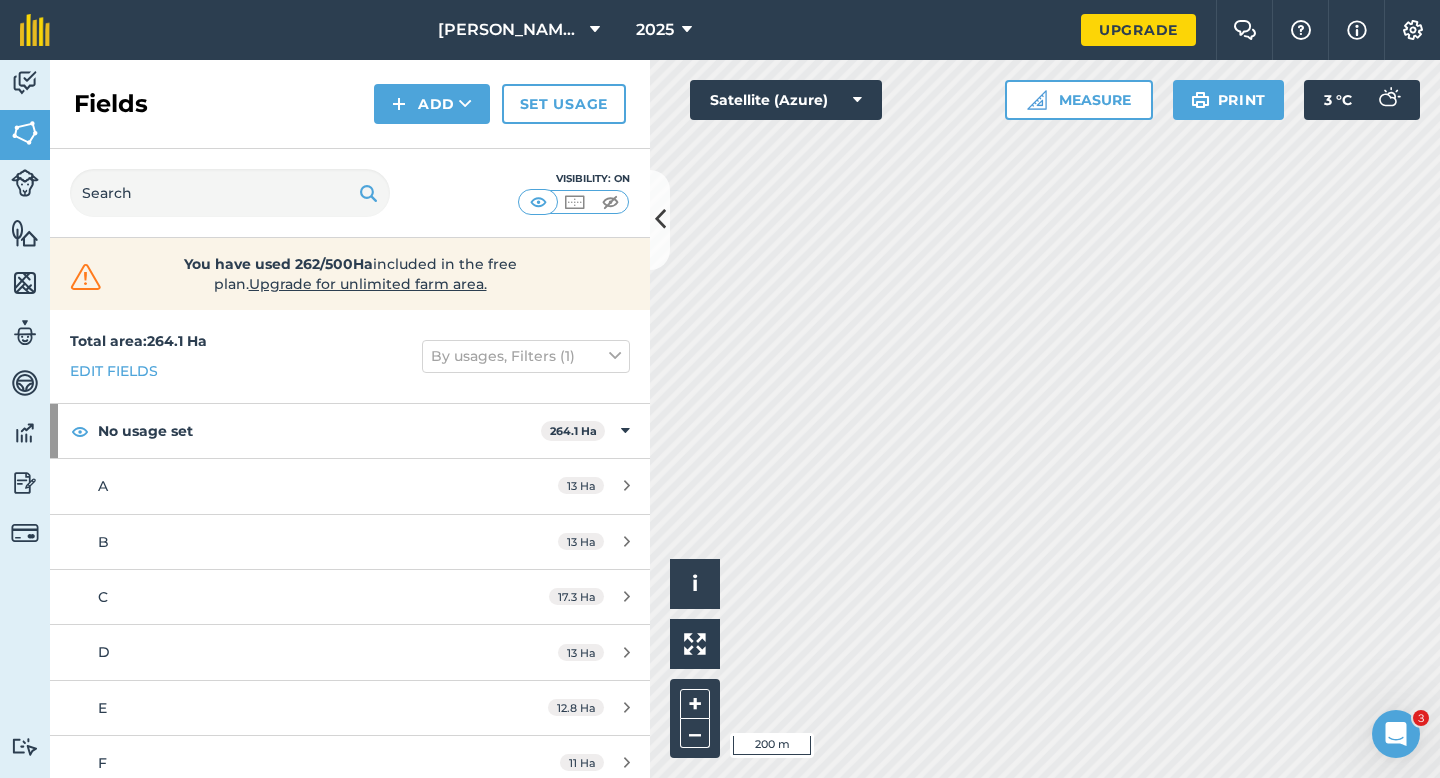 click on "Fields   Add   Set usage" at bounding box center (350, 104) 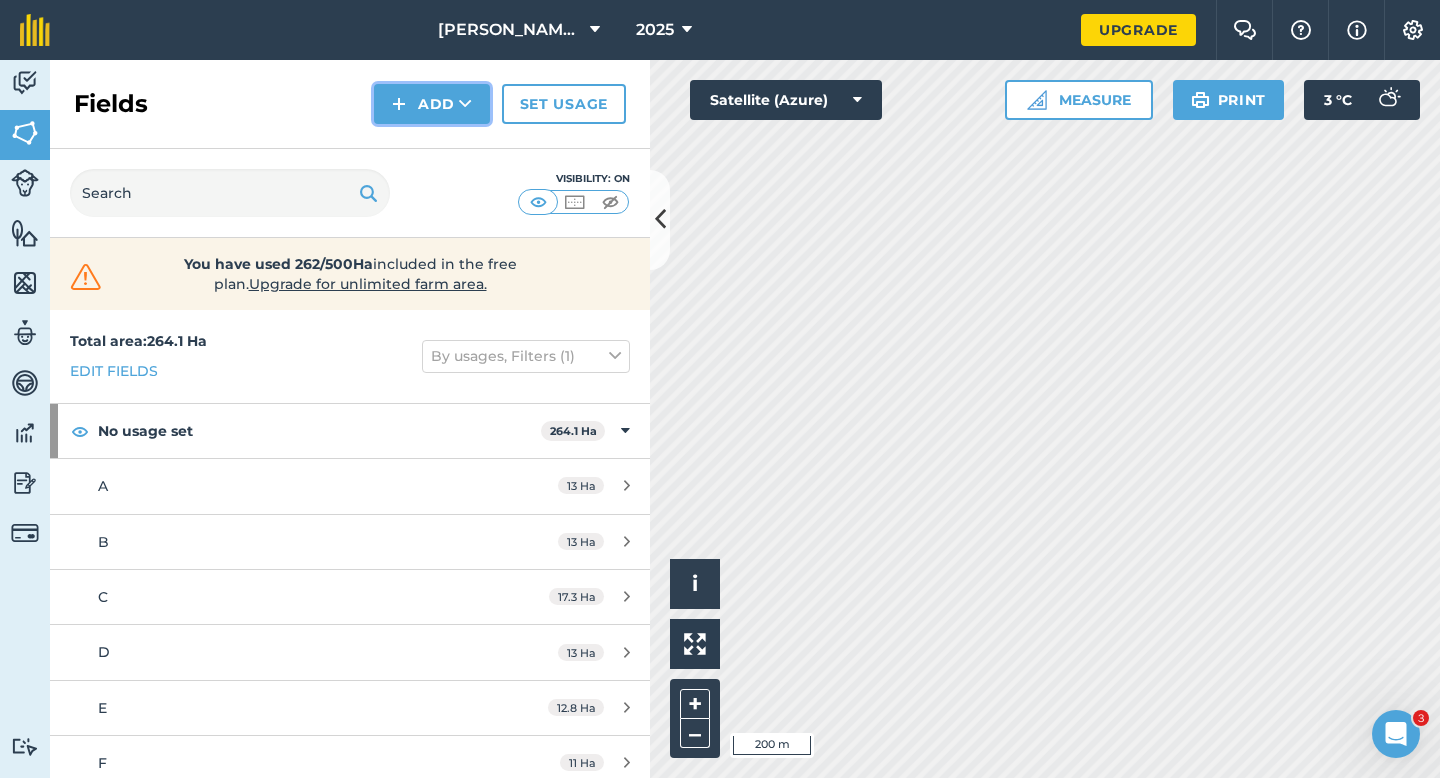 click on "Add" at bounding box center [432, 104] 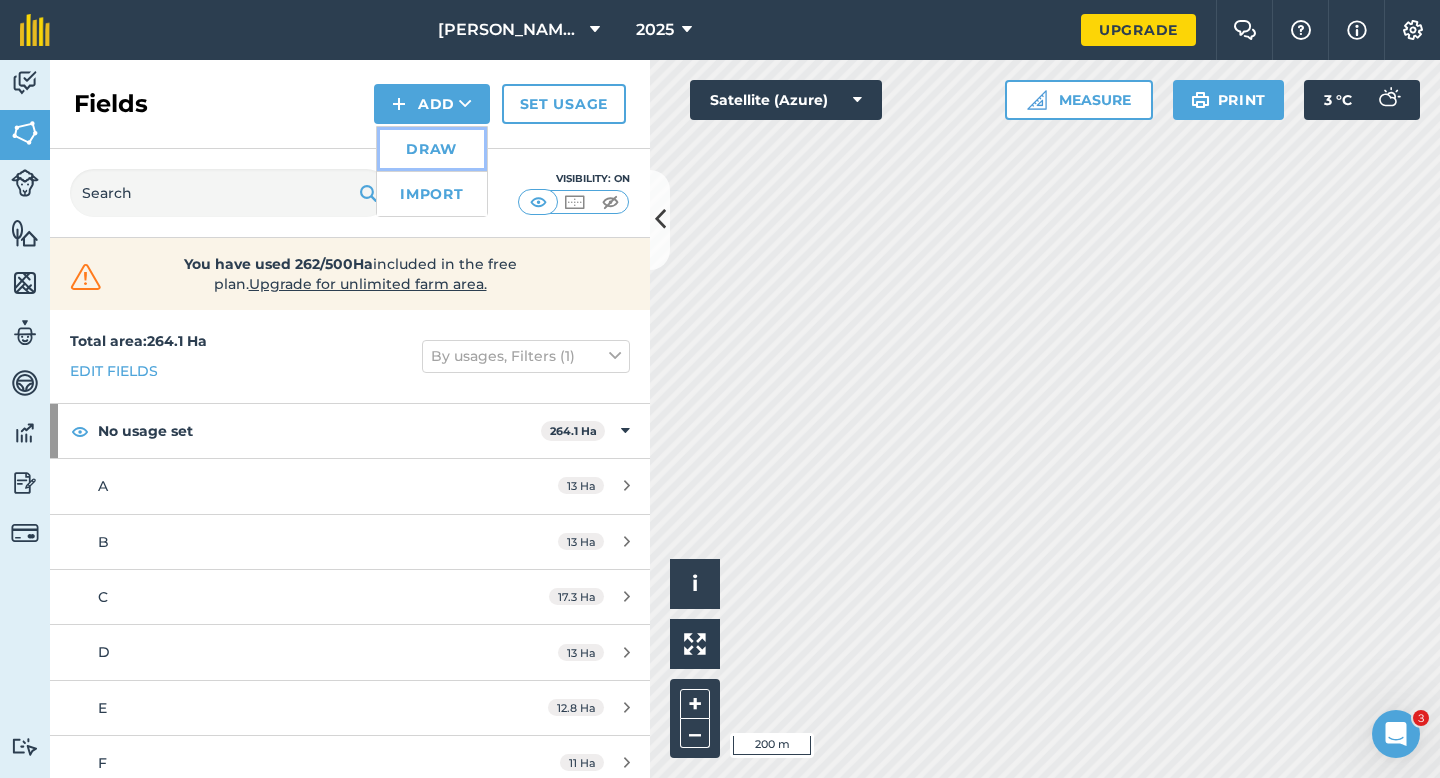 click on "Draw" at bounding box center [432, 149] 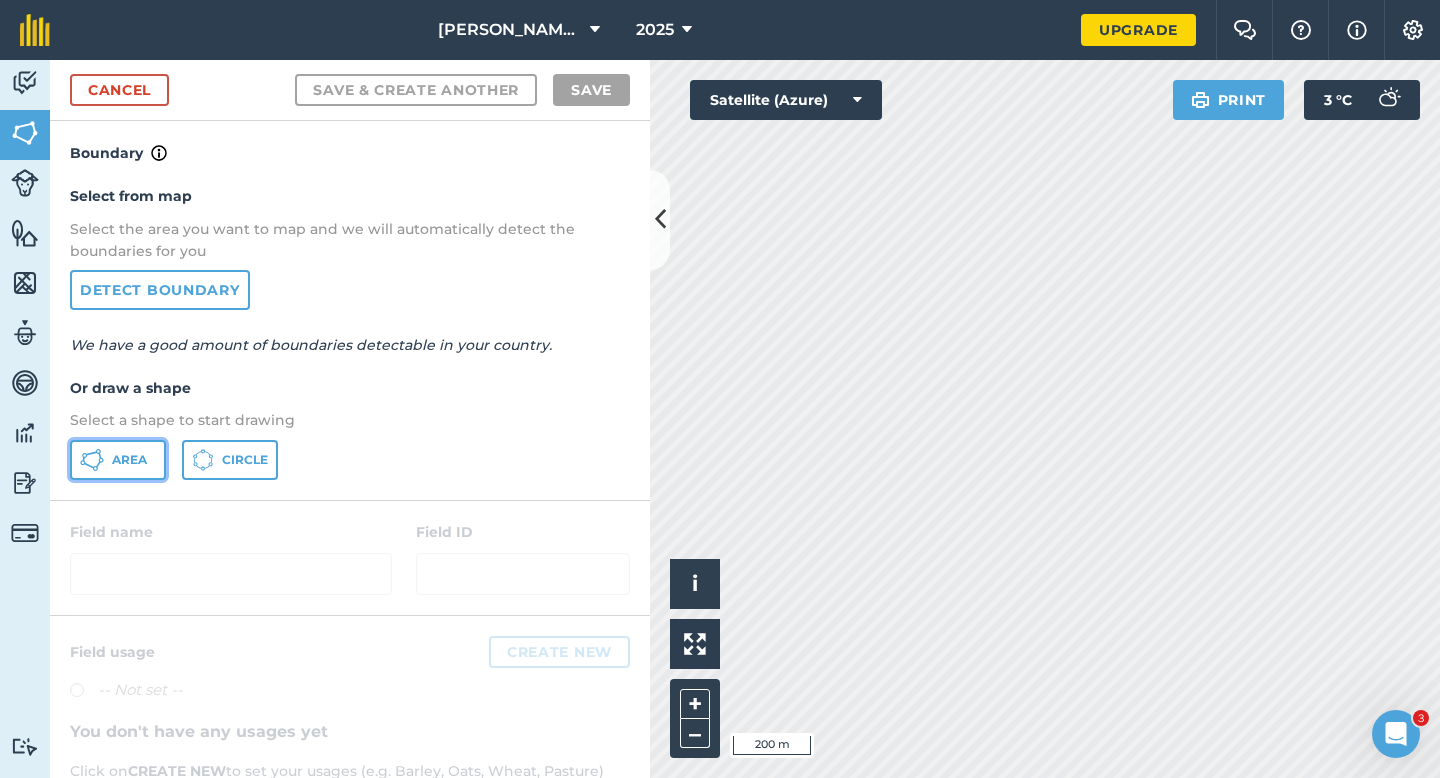 click on "Area" at bounding box center [129, 460] 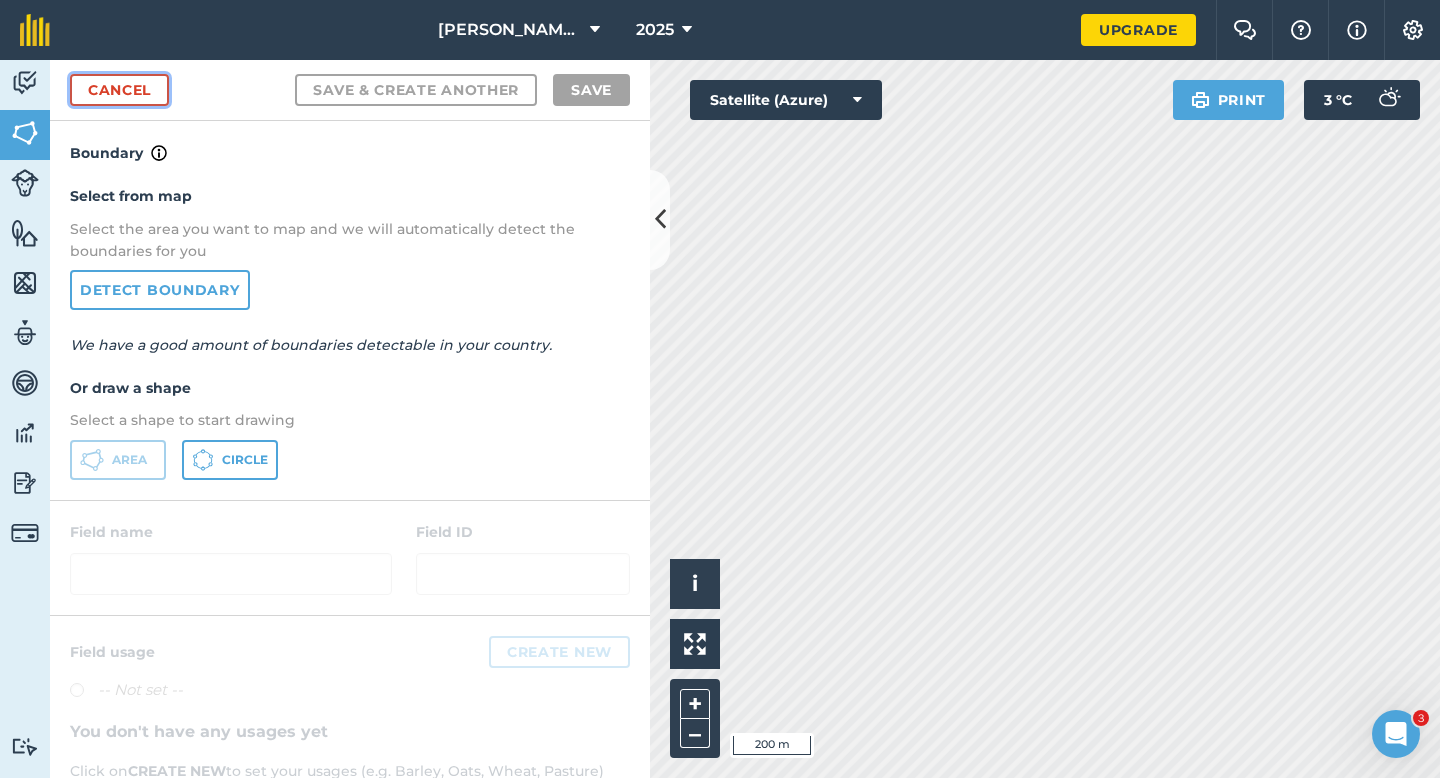 click on "Cancel" at bounding box center [119, 90] 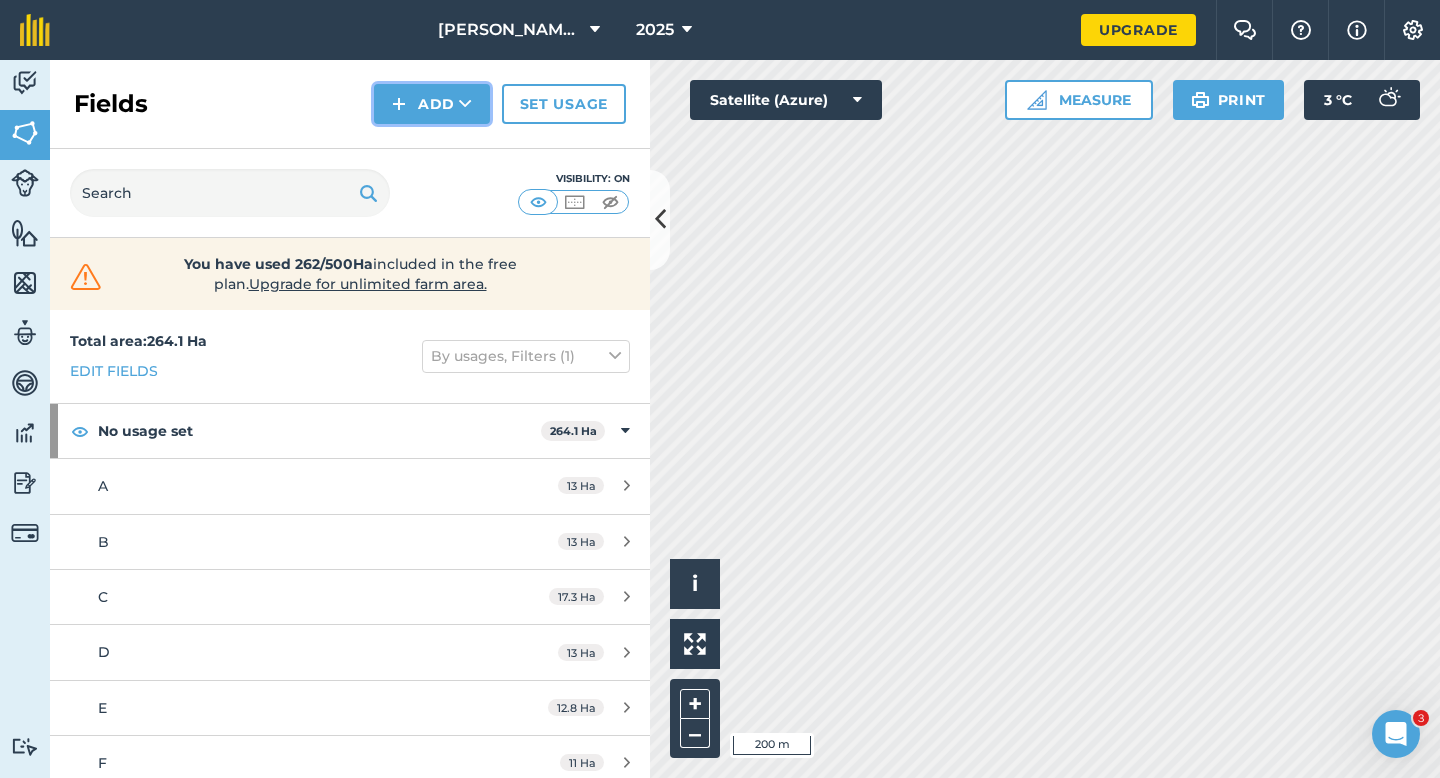 click at bounding box center [399, 104] 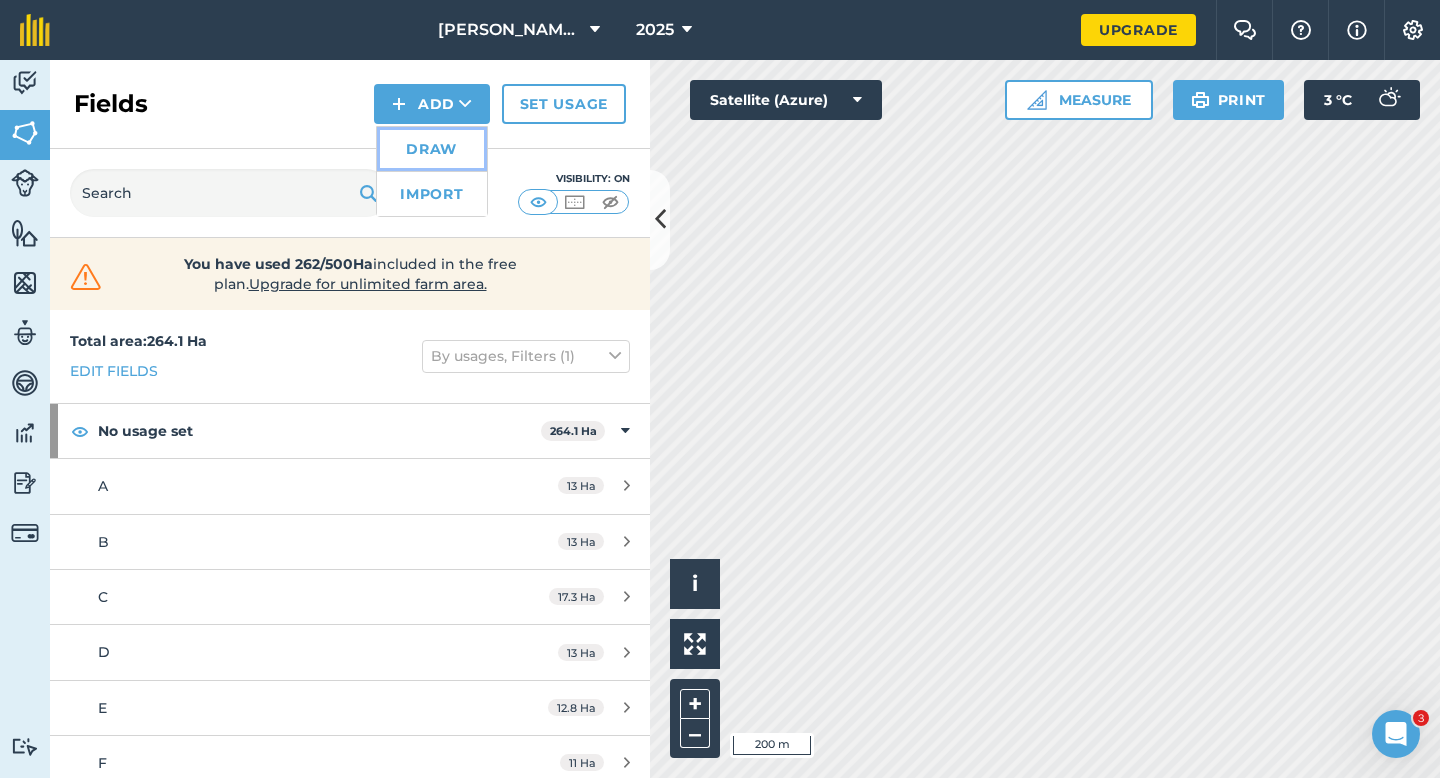 click on "Draw" at bounding box center (432, 149) 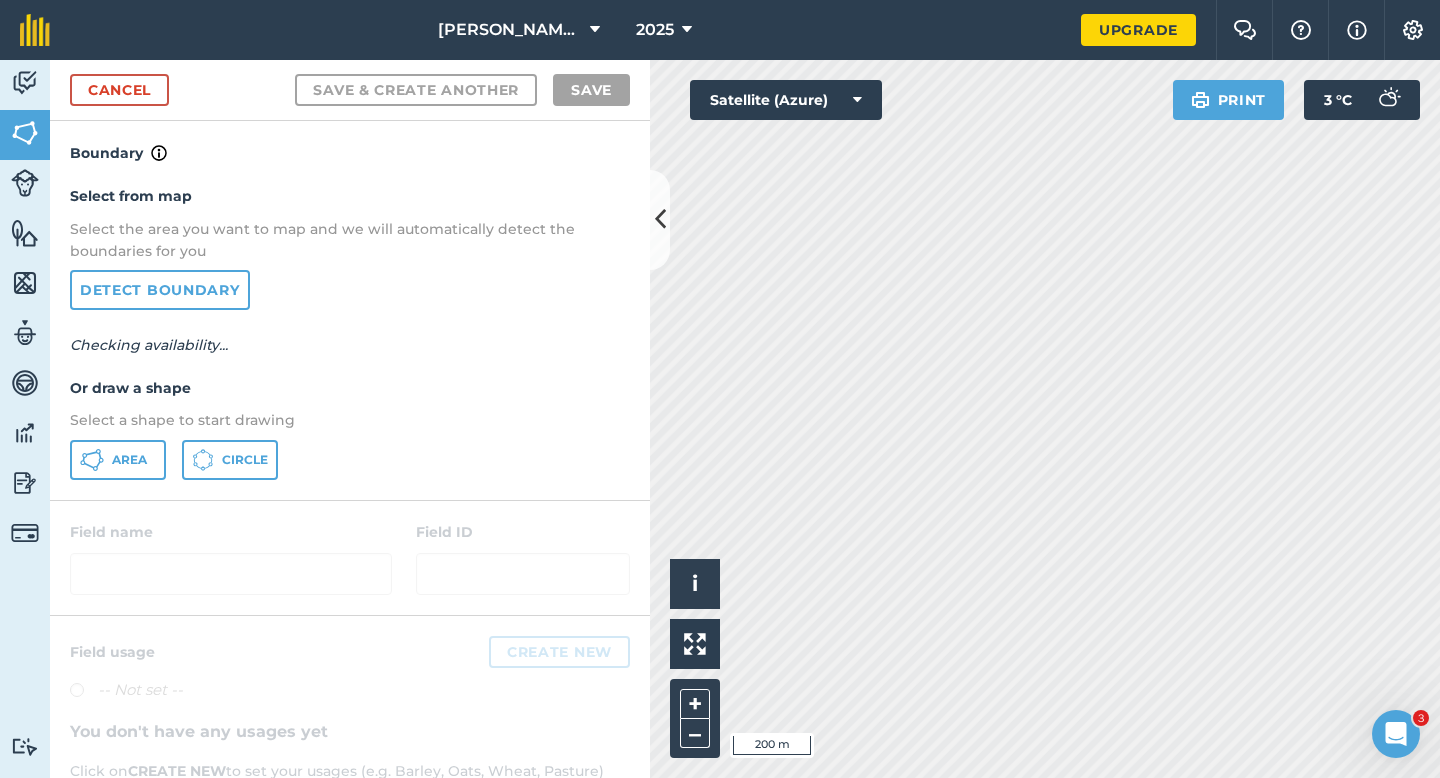 click on "Select from map Select the area you want to map and we will automatically detect the boundaries for you Detect boundary Checking availability... Or draw a shape Select a shape to start drawing Area Circle" at bounding box center [350, 332] 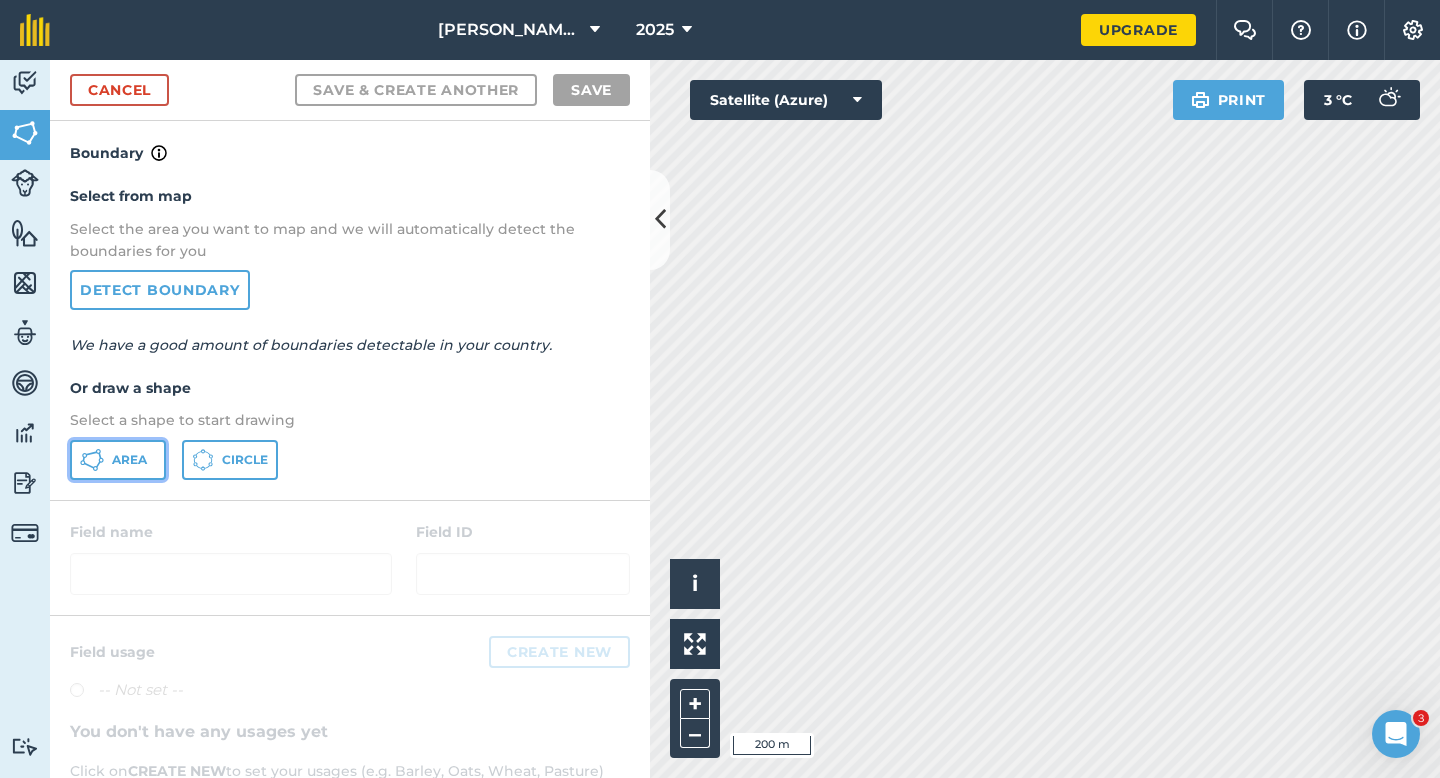 click on "Area" at bounding box center (118, 460) 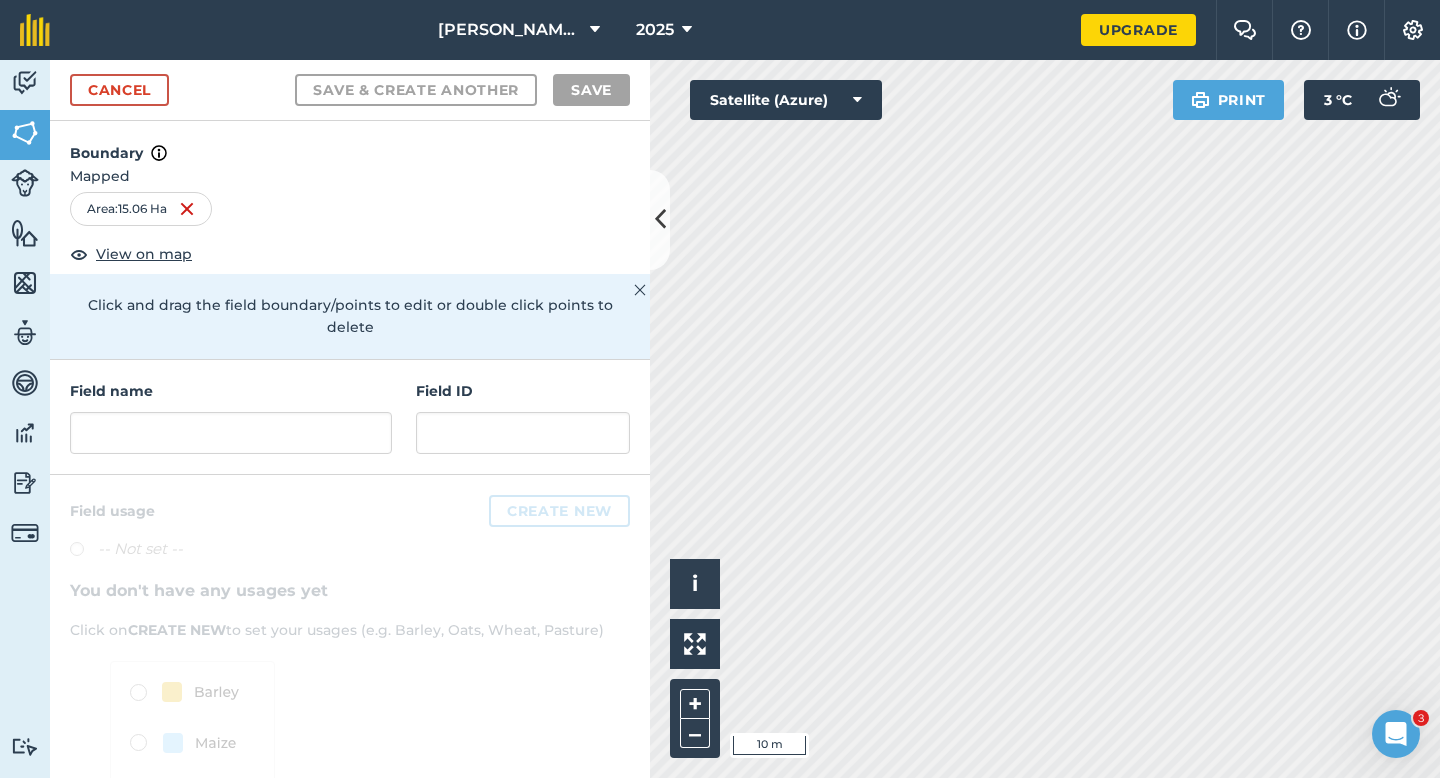 click on "Field name Field ID" at bounding box center (350, 417) 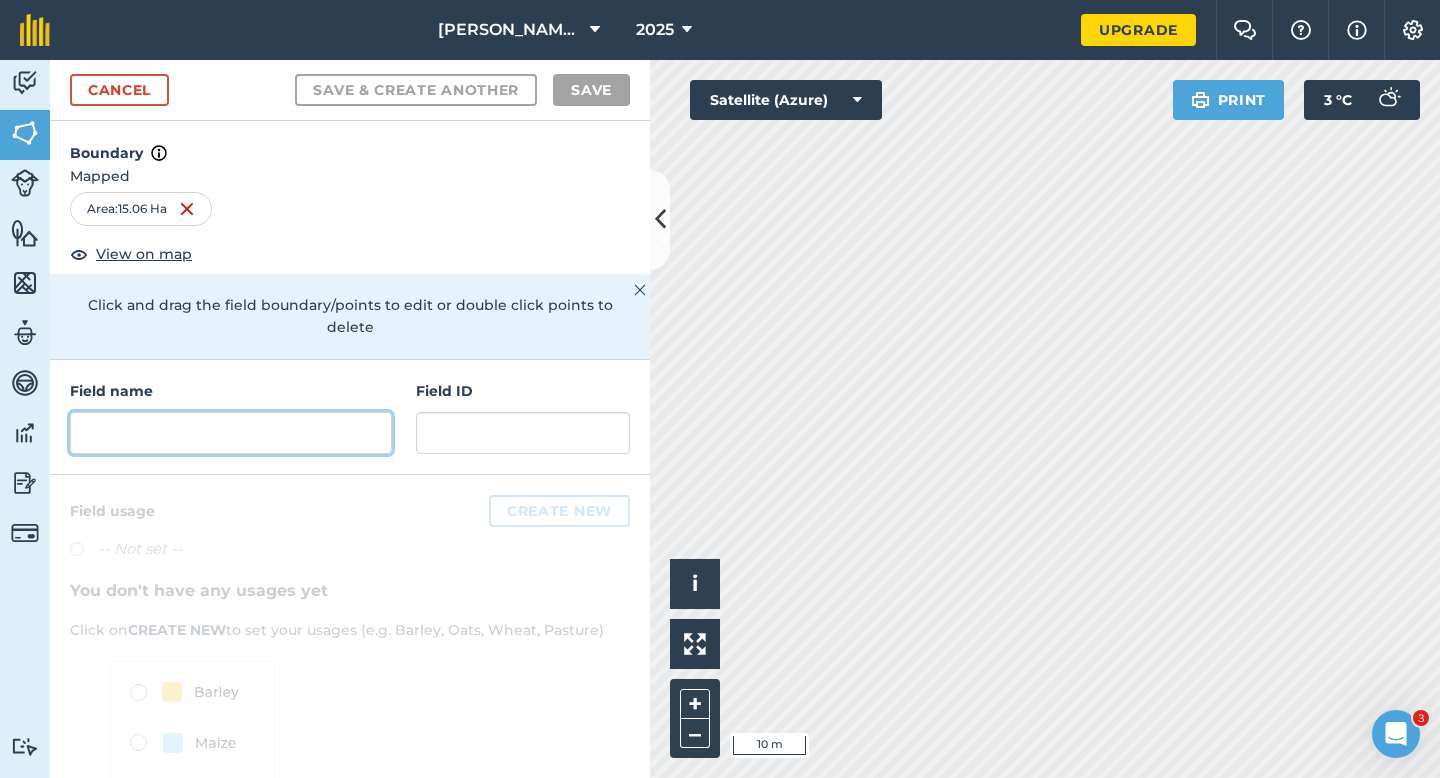 click at bounding box center [231, 433] 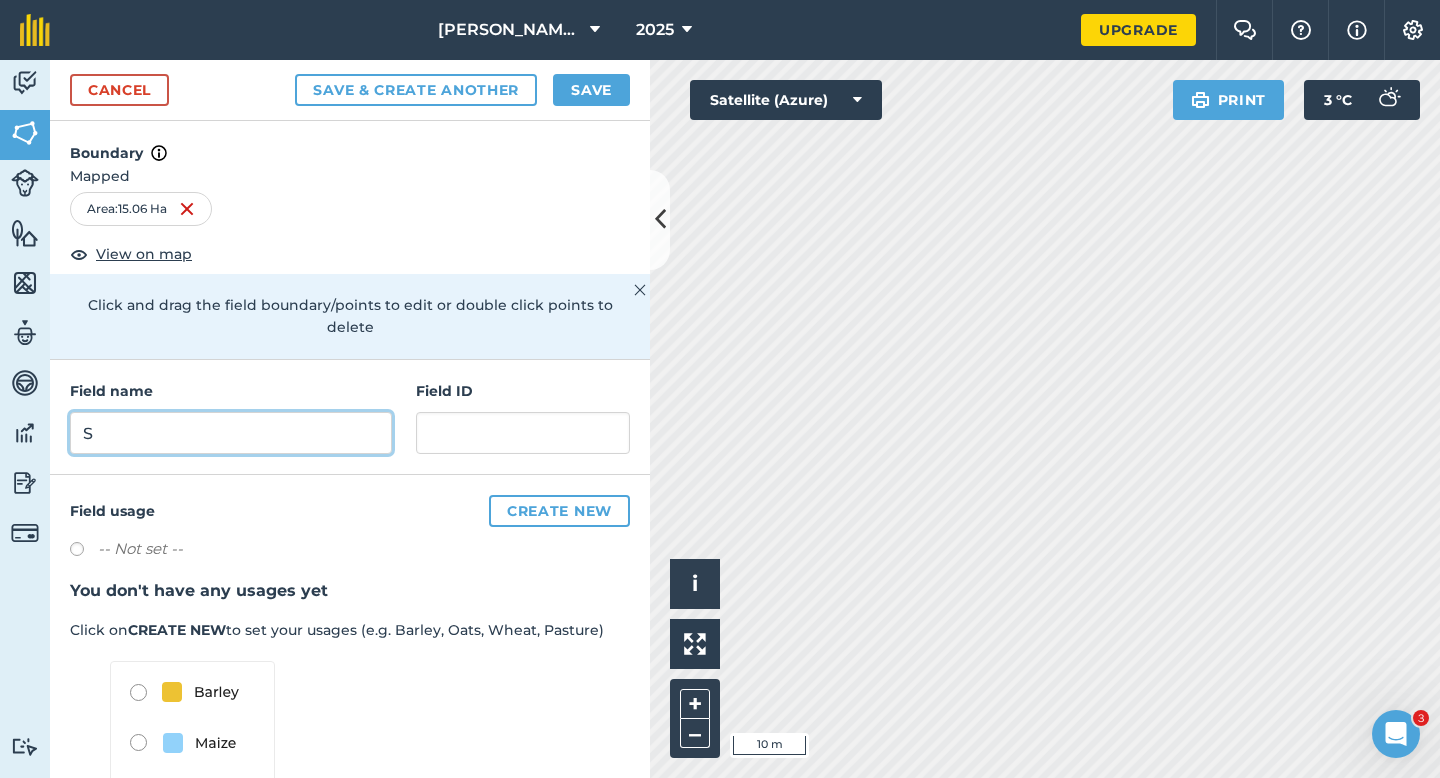 type on "S" 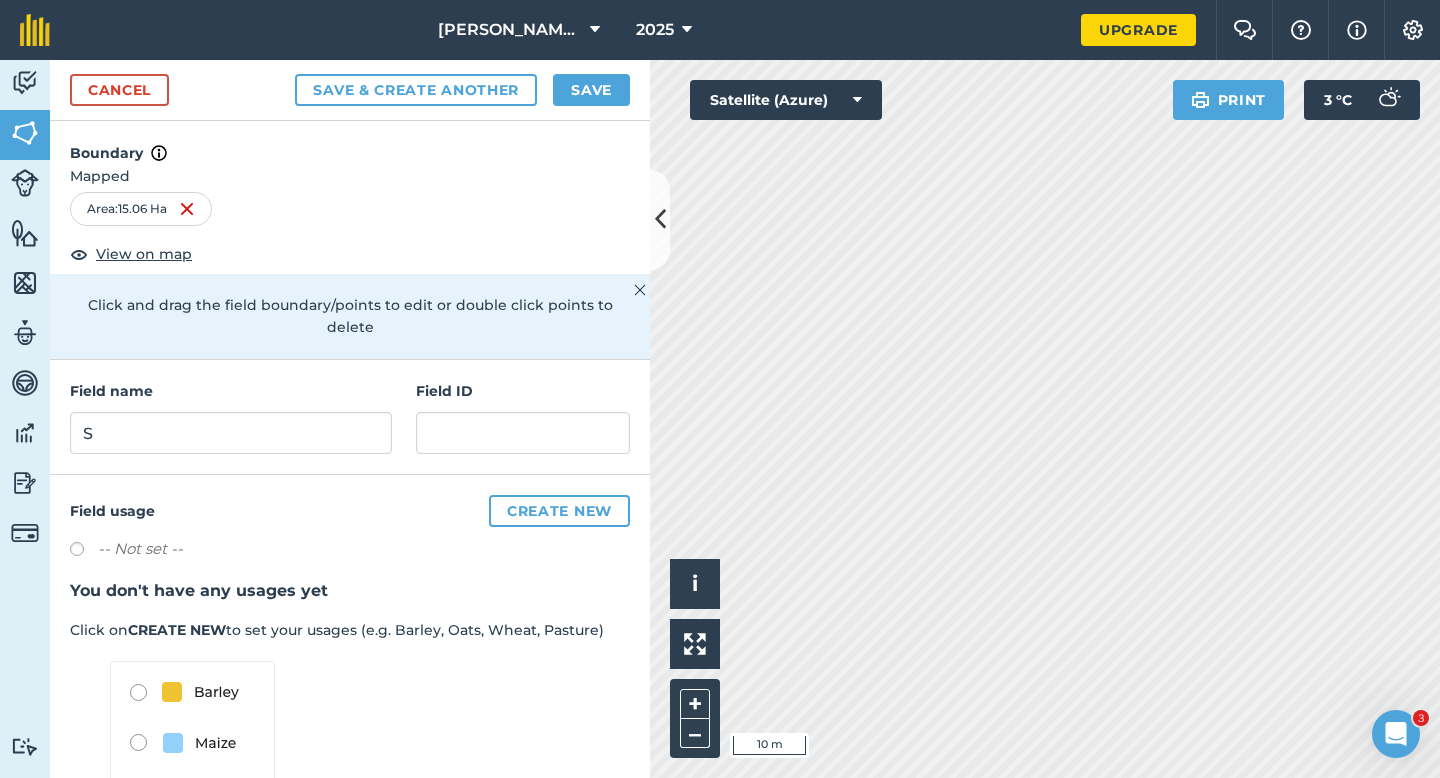 click on "Cancel Save & Create Another Save" at bounding box center (350, 90) 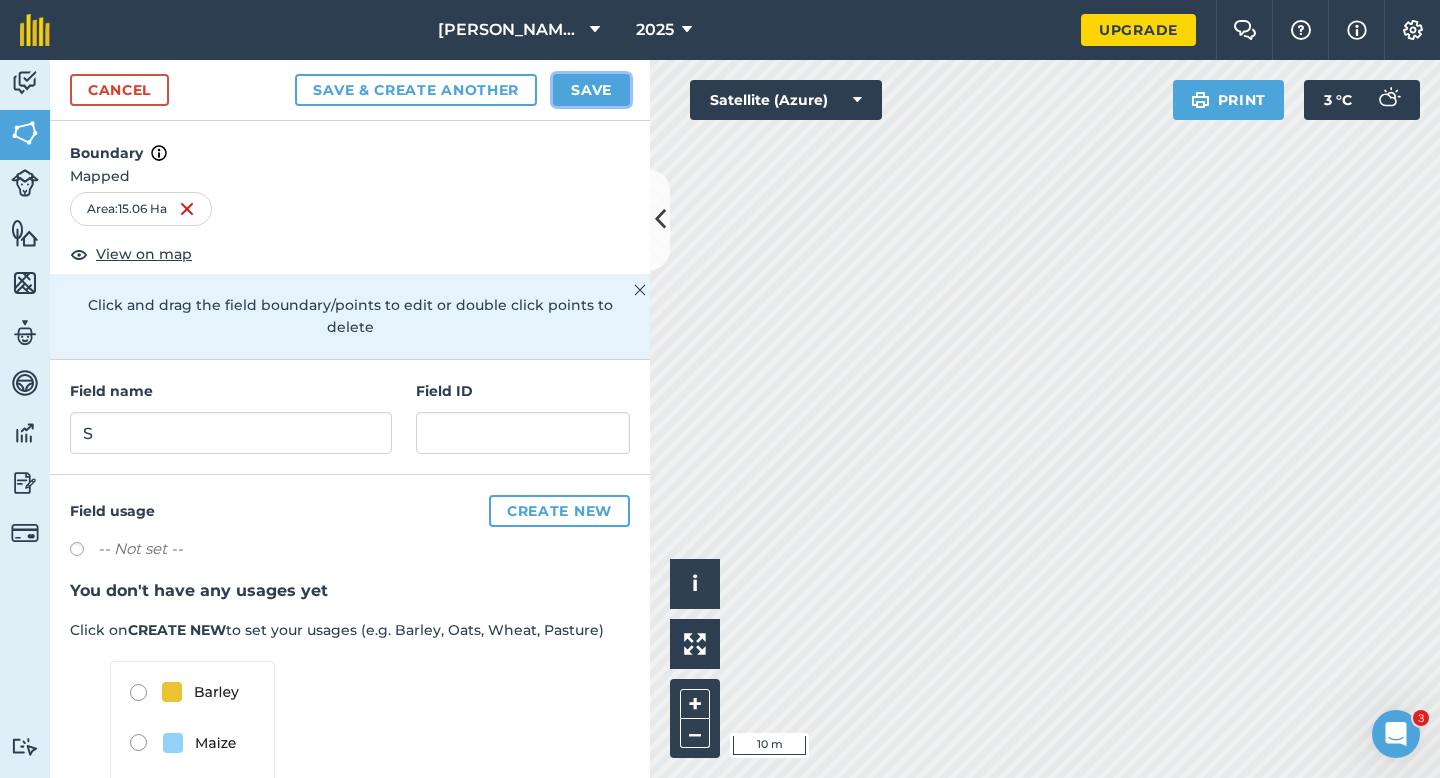 click on "Save" at bounding box center [591, 90] 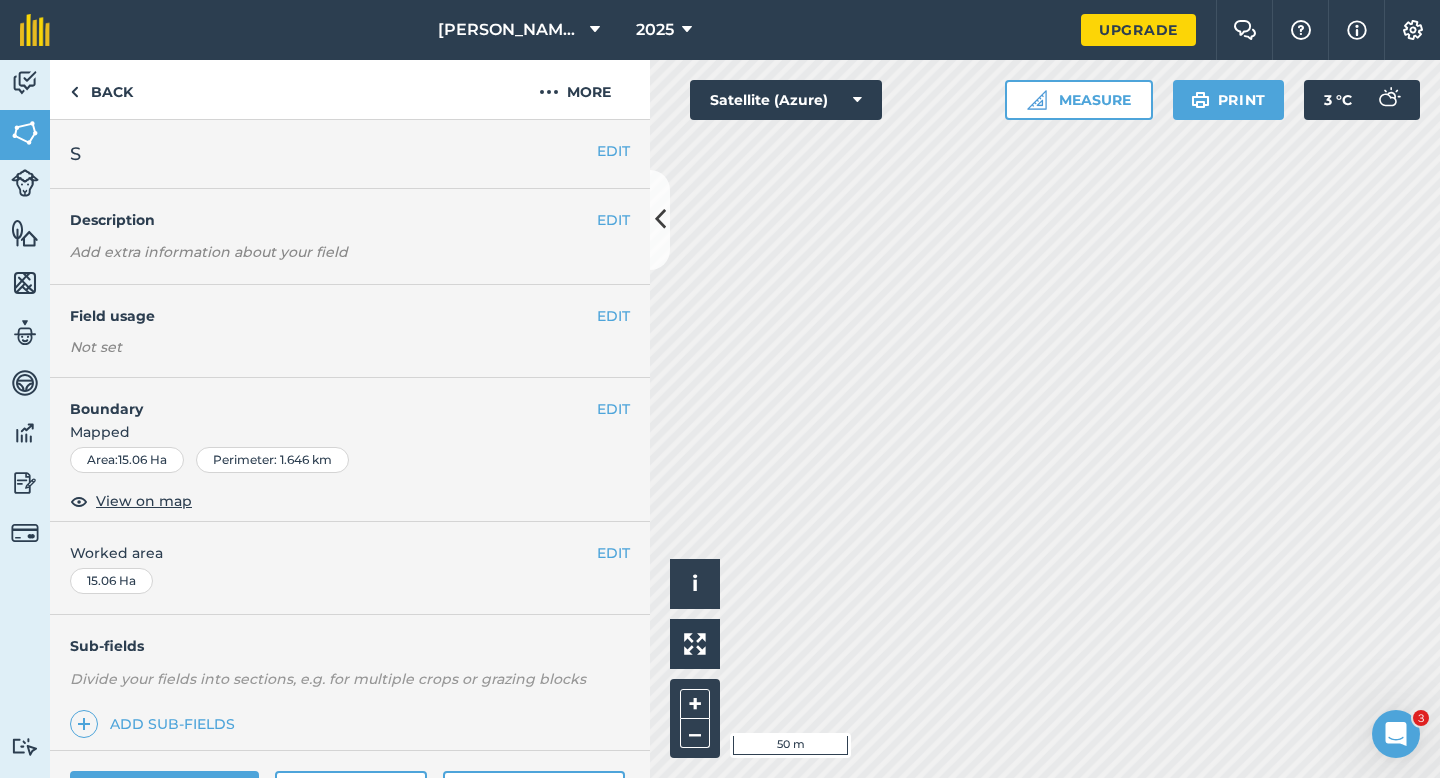 click on "Worked area" at bounding box center (350, 553) 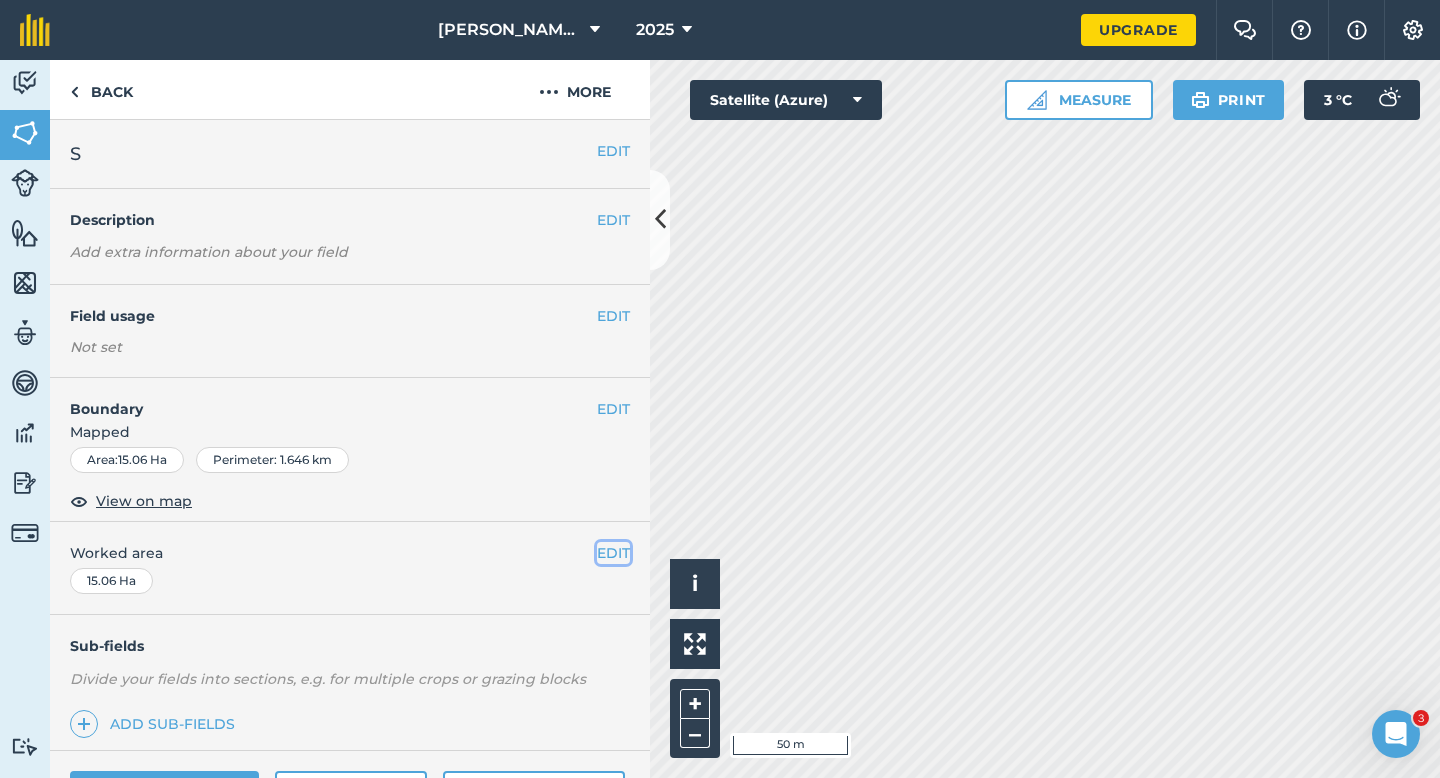 click on "EDIT" at bounding box center [613, 553] 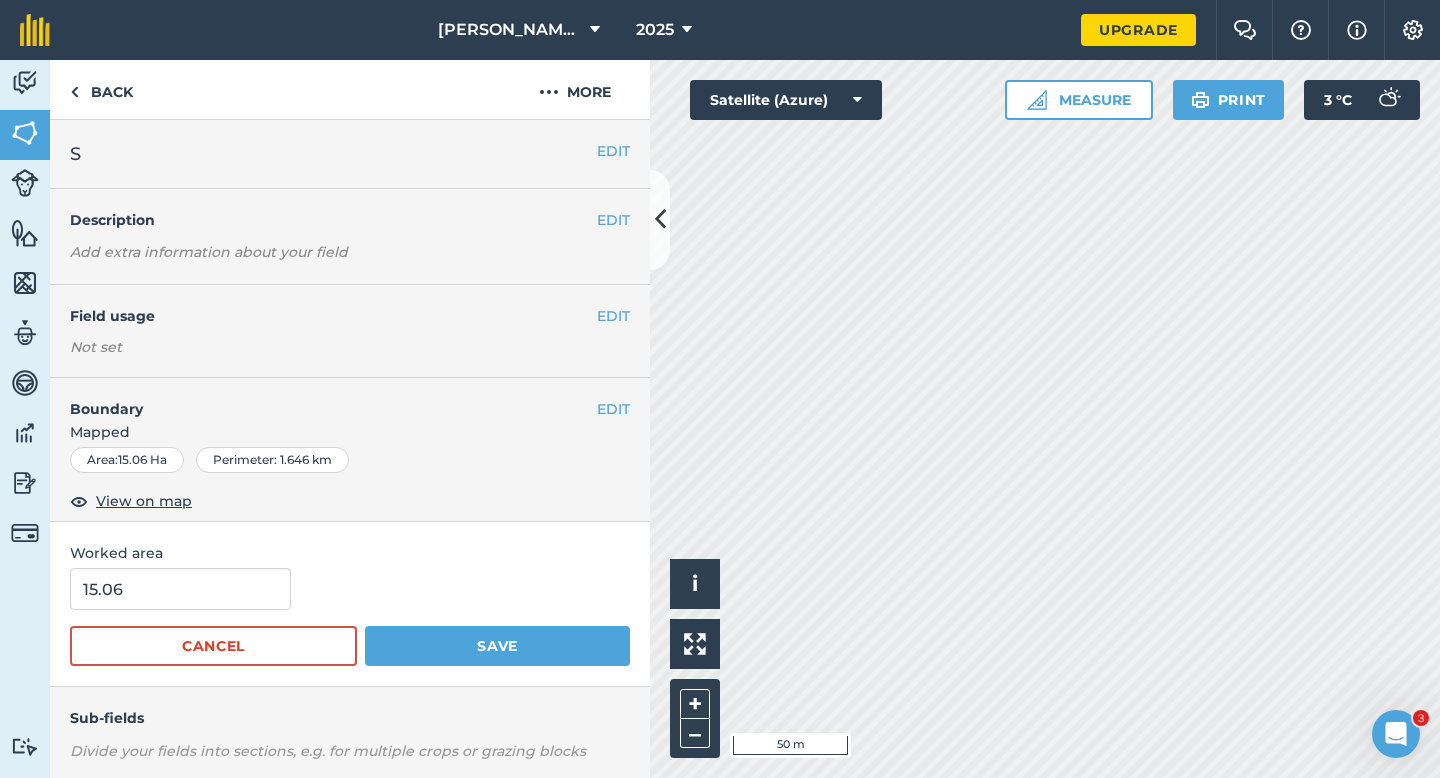 click on "Worked area" at bounding box center (350, 553) 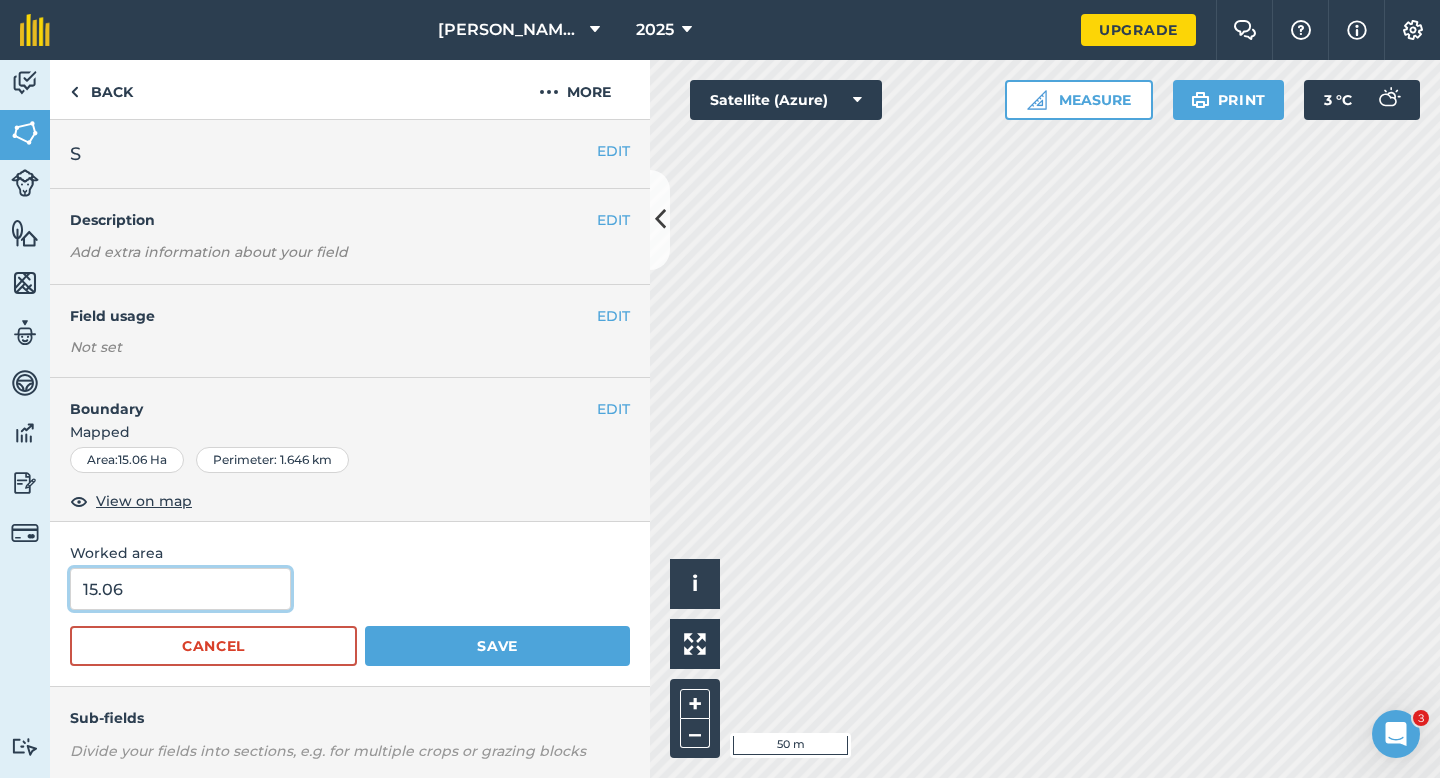 type on "15" 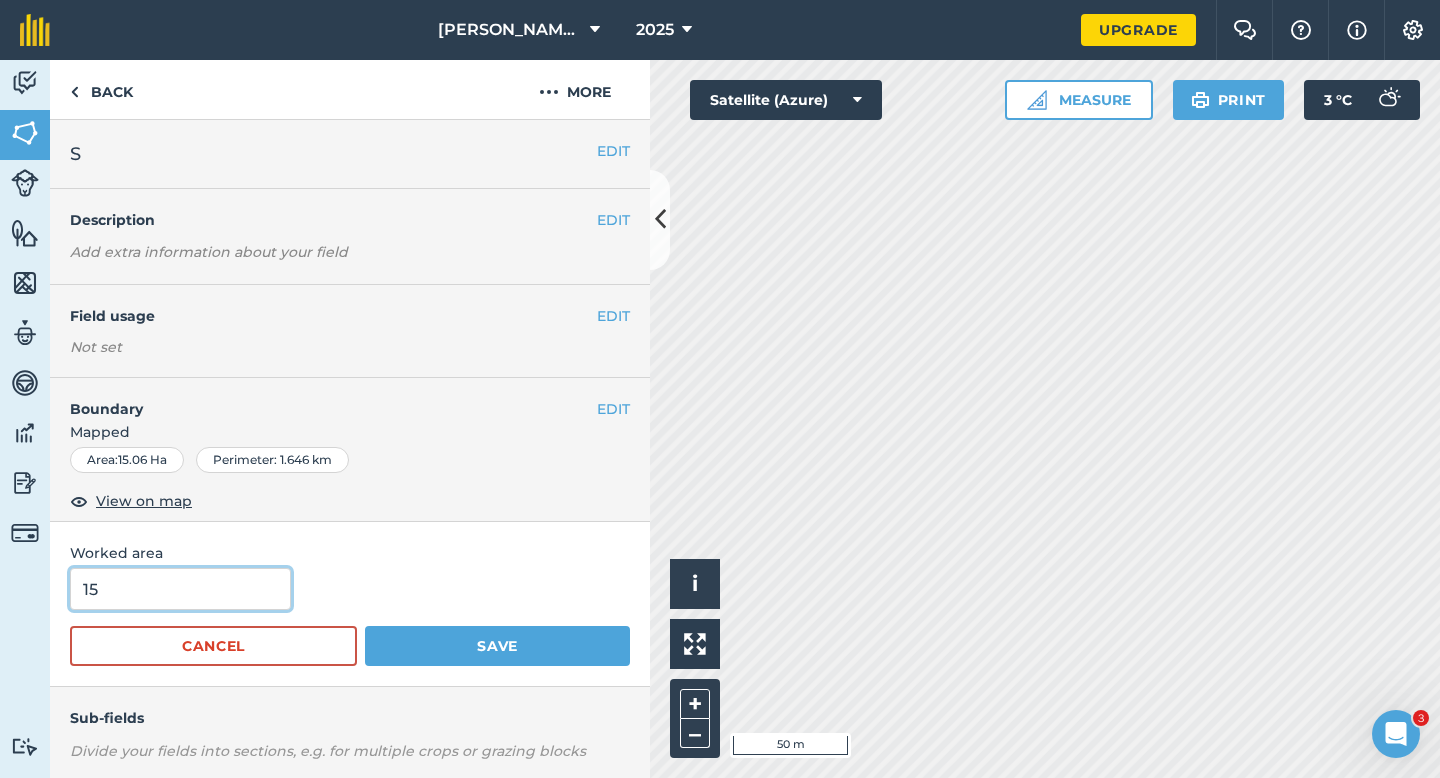 click on "15" at bounding box center [180, 589] 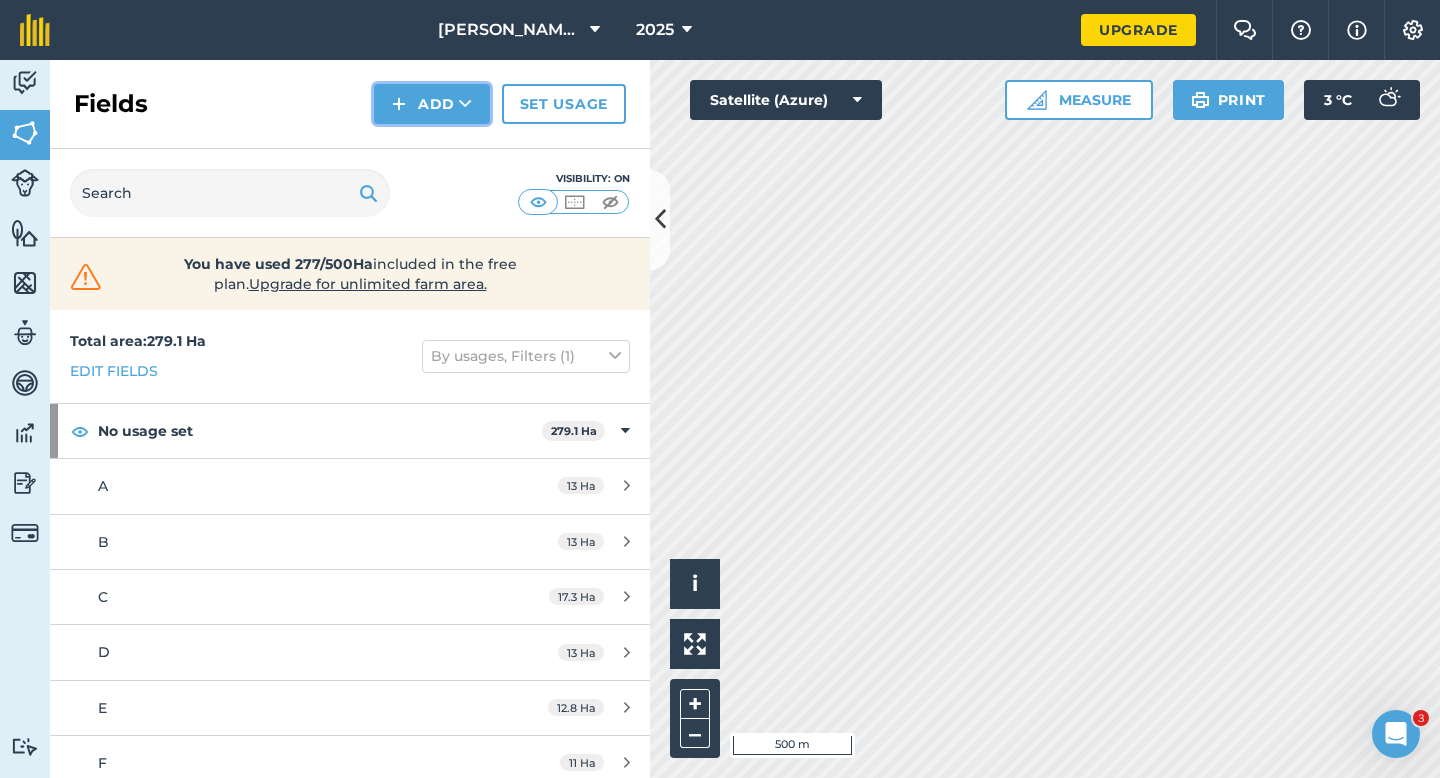 click on "Add" at bounding box center [432, 104] 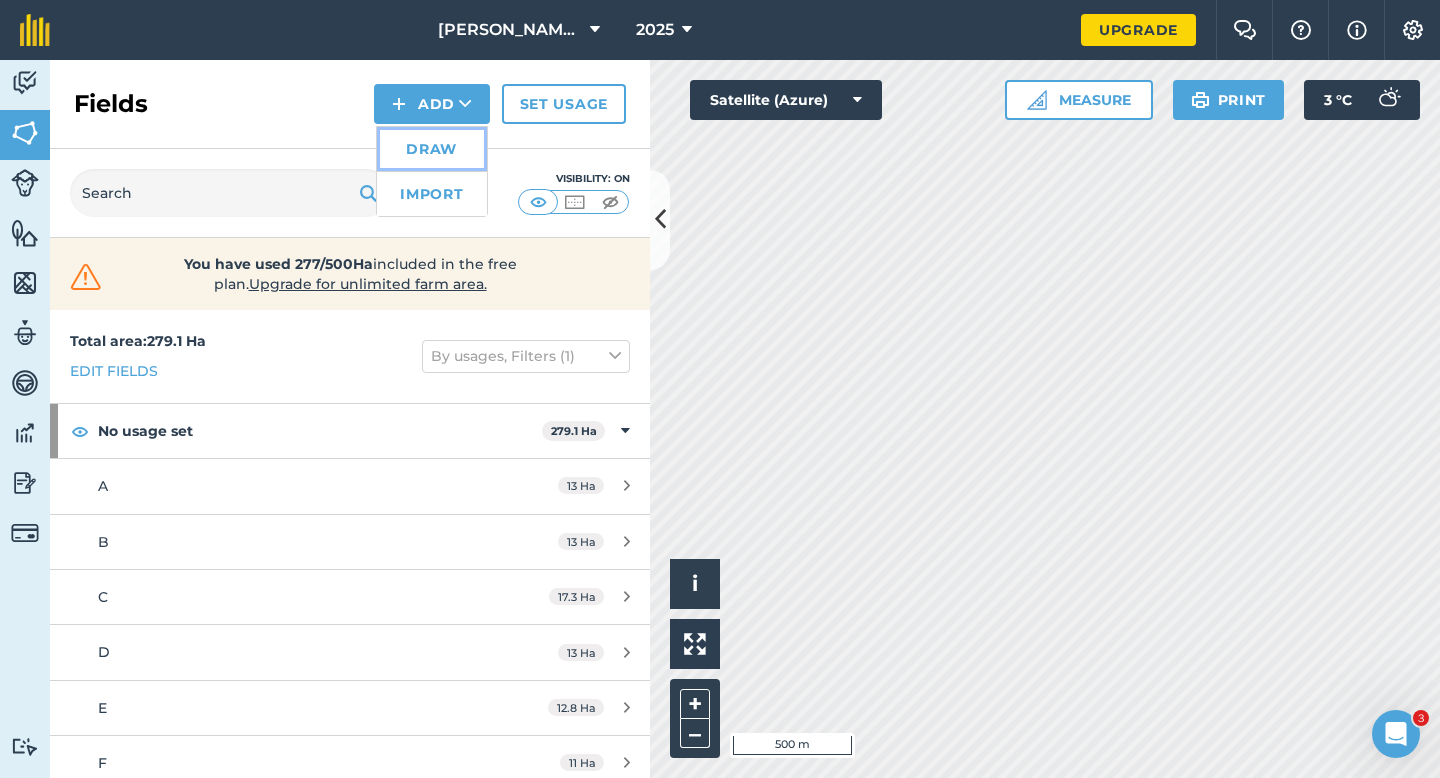 click on "Draw" at bounding box center [432, 149] 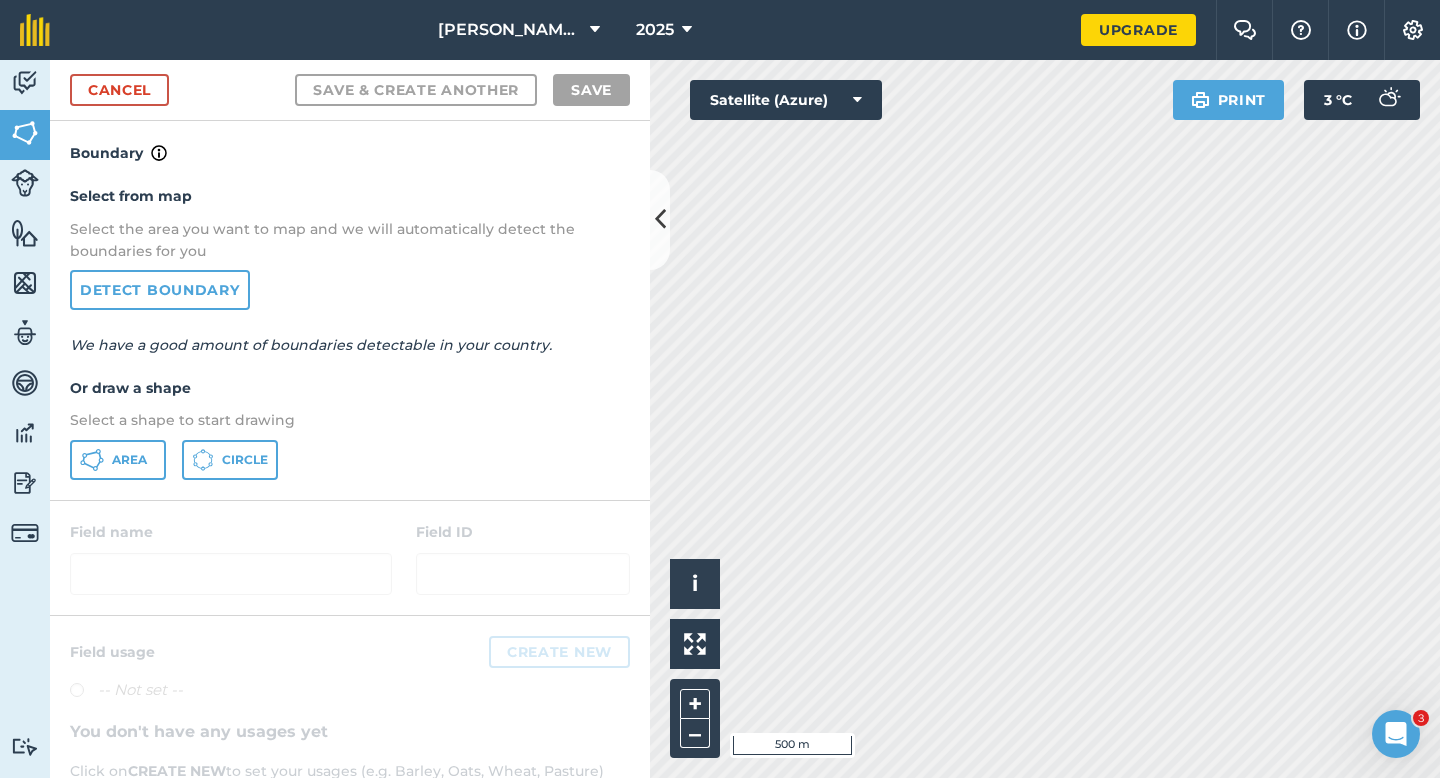 click on "Select a shape to start drawing" at bounding box center (350, 420) 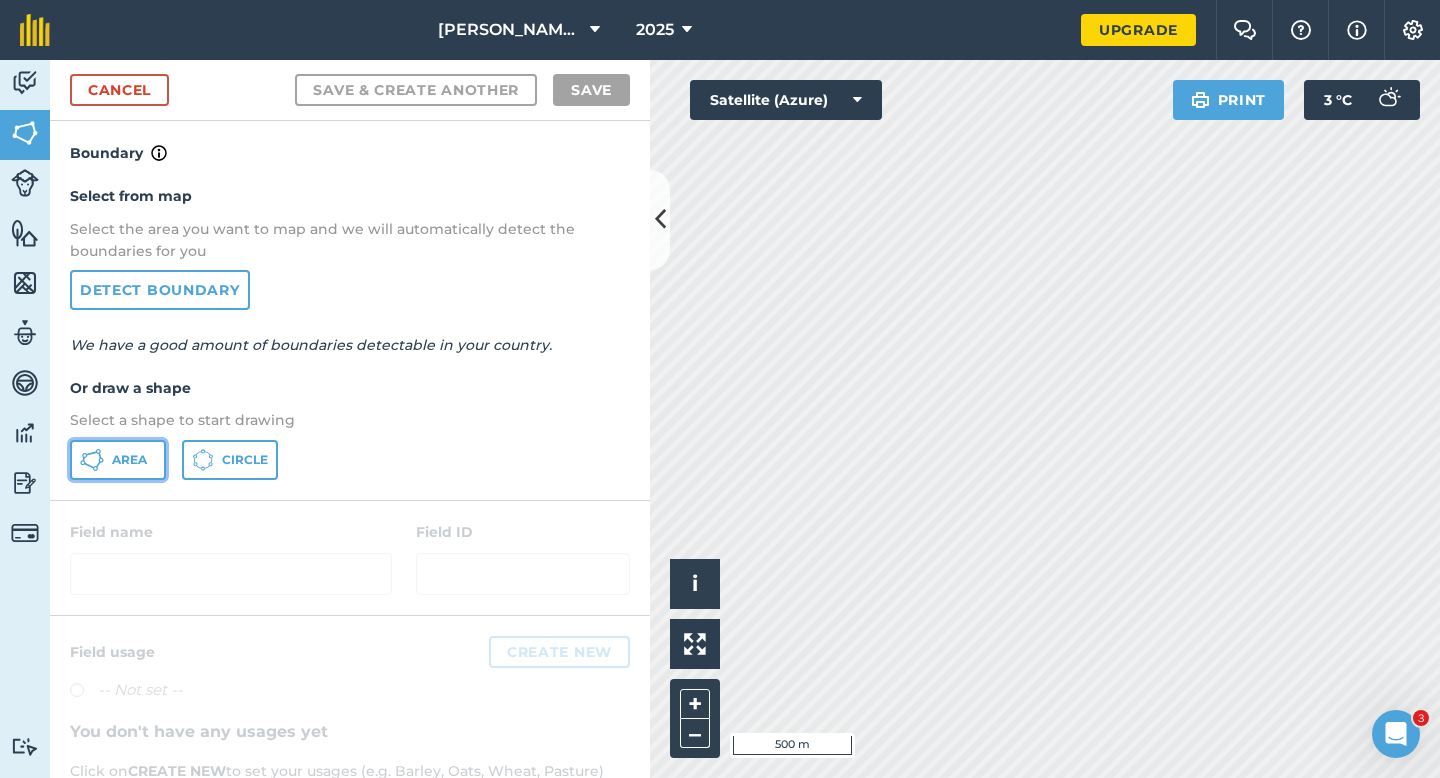 click on "Area" at bounding box center [118, 460] 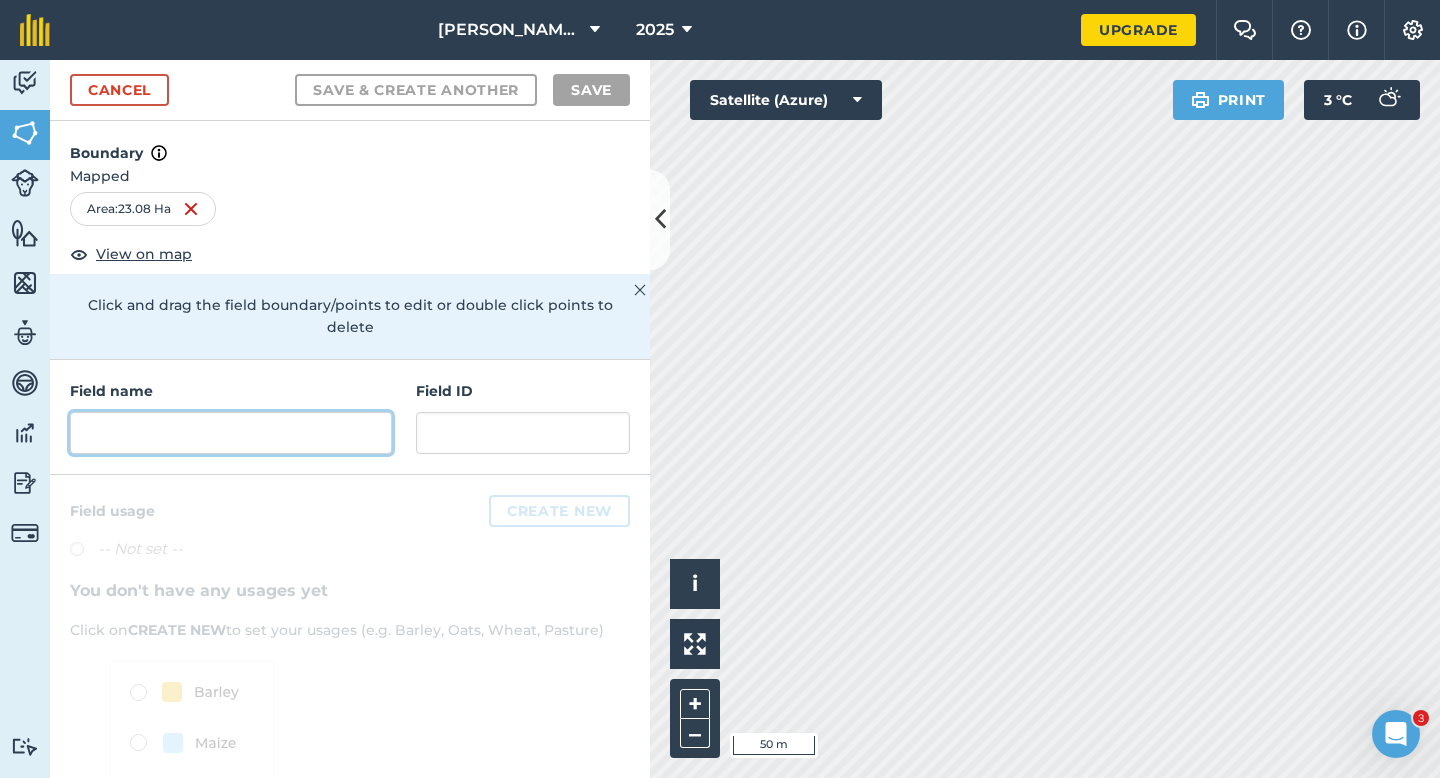 click at bounding box center [231, 433] 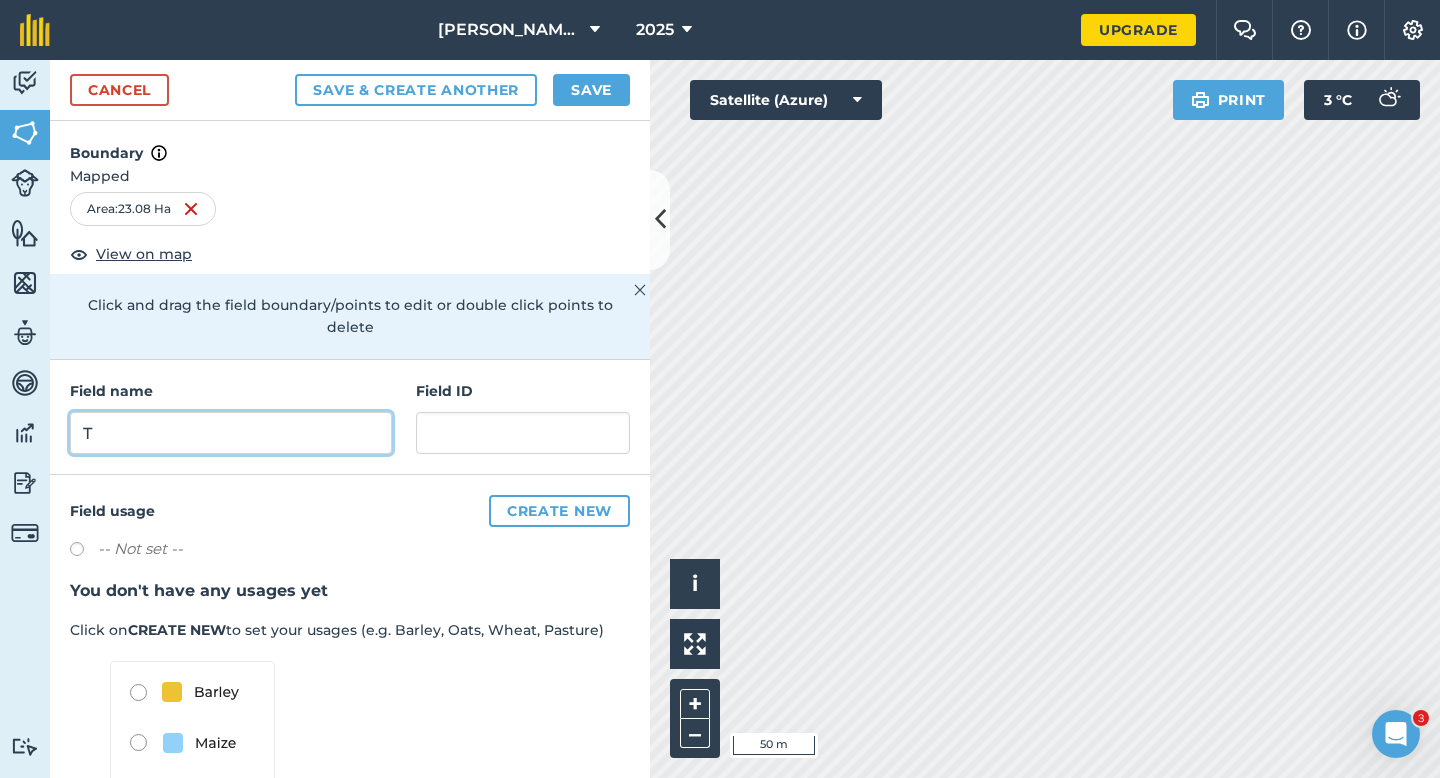 type on "T" 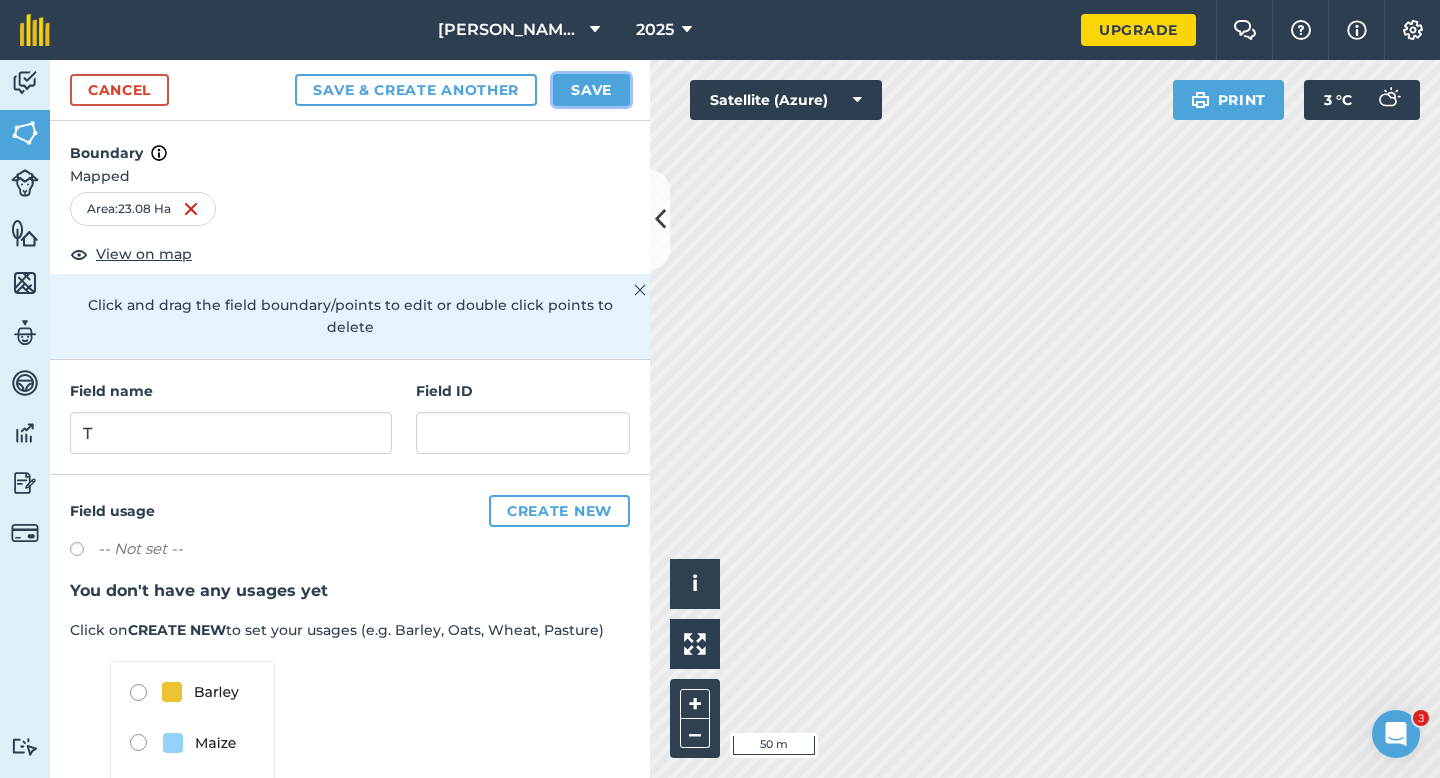 click on "Save" at bounding box center [591, 90] 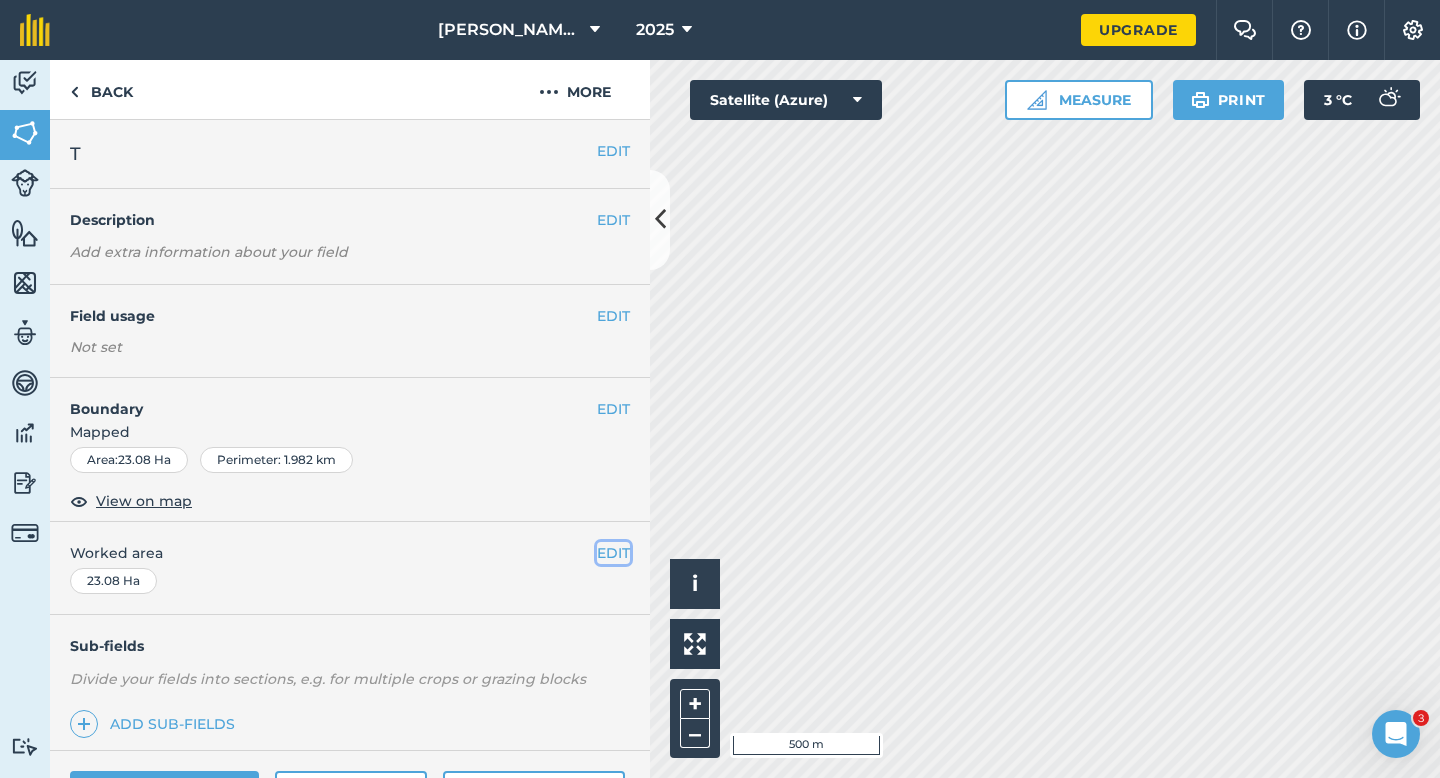 click on "EDIT" at bounding box center (613, 553) 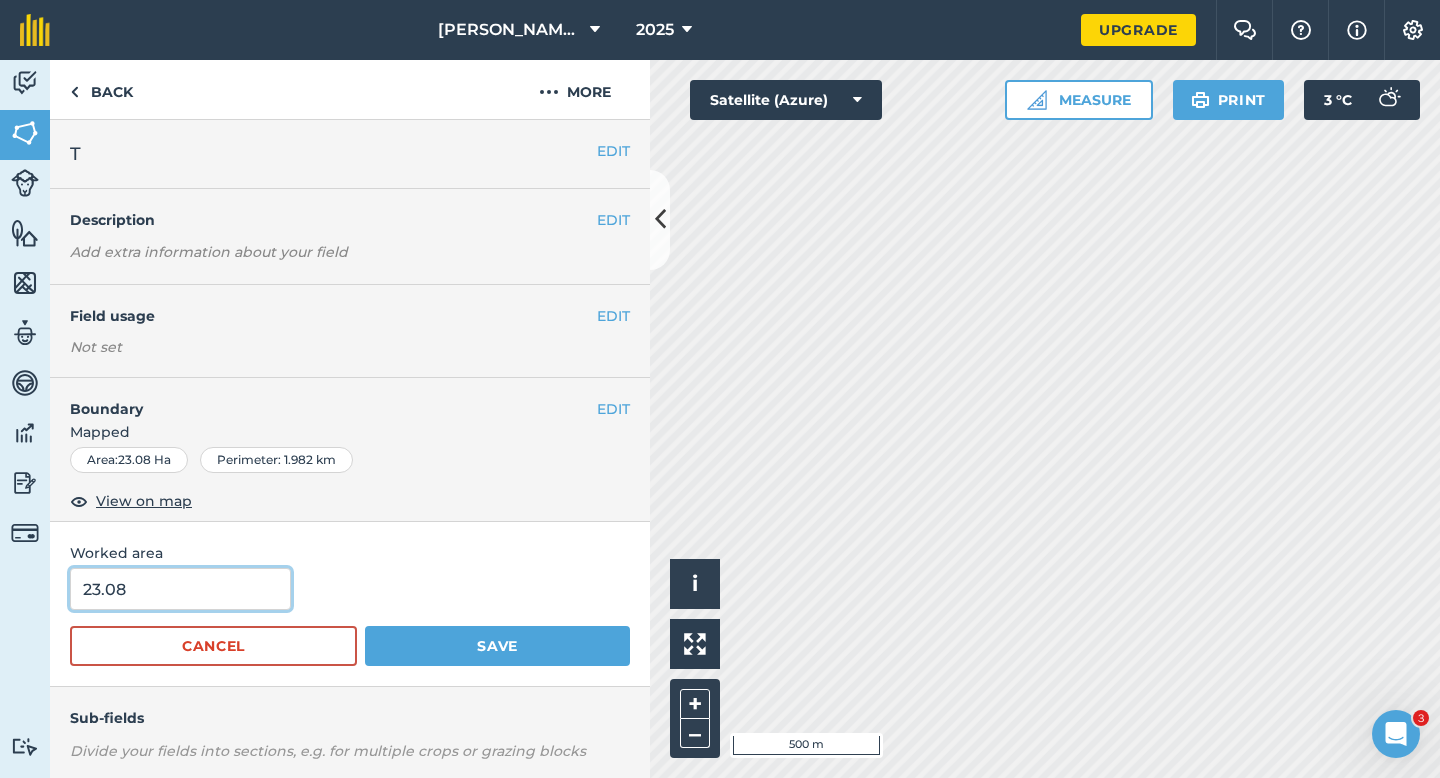 click on "23.08" at bounding box center [180, 589] 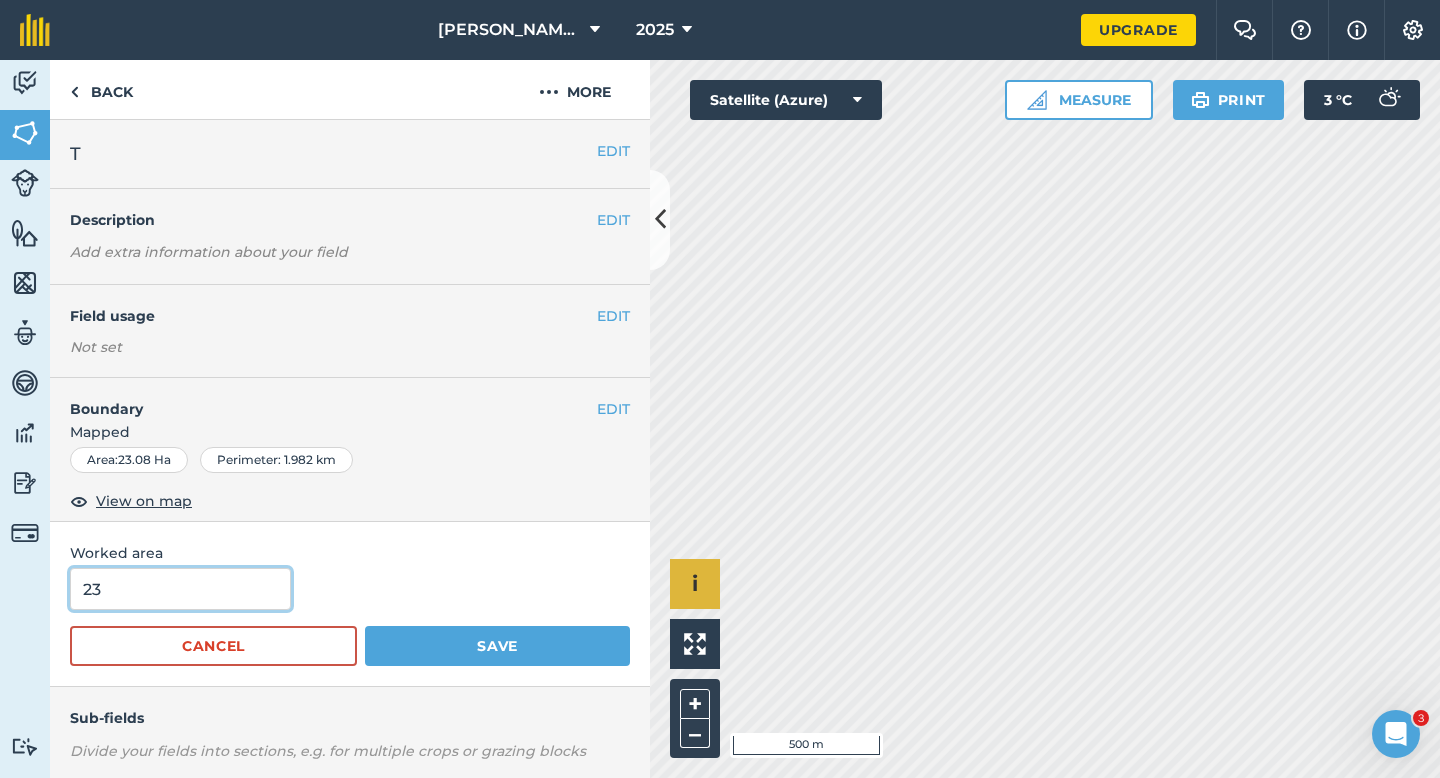click on "Save" at bounding box center (497, 646) 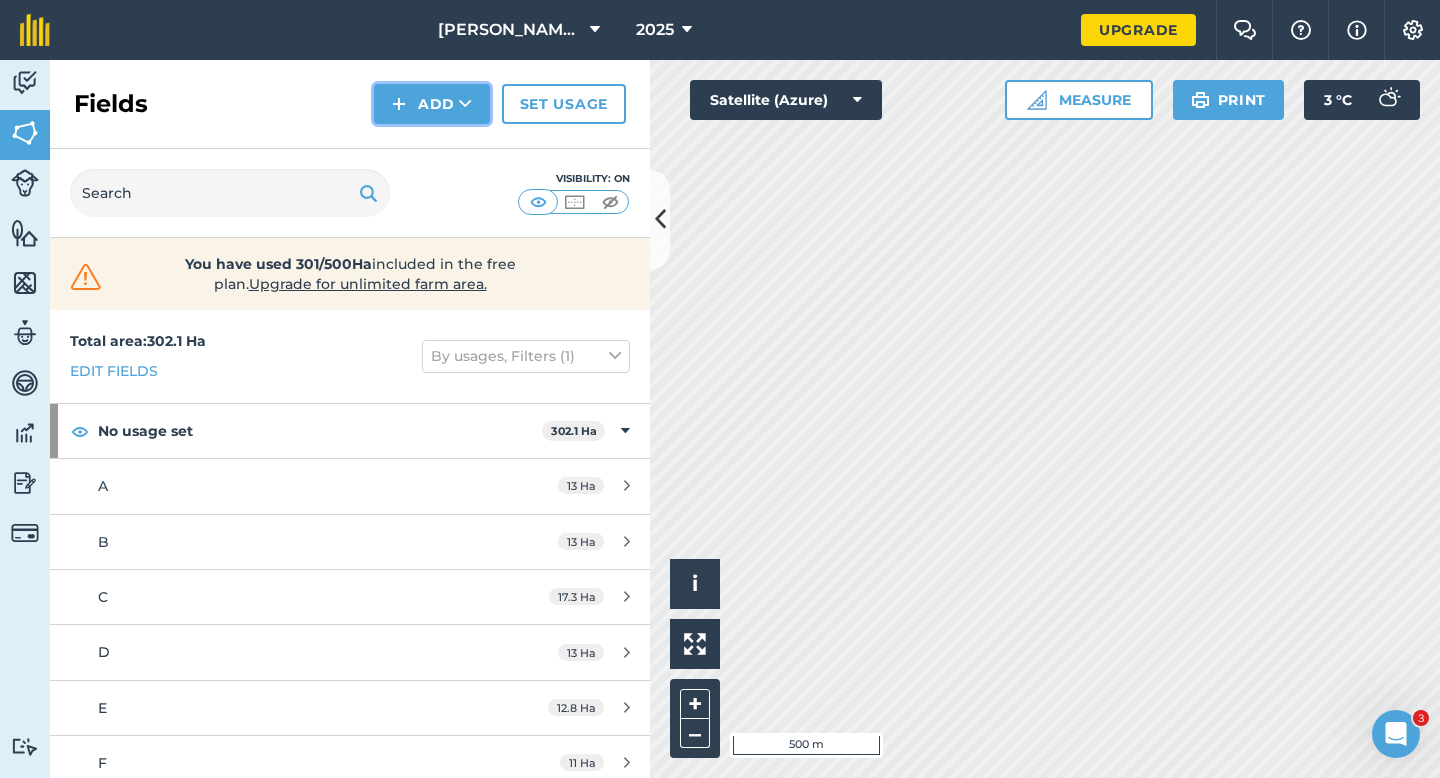 click on "Add" at bounding box center [432, 104] 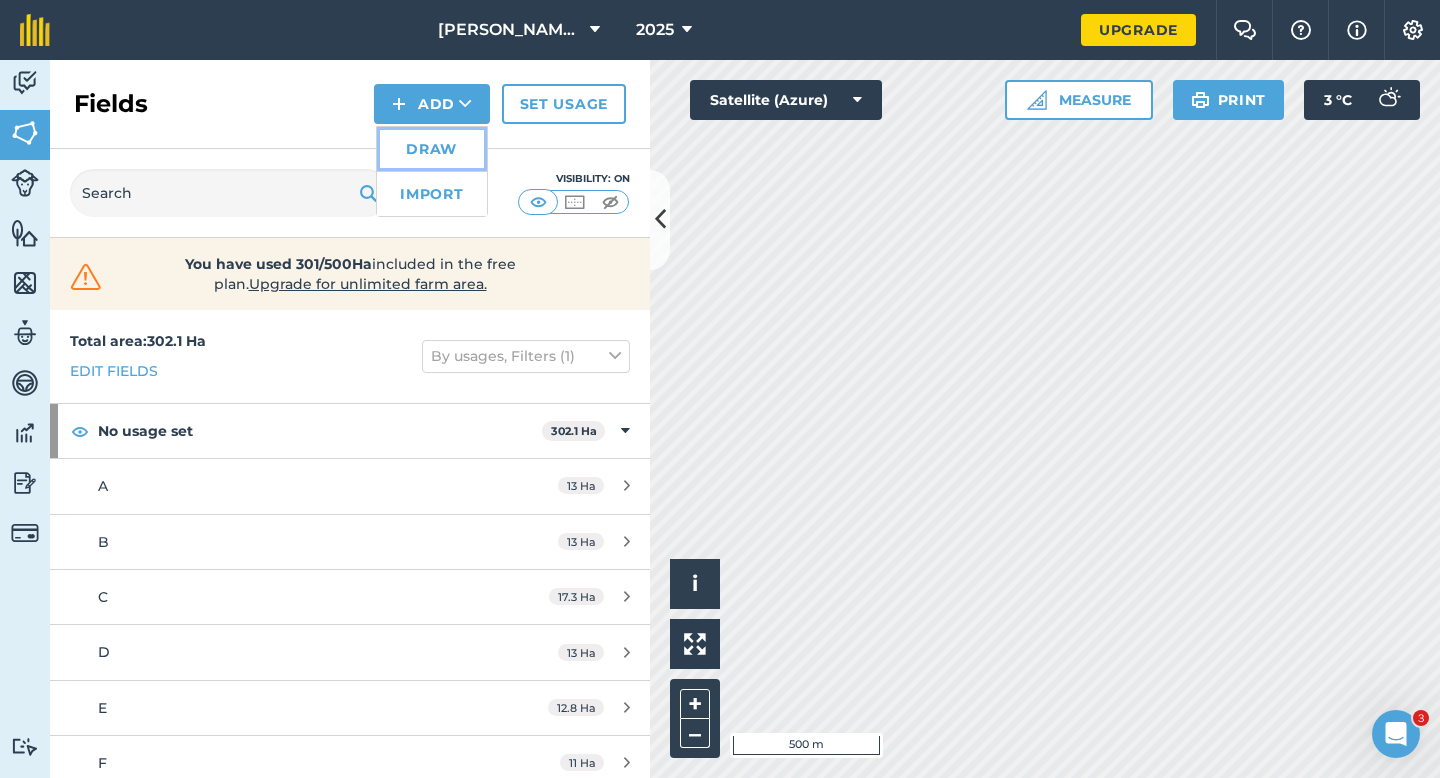 click on "Draw" at bounding box center [432, 149] 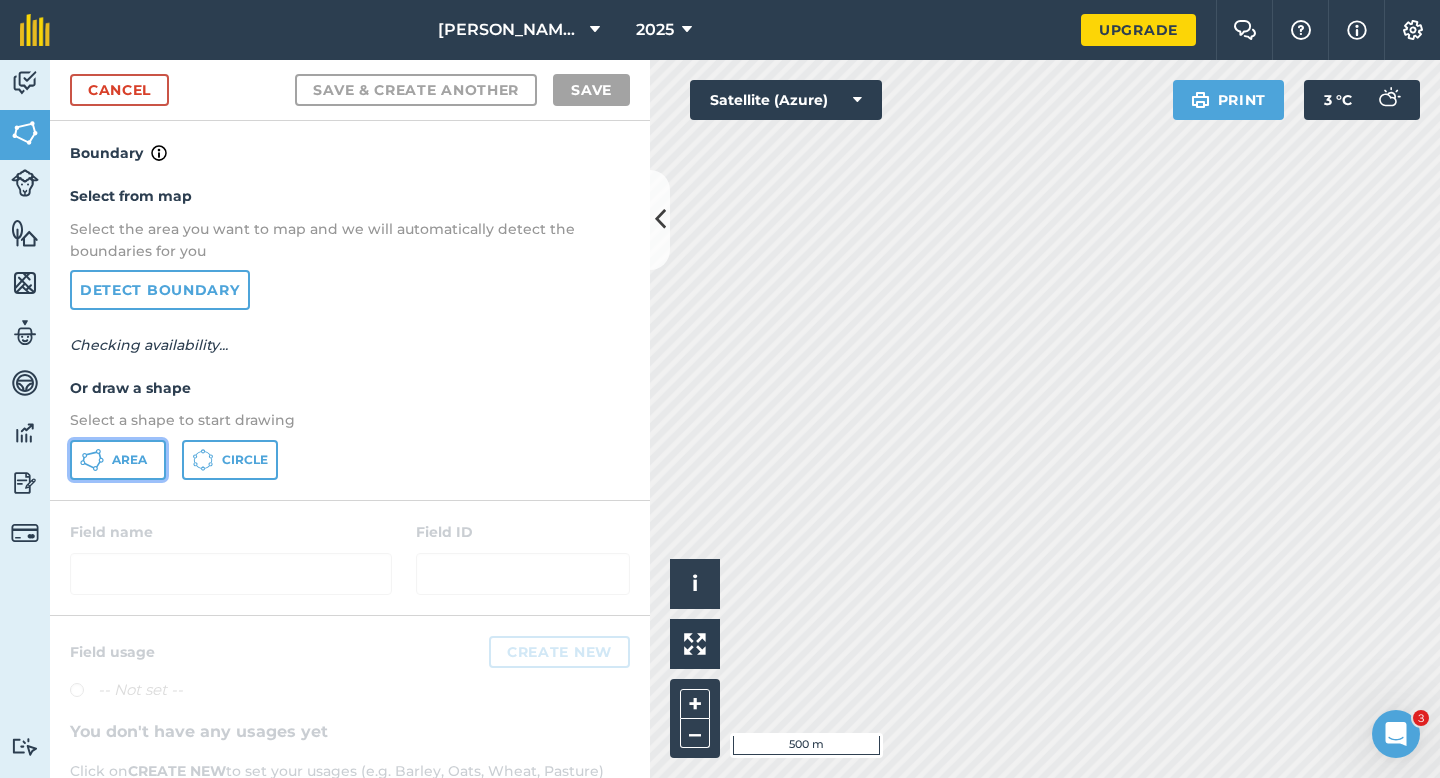 click on "Area" at bounding box center [118, 460] 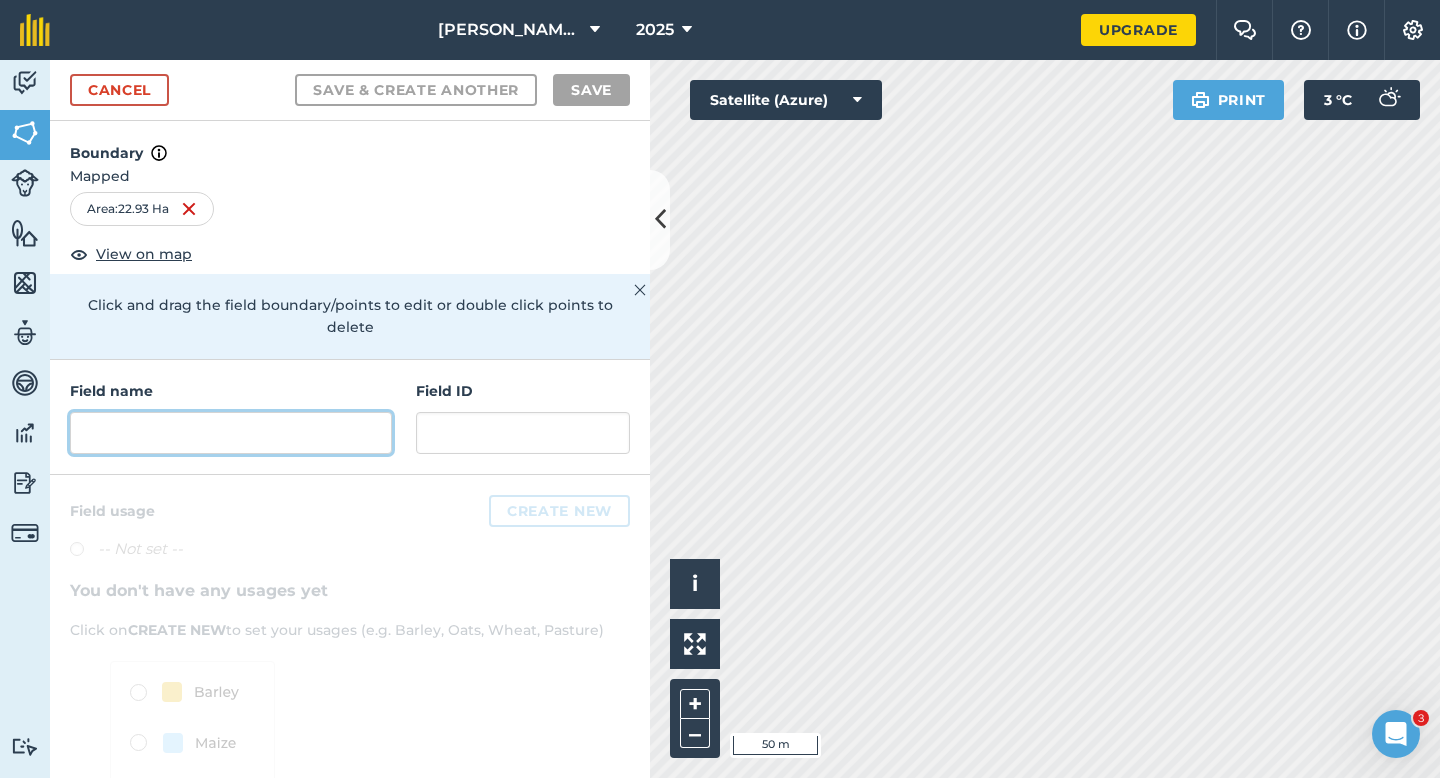 click at bounding box center (231, 433) 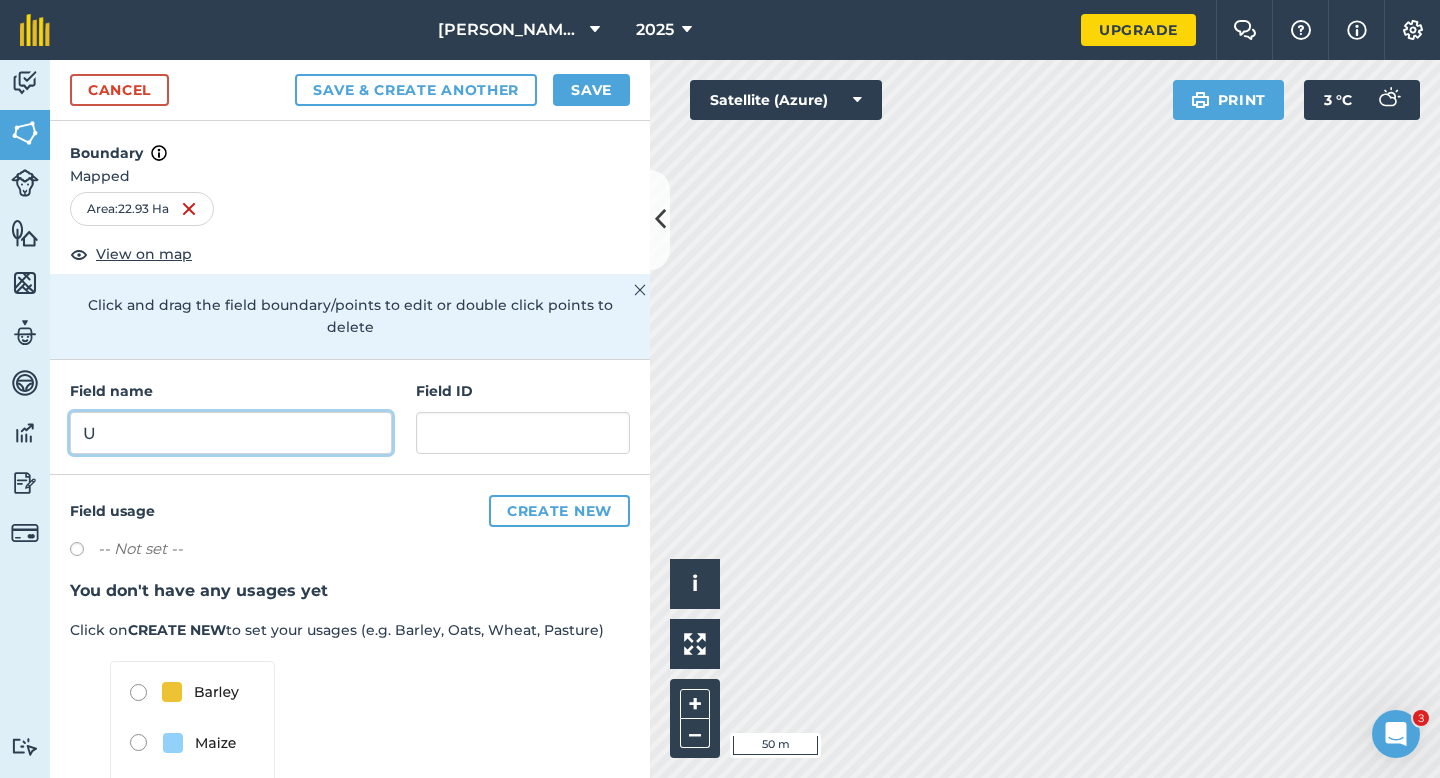 type on "U" 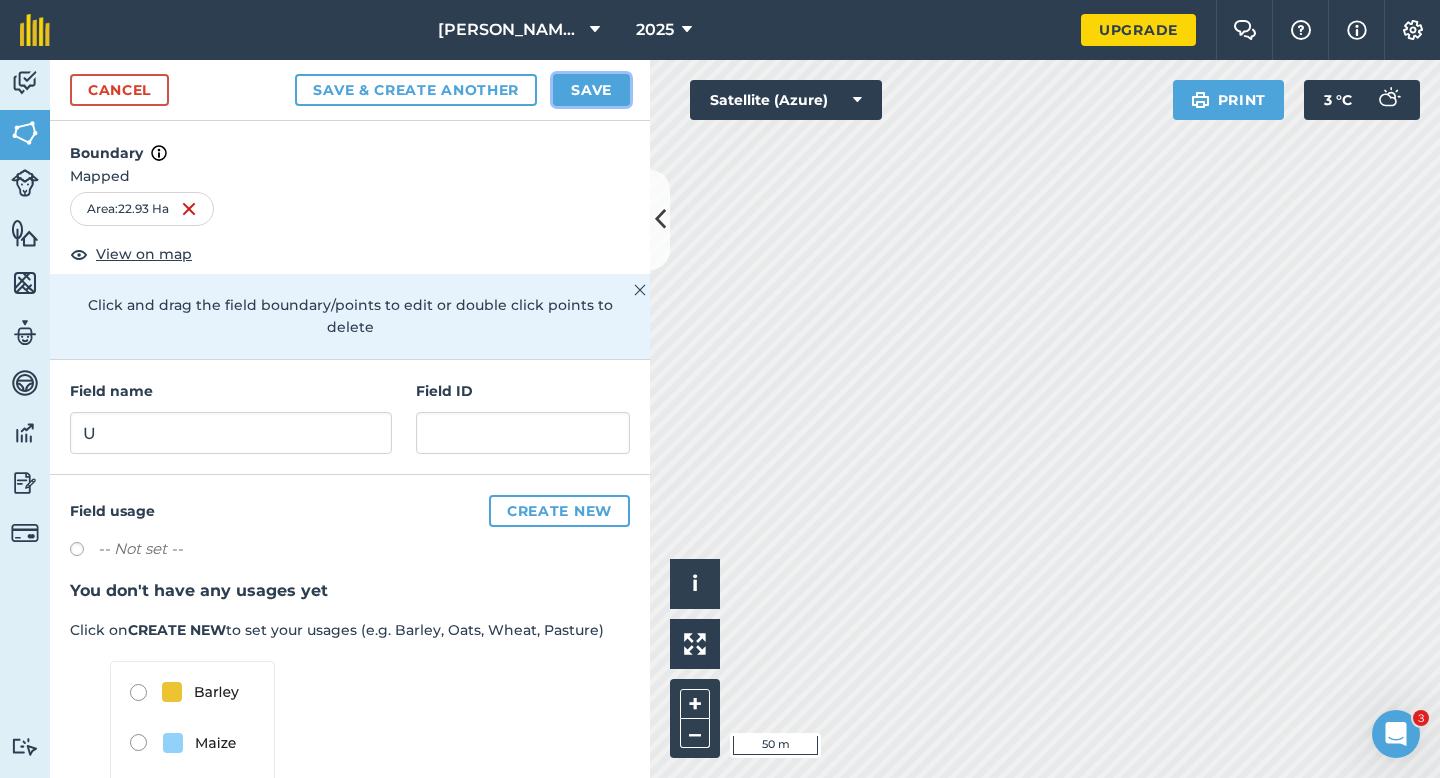 click on "Save" at bounding box center [591, 90] 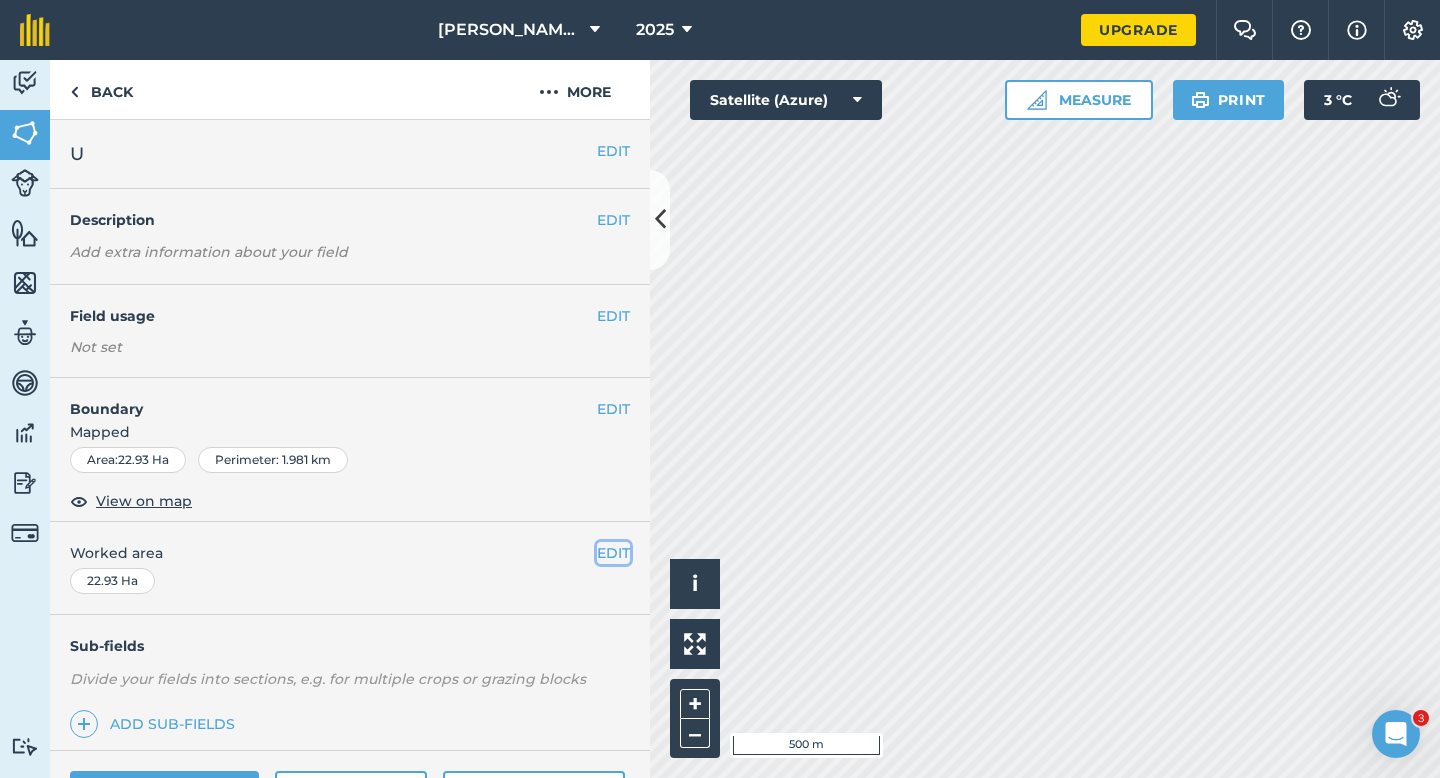 click on "EDIT" at bounding box center [613, 553] 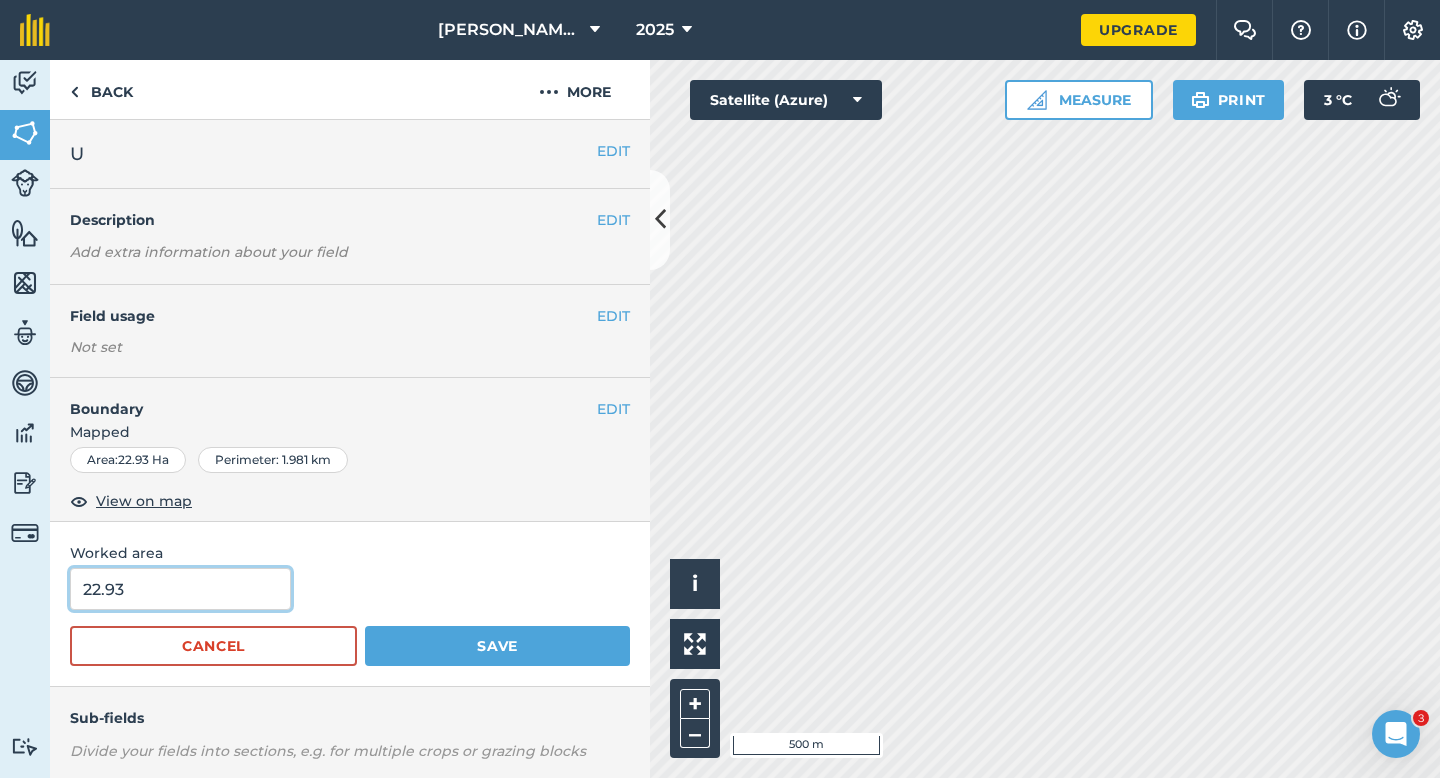 click on "22.93" at bounding box center (180, 589) 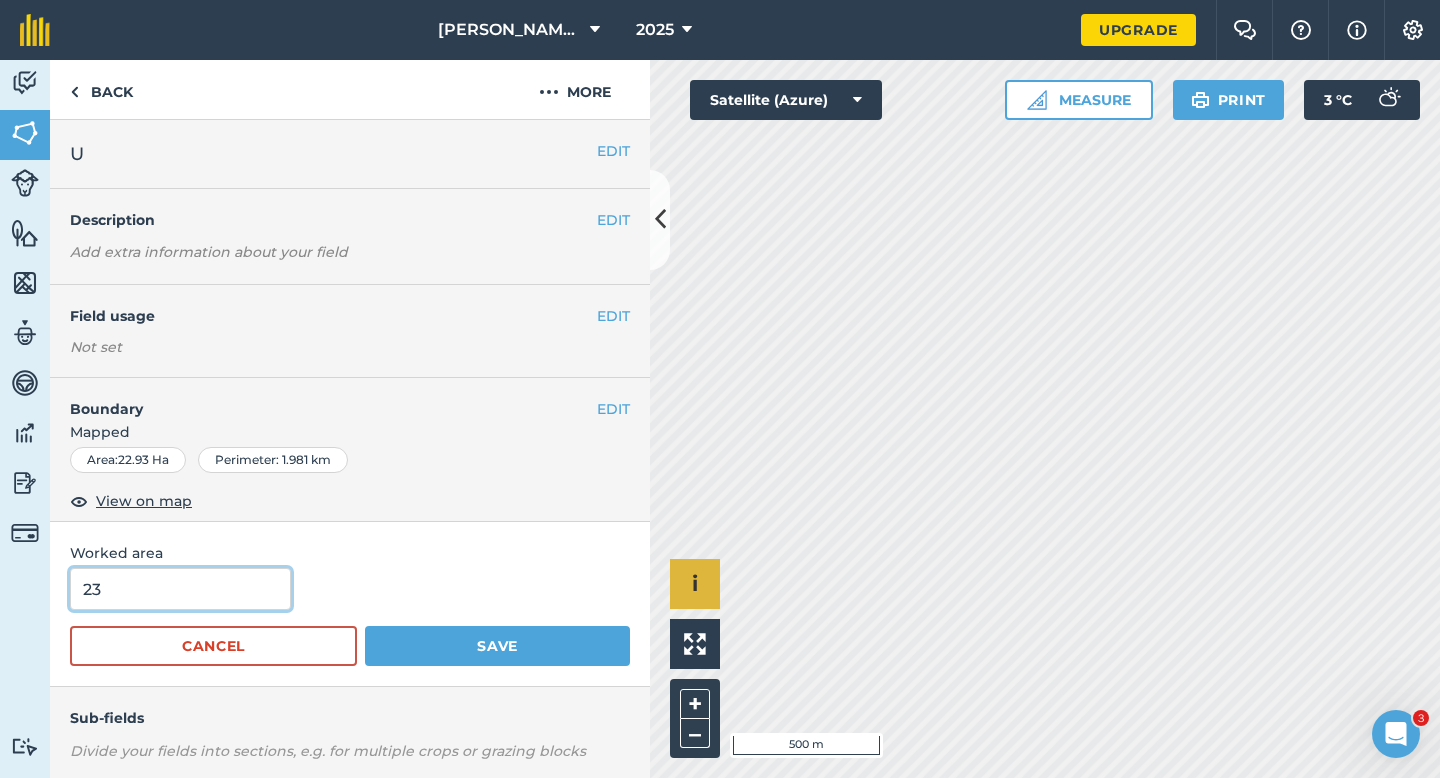 click on "Save" at bounding box center (497, 646) 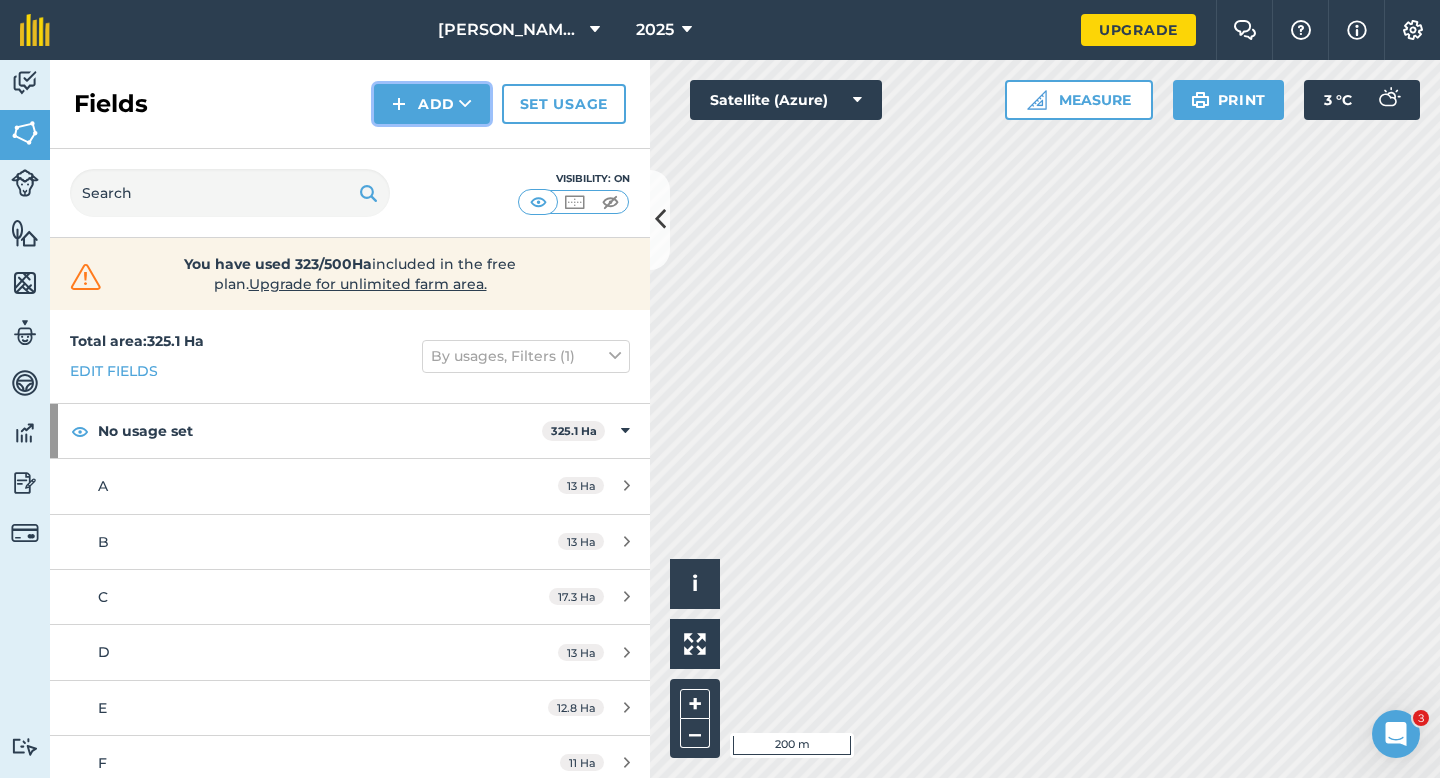 click on "Add" at bounding box center [432, 104] 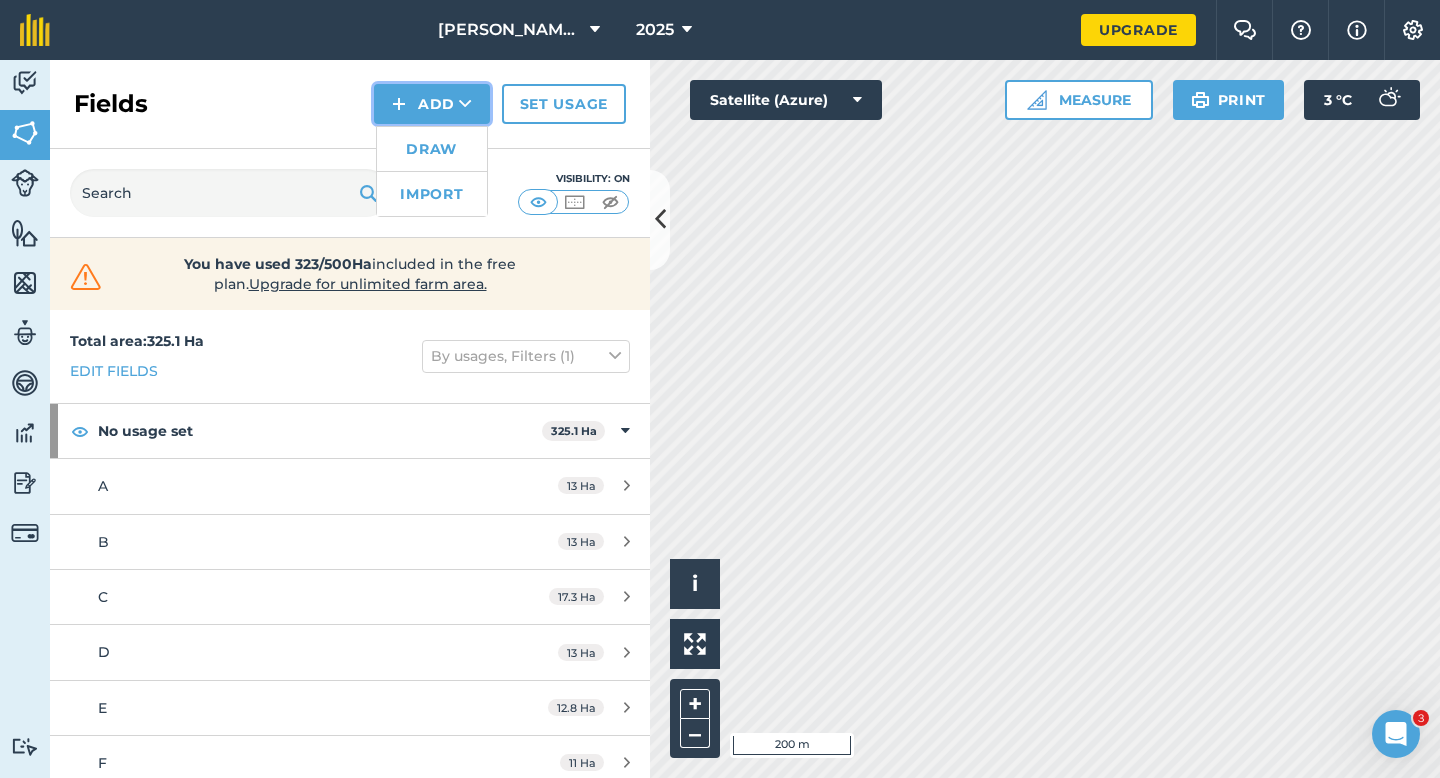 click on "Add   Draw Import" at bounding box center [432, 104] 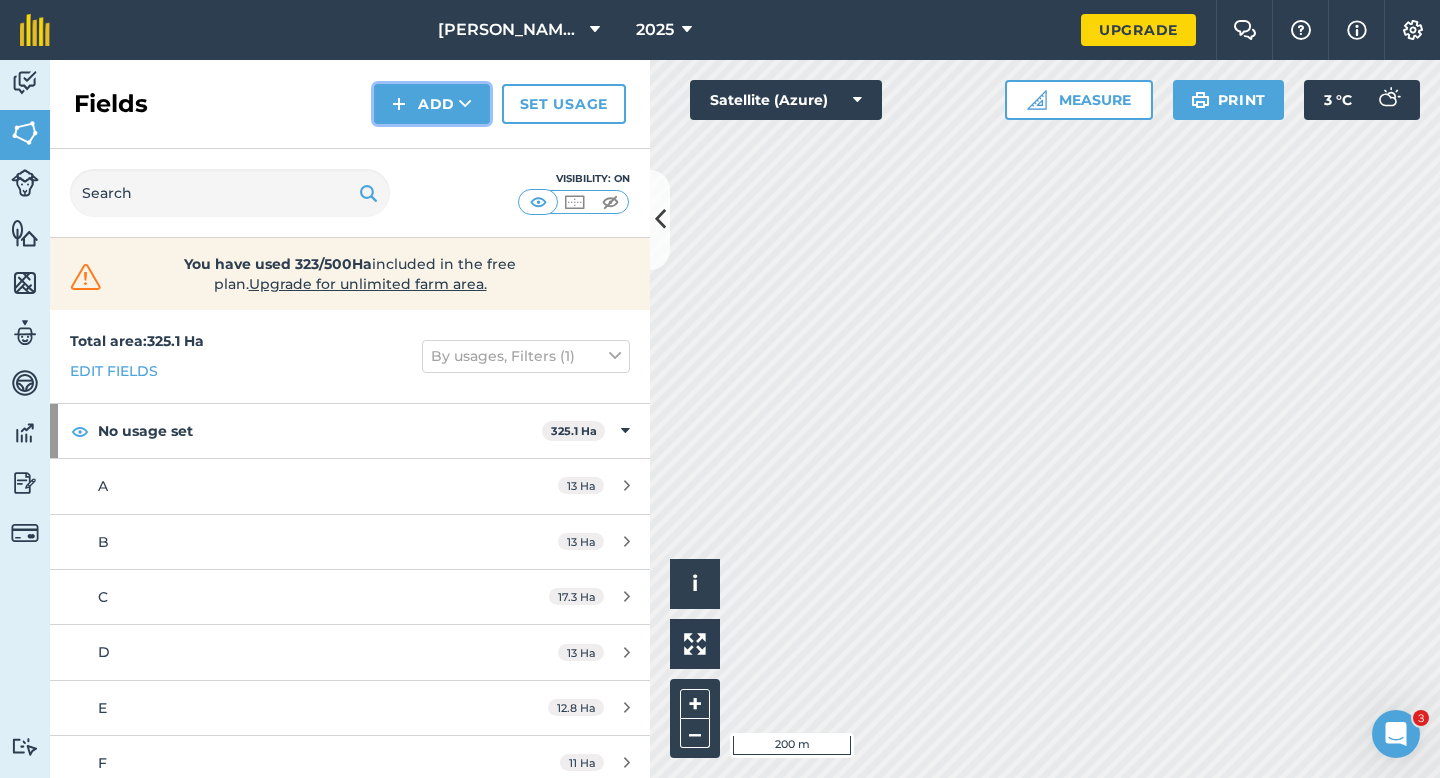 click on "Add" at bounding box center [432, 104] 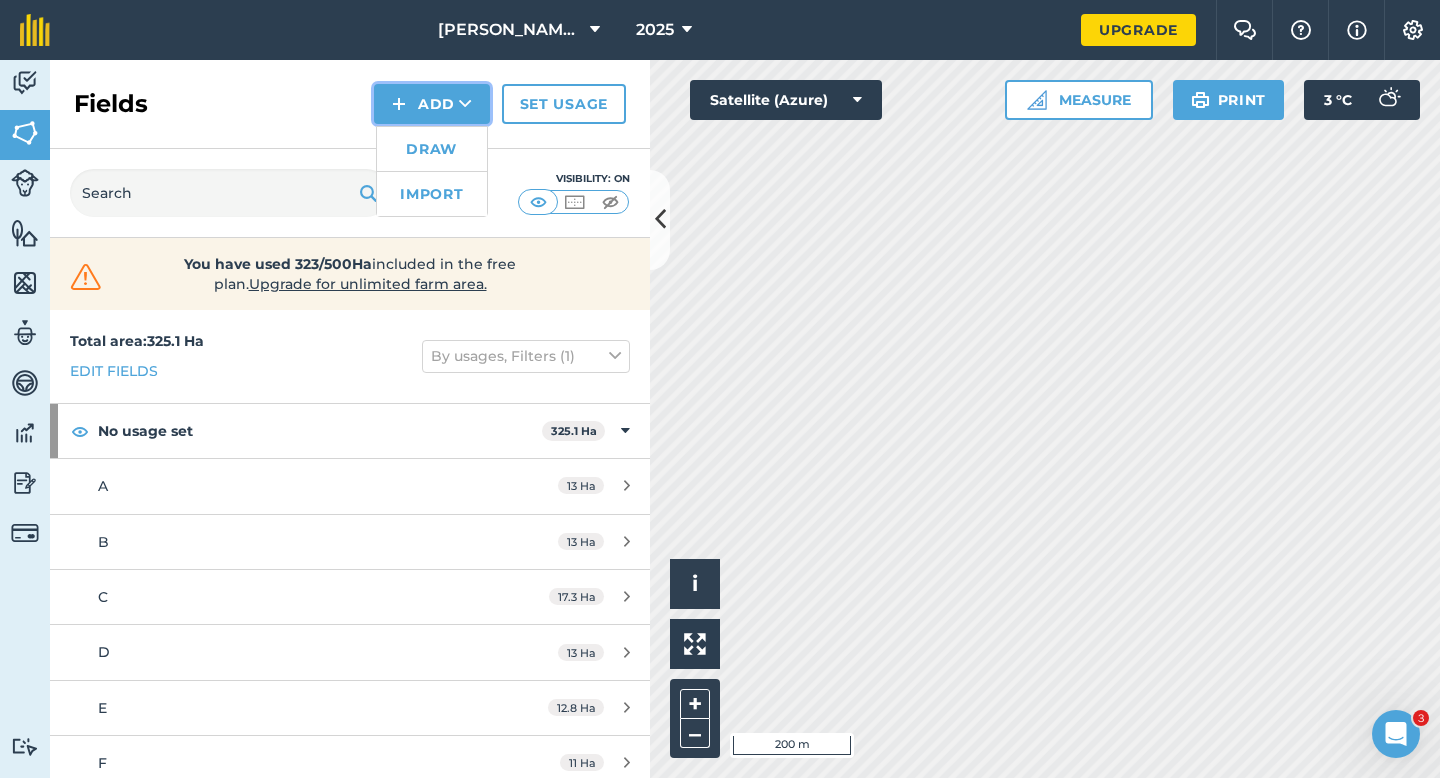 click on "Add   Draw Import" at bounding box center (432, 104) 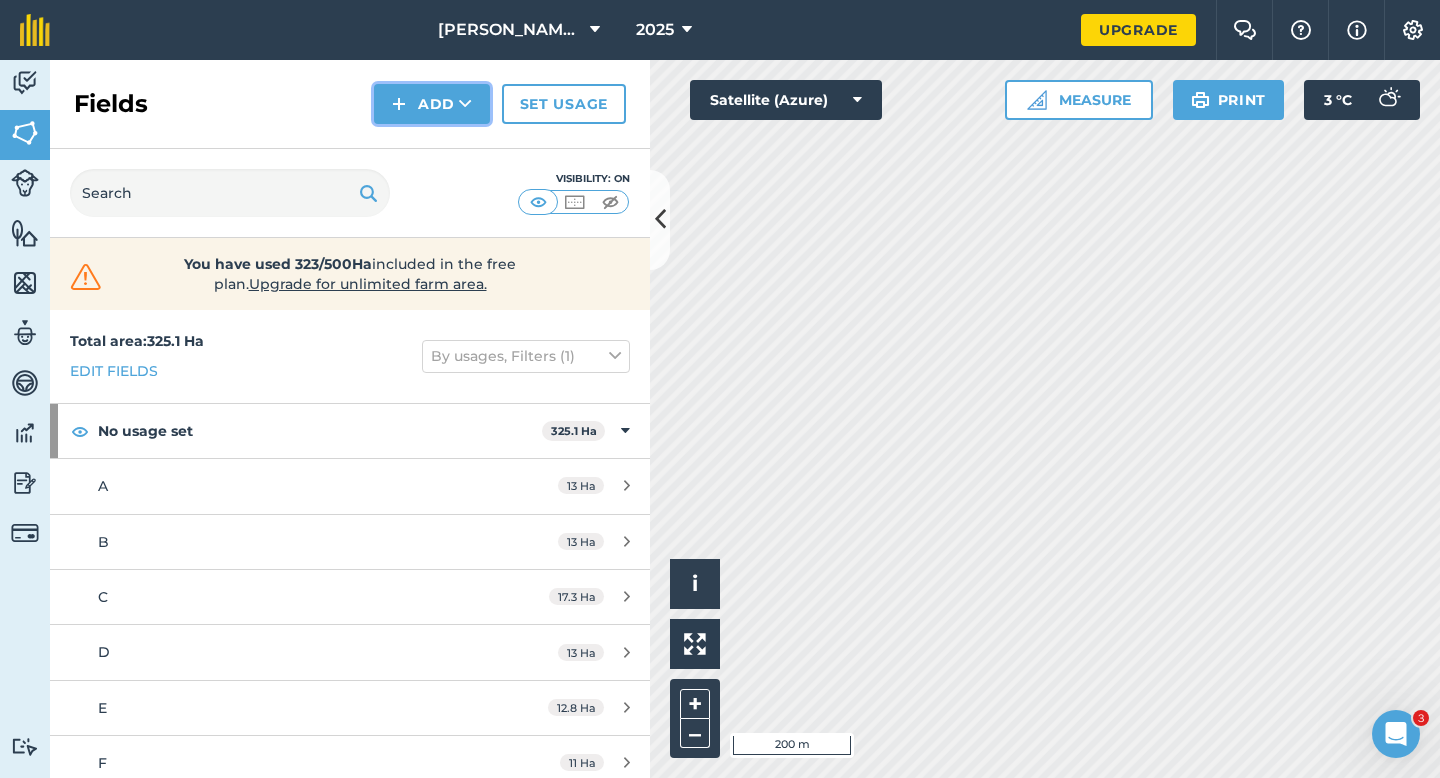 click on "Add" at bounding box center [432, 104] 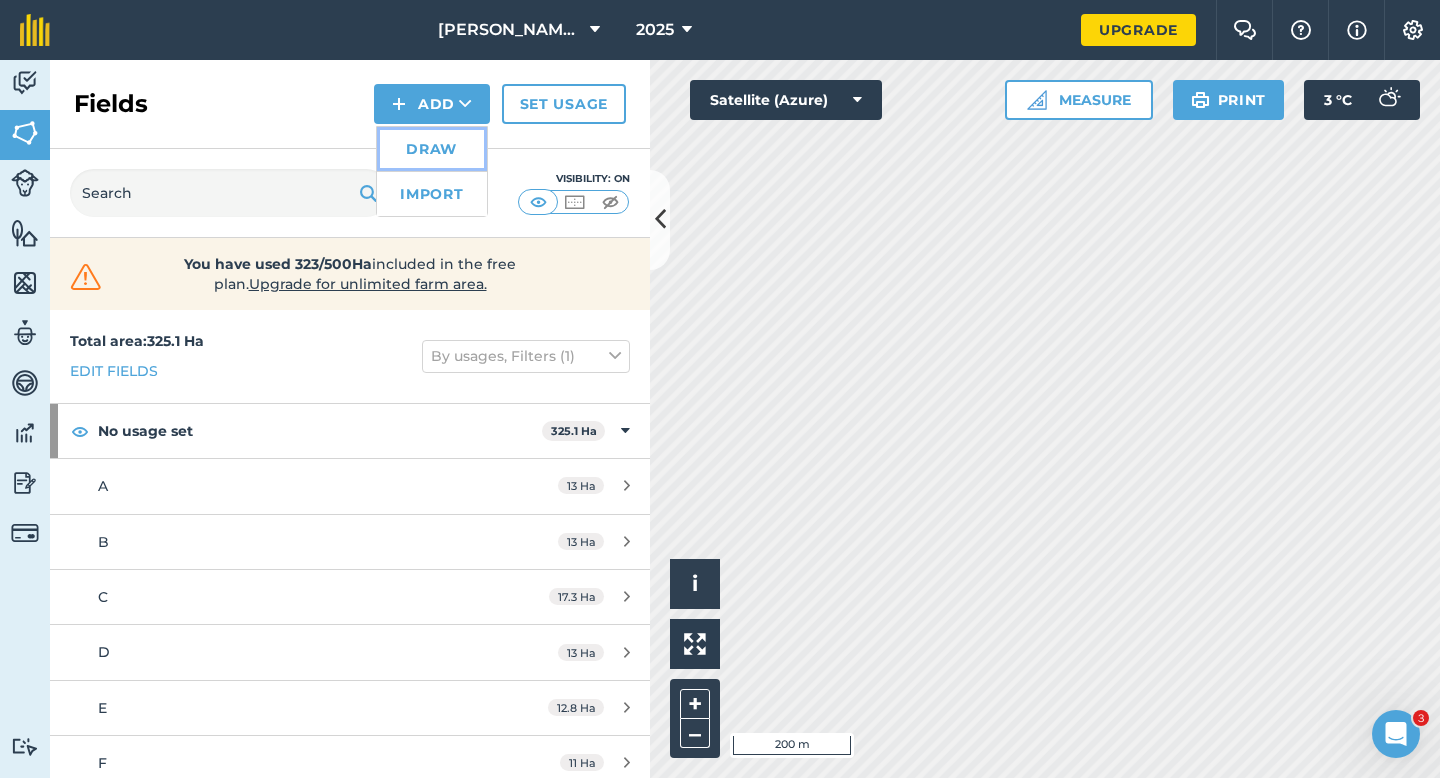 click on "Draw" at bounding box center (432, 149) 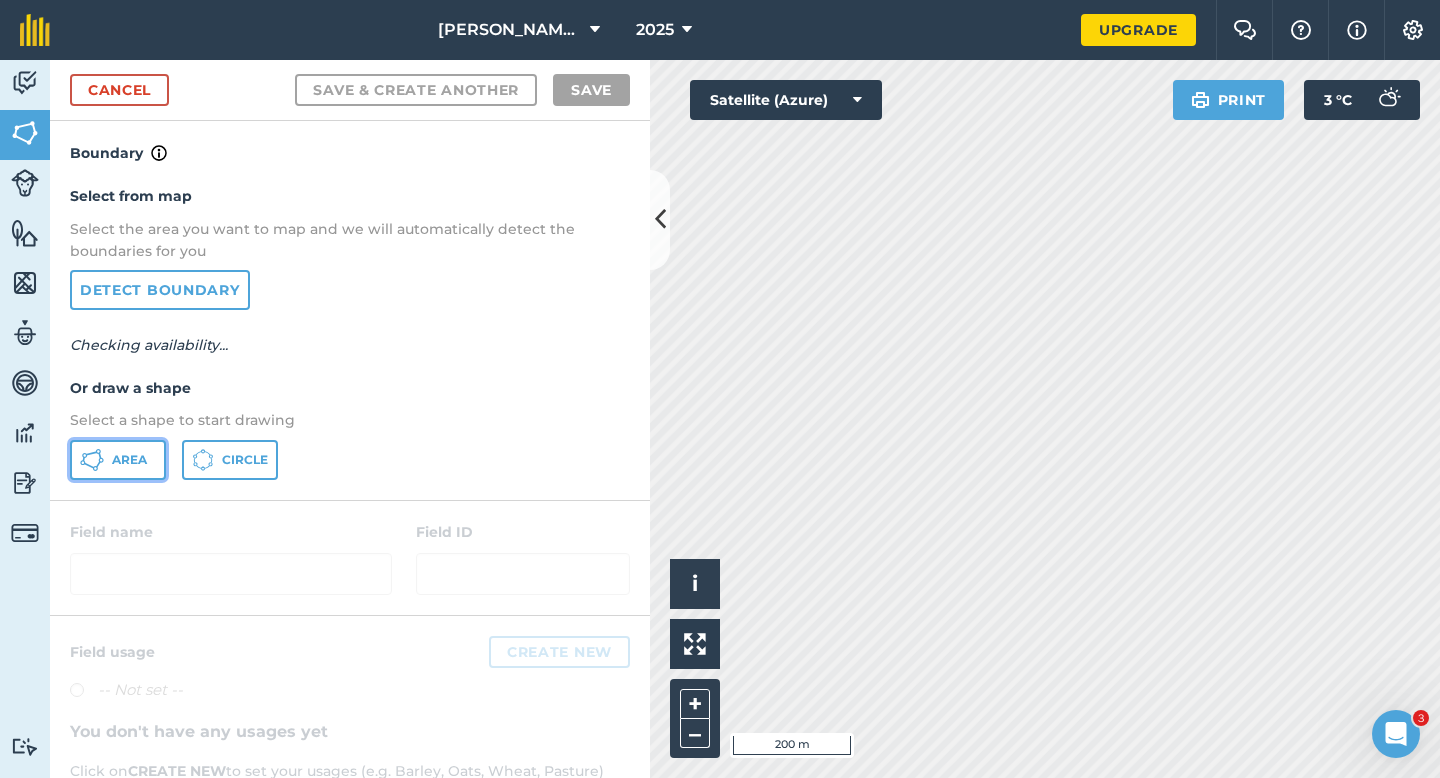 click on "Area" at bounding box center [118, 460] 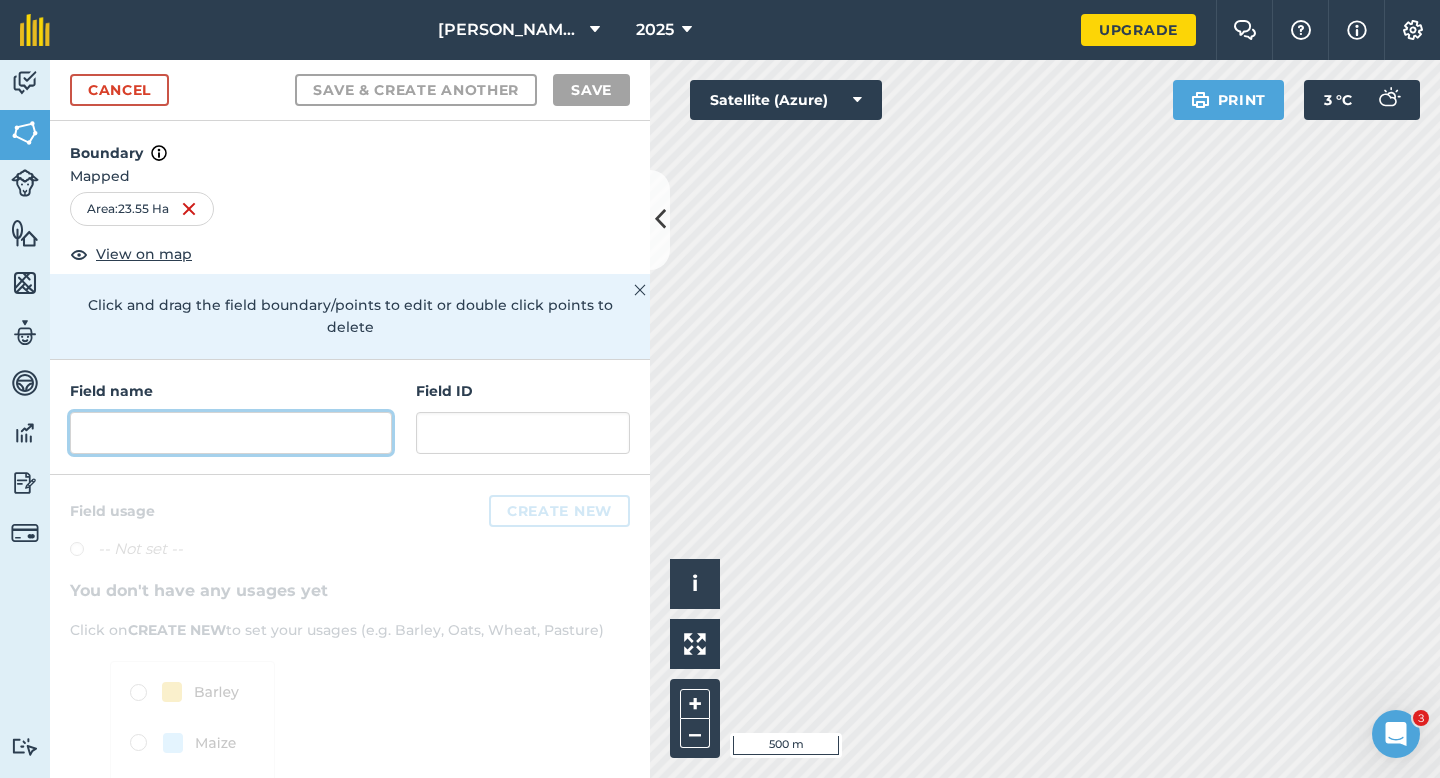 click at bounding box center [231, 433] 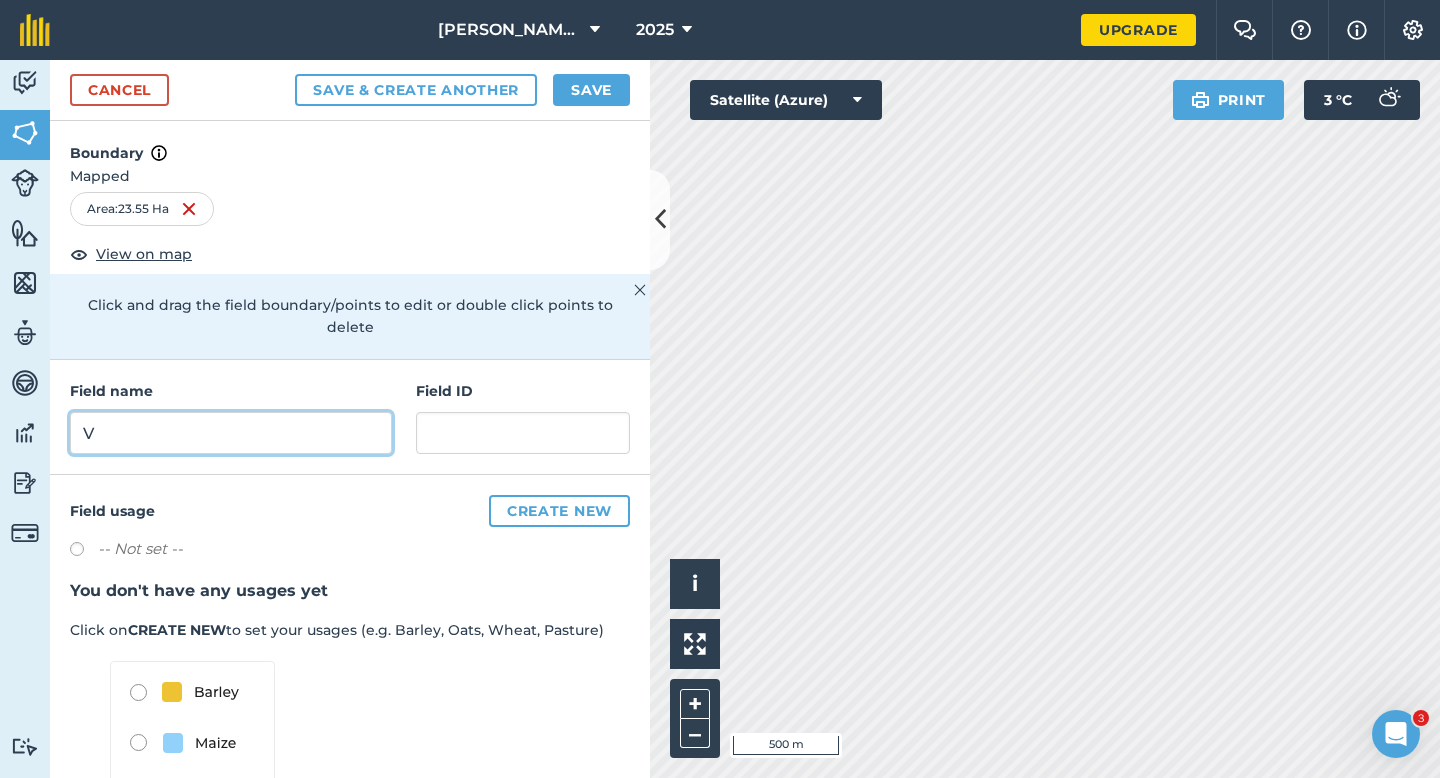 type on "V" 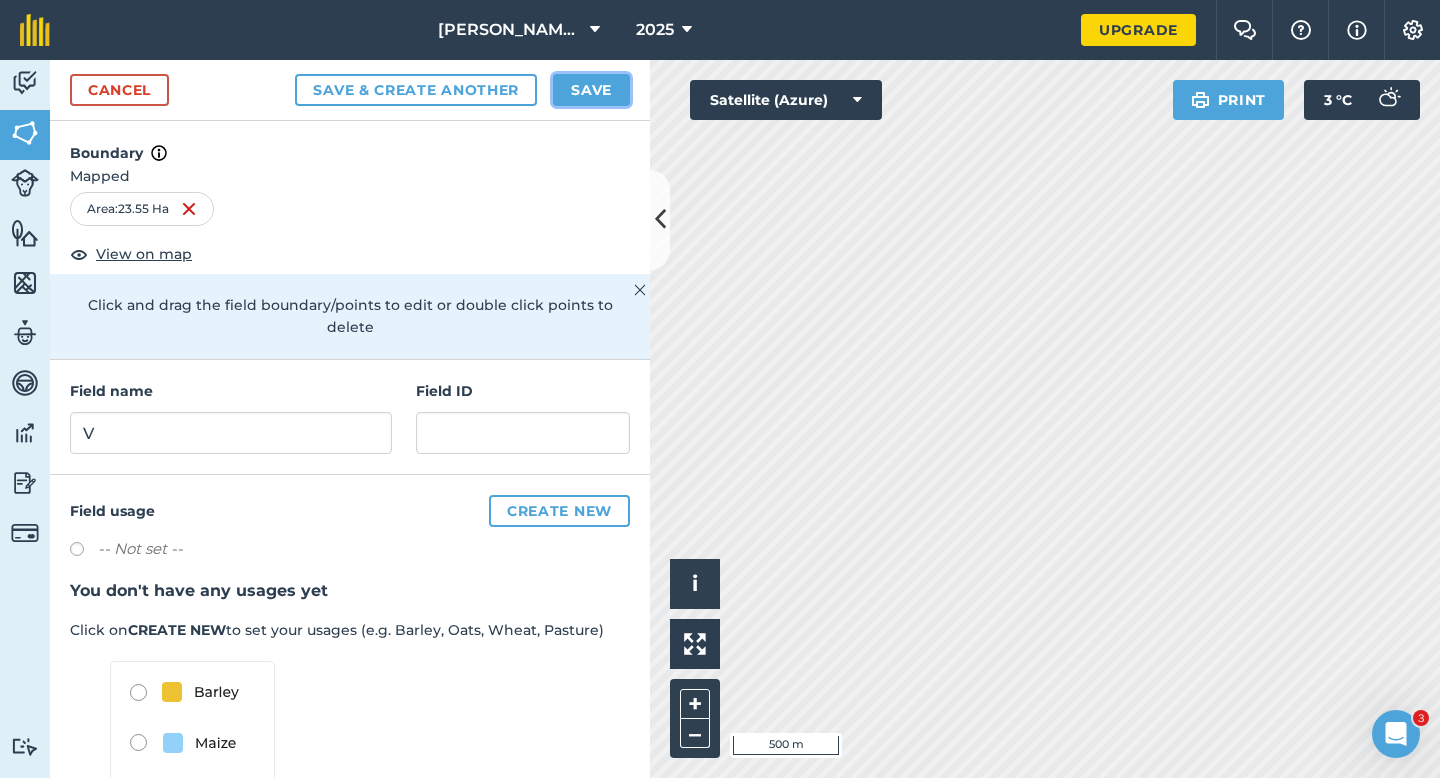 click on "Save" at bounding box center [591, 90] 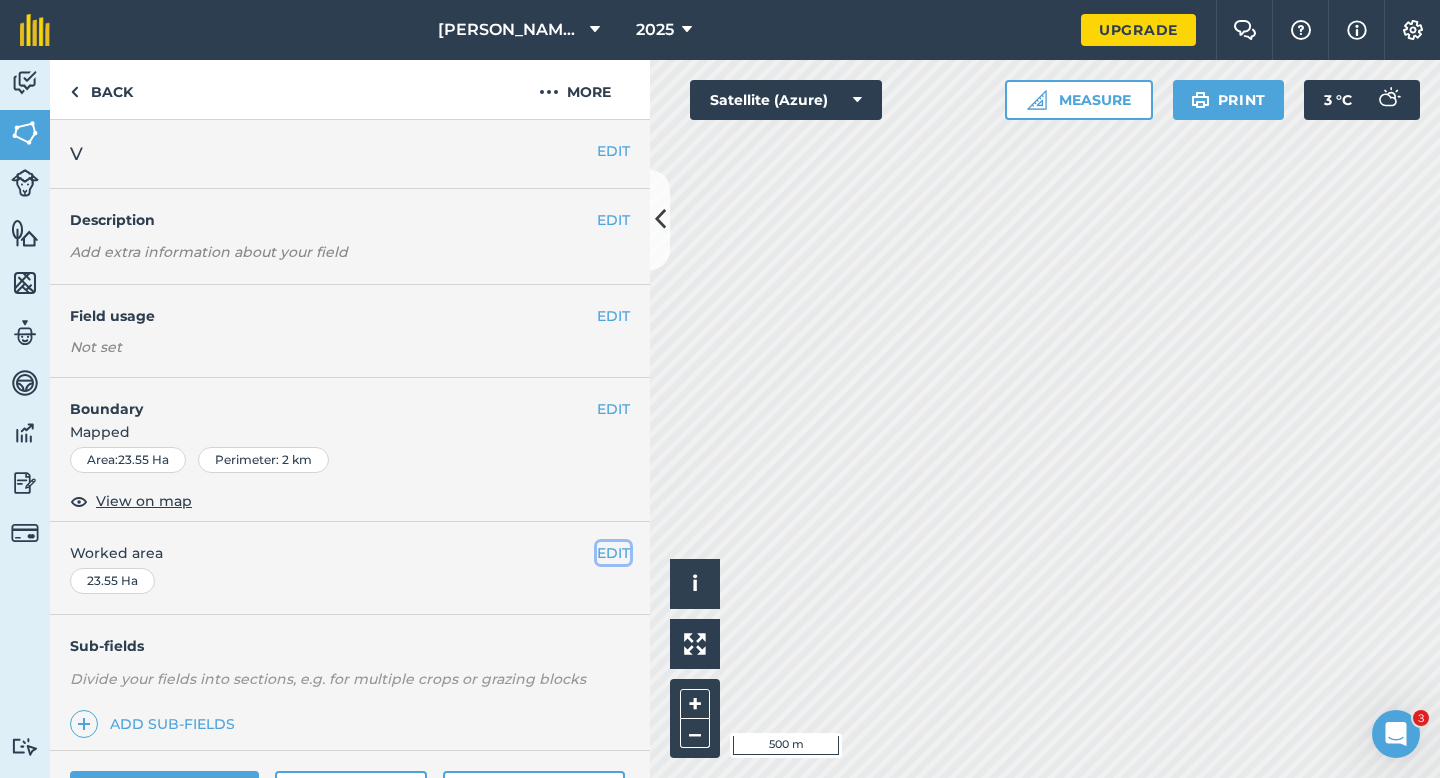 click on "EDIT" at bounding box center (613, 553) 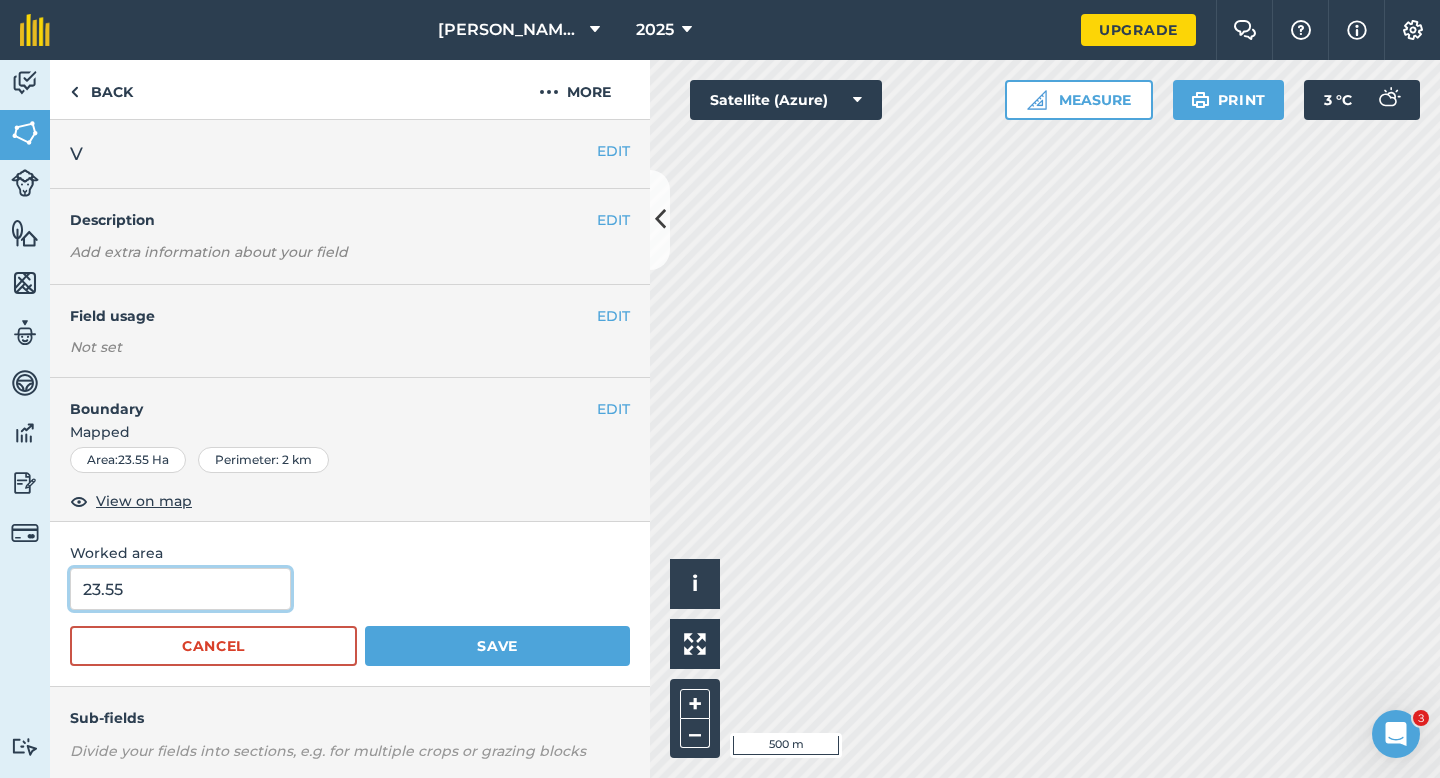 click on "23.55" at bounding box center [180, 589] 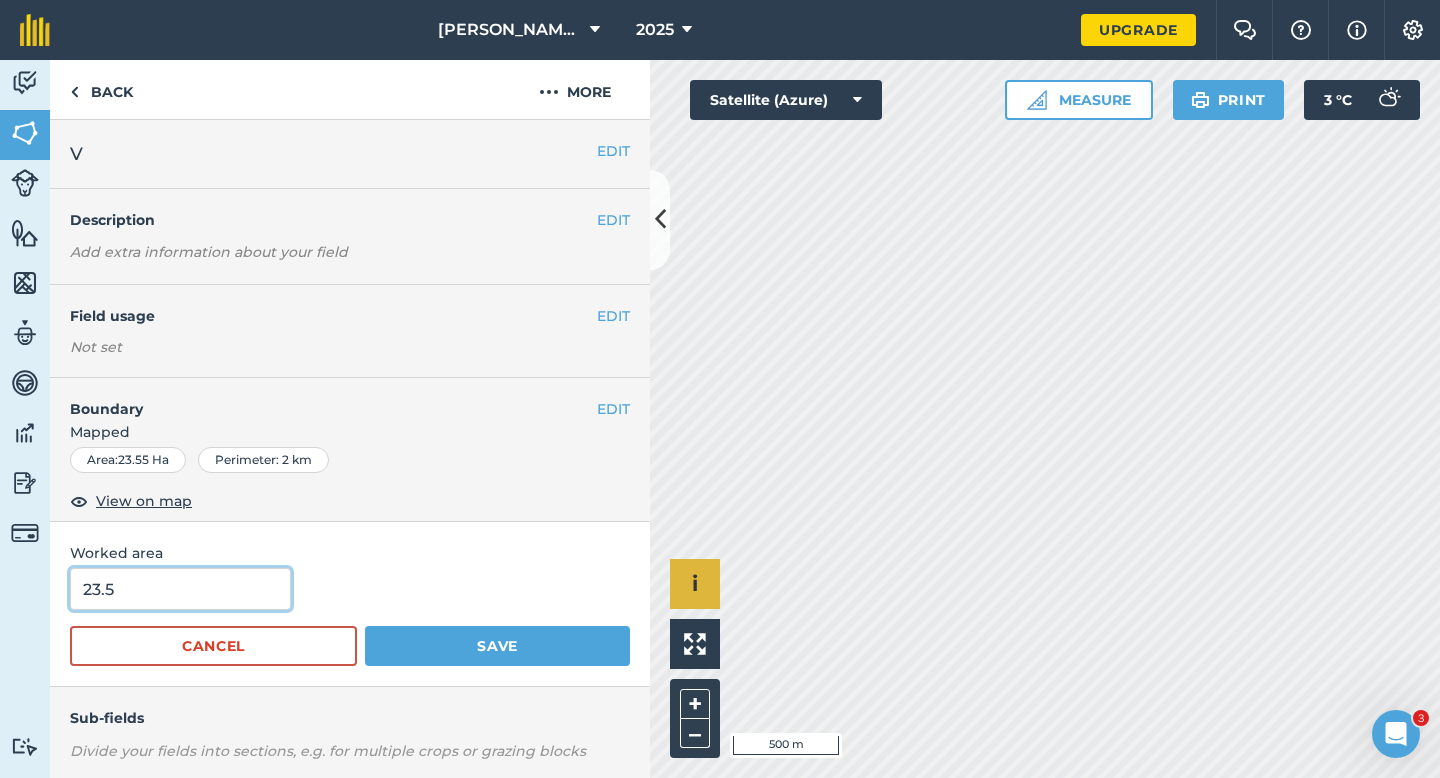 type on "23.5" 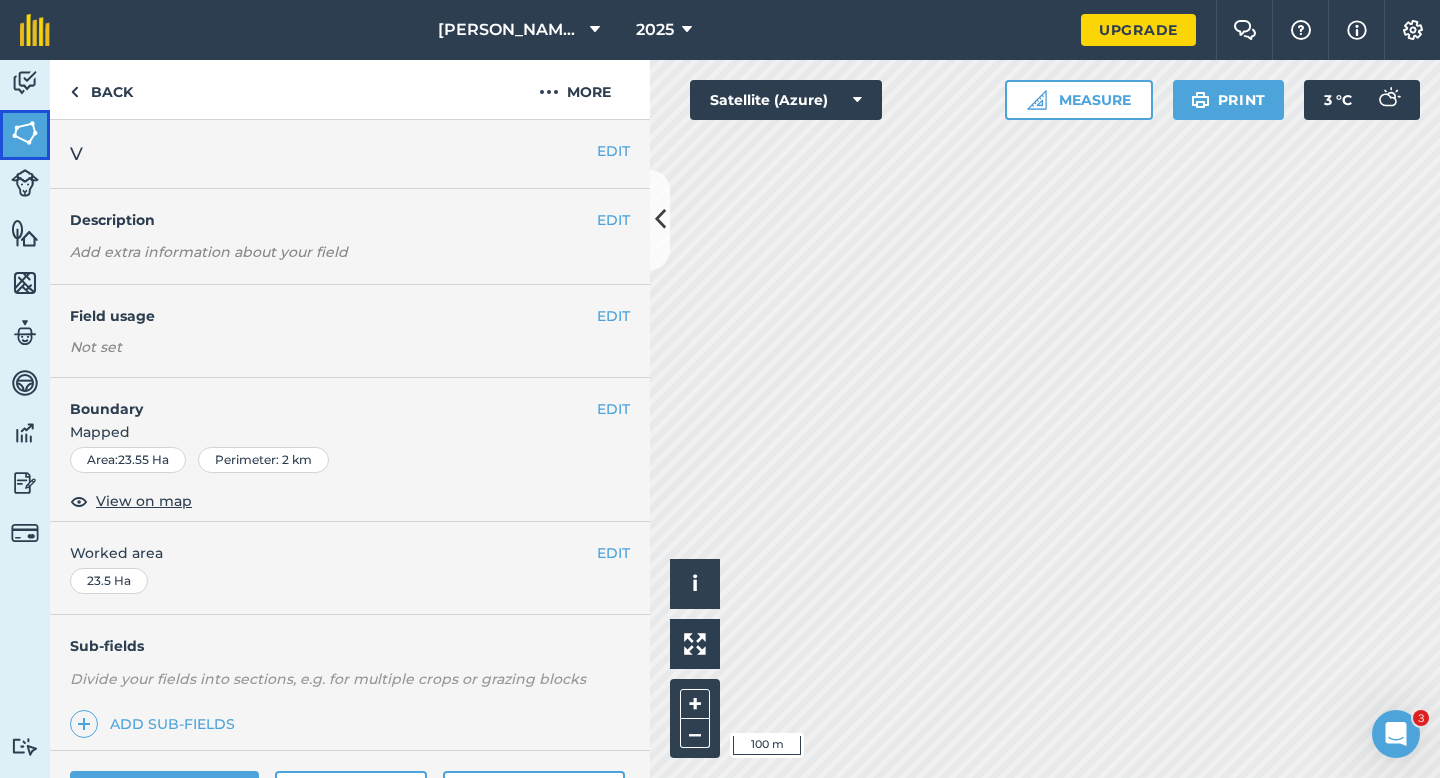 click at bounding box center [25, 133] 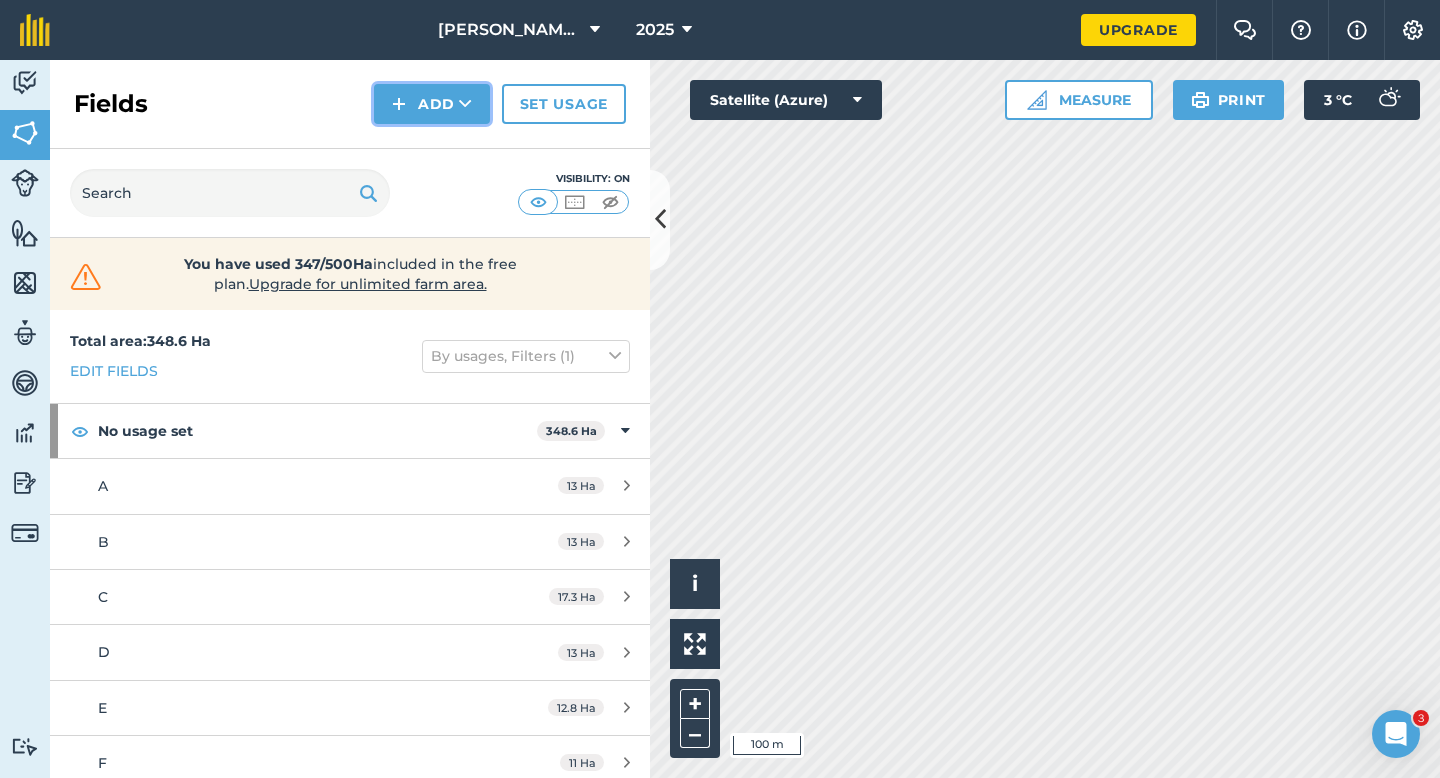 click on "Add" at bounding box center [432, 104] 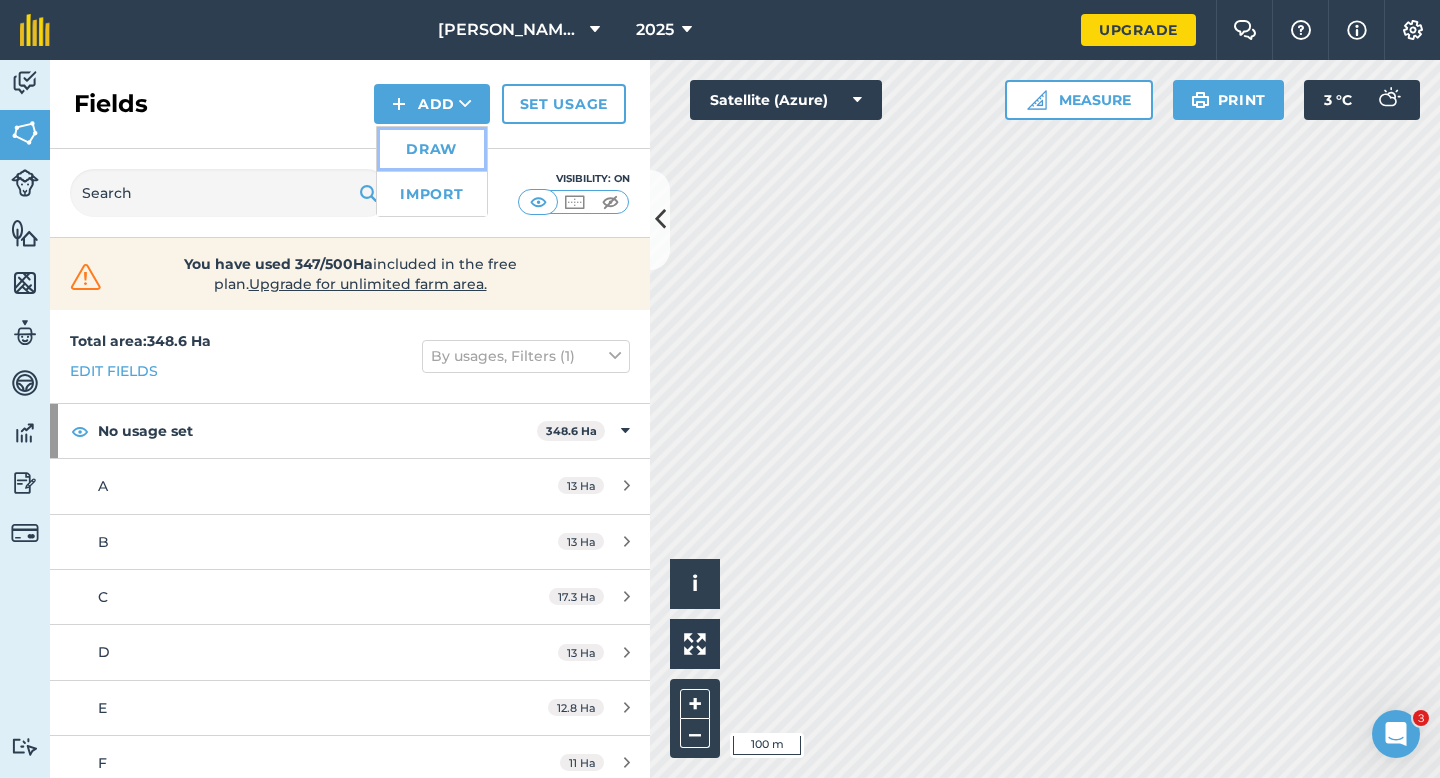 click on "Draw" at bounding box center [432, 149] 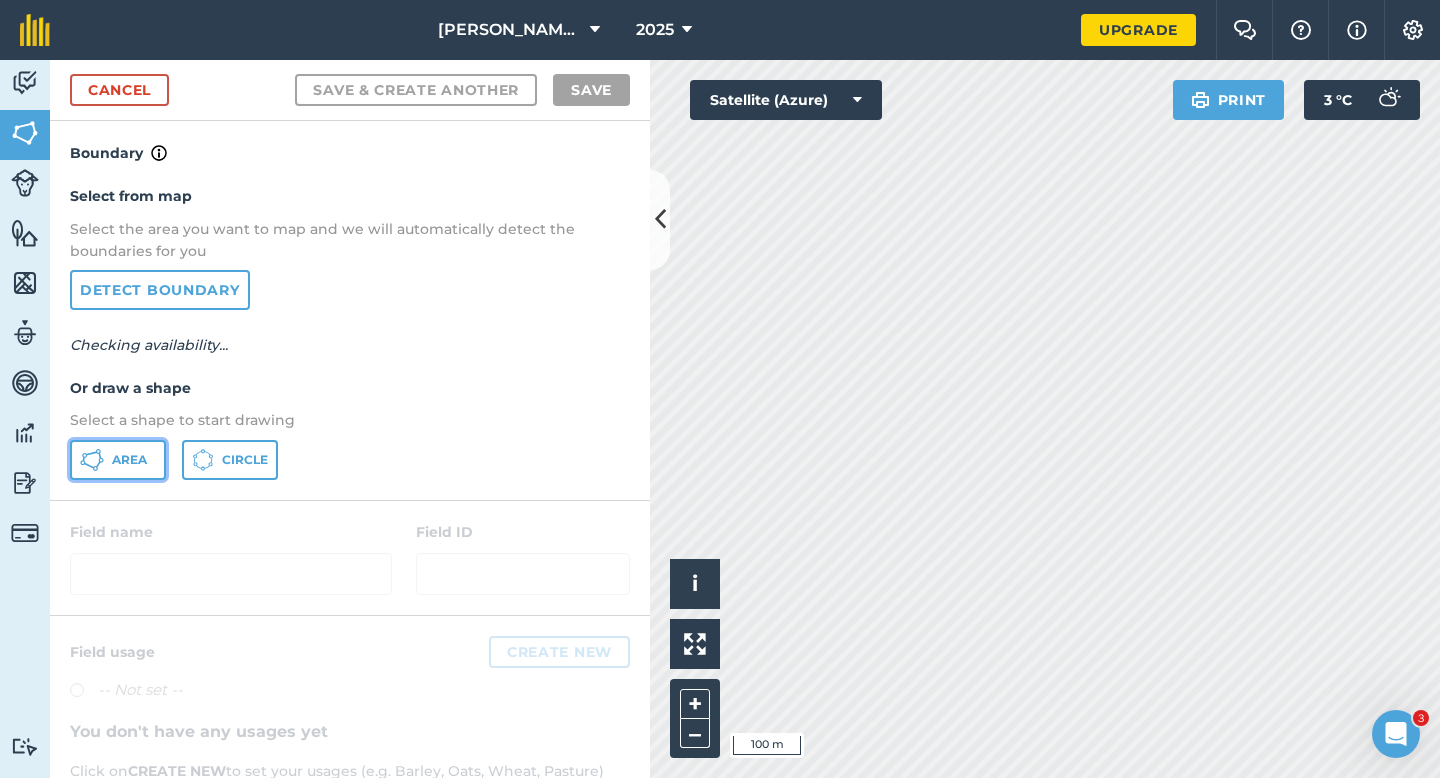 click on "Area" at bounding box center [118, 460] 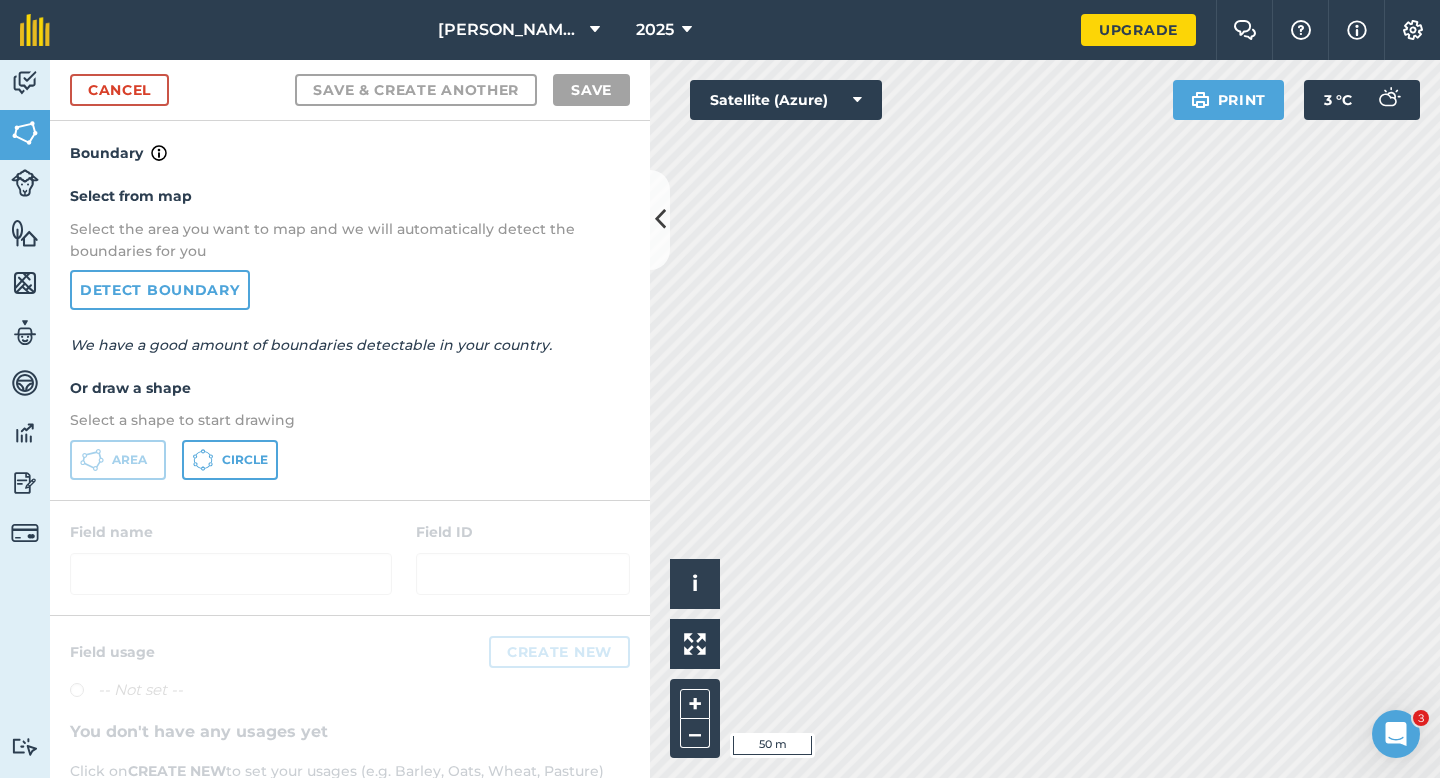 click on "Activity Fields Livestock Features Maps Team Vehicles Data Reporting Billing Tutorials Tutorials Cancel Save & Create Another Save Boundary   Select from map Select the area you want to map and we will automatically detect the boundaries for you Detect boundary We have a good amount of boundaries detectable in your country. Or draw a shape Select a shape to start drawing Area Circle Field name Field ID Field usage   Create new -- Not set -- You don't have any usages yet Click on  CREATE NEW  to set your usages (e.g. Barley, Oats, Wheat, Pasture) Click to start drawing i © 2025 TomTom, Microsoft 50 m + – Satellite (Azure) Print 3   ° C" at bounding box center (720, 419) 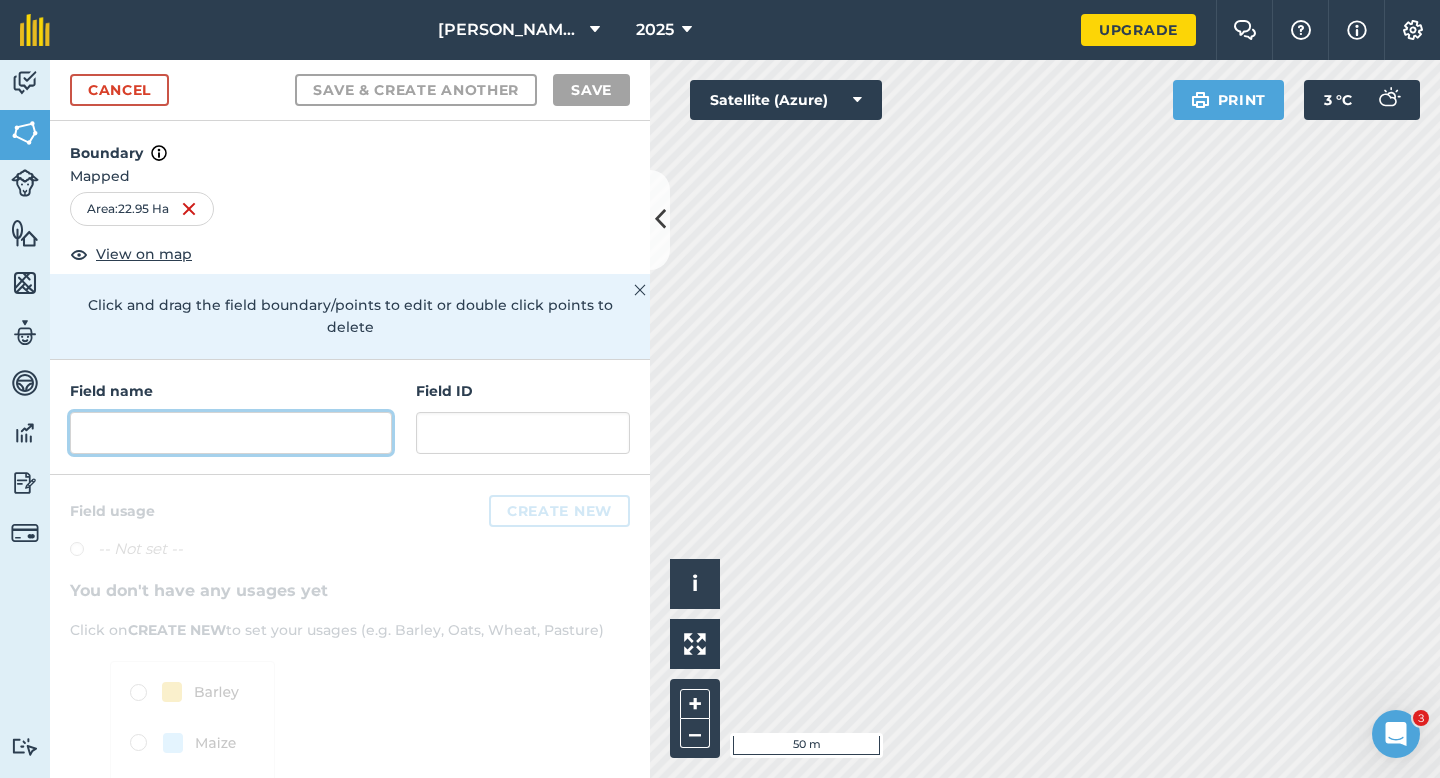 click at bounding box center (231, 433) 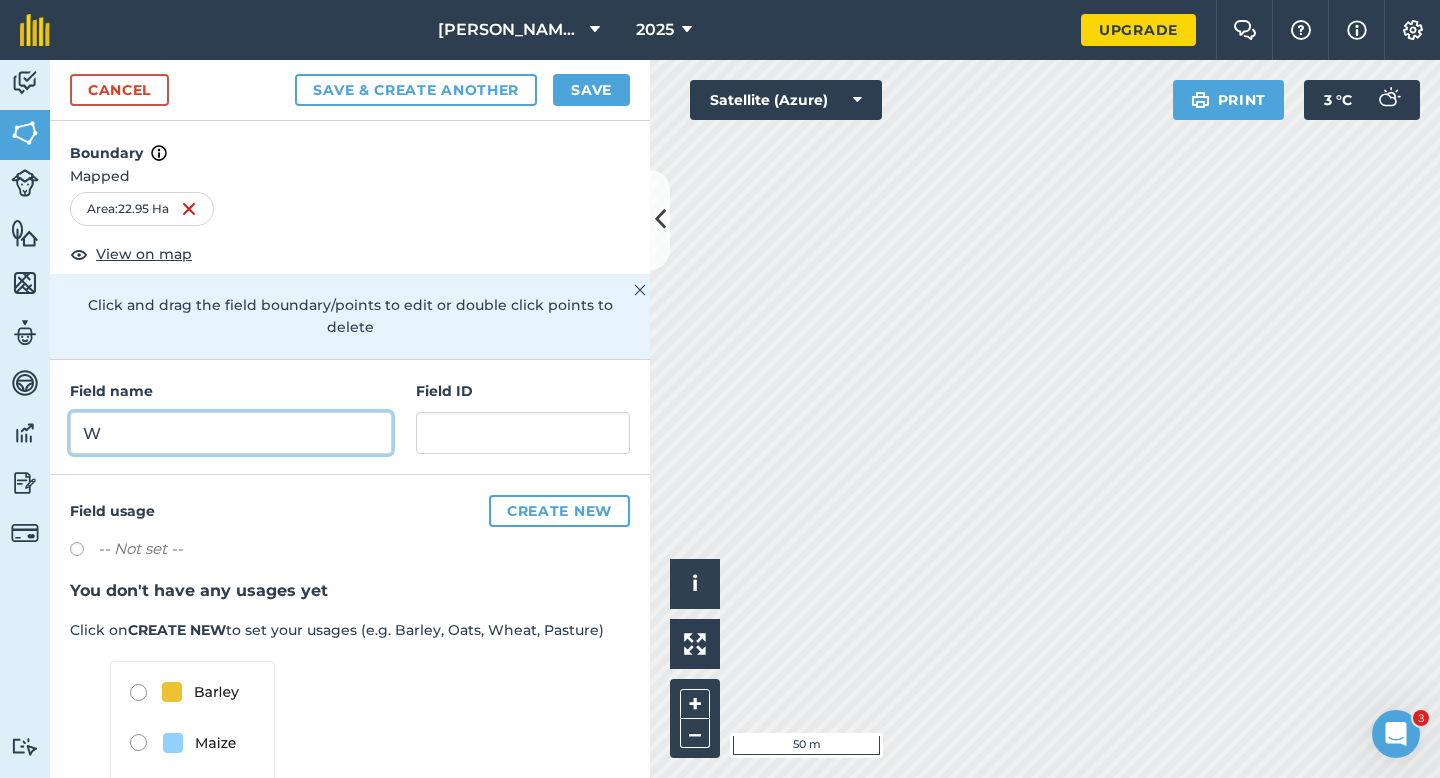 type on "W" 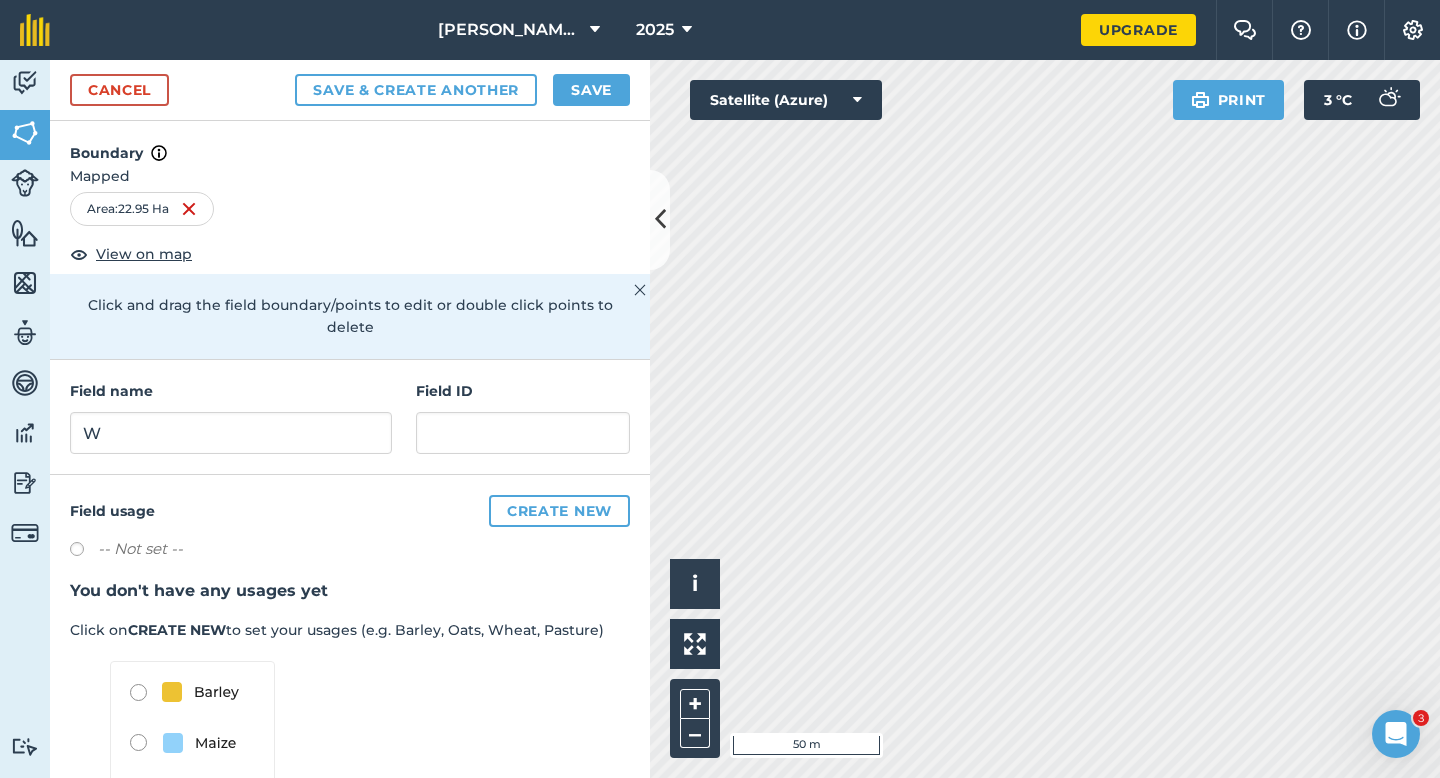 click on "Cancel Save & Create Another Save" at bounding box center [350, 90] 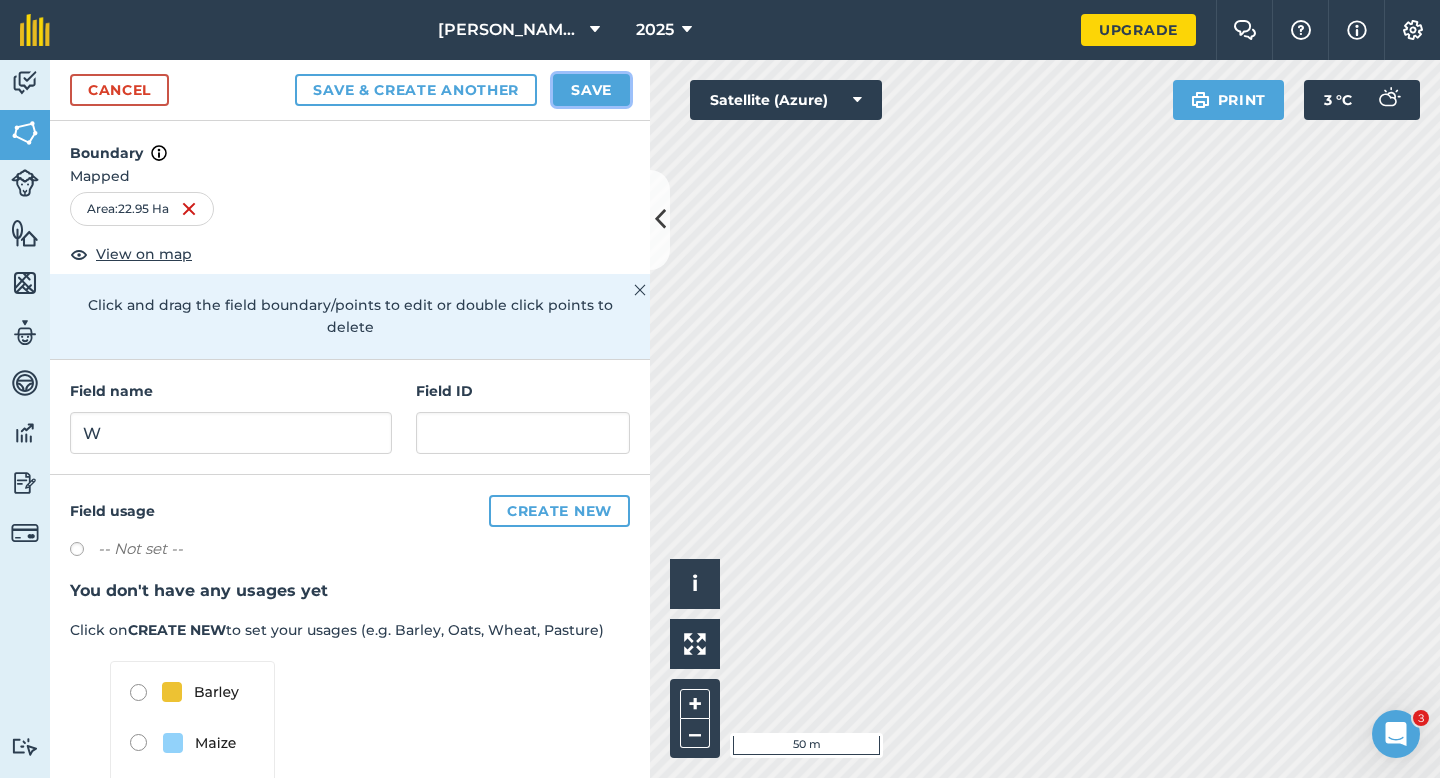click on "Save" at bounding box center [591, 90] 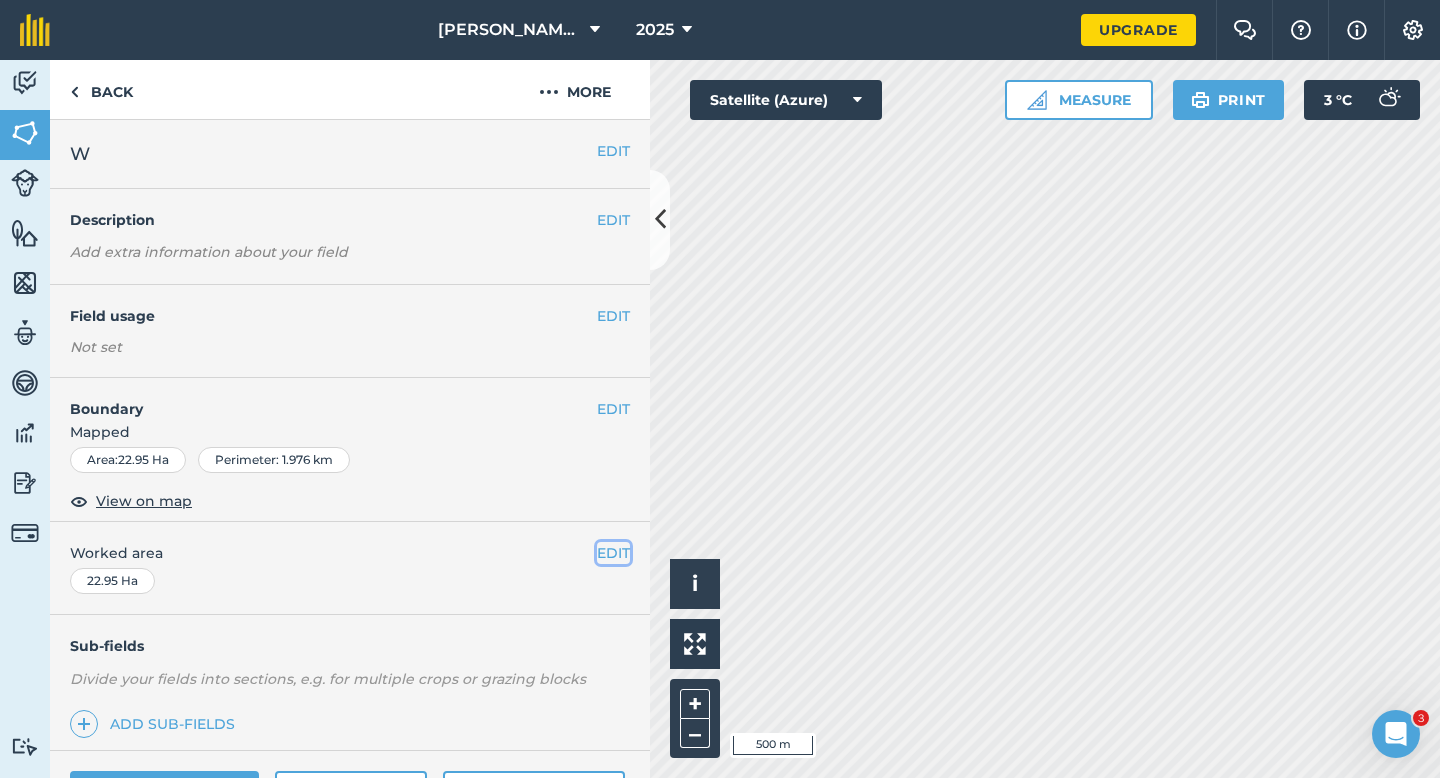 click on "EDIT" at bounding box center [613, 553] 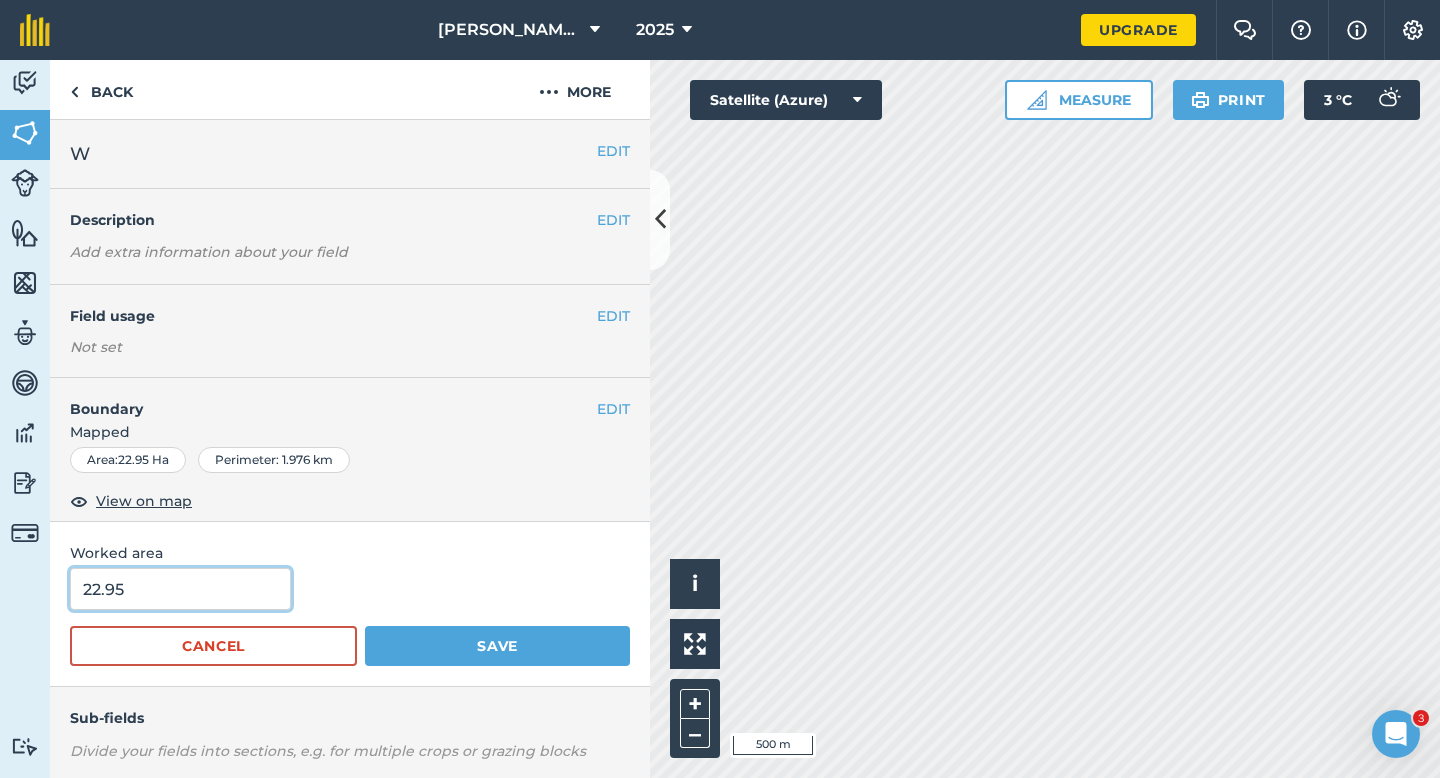 click on "22.95" at bounding box center (180, 589) 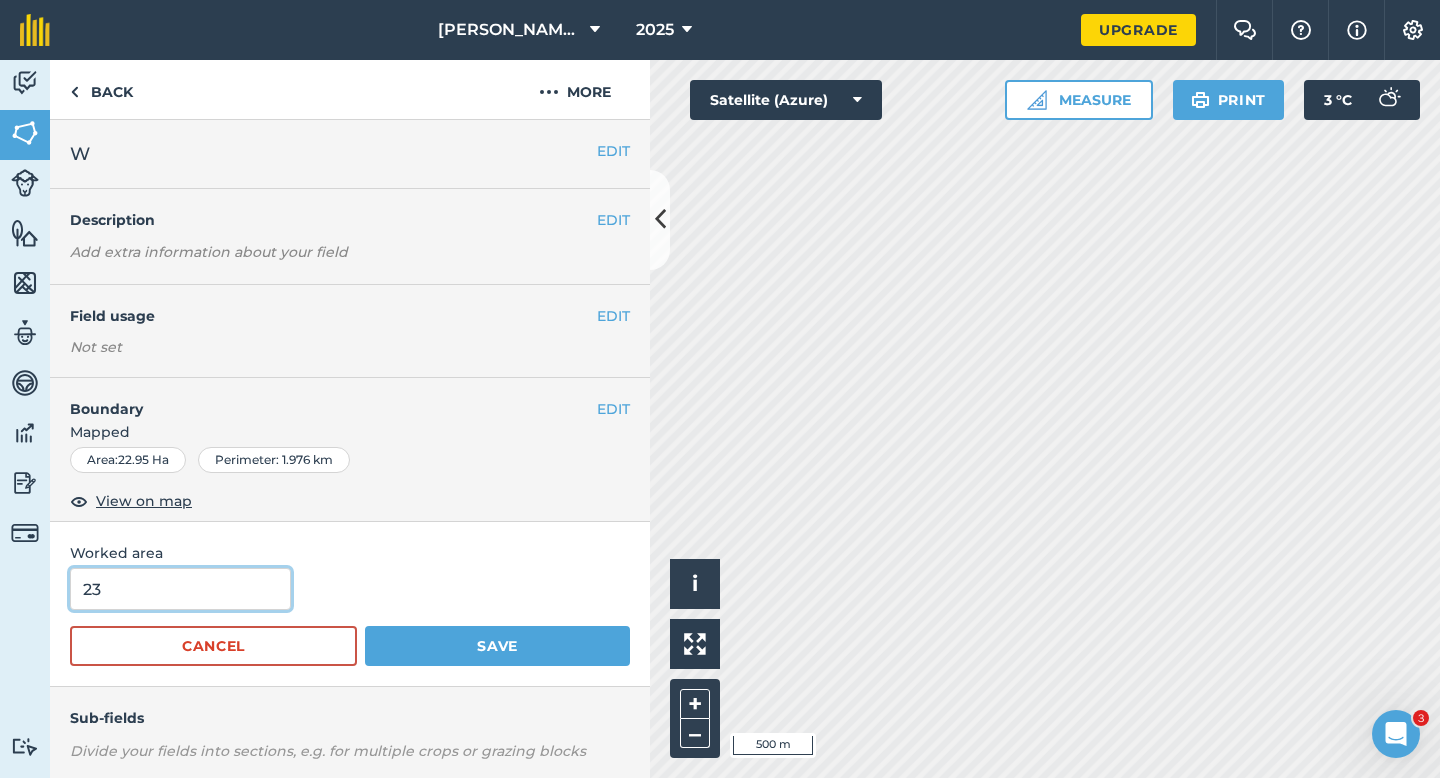 click on "Save" at bounding box center [497, 646] 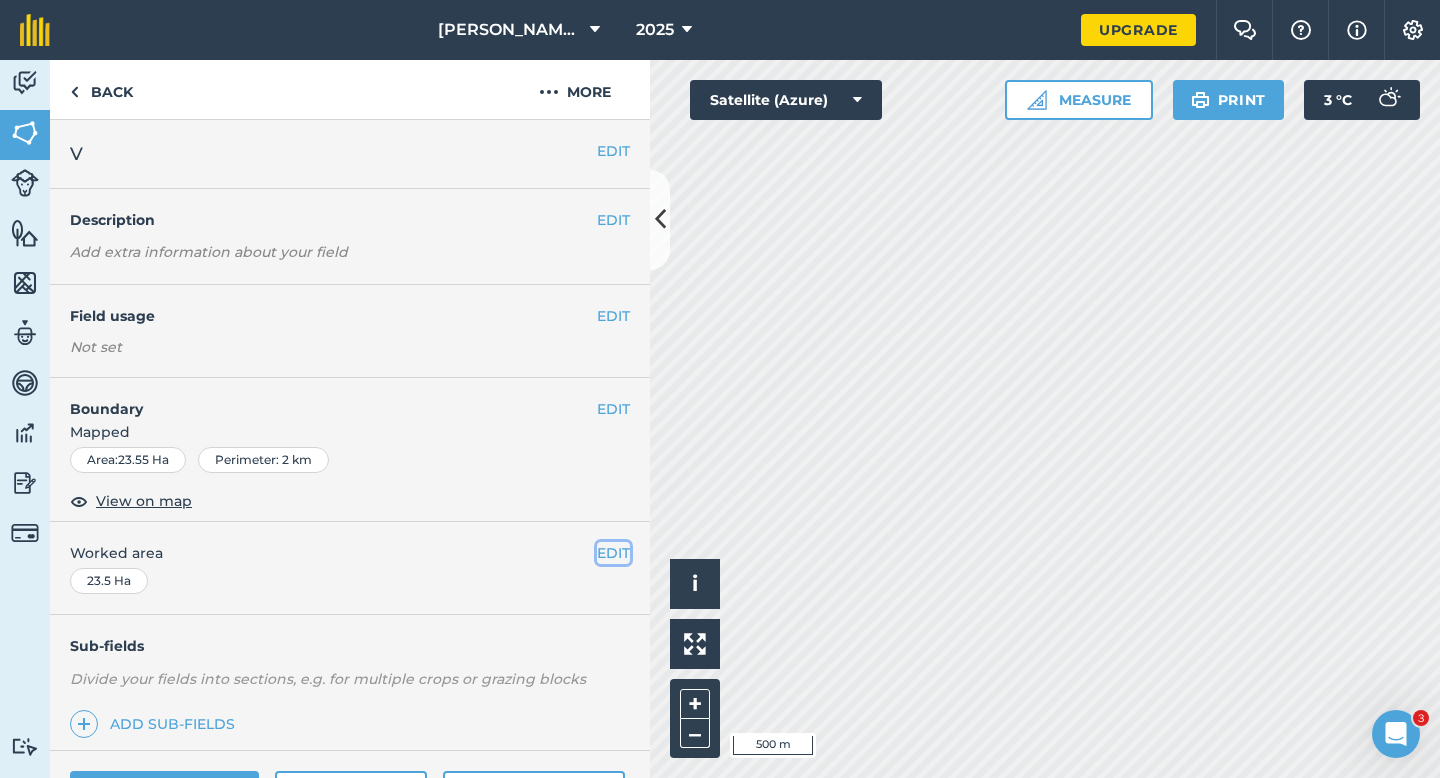 click on "EDIT" at bounding box center (613, 553) 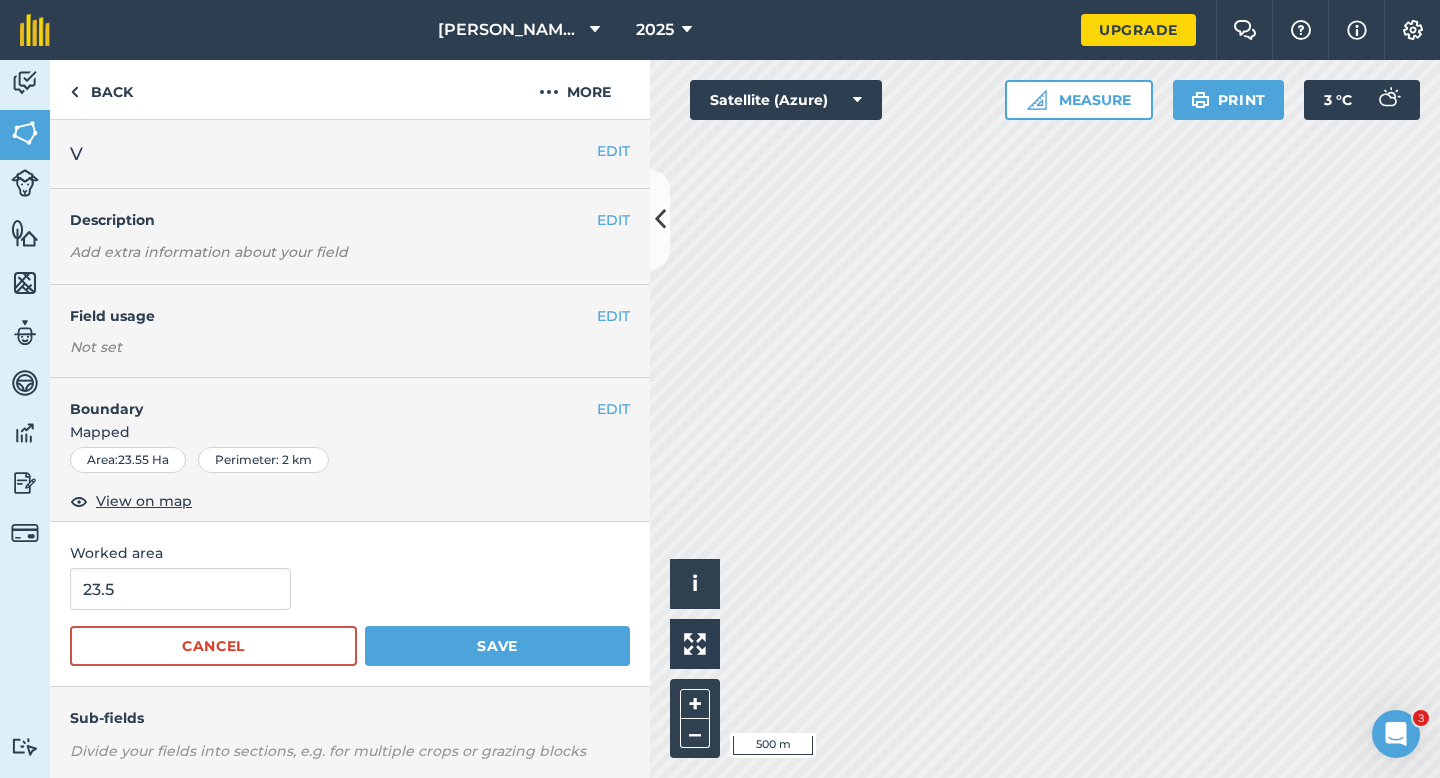click on "23.5 Cancel Save" at bounding box center [350, 617] 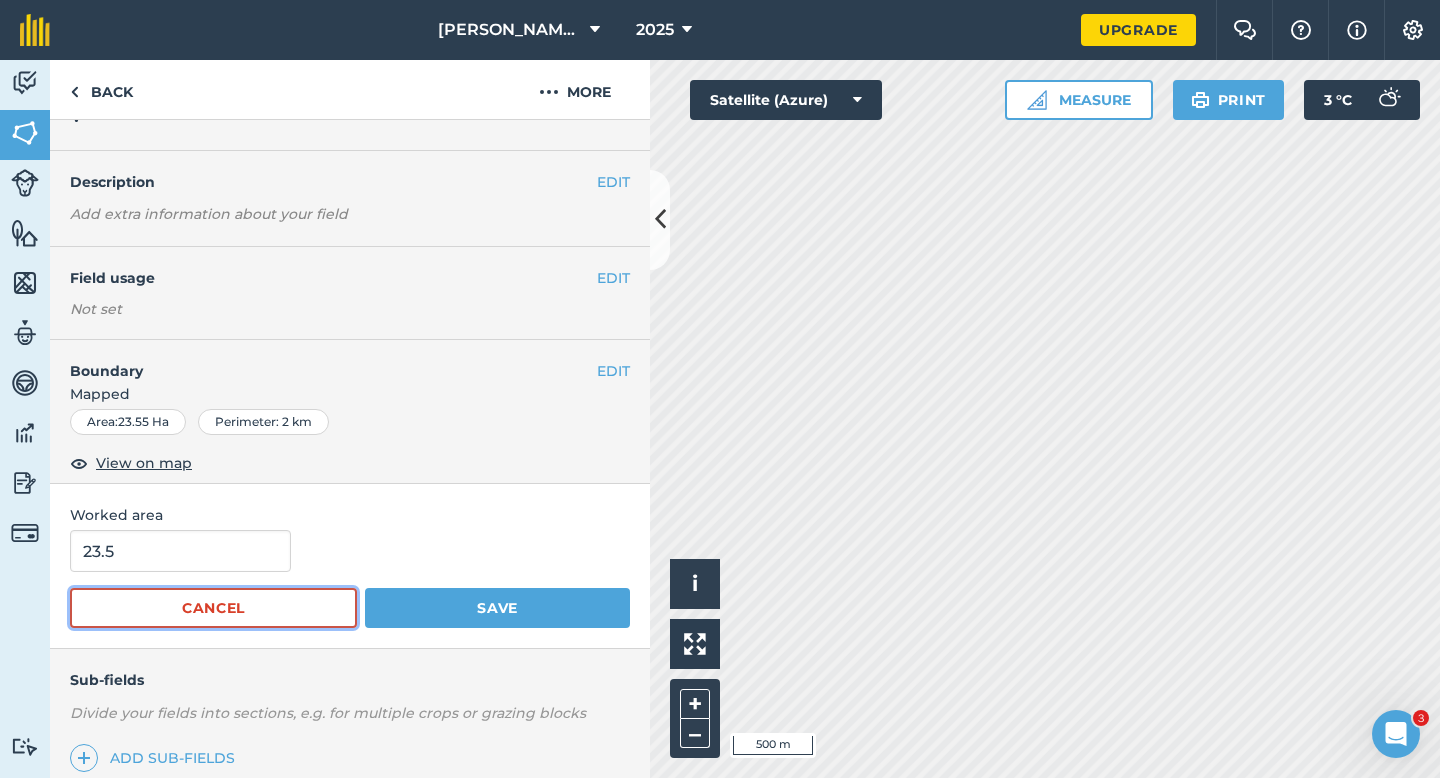 type 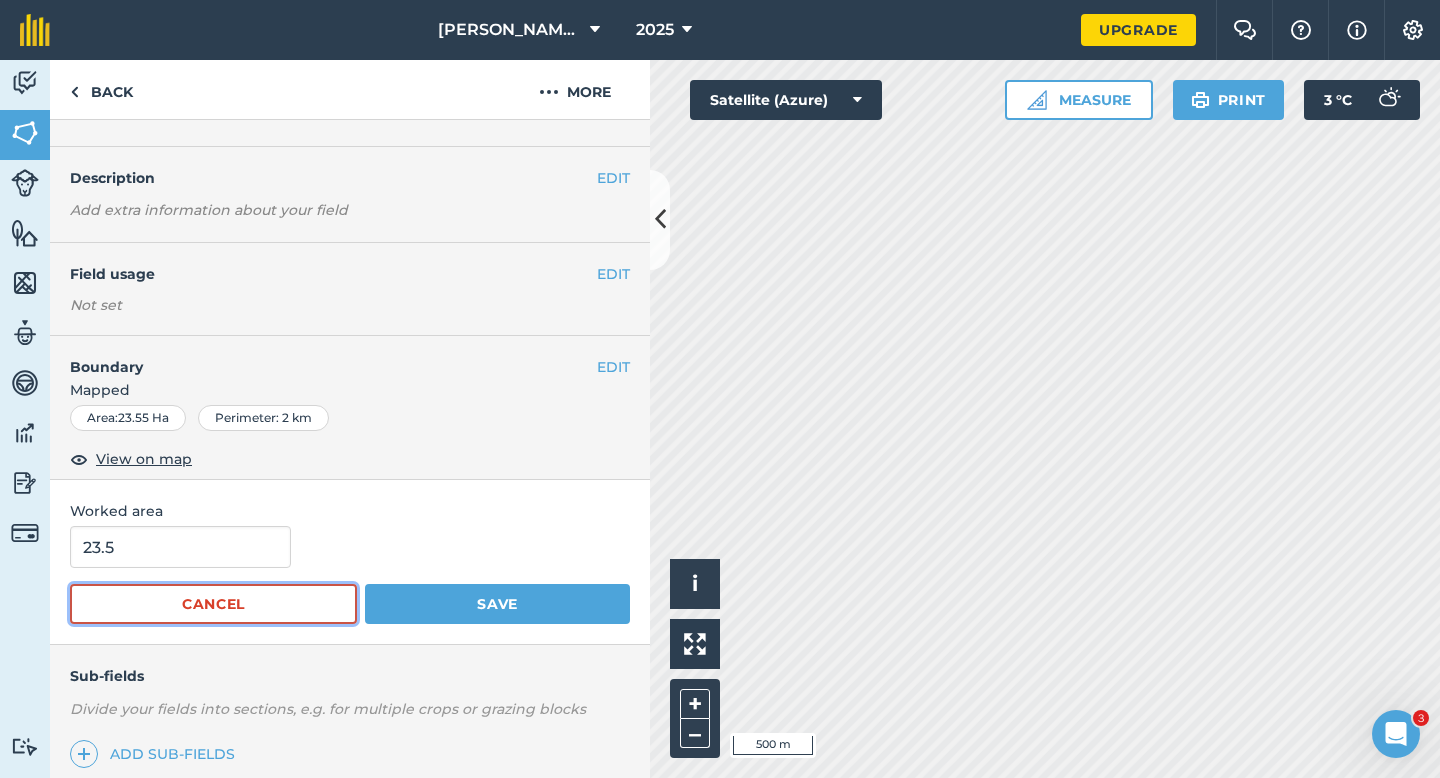 click on "Cancel" at bounding box center [213, 604] 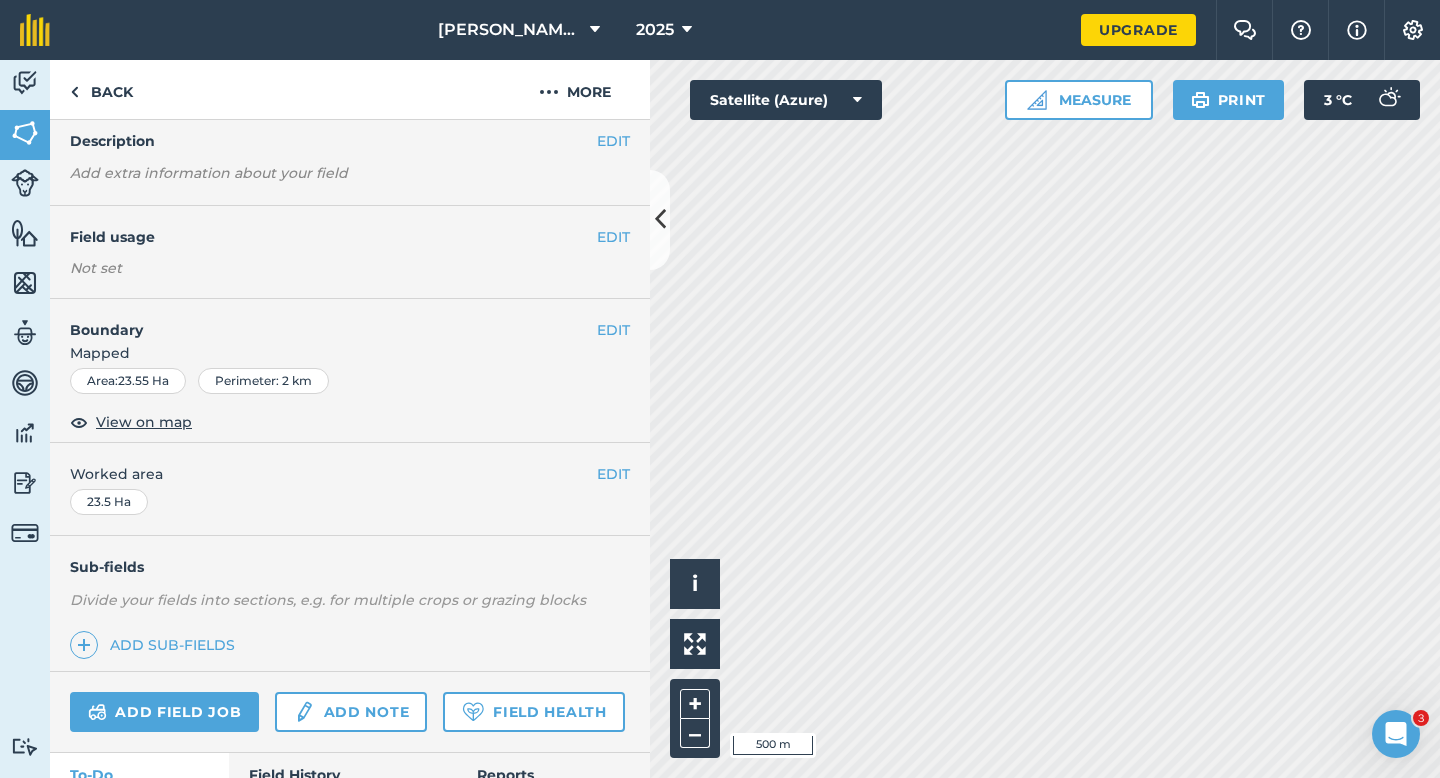 scroll, scrollTop: 80, scrollLeft: 0, axis: vertical 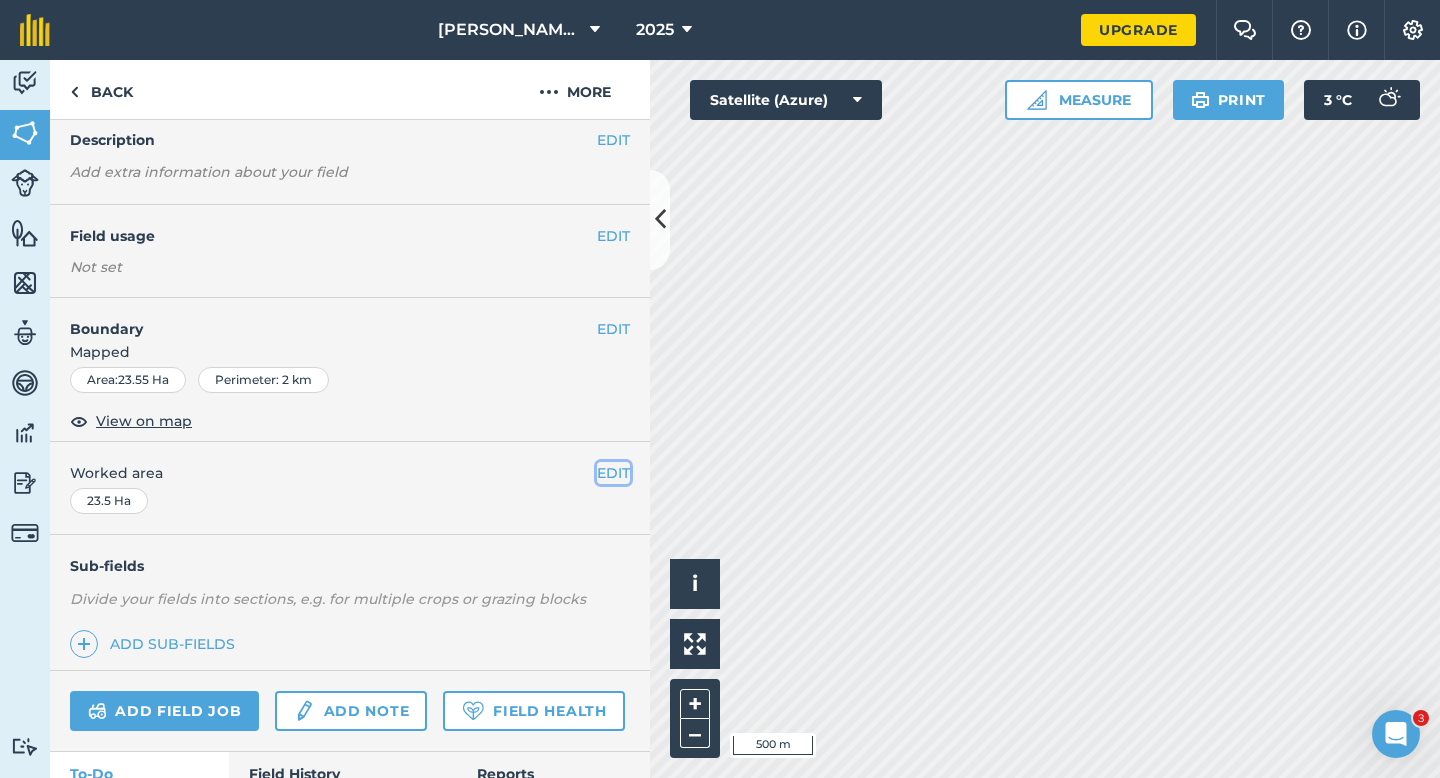 click on "EDIT" at bounding box center (613, 473) 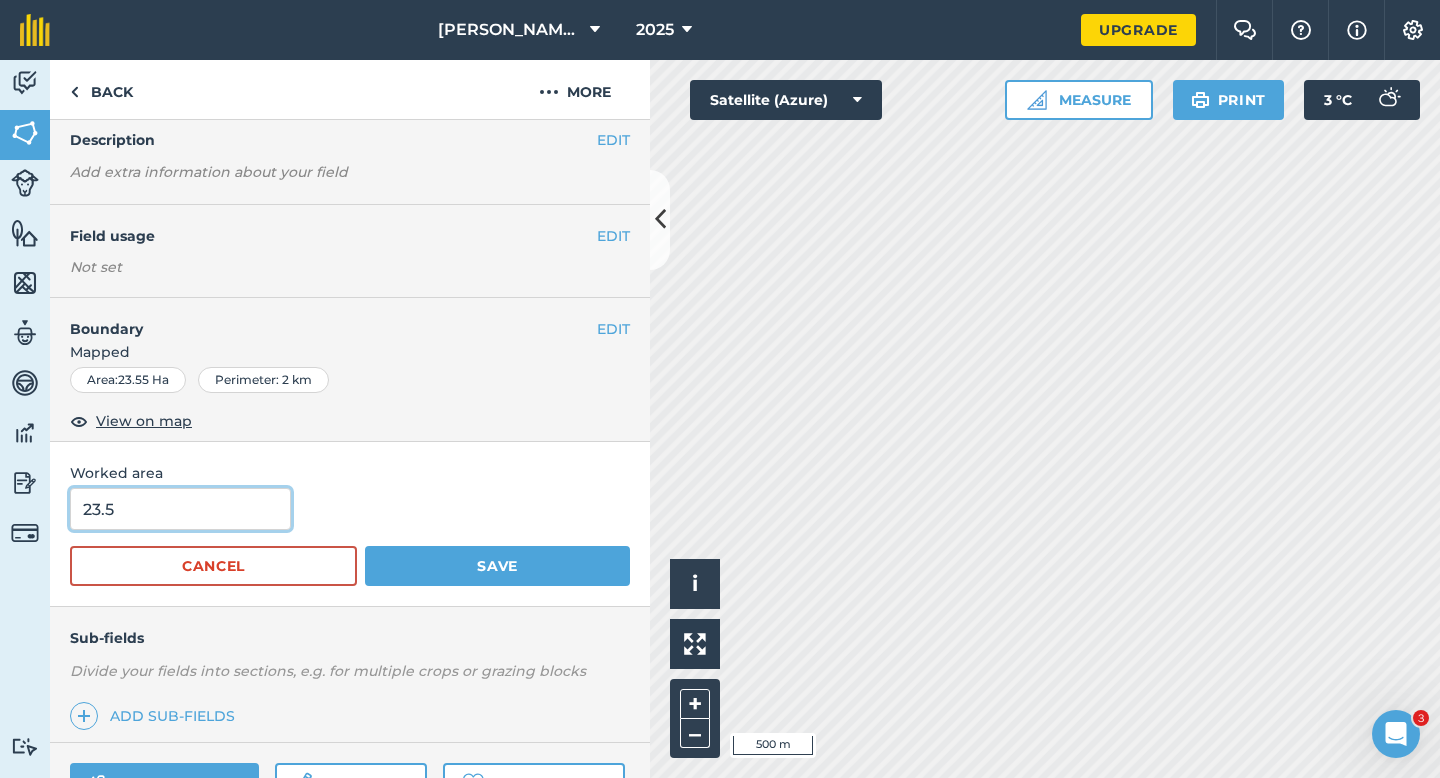 click on "23.5" at bounding box center [180, 509] 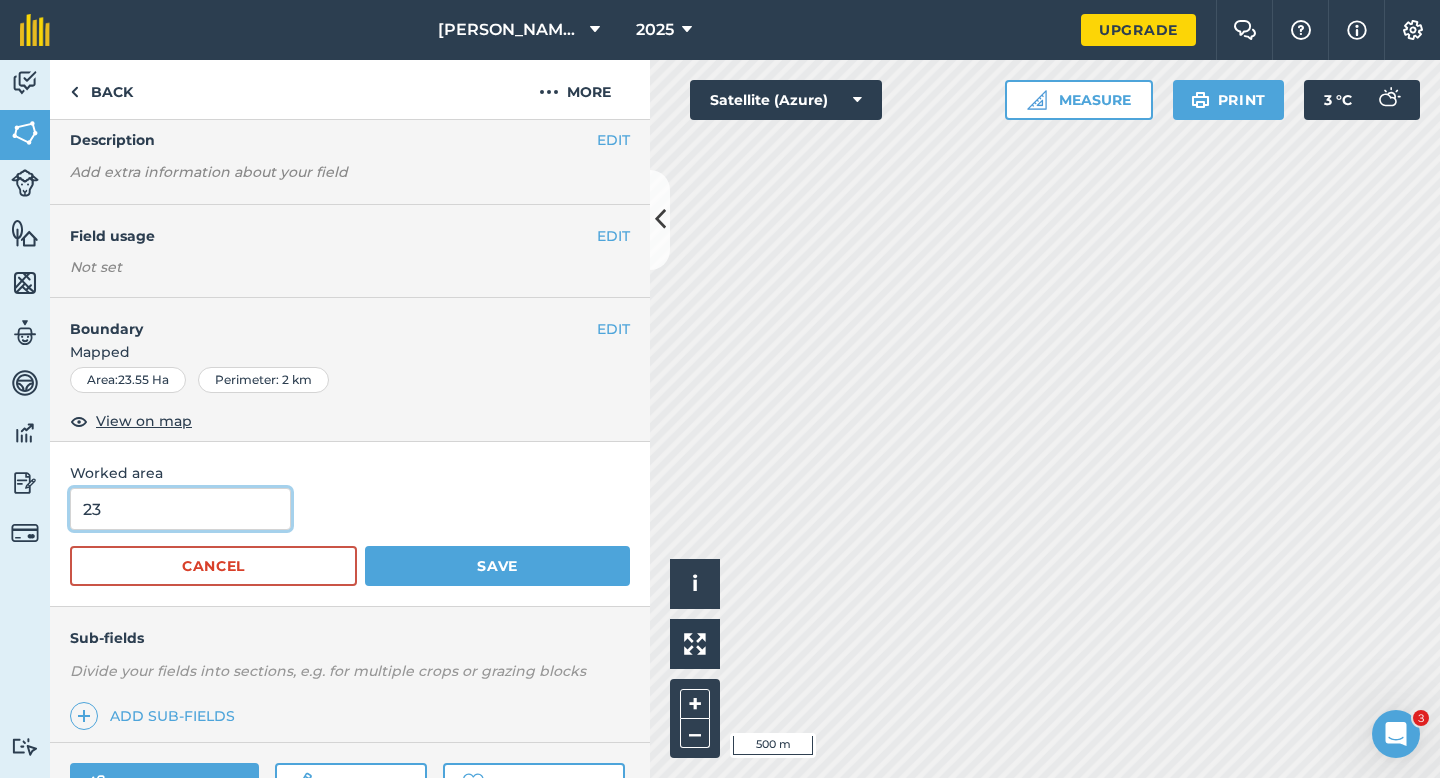 click on "Save" at bounding box center (497, 566) 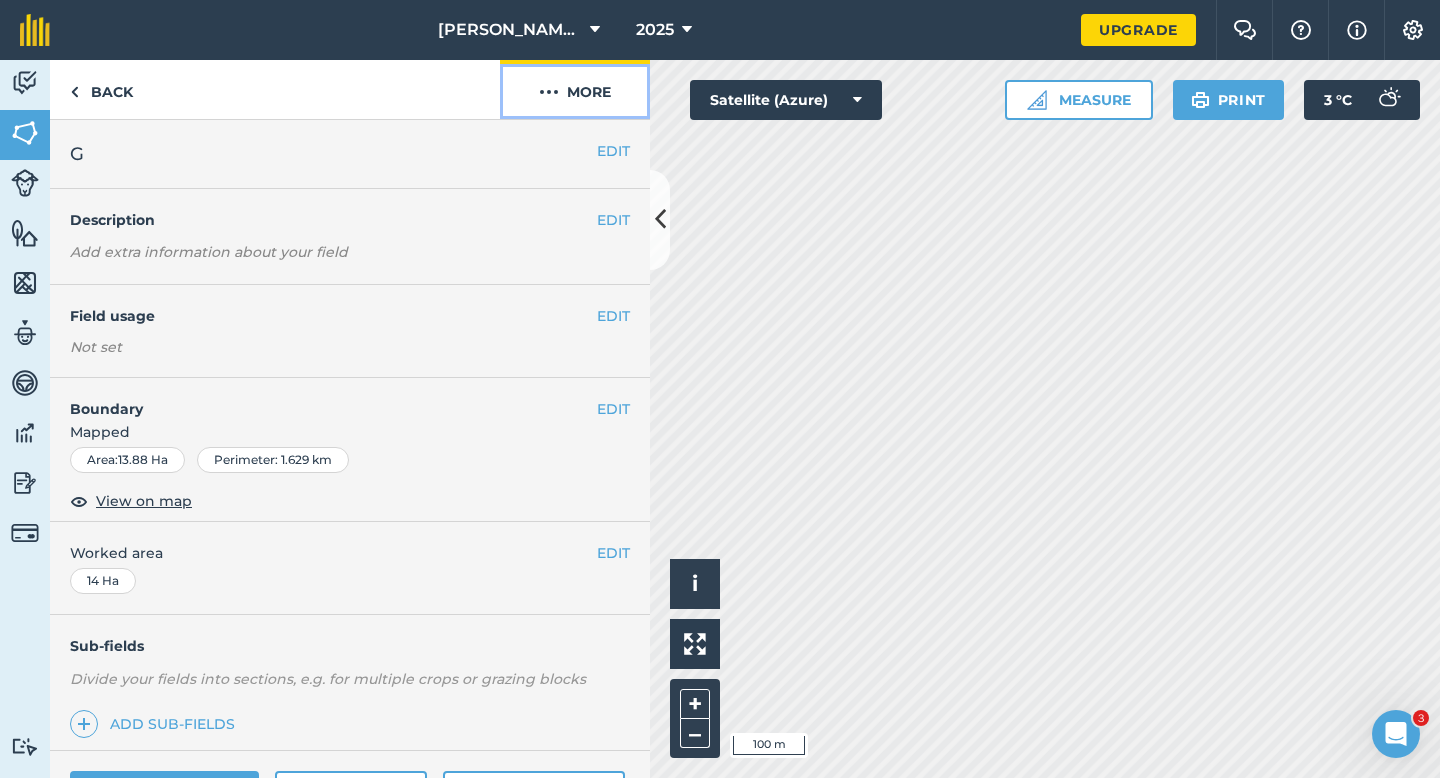 click on "More" at bounding box center [575, 89] 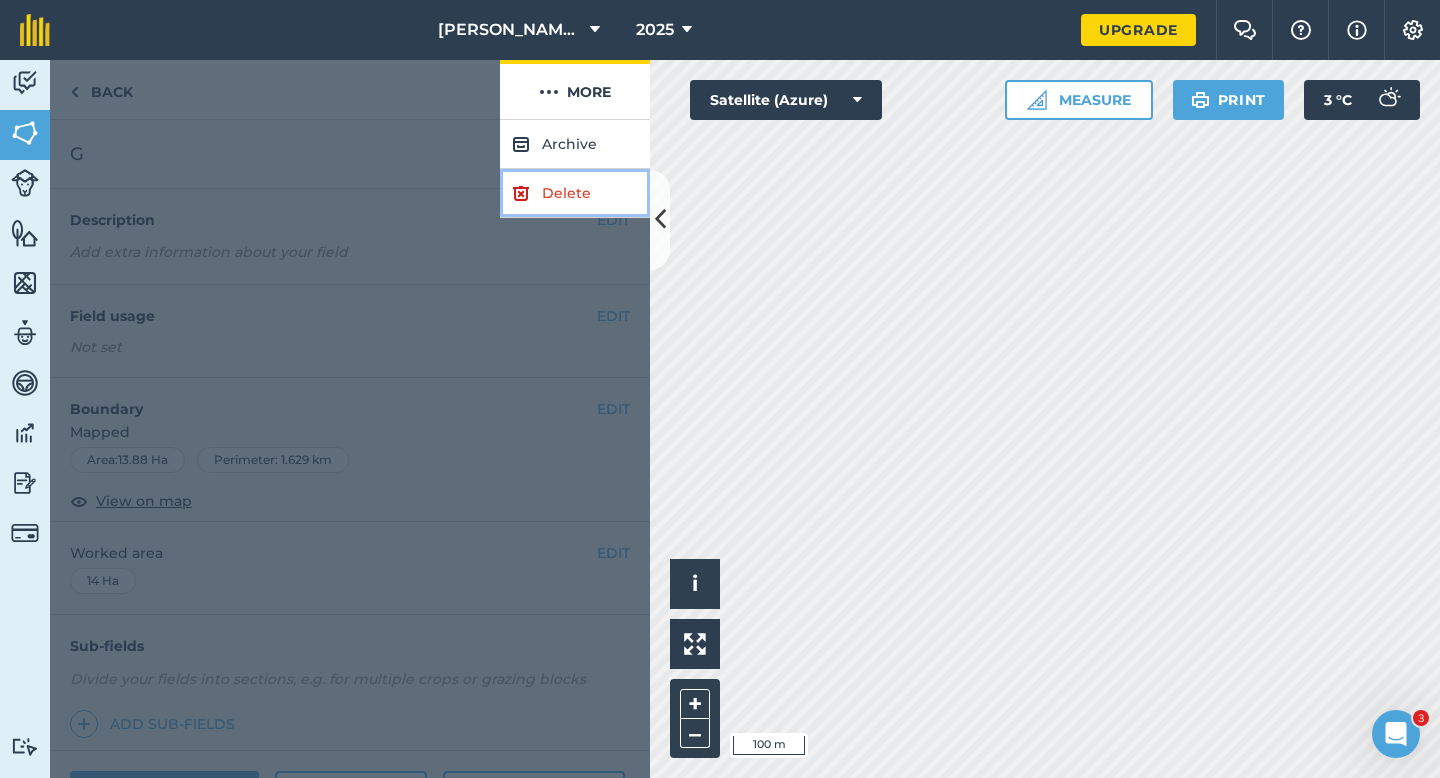 click on "Delete" at bounding box center [575, 193] 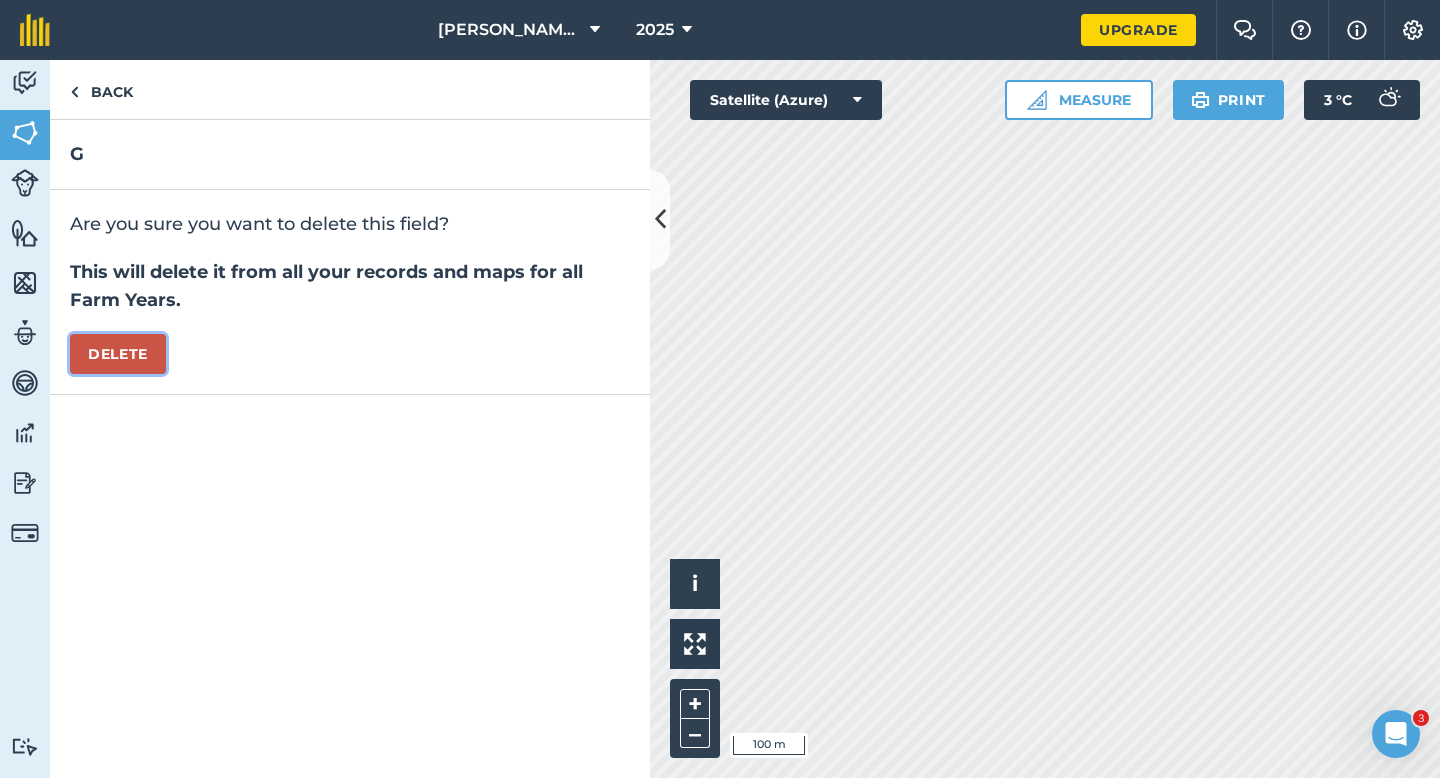 click on "Delete" at bounding box center [118, 354] 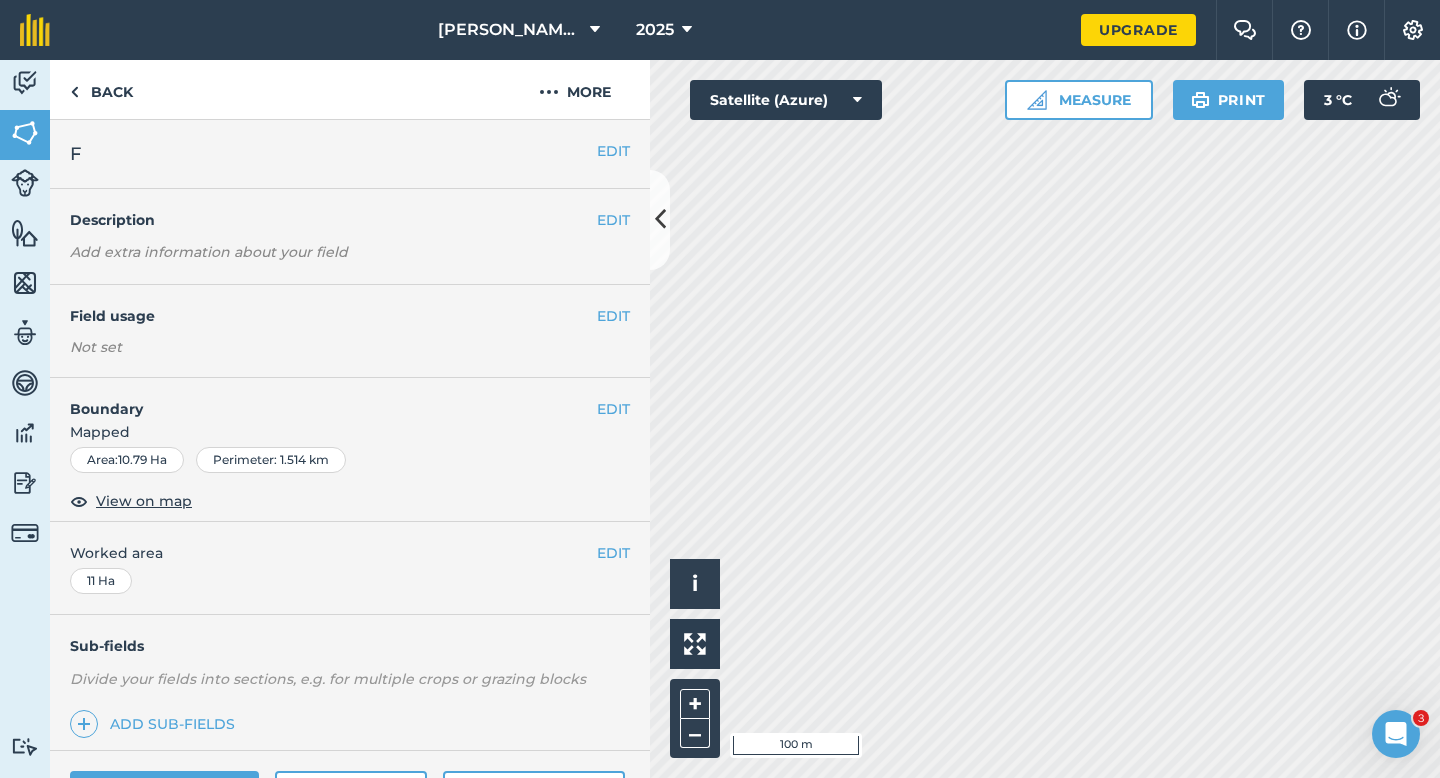 click on "Boundary" at bounding box center [323, 399] 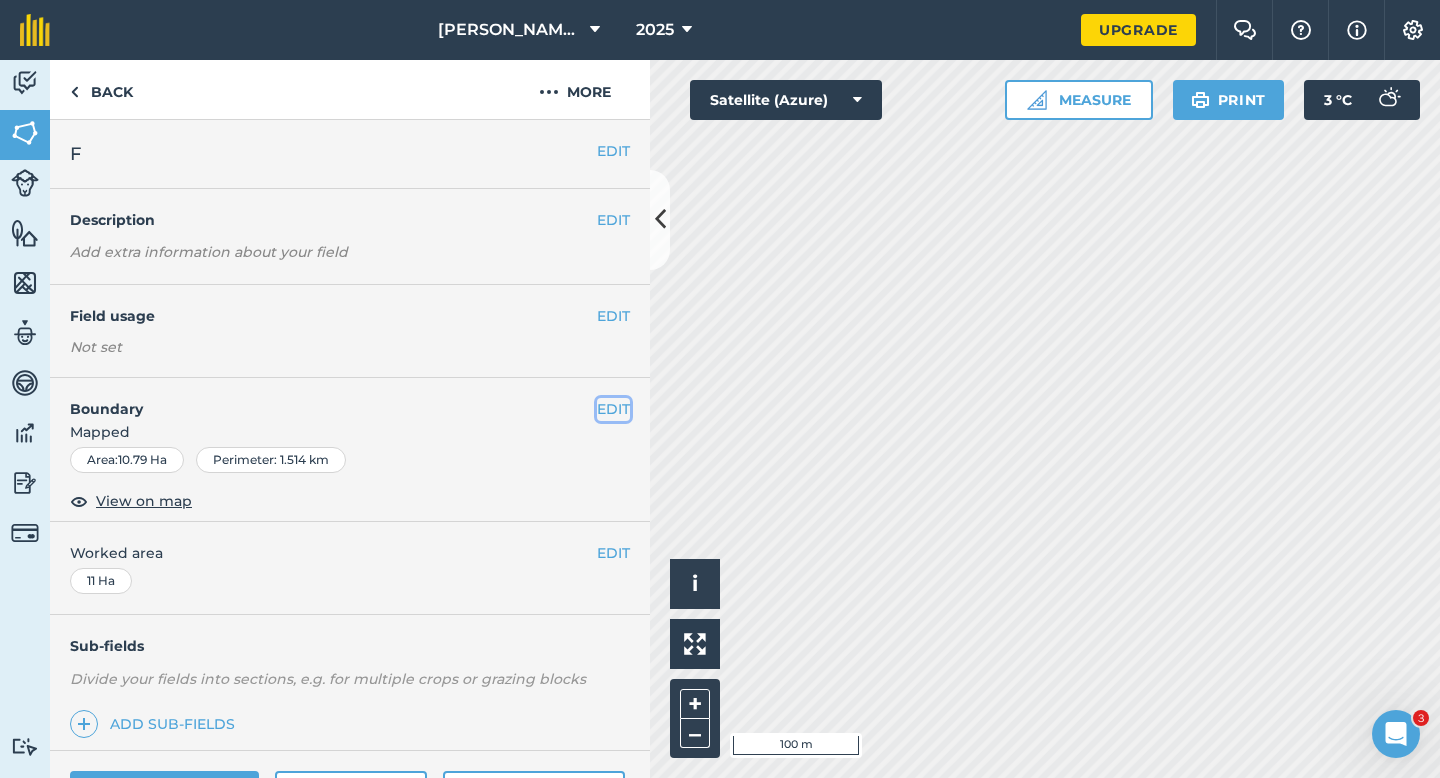 click on "EDIT" at bounding box center [613, 409] 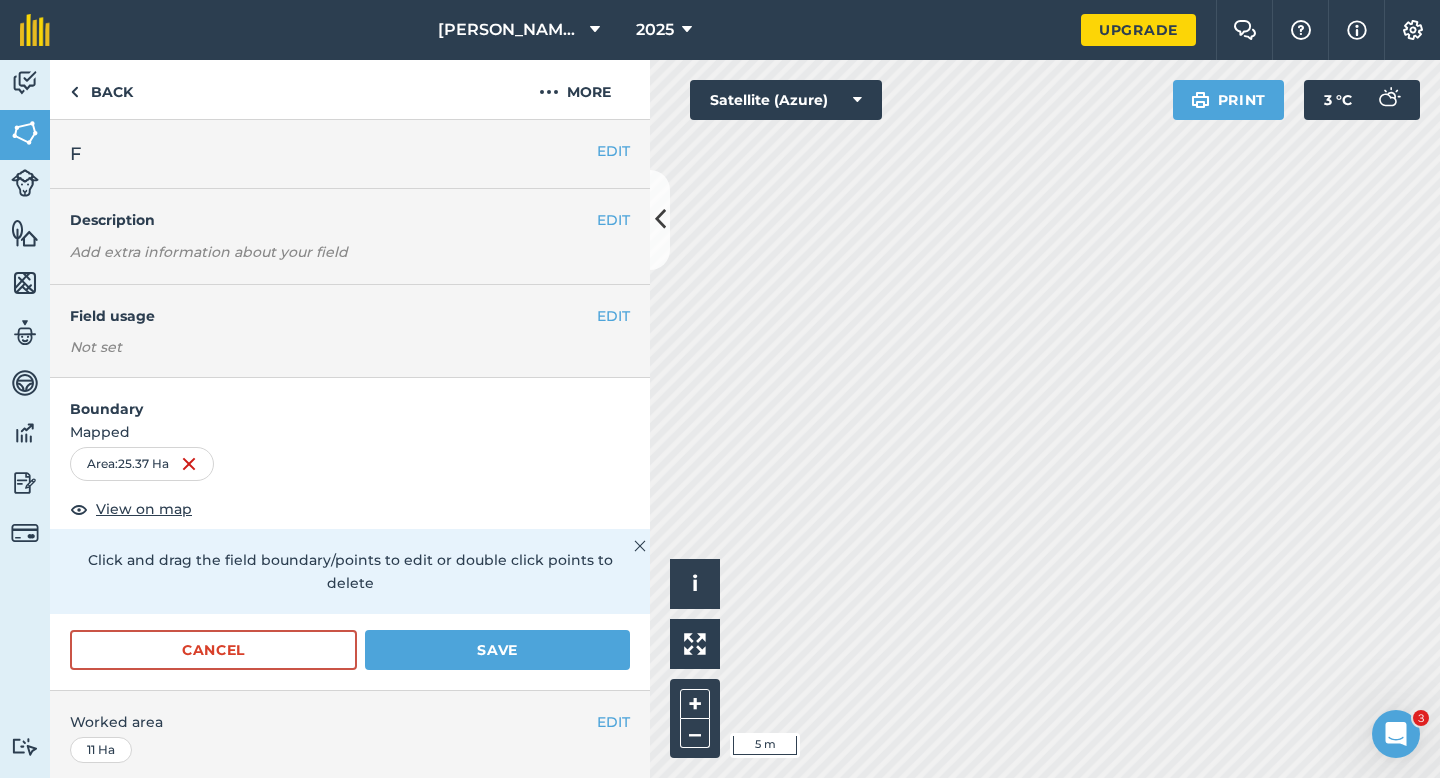 click on "Boundary   Mapped Area :  25.37   Ha   View on map Click and drag the field boundary/points to edit or double click points to delete Cancel Save" at bounding box center (350, 534) 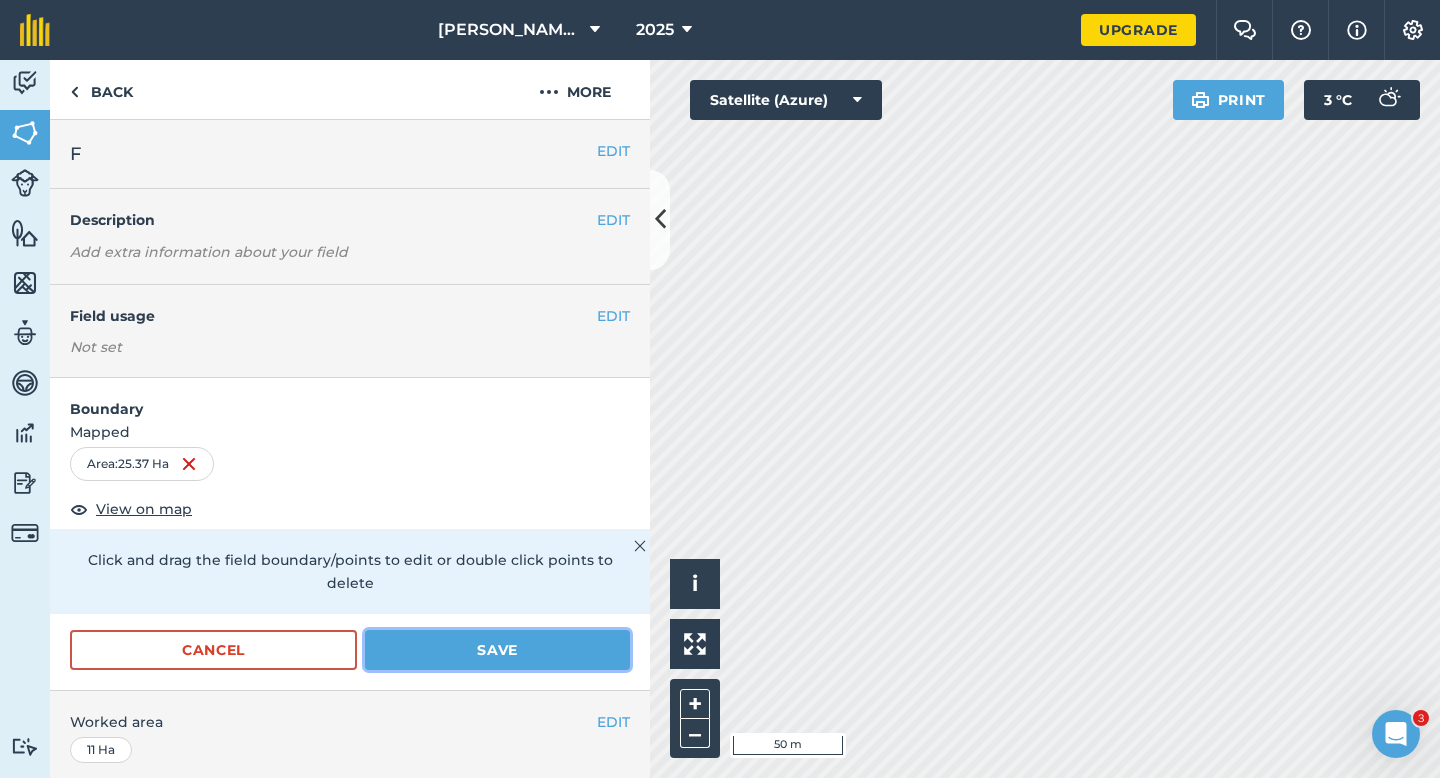 click on "Save" at bounding box center [497, 650] 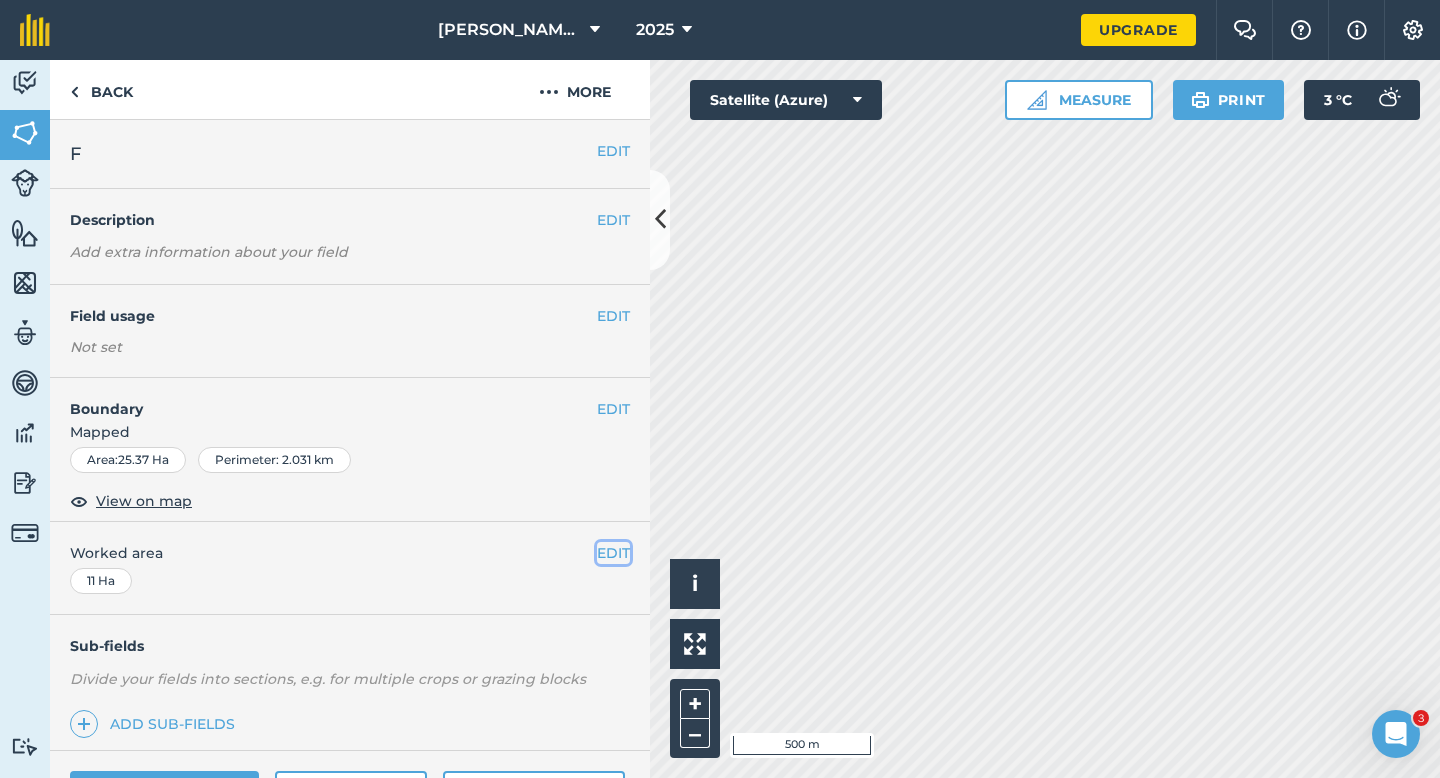 click on "EDIT" at bounding box center [613, 553] 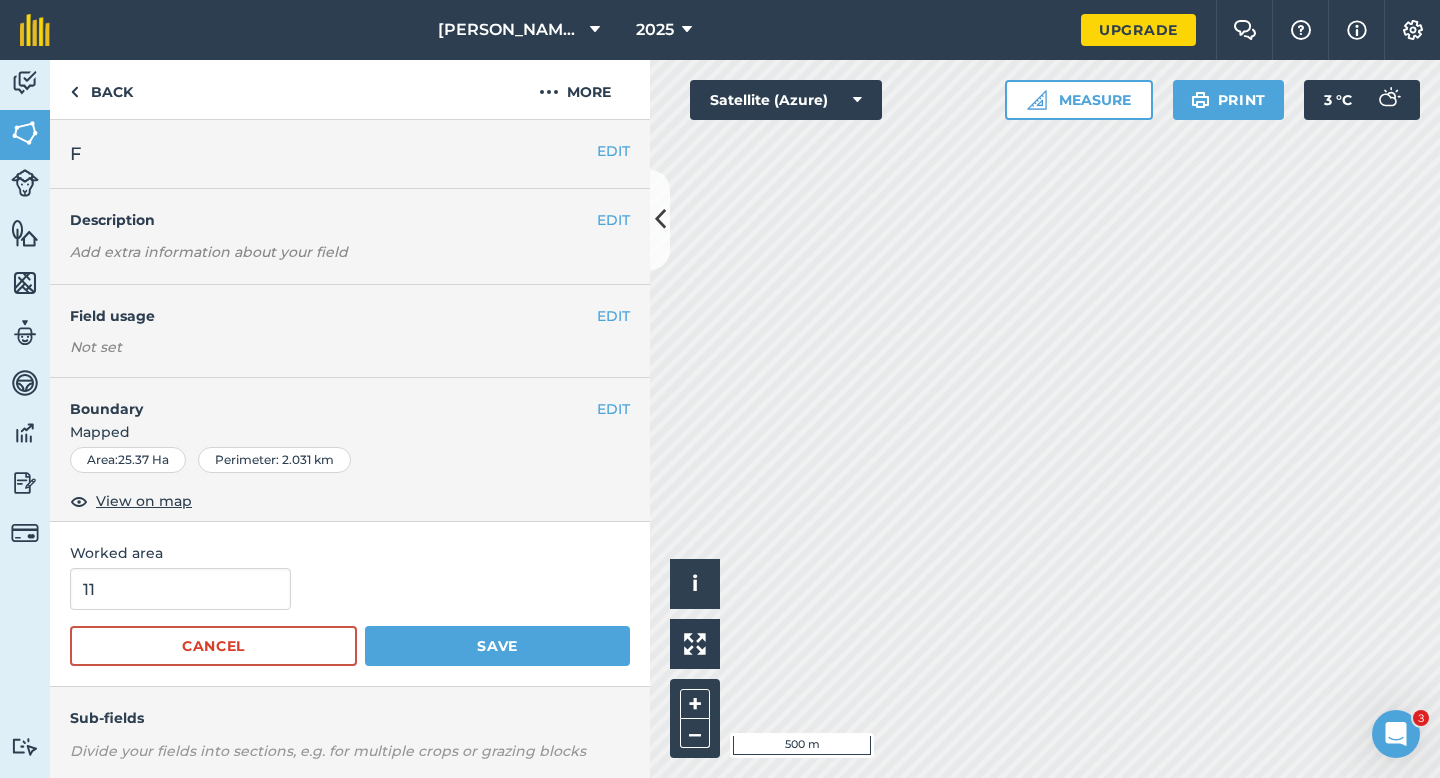 click on "11 Cancel Save" at bounding box center [350, 617] 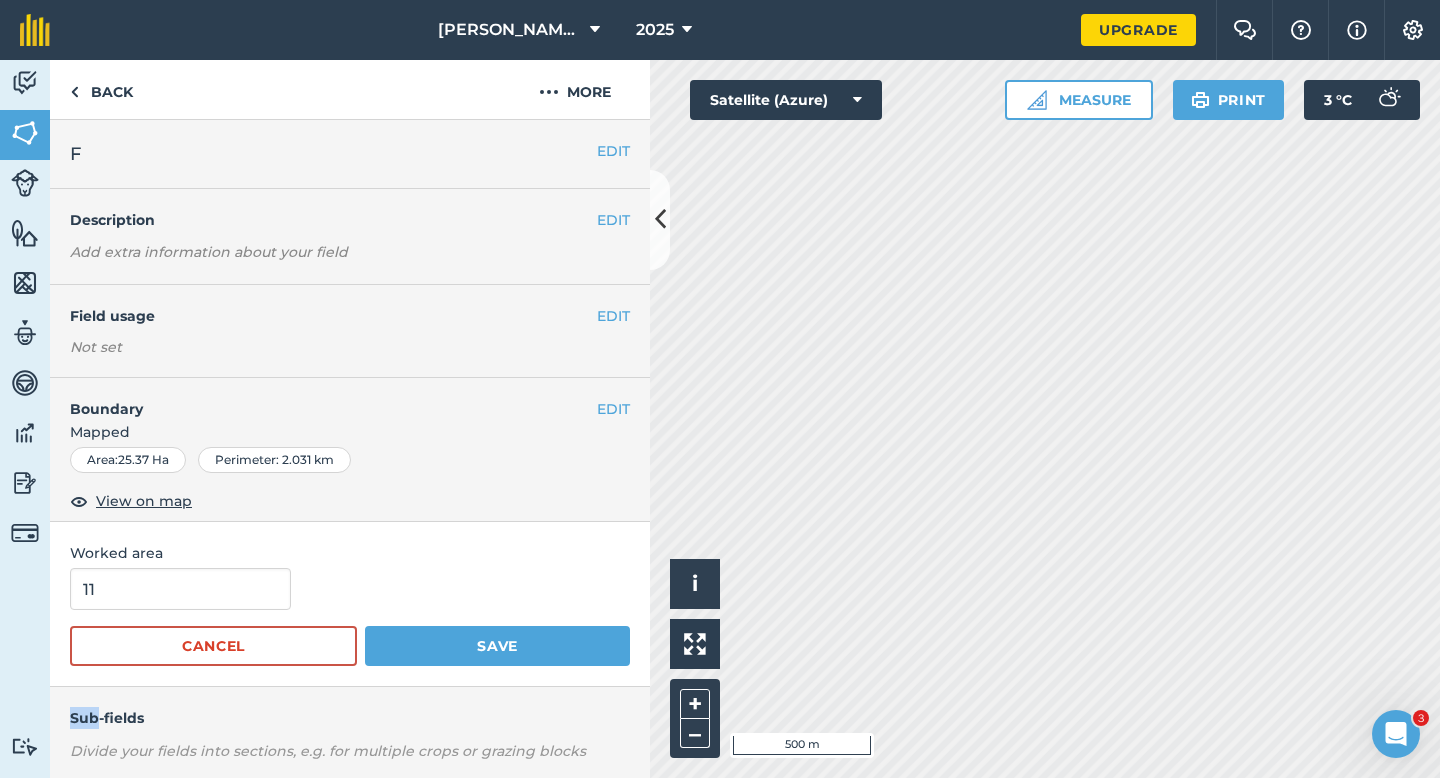 click on "11 Cancel Save" at bounding box center [350, 617] 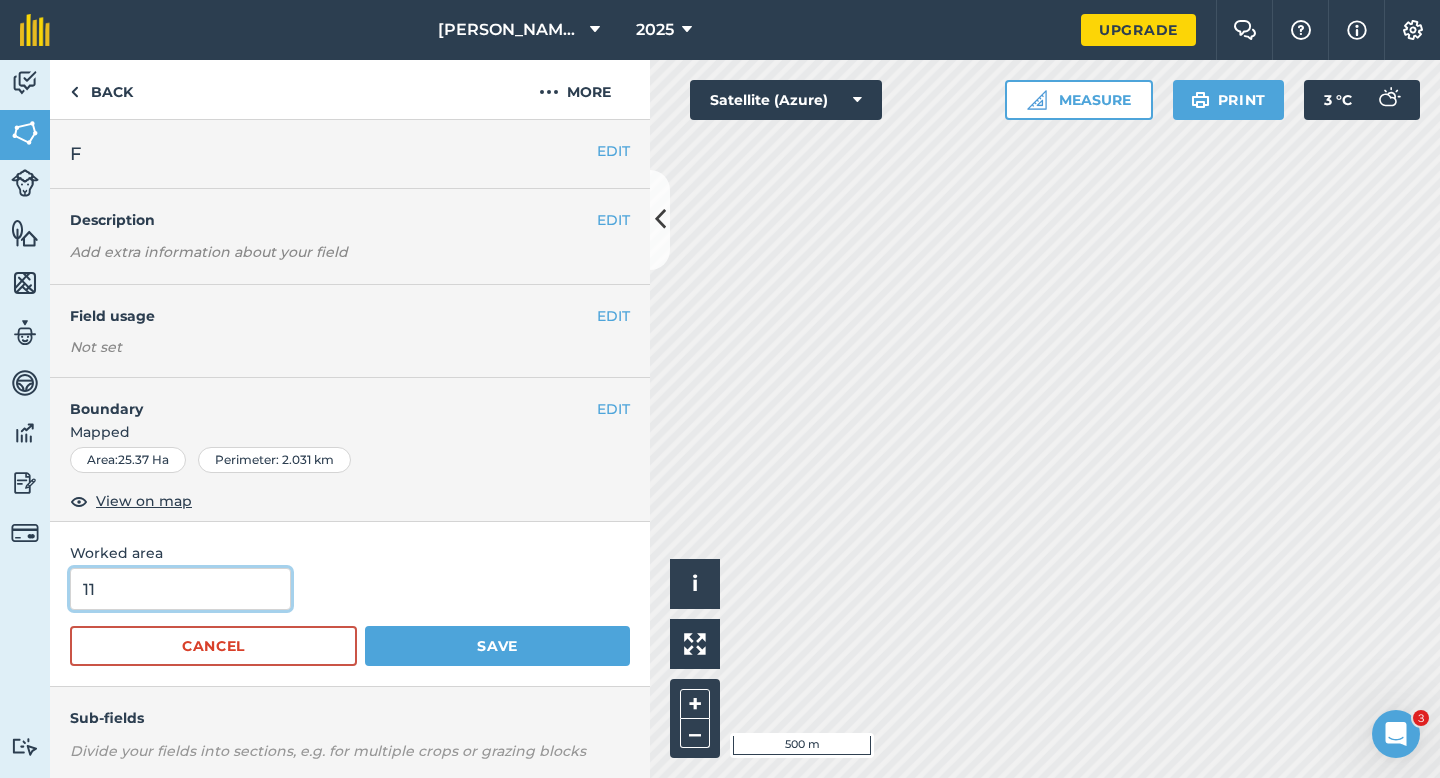 click on "11" at bounding box center (180, 589) 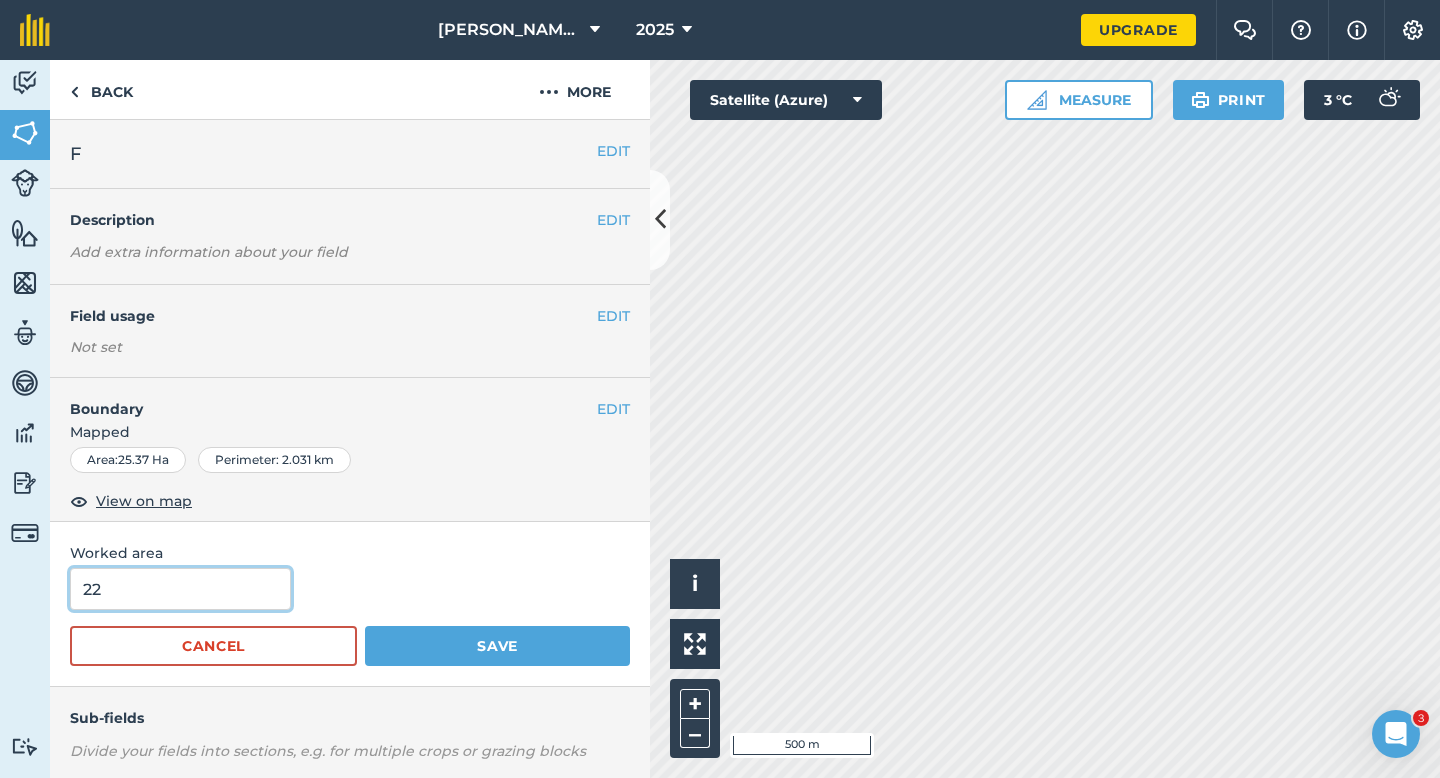 type on "23" 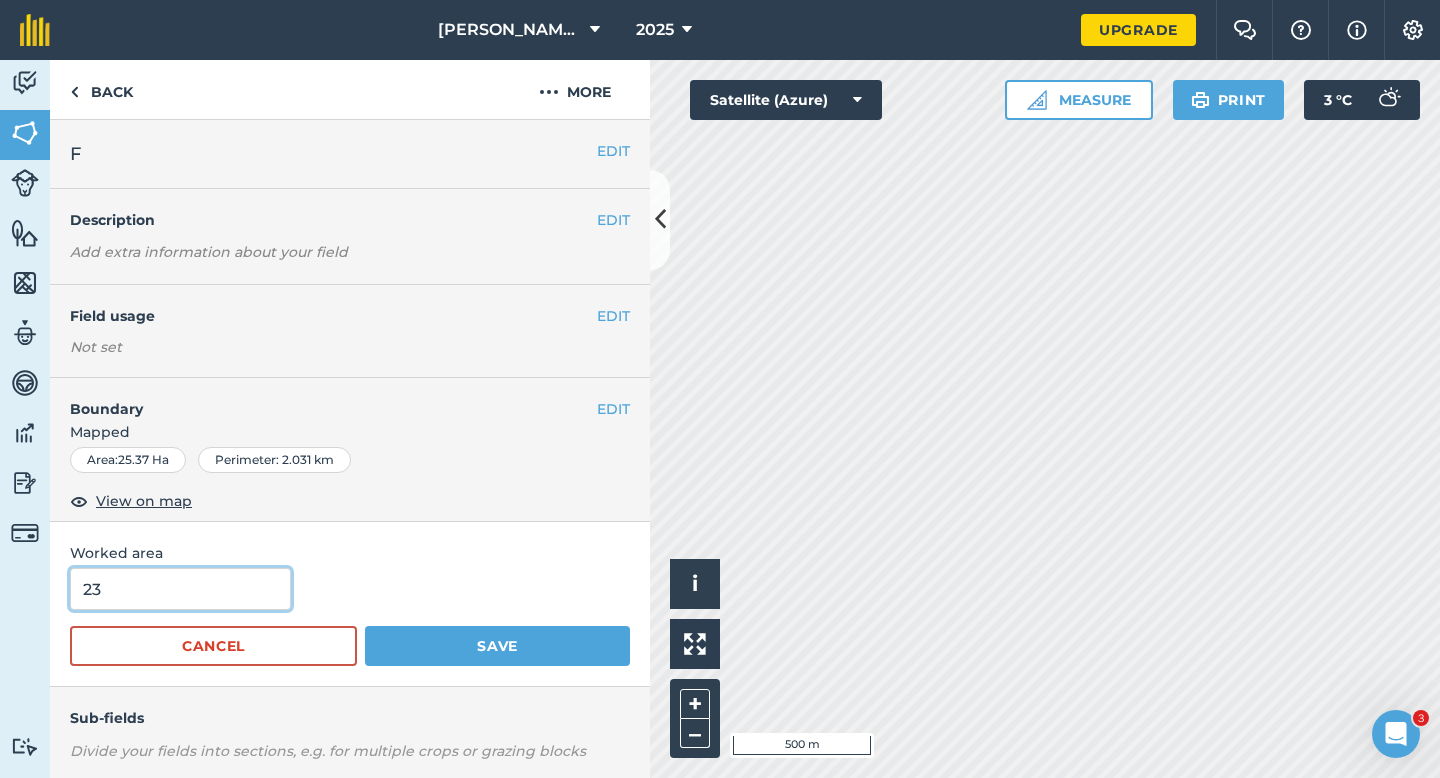 click on "Save" at bounding box center [497, 646] 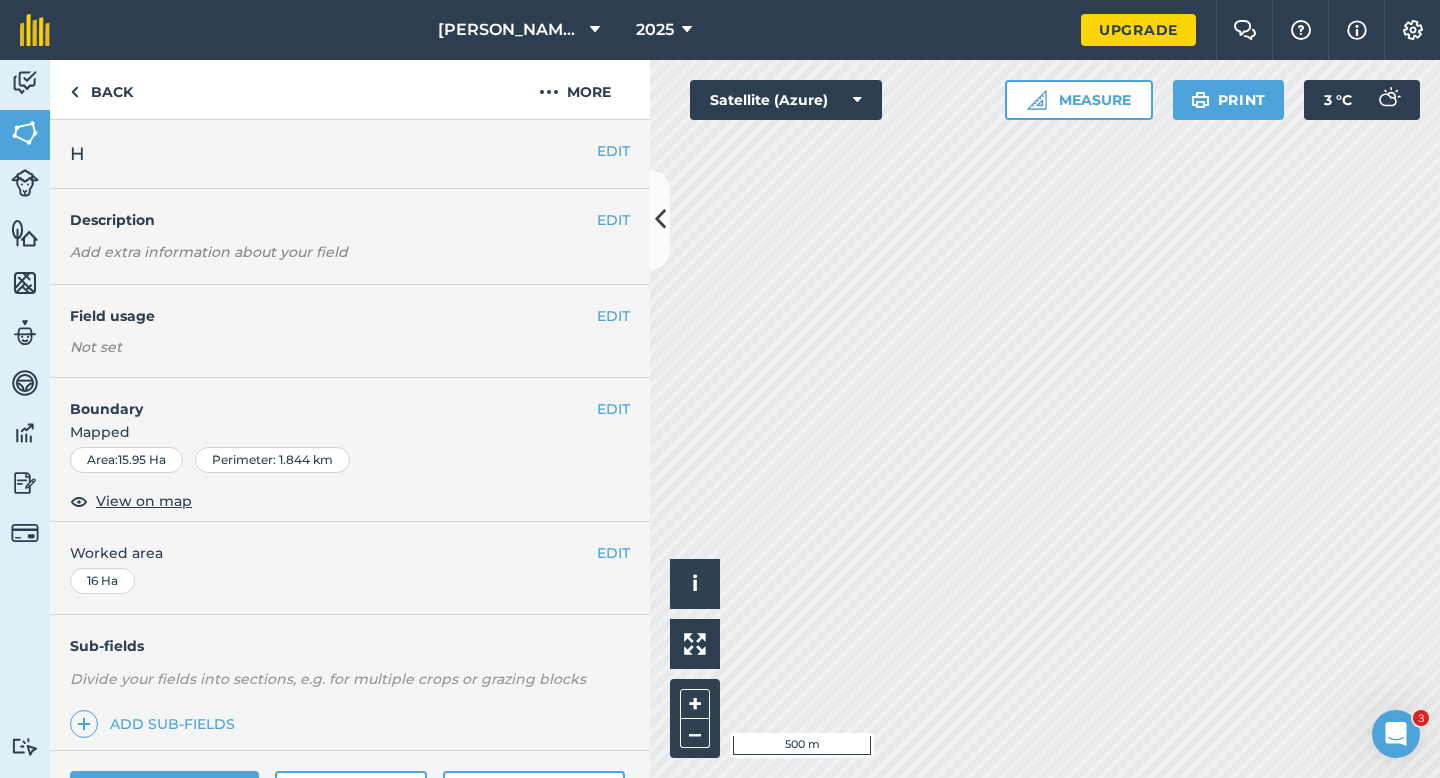click on "EDIT H" at bounding box center (350, 154) 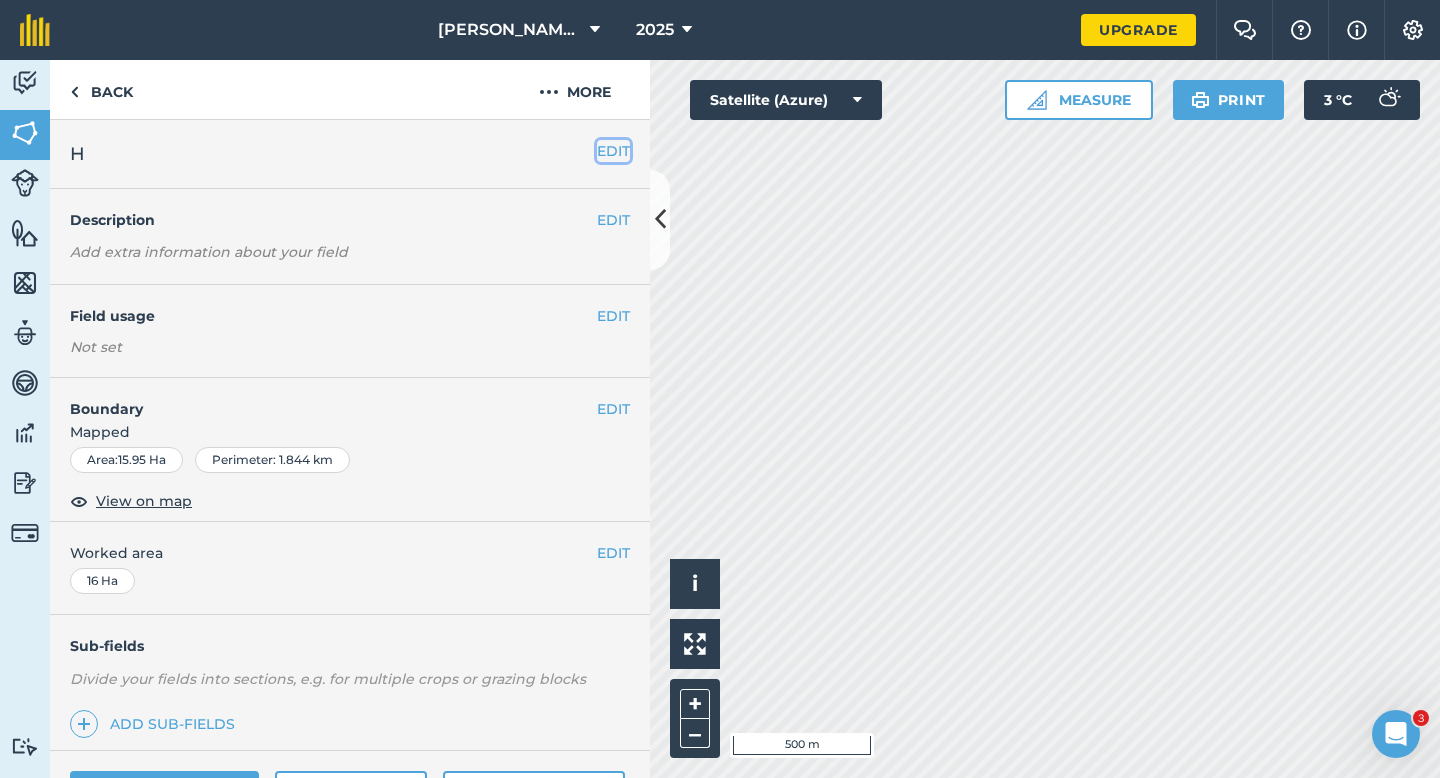 click on "EDIT" at bounding box center [613, 151] 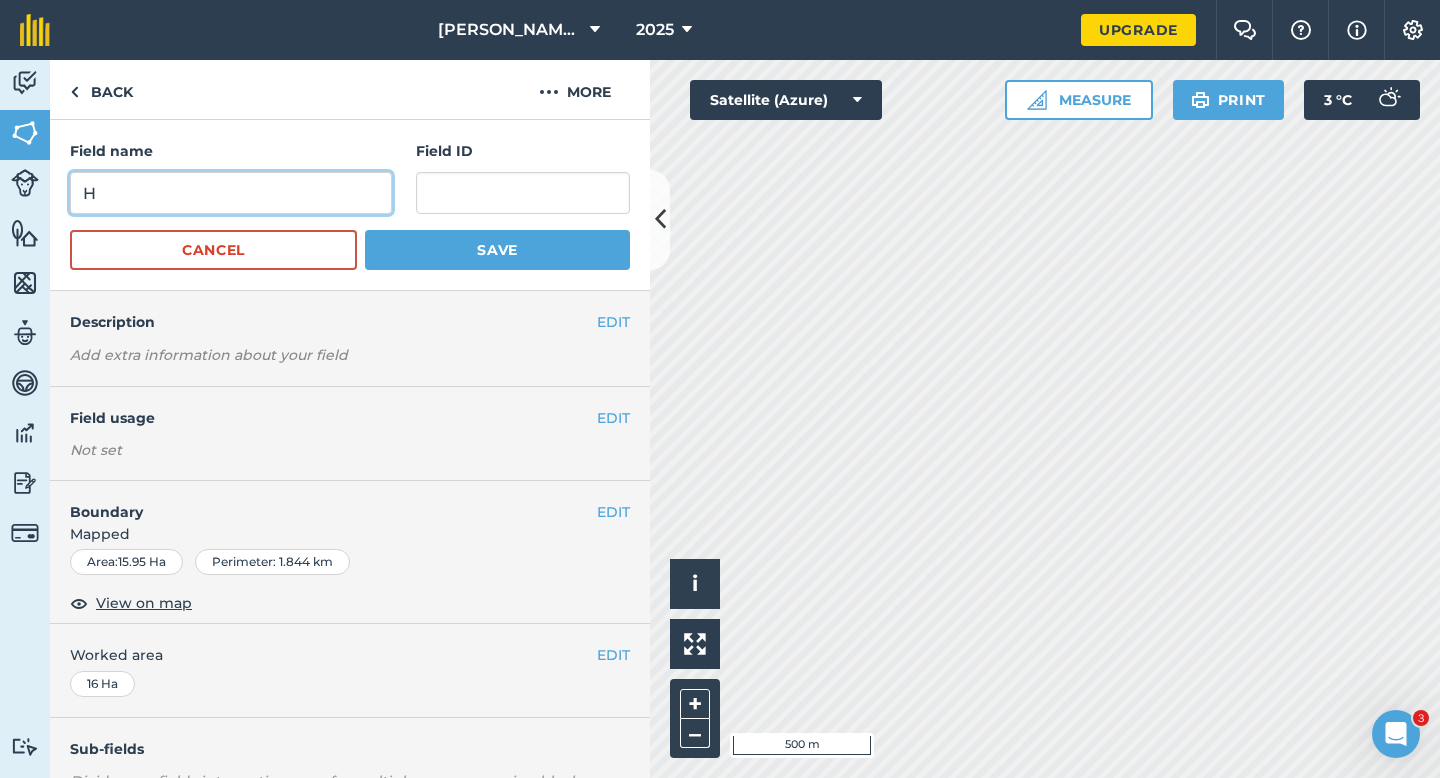 click on "H" at bounding box center [231, 193] 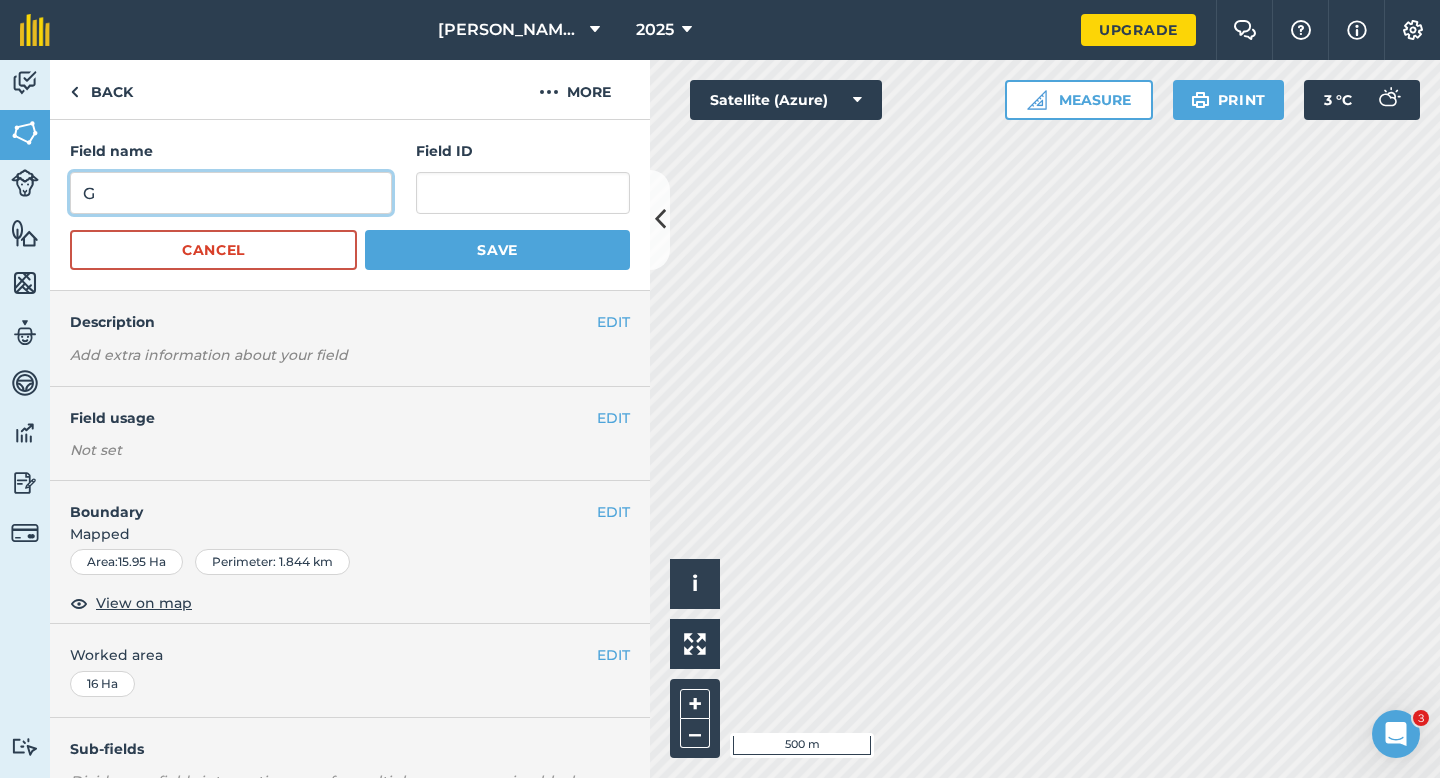 type on "G" 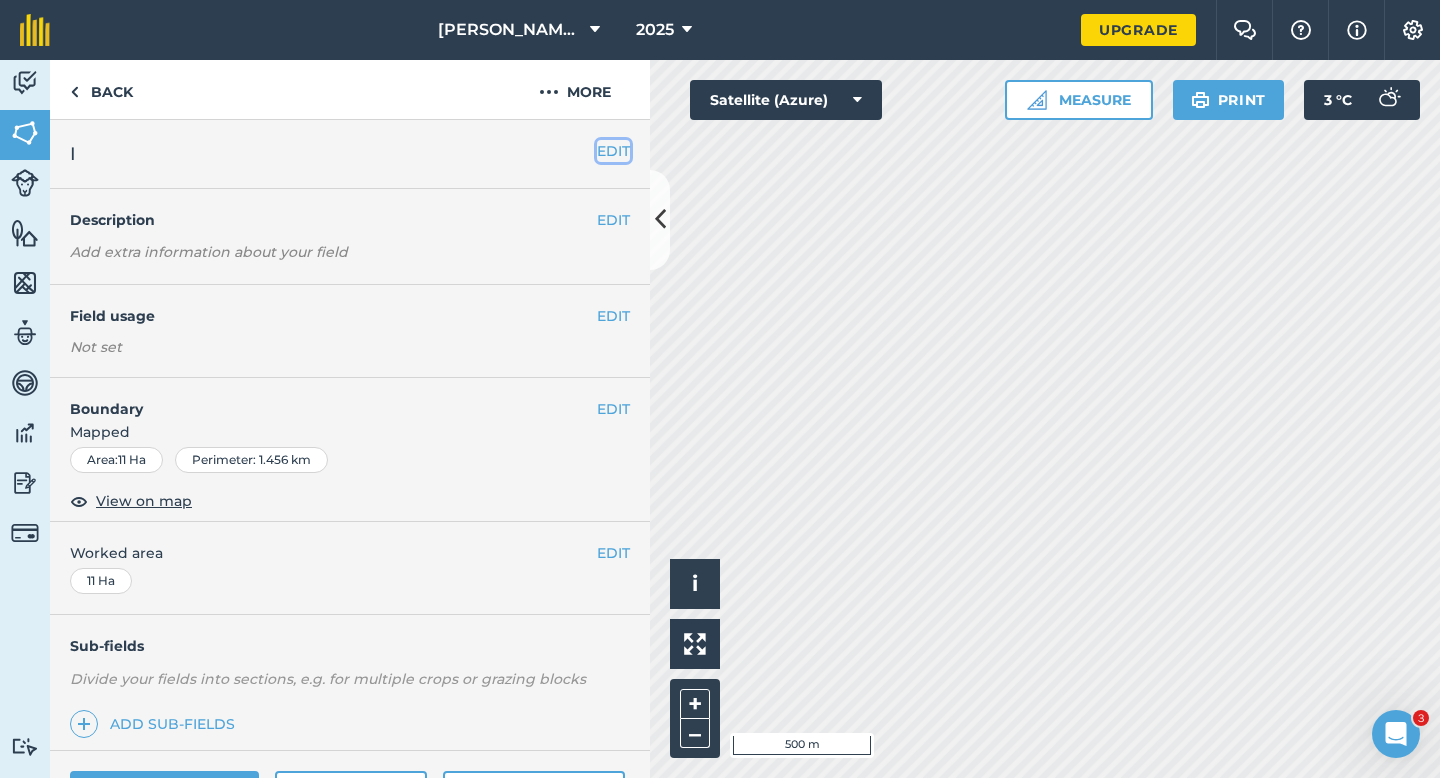 click on "EDIT" at bounding box center [613, 151] 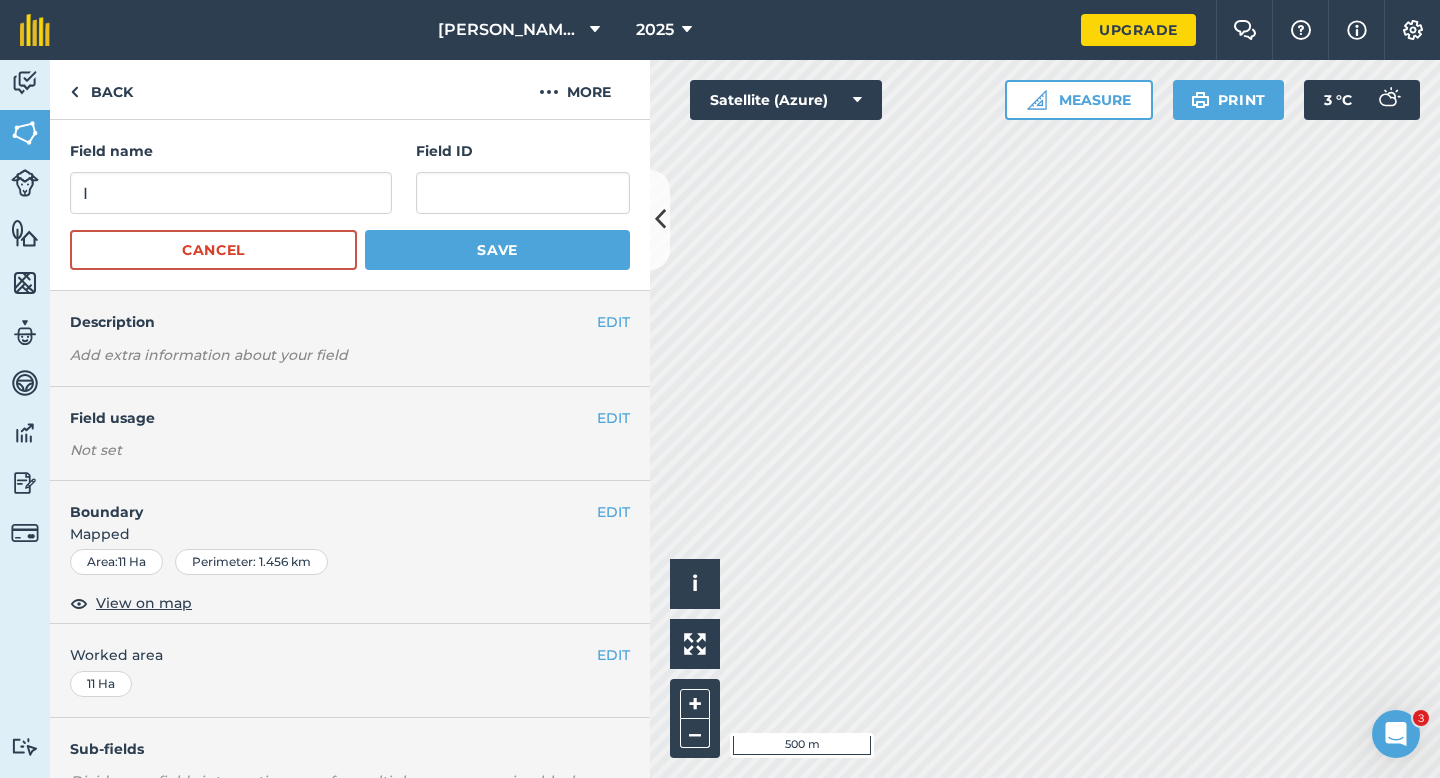 click on "Field name I Field ID Cancel Save" at bounding box center [350, 205] 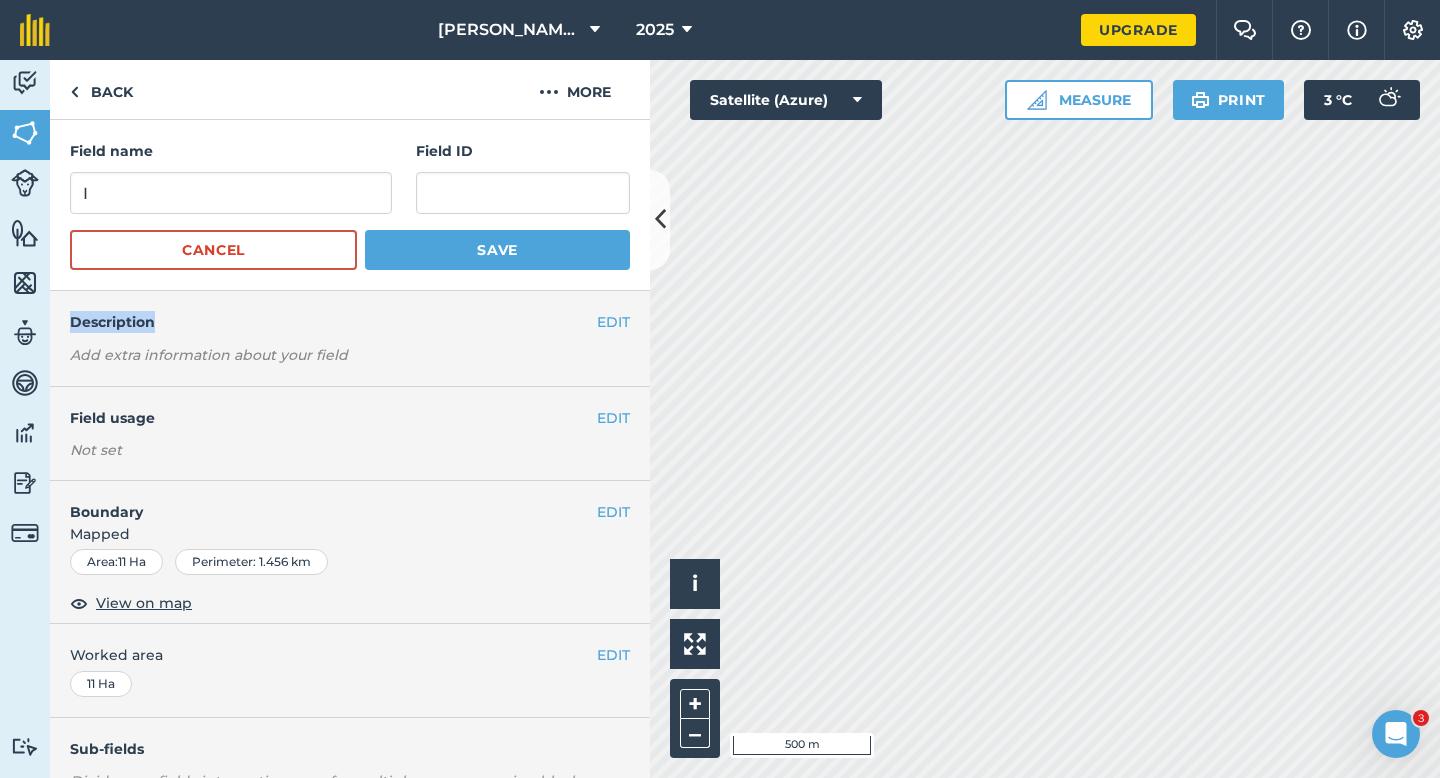 click on "Field name I Field ID Cancel Save" at bounding box center [350, 205] 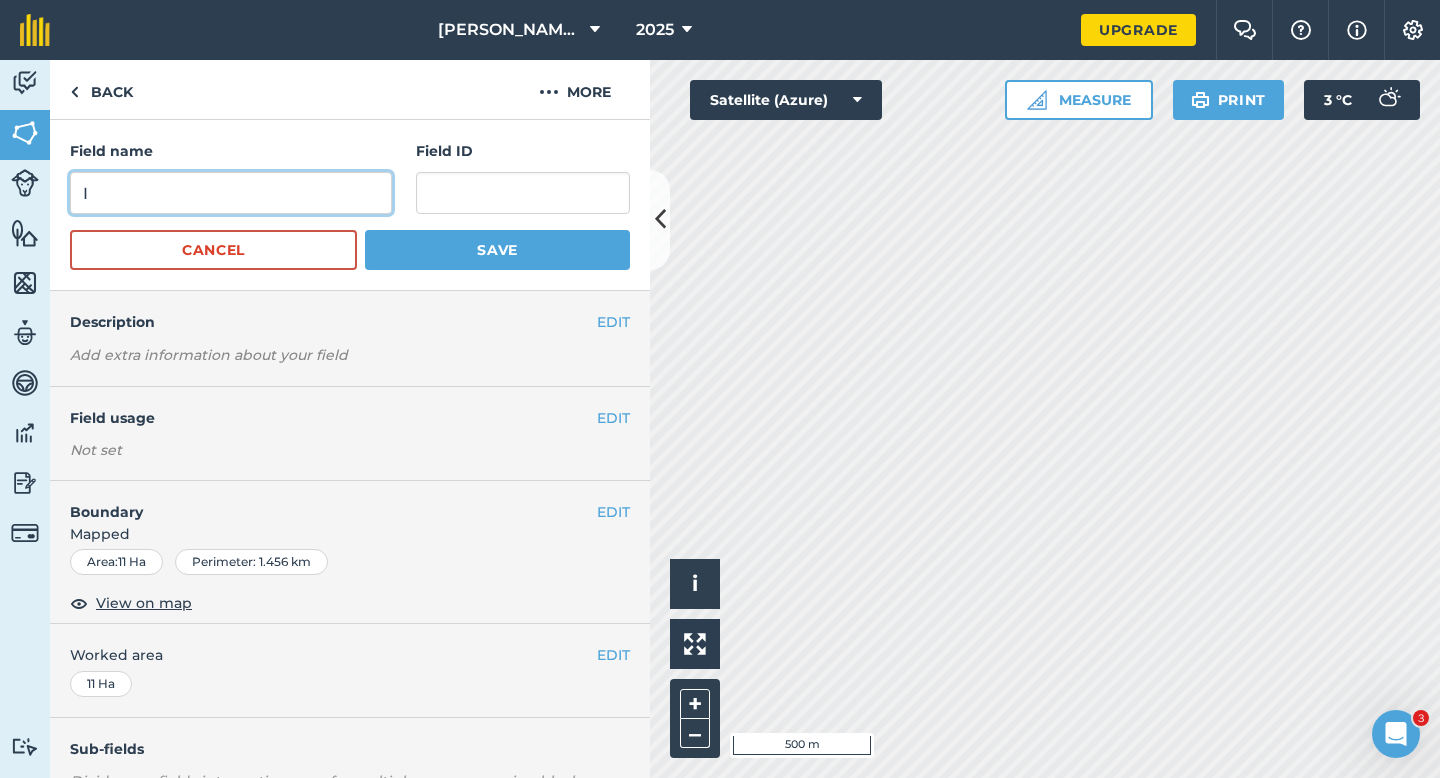 click on "I" at bounding box center (231, 193) 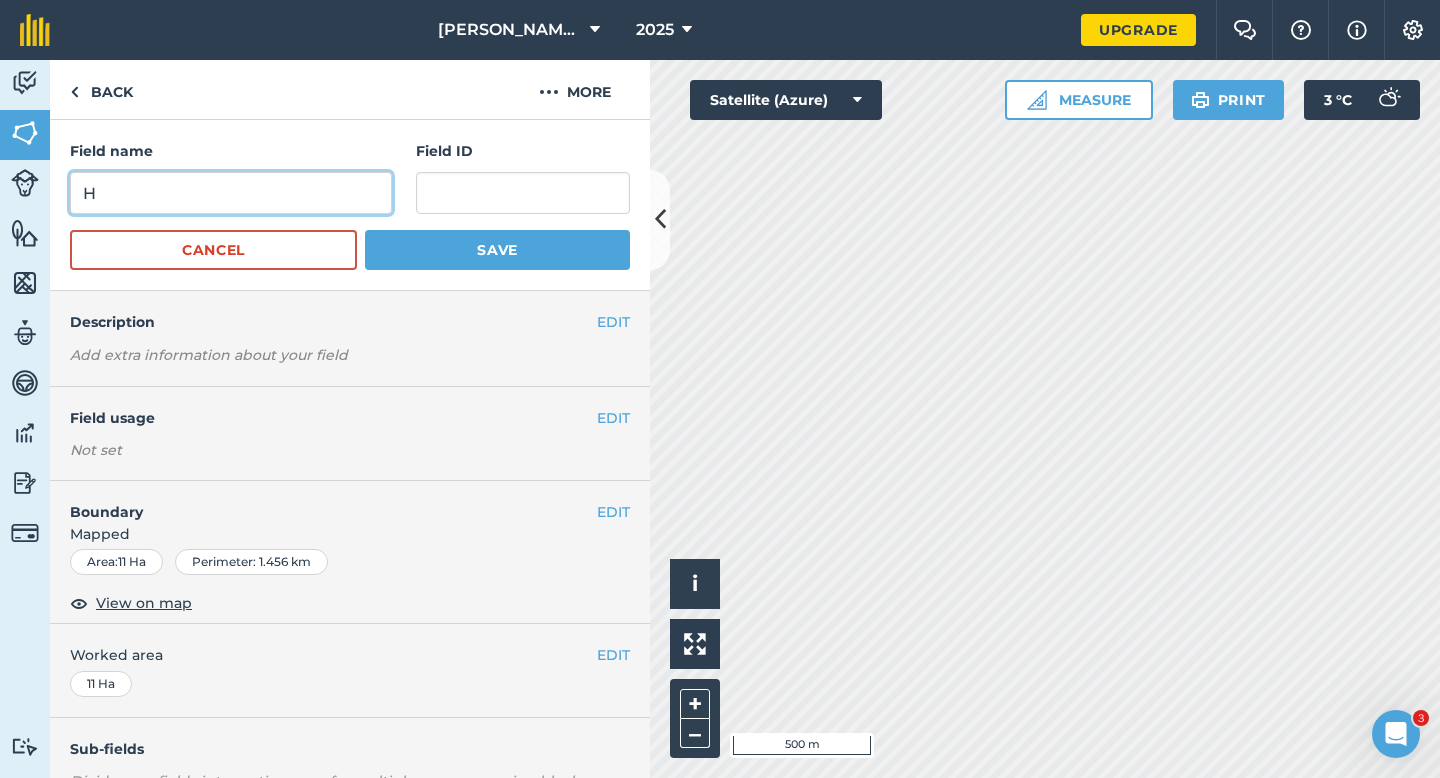 type on "H" 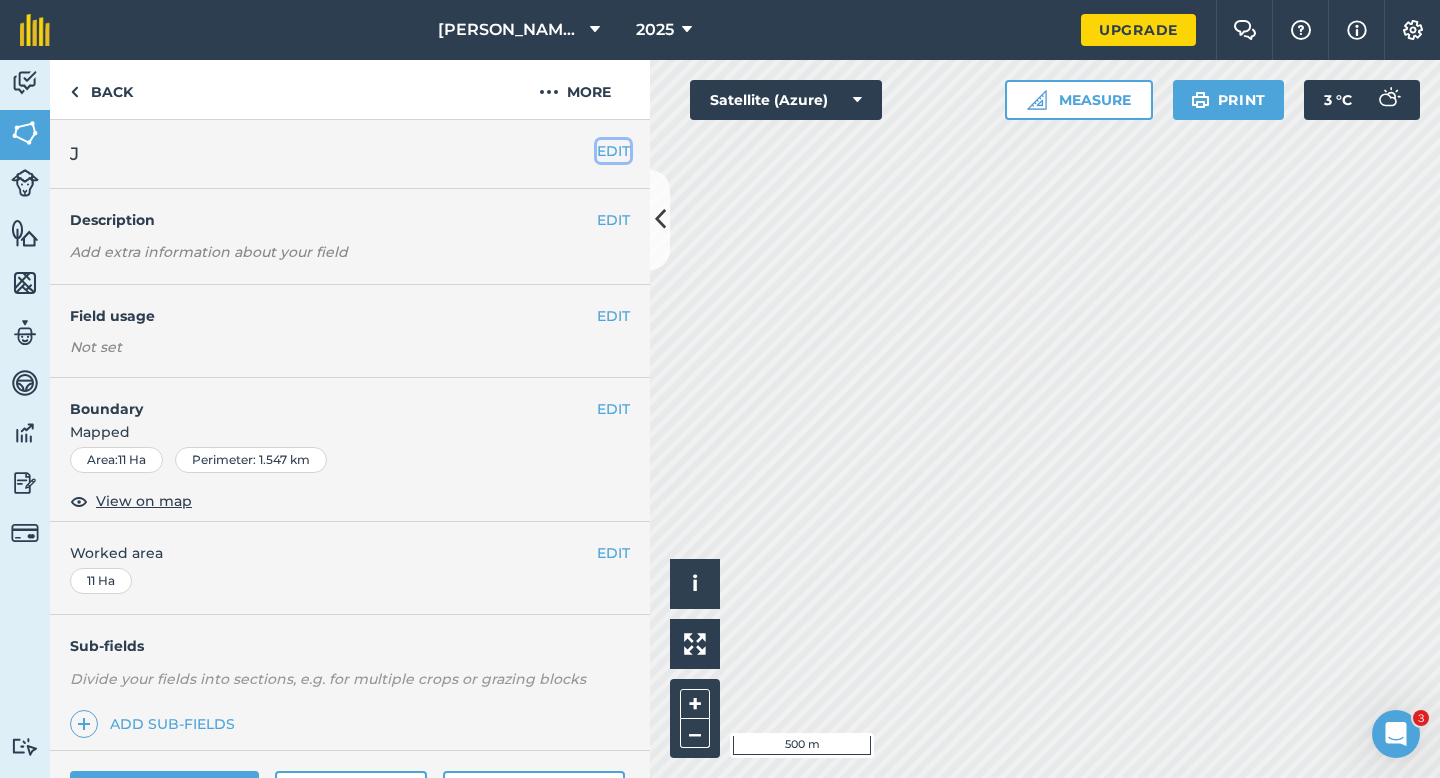 click on "EDIT" at bounding box center (613, 151) 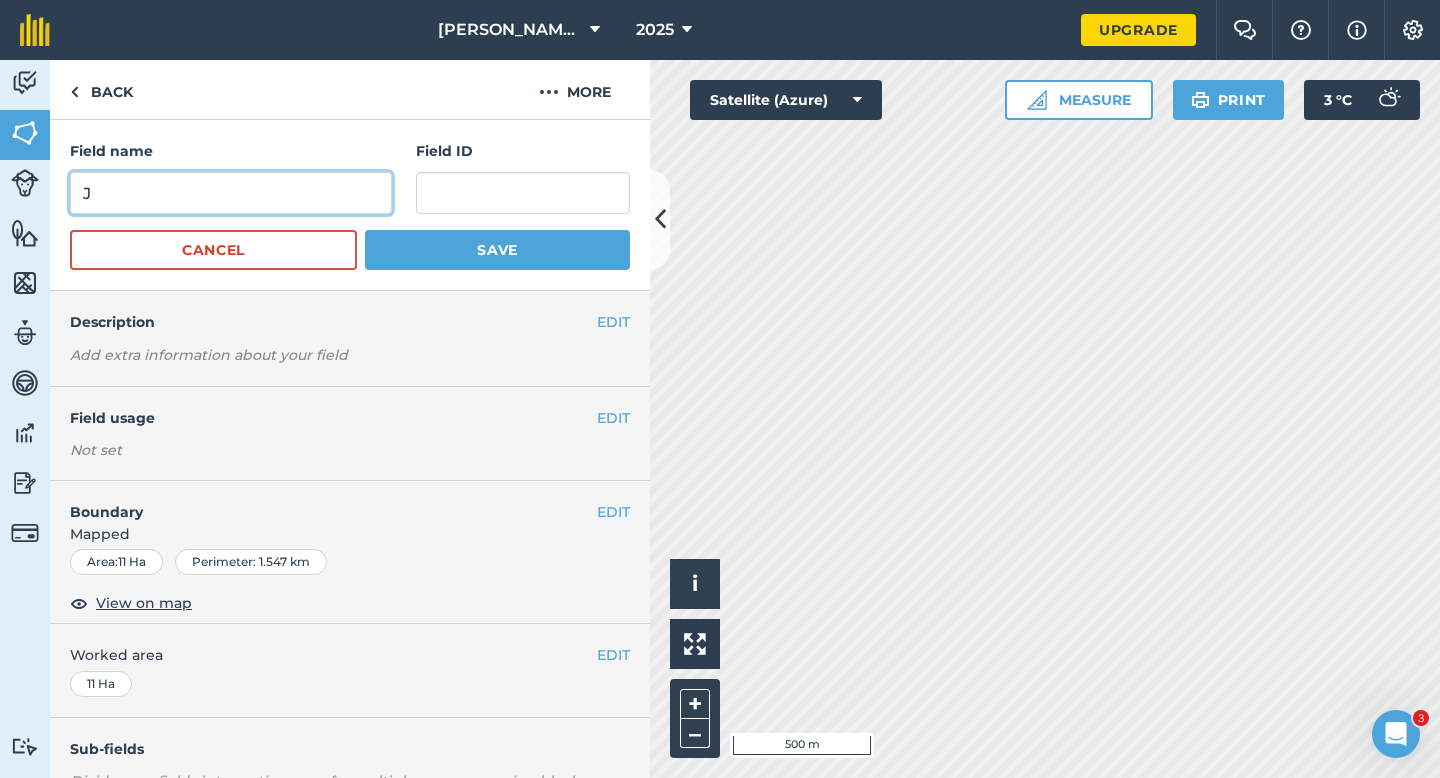 click on "J" at bounding box center [231, 193] 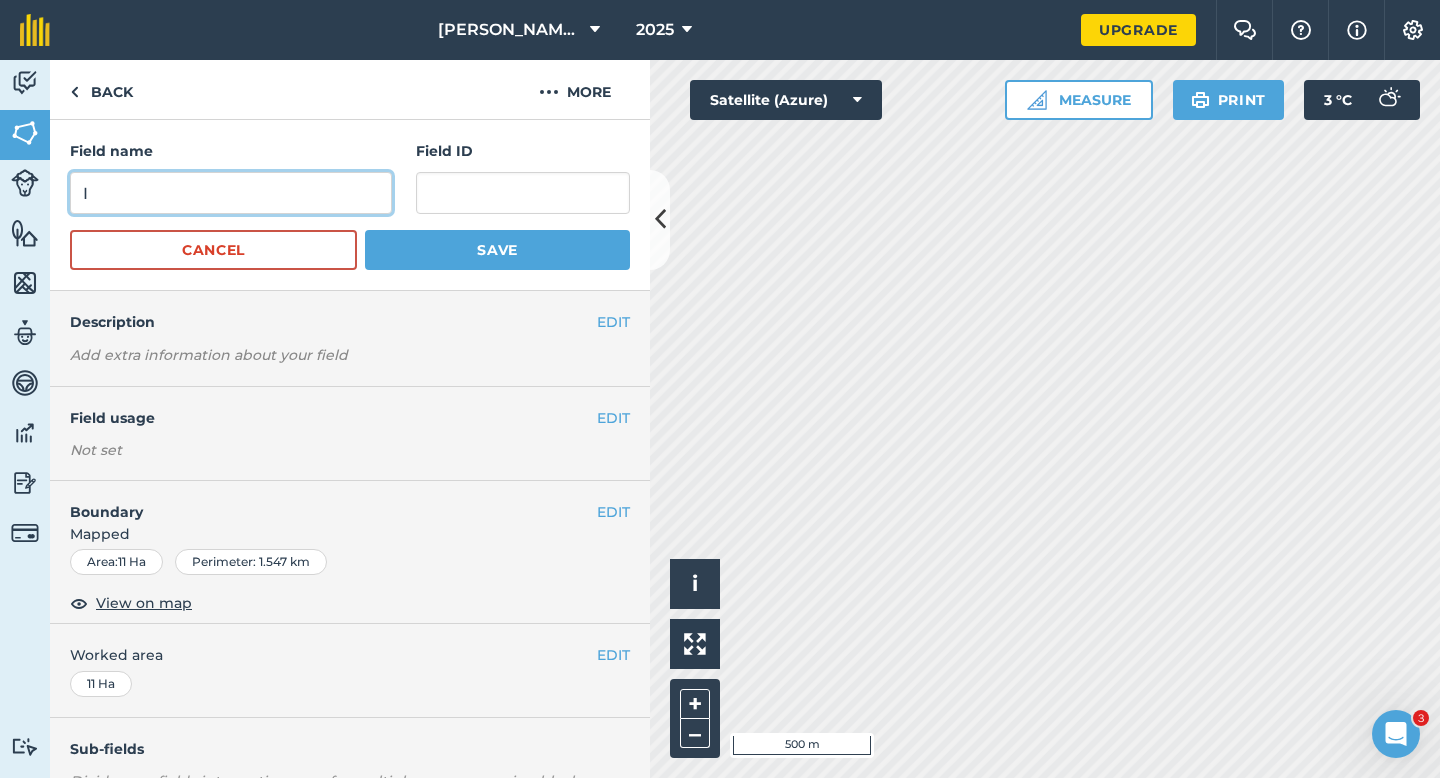 type on "I" 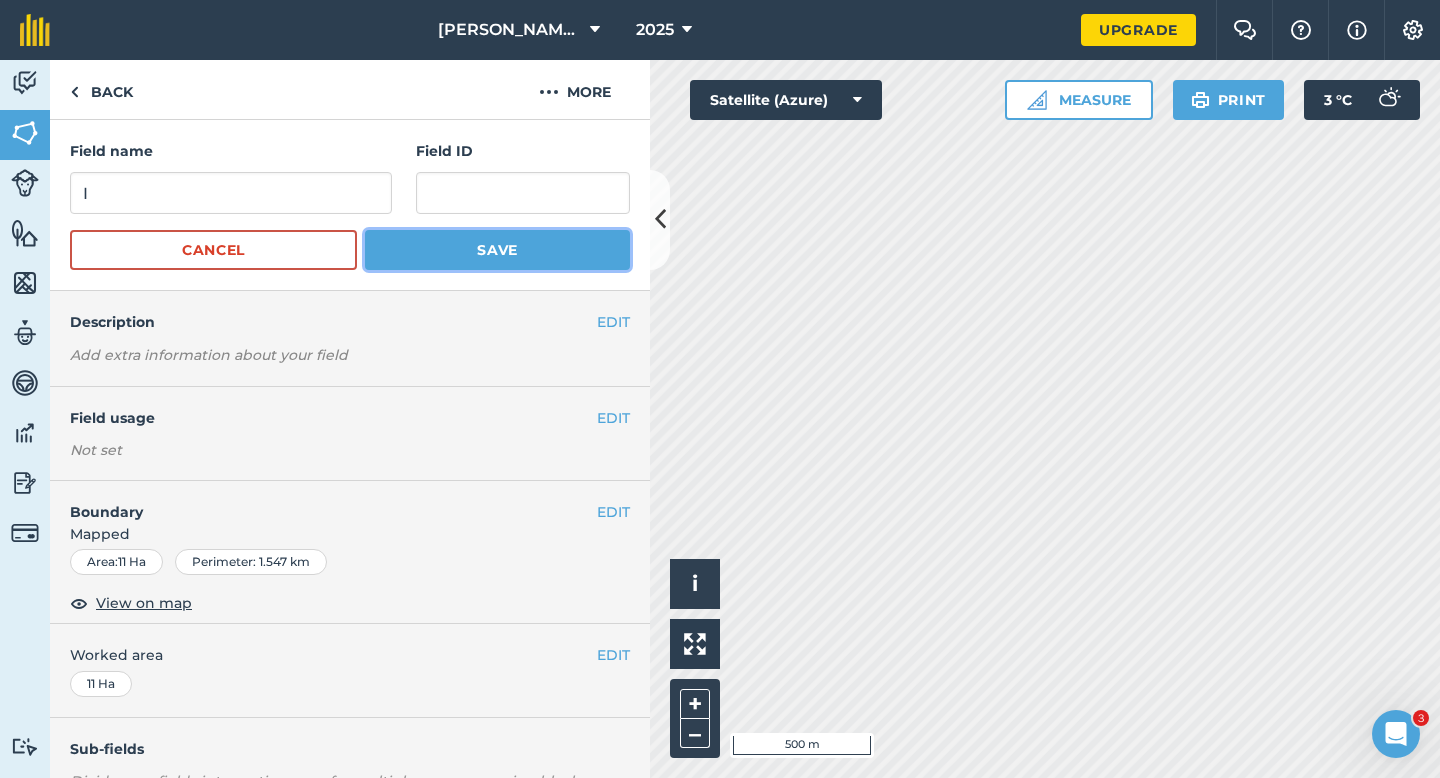 click on "Save" at bounding box center (497, 250) 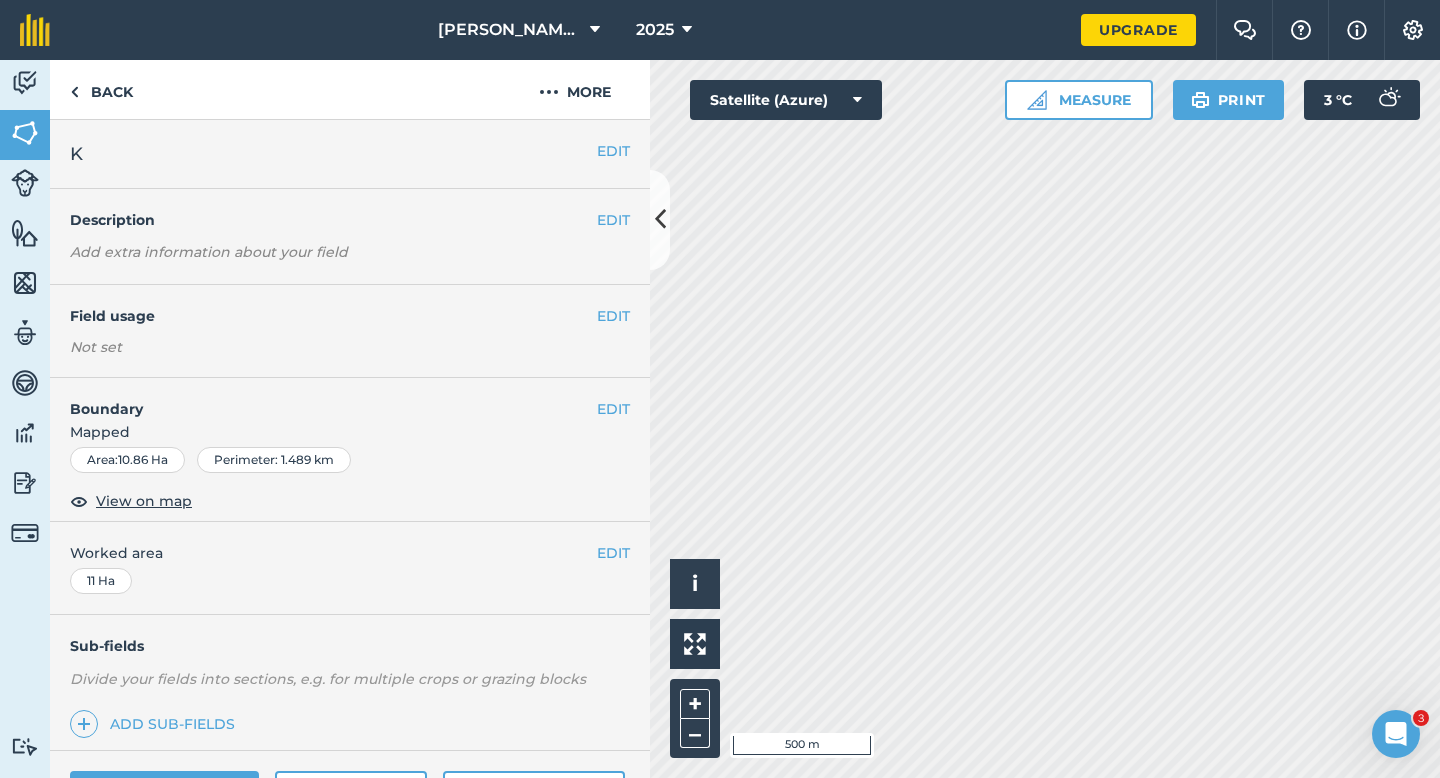 click on "EDIT K" at bounding box center (350, 154) 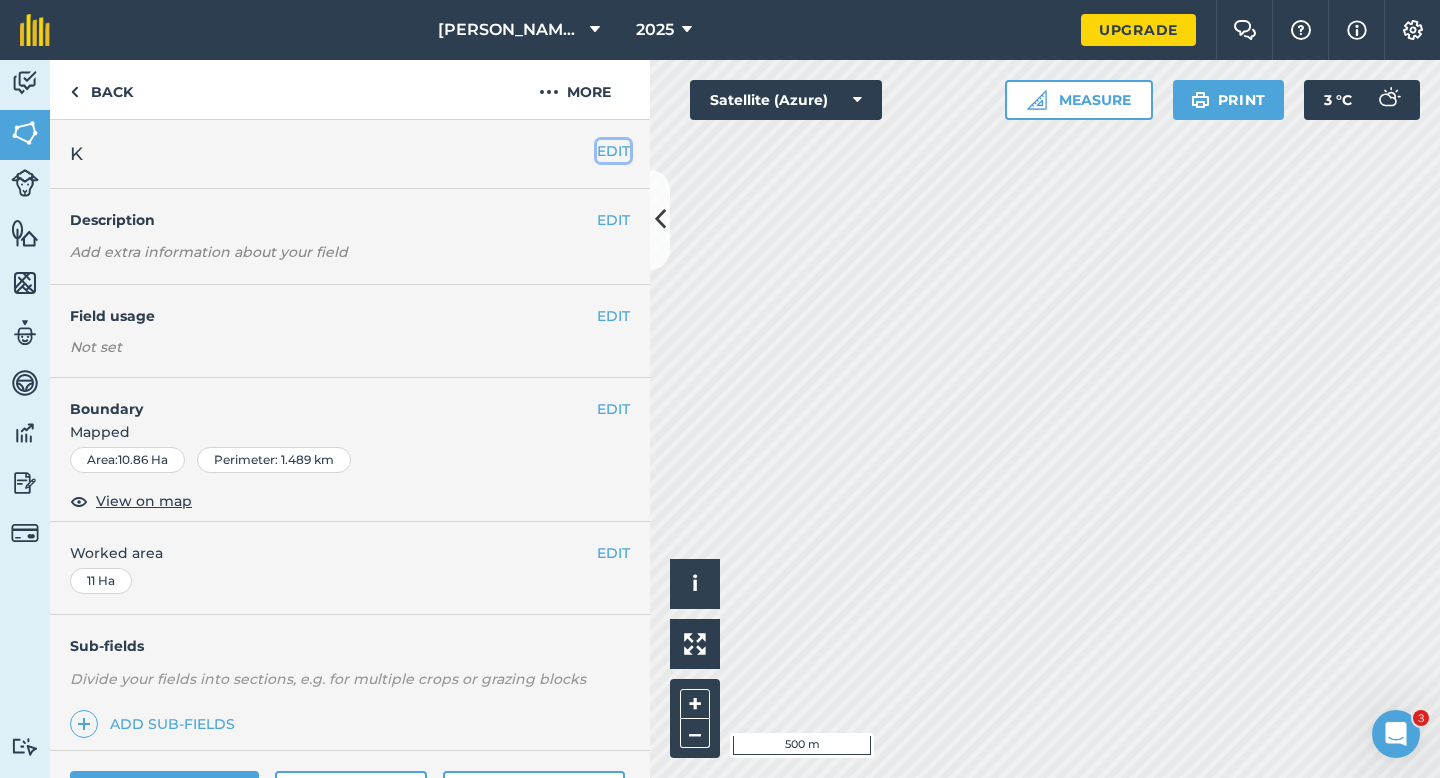 click on "EDIT" at bounding box center [613, 151] 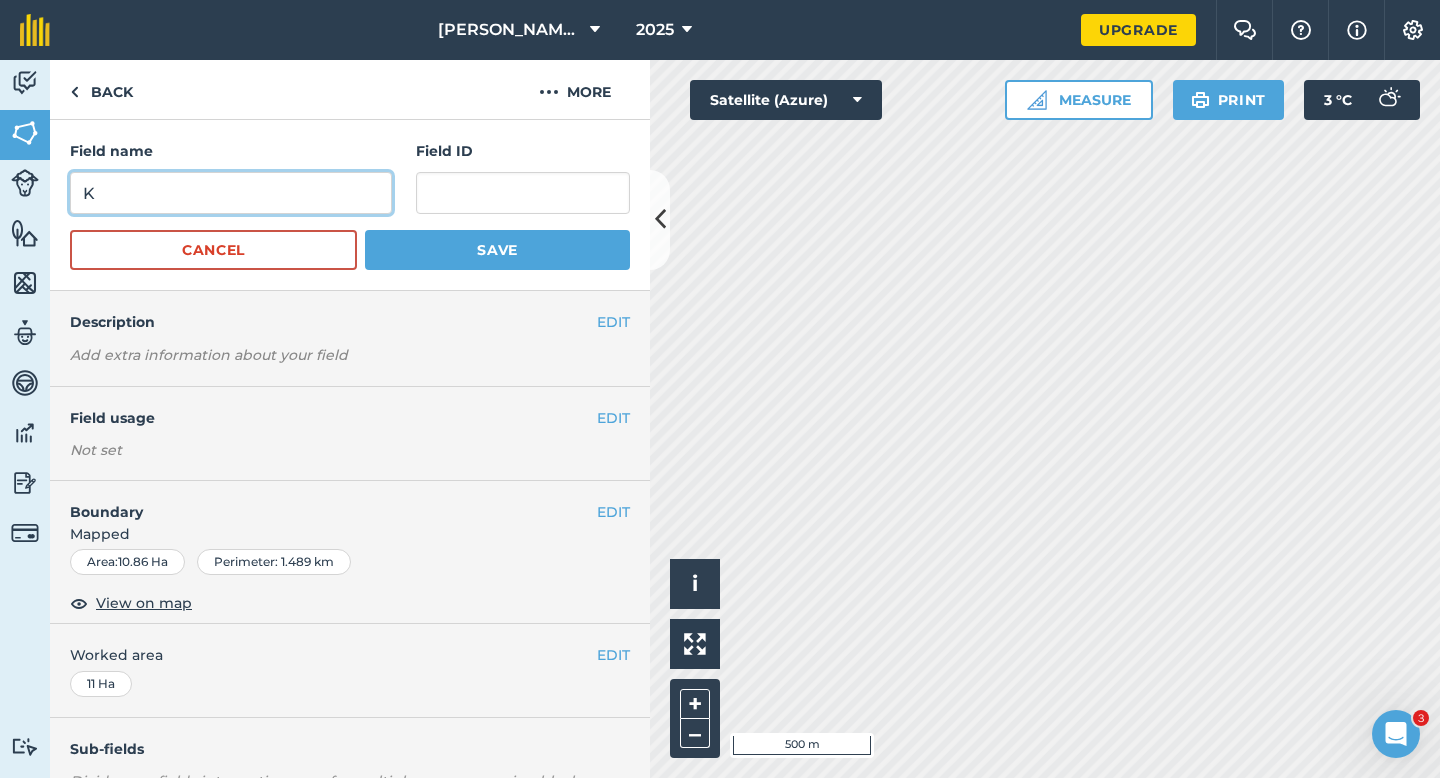 click on "K" at bounding box center [231, 193] 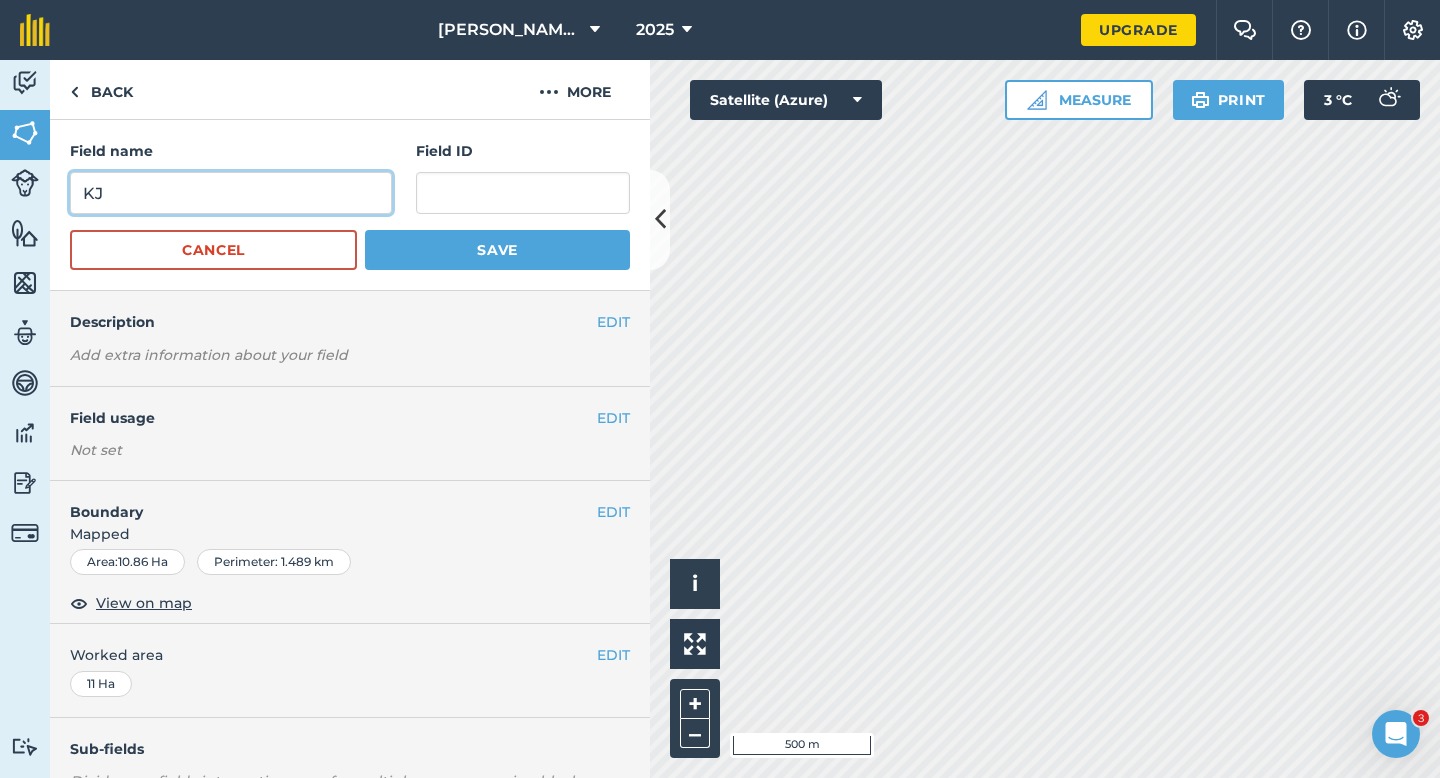 type on "K" 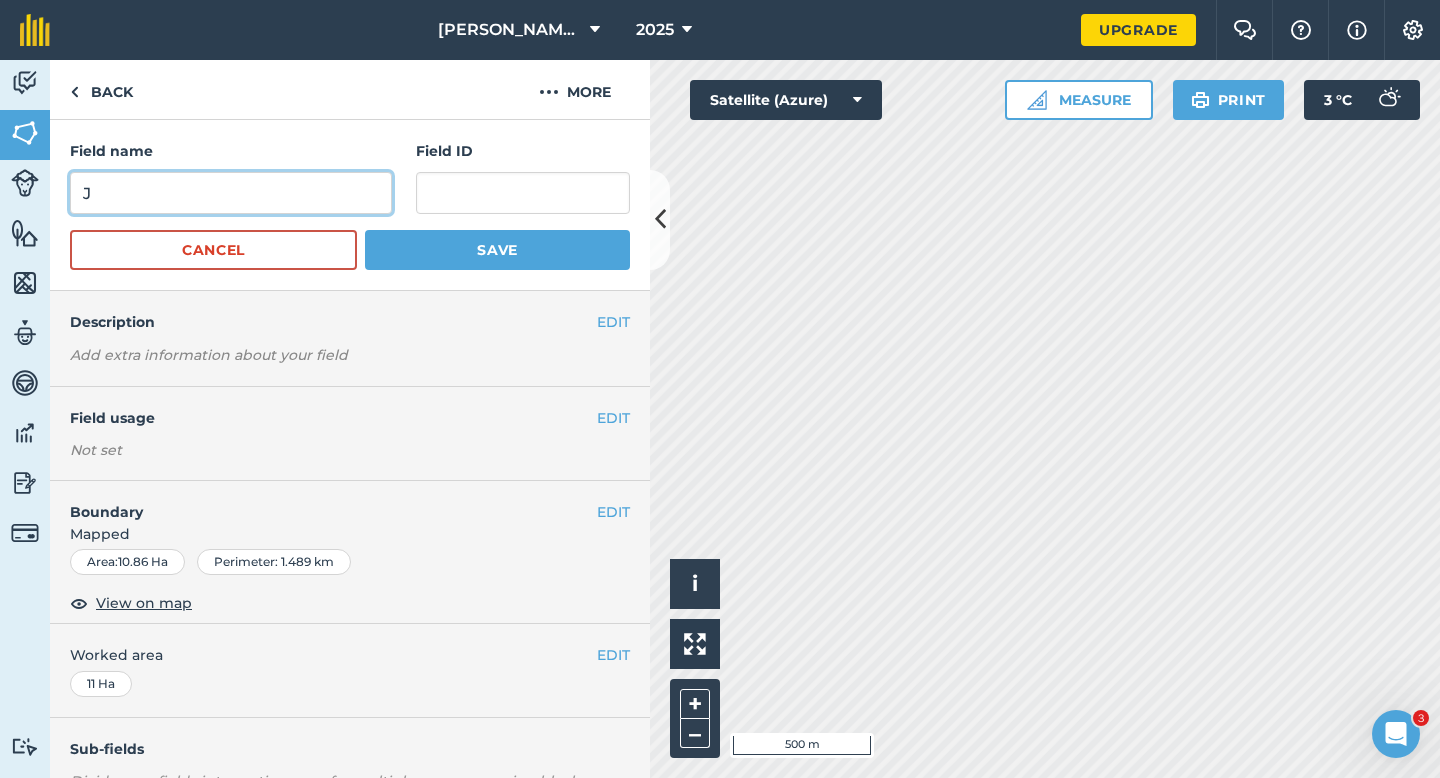 type on "J" 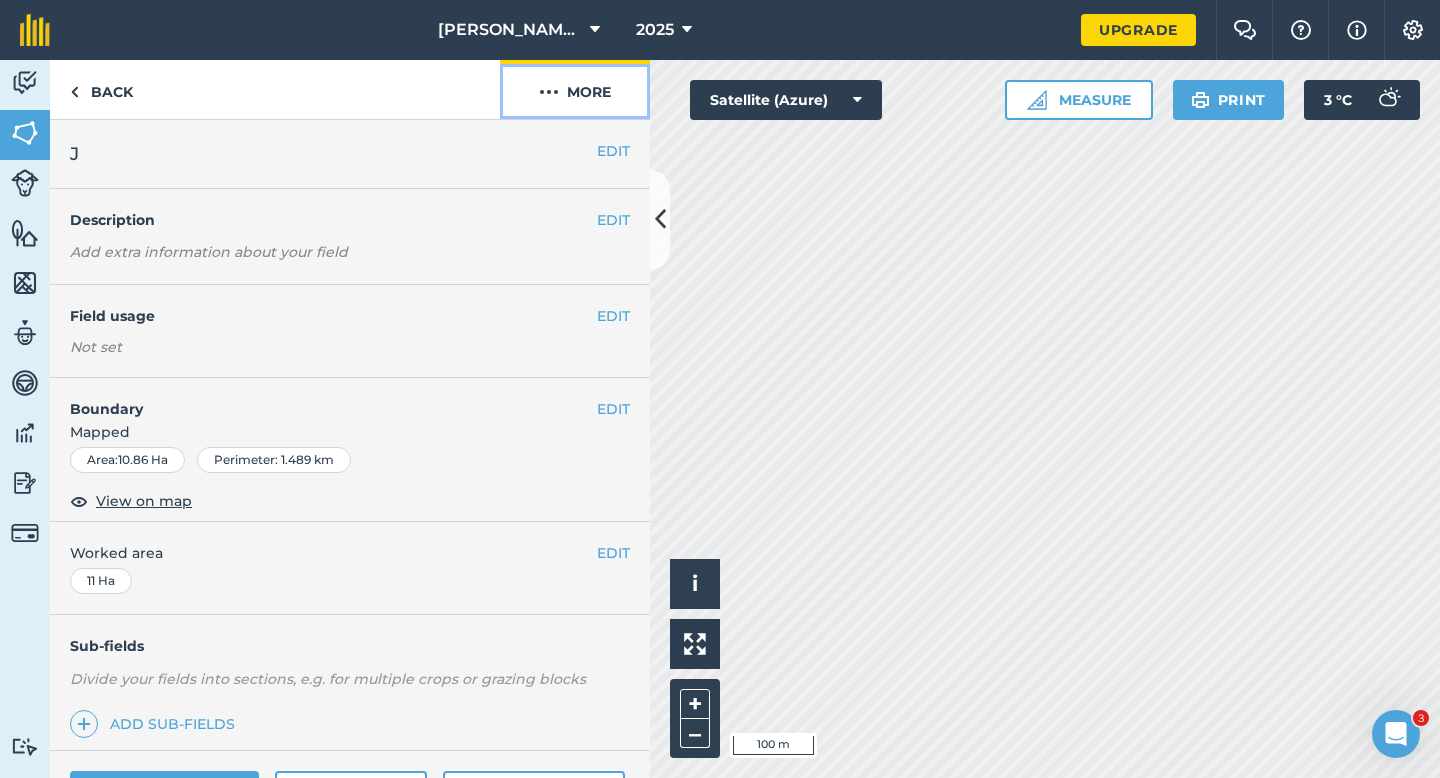 click at bounding box center [549, 92] 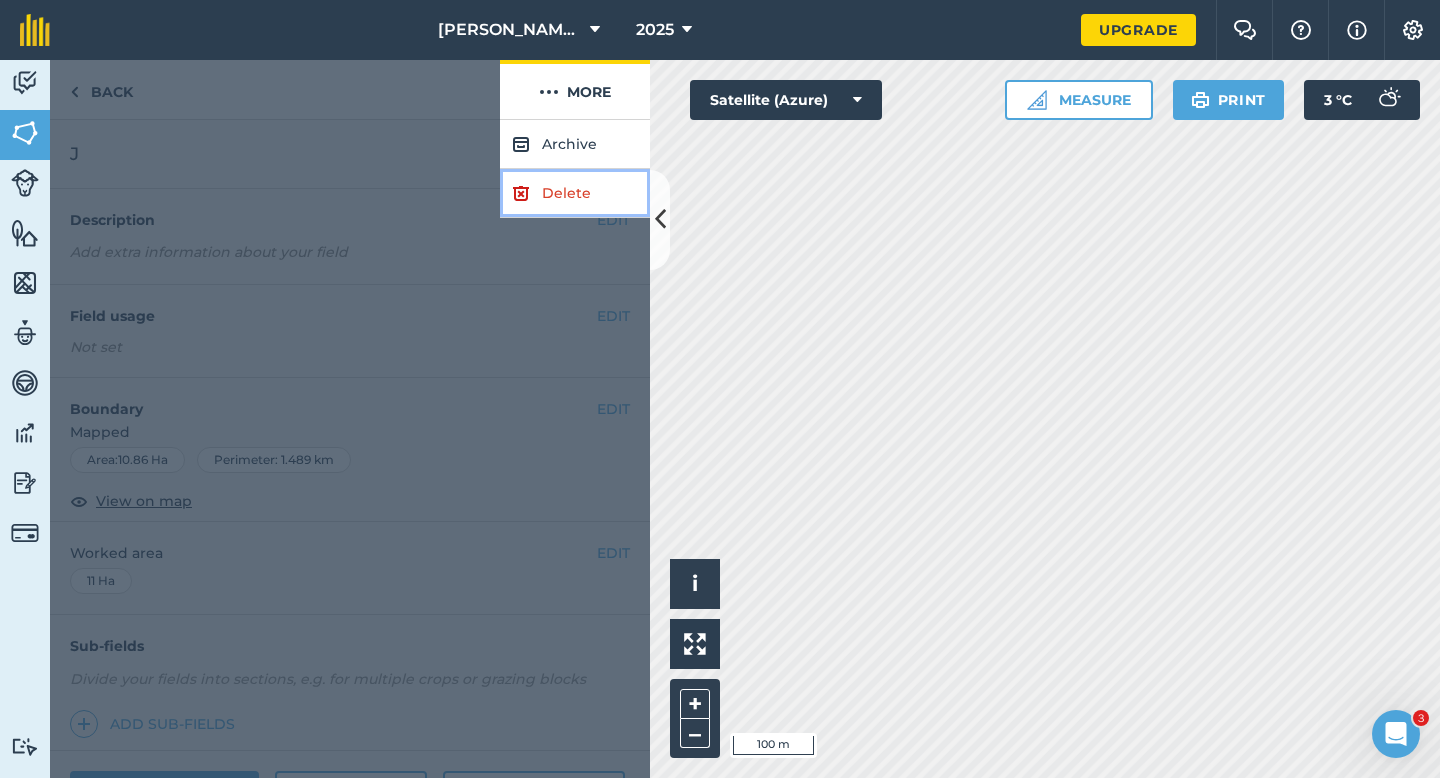 click on "Delete" at bounding box center (575, 193) 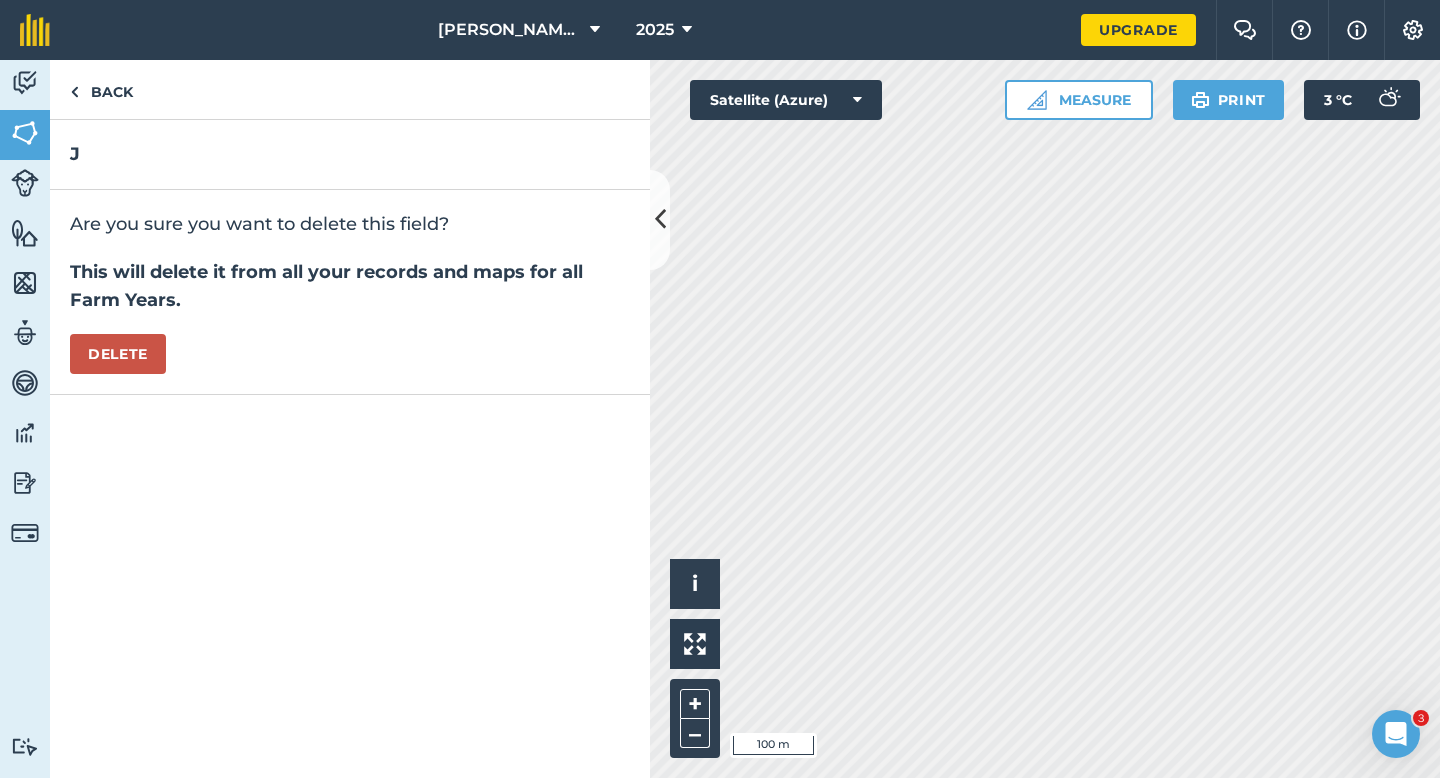 click on "Are you sure you want to delete this field? This will delete it from all your records and maps for all Farm Years. [GEOGRAPHIC_DATA]" at bounding box center (350, 292) 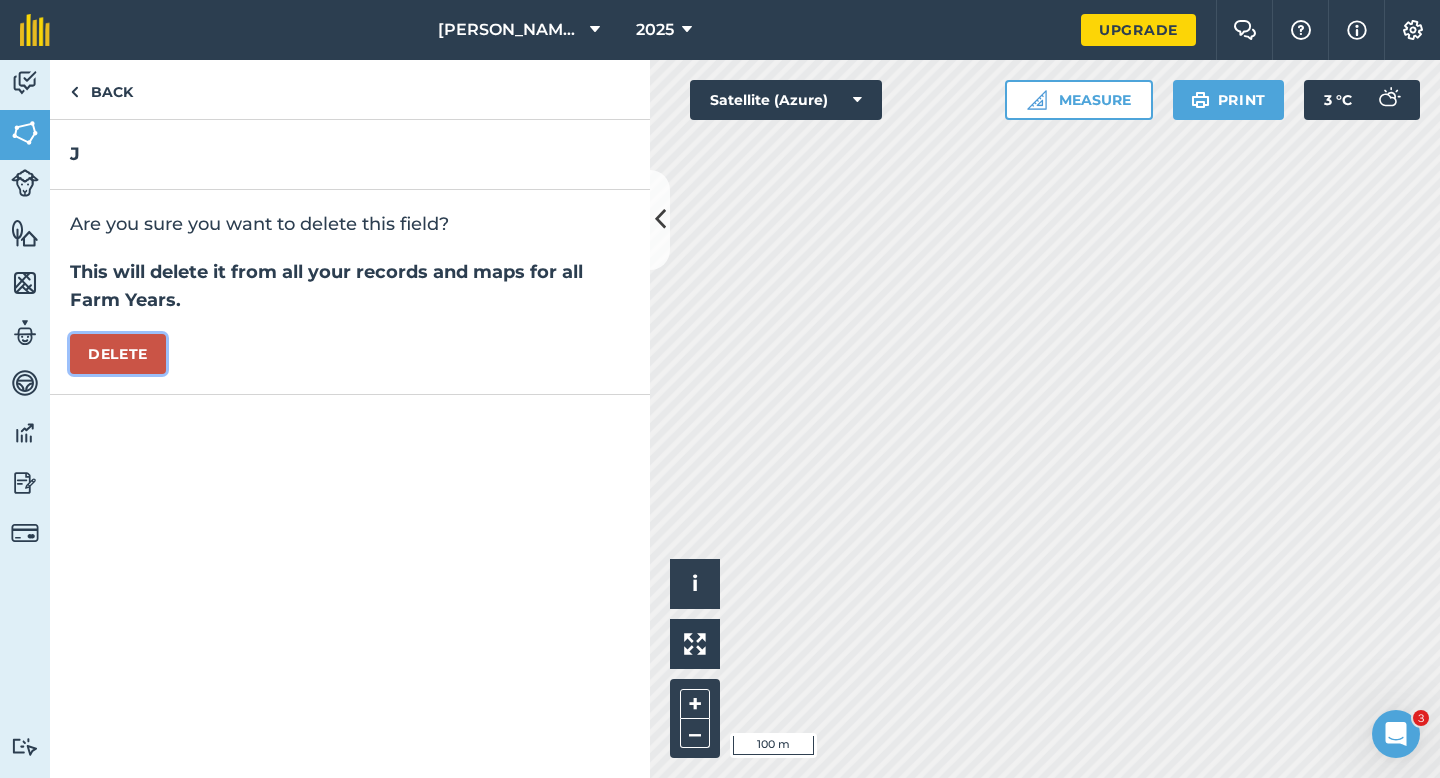 click on "Delete" at bounding box center [118, 354] 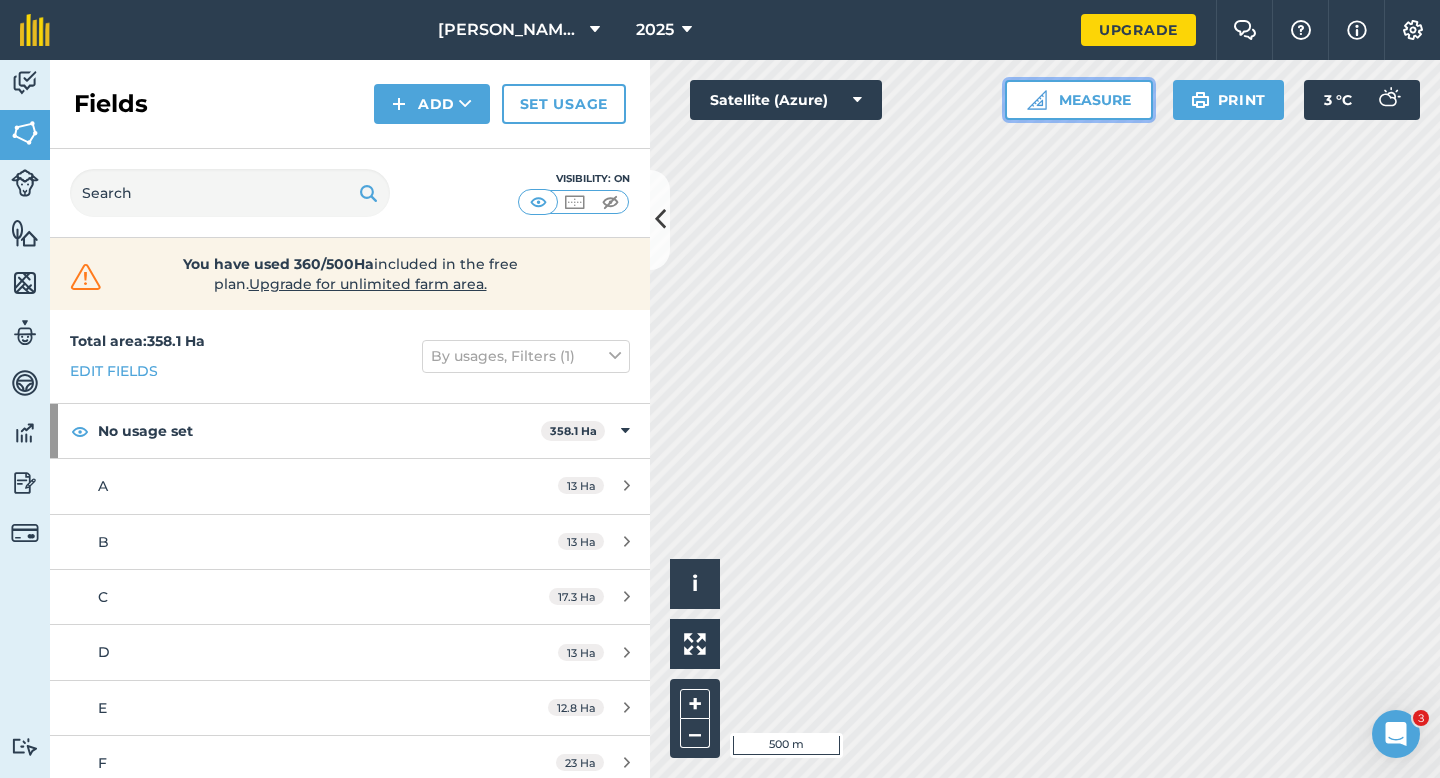 click on "Measure" at bounding box center (1079, 100) 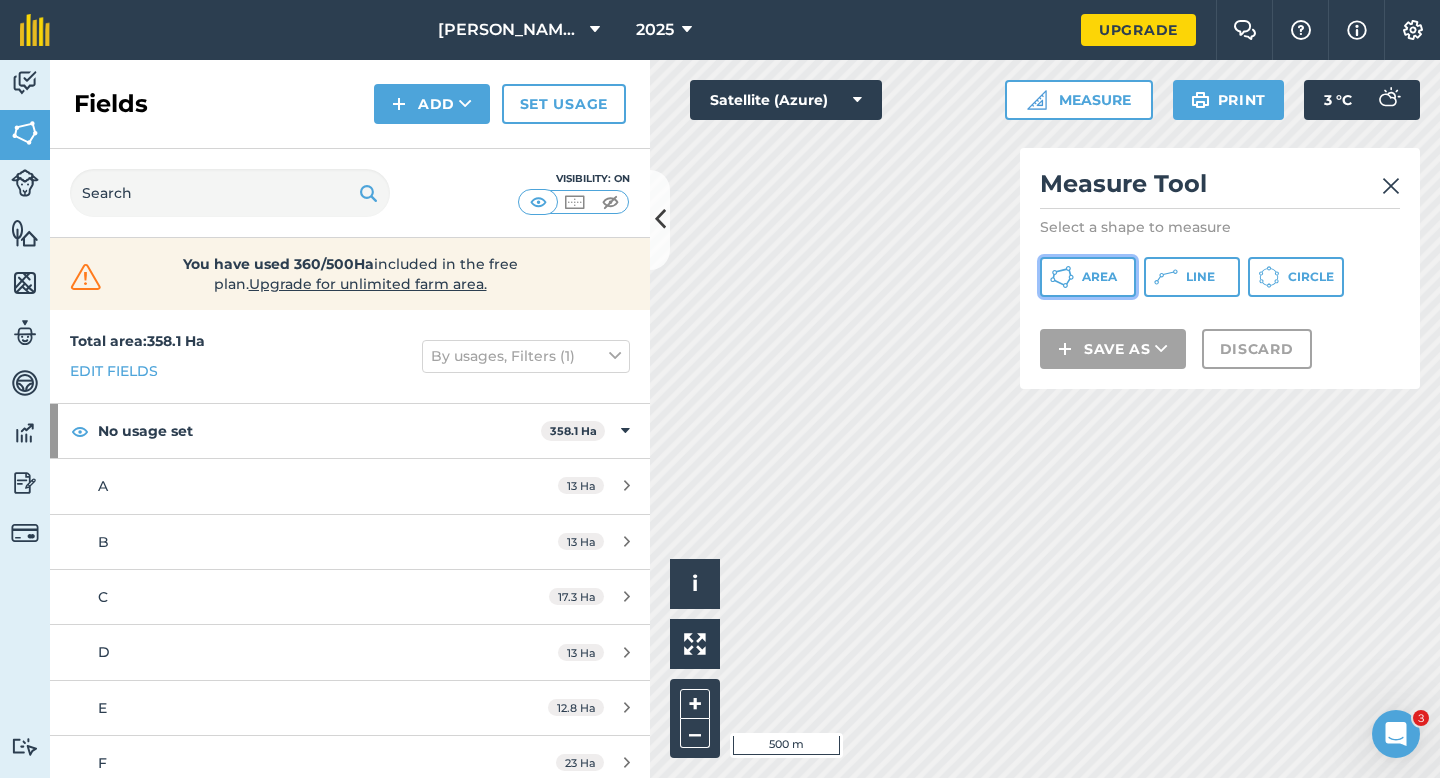click on "Area" at bounding box center (1099, 277) 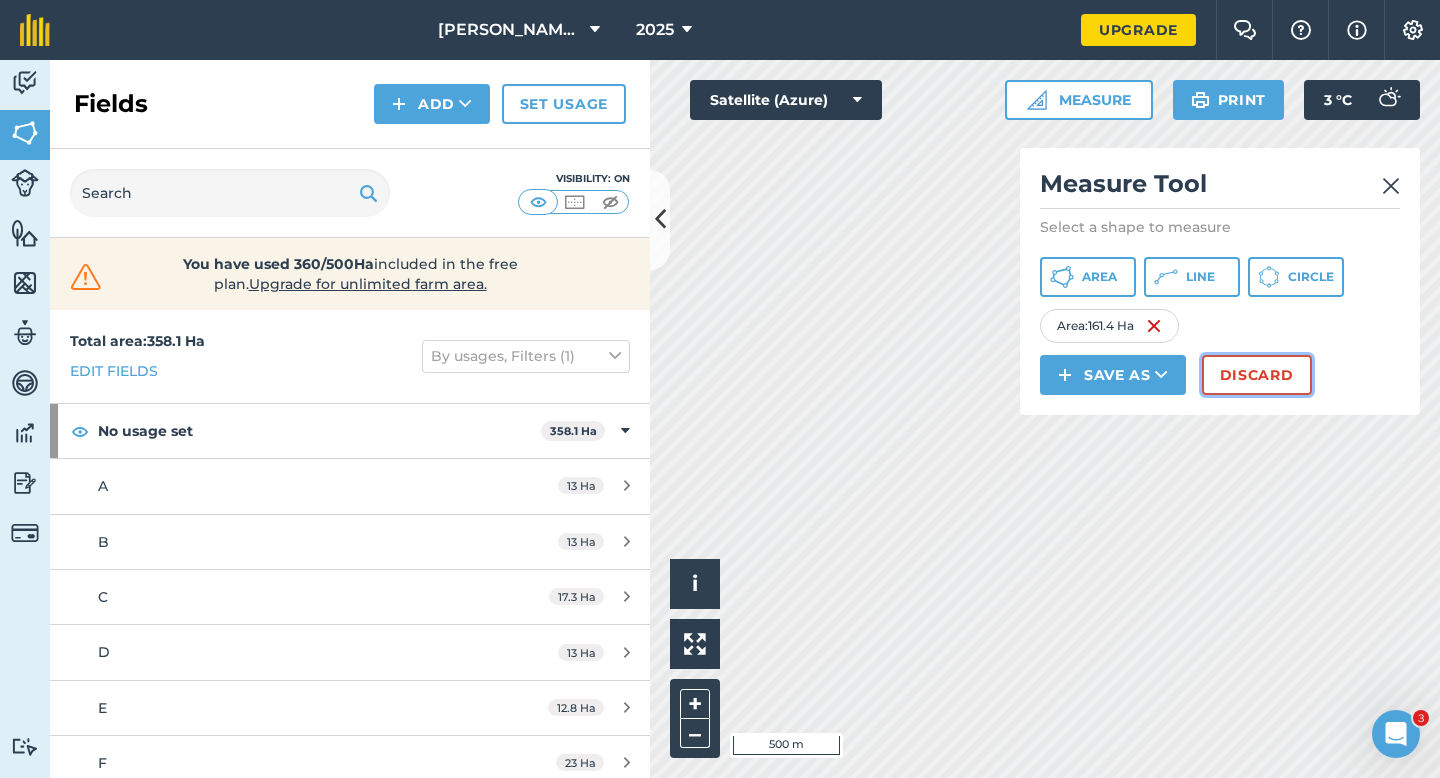click on "Discard" at bounding box center [1257, 375] 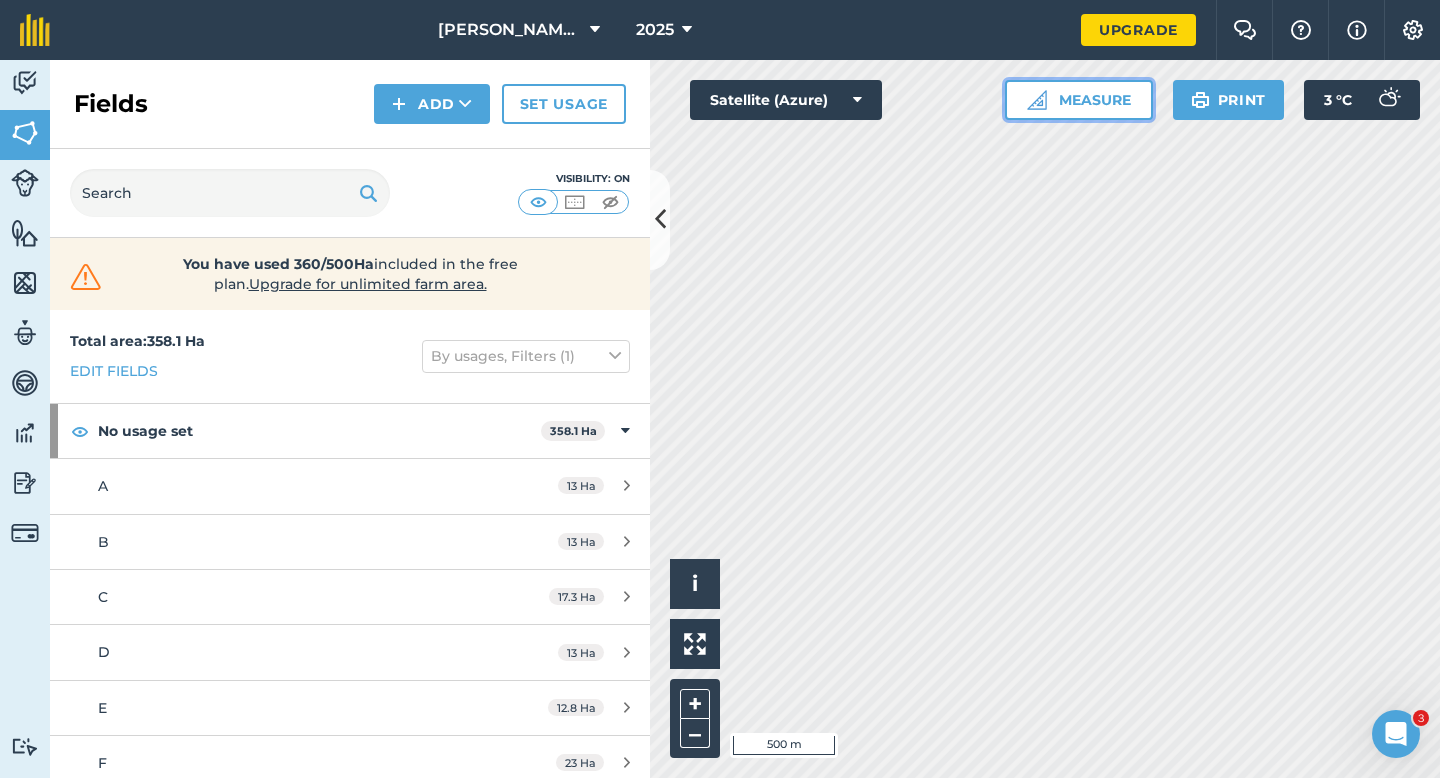 click on "Measure" at bounding box center (1079, 100) 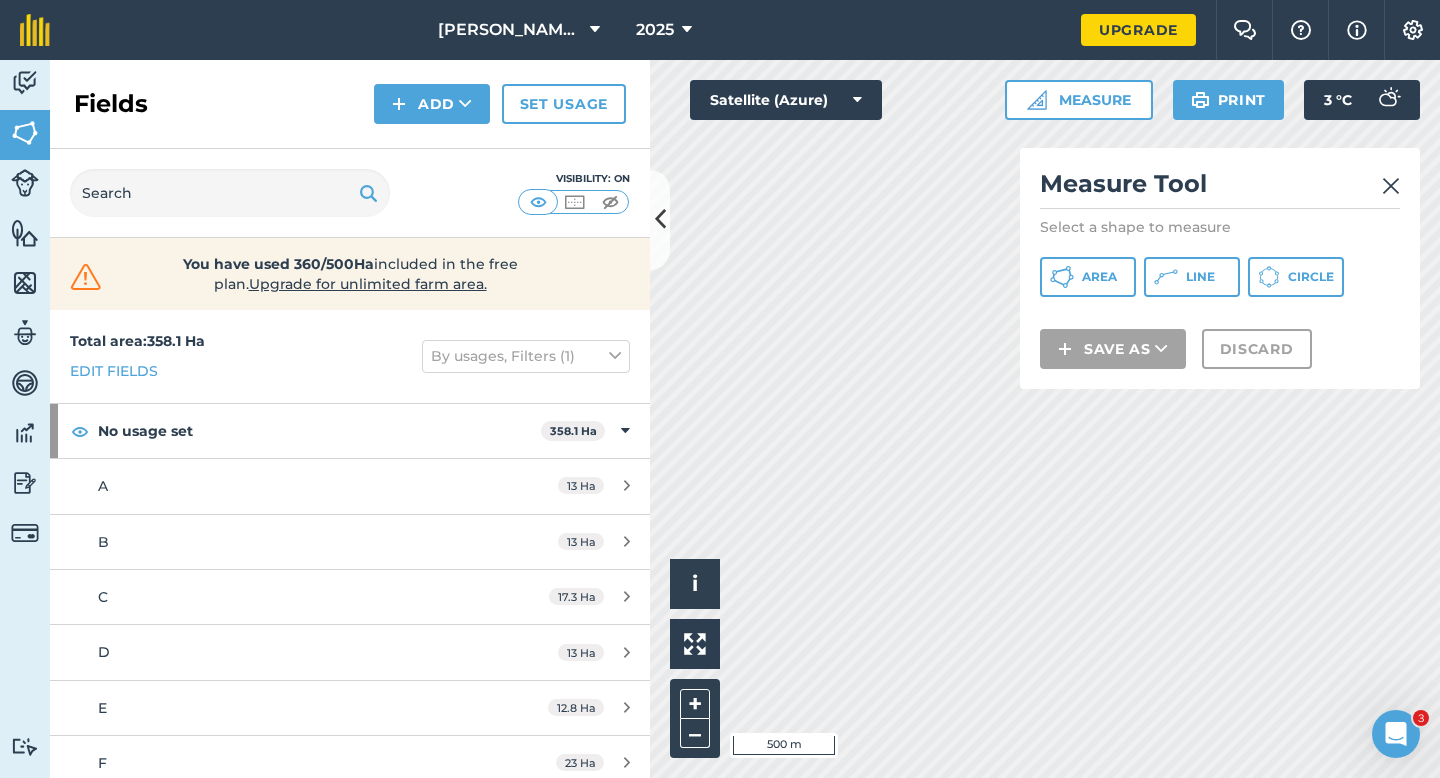 click on "Measure Tool Select a shape to measure Area Line Circle   Save as   Discard" at bounding box center (1220, 268) 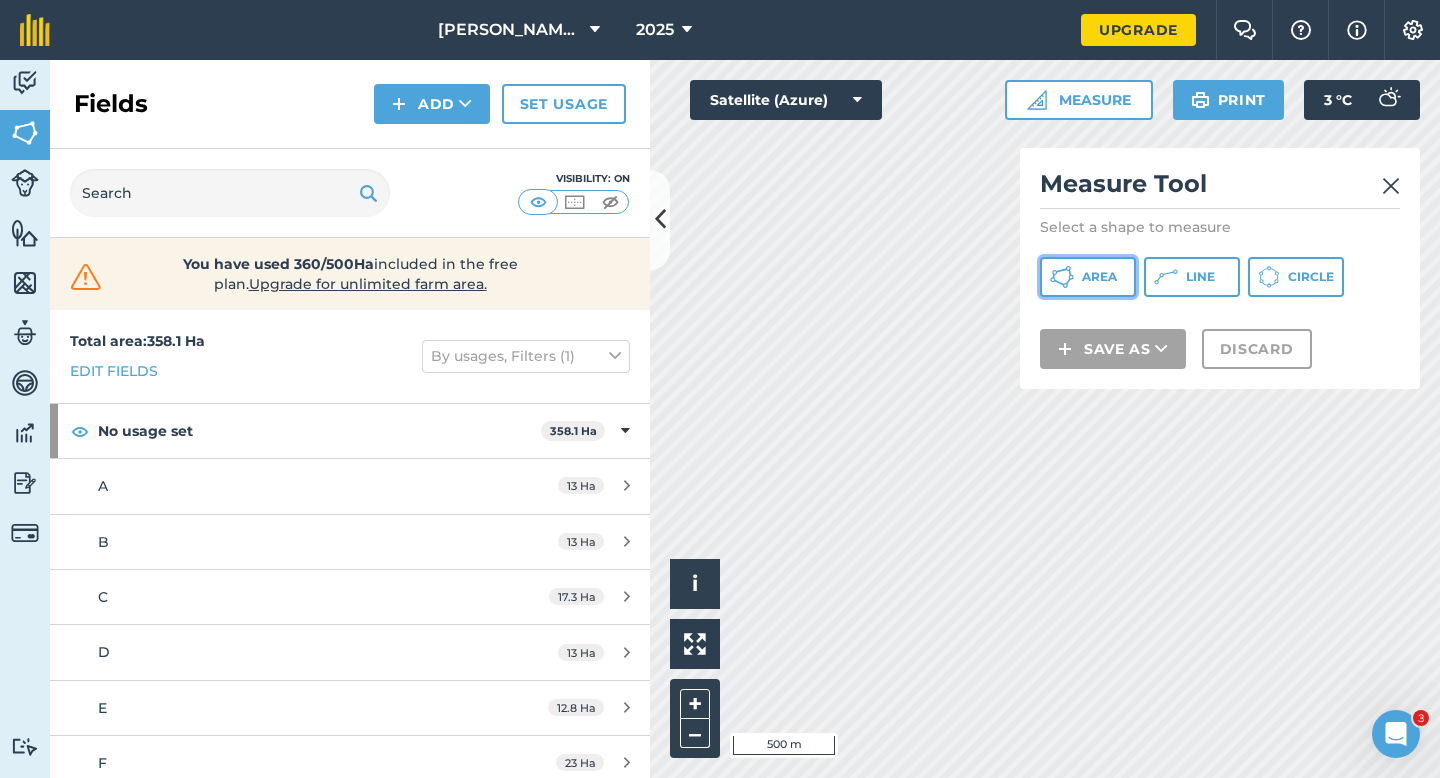 click on "Area" at bounding box center [1088, 277] 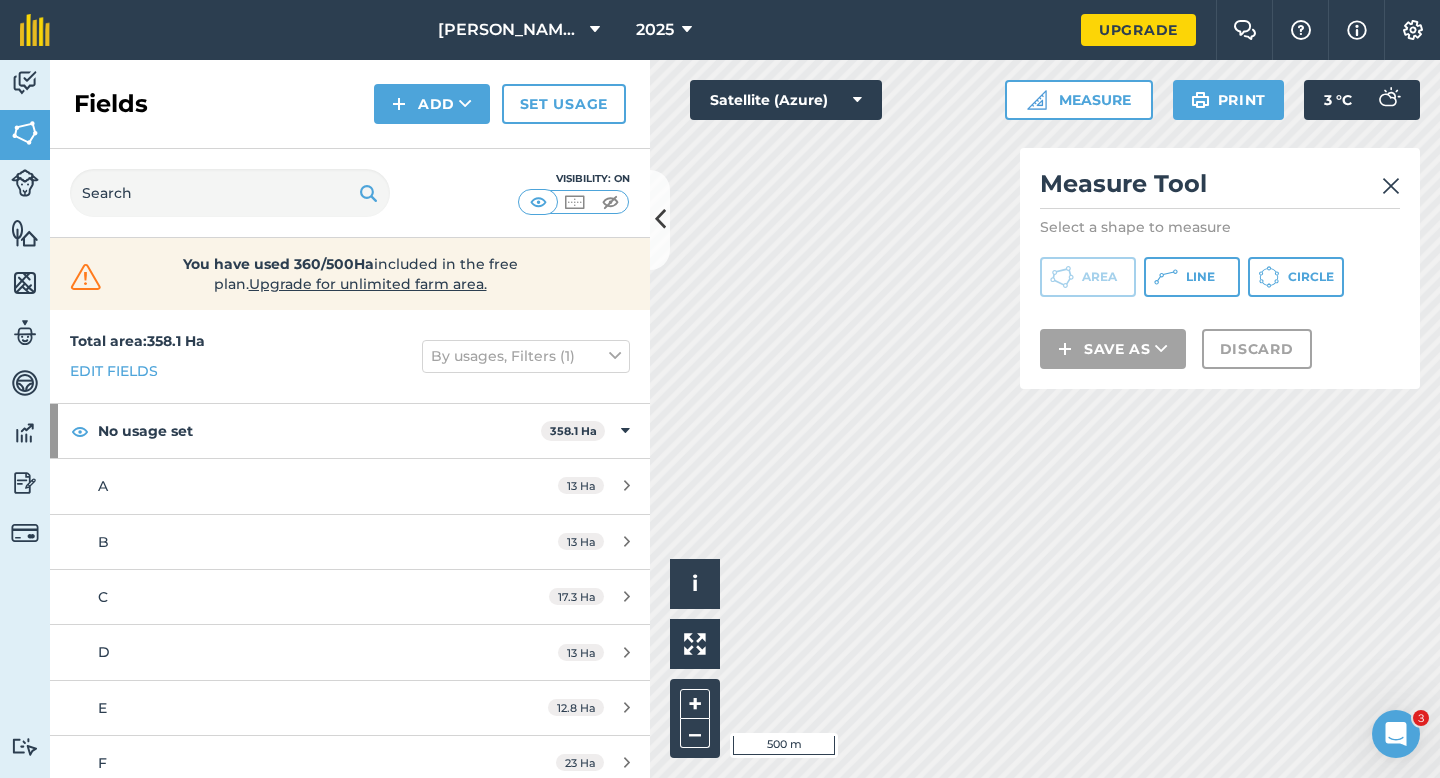 click on "Click to start drawing i © 2025 TomTom, Microsoft 500 m + – Satellite (Azure) Measure Measure Tool Select a shape to measure Area Line Circle   Save as   Discard Print 3   ° C" at bounding box center [1045, 419] 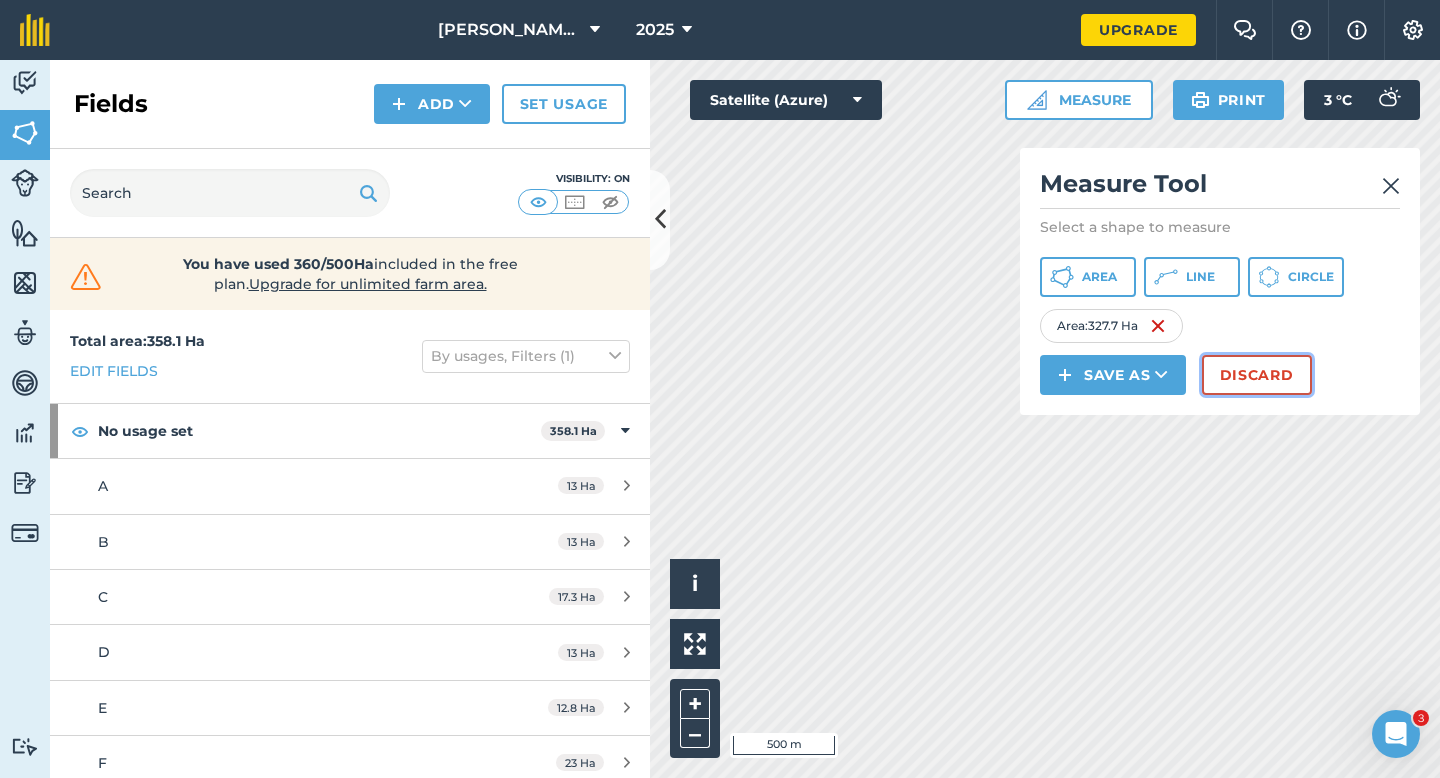 click on "Discard" at bounding box center [1257, 375] 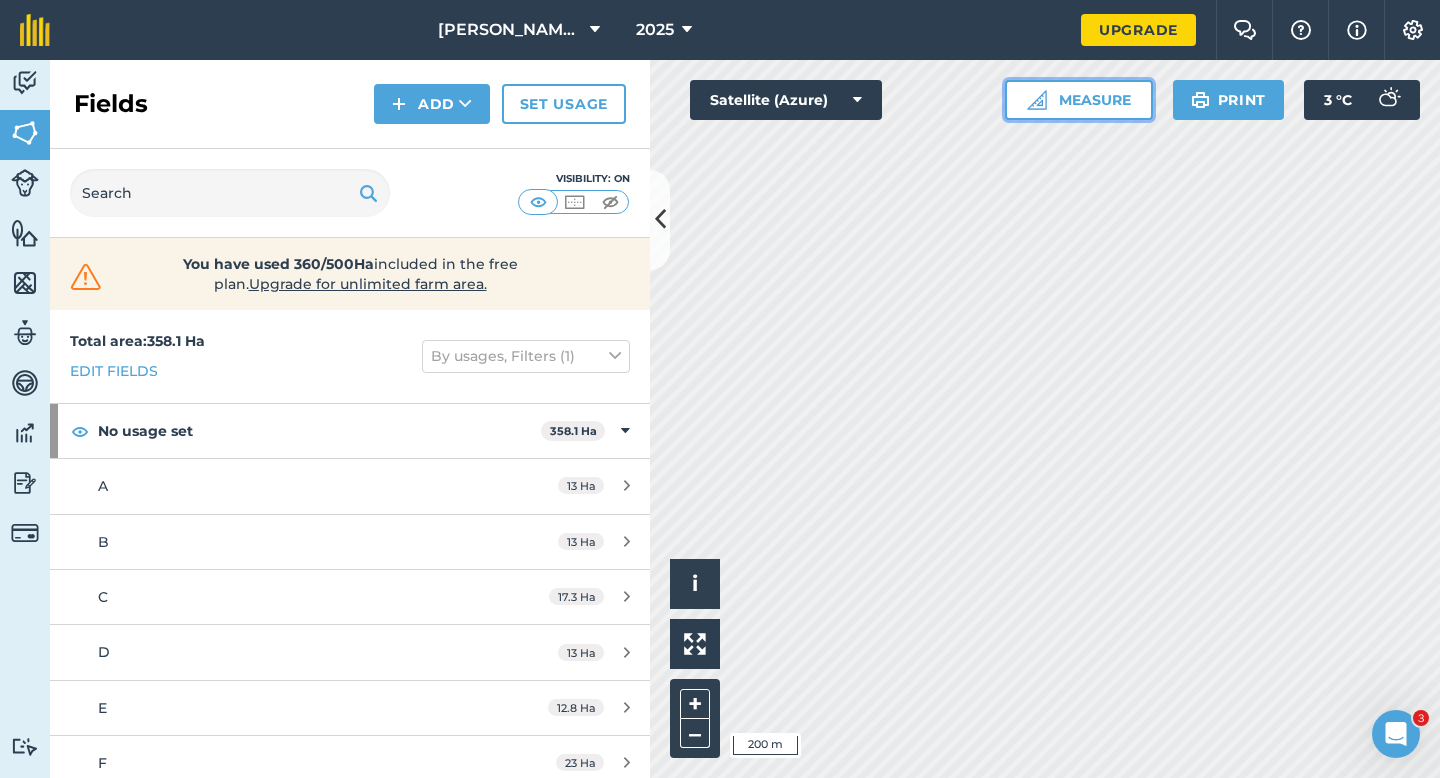click at bounding box center (1037, 100) 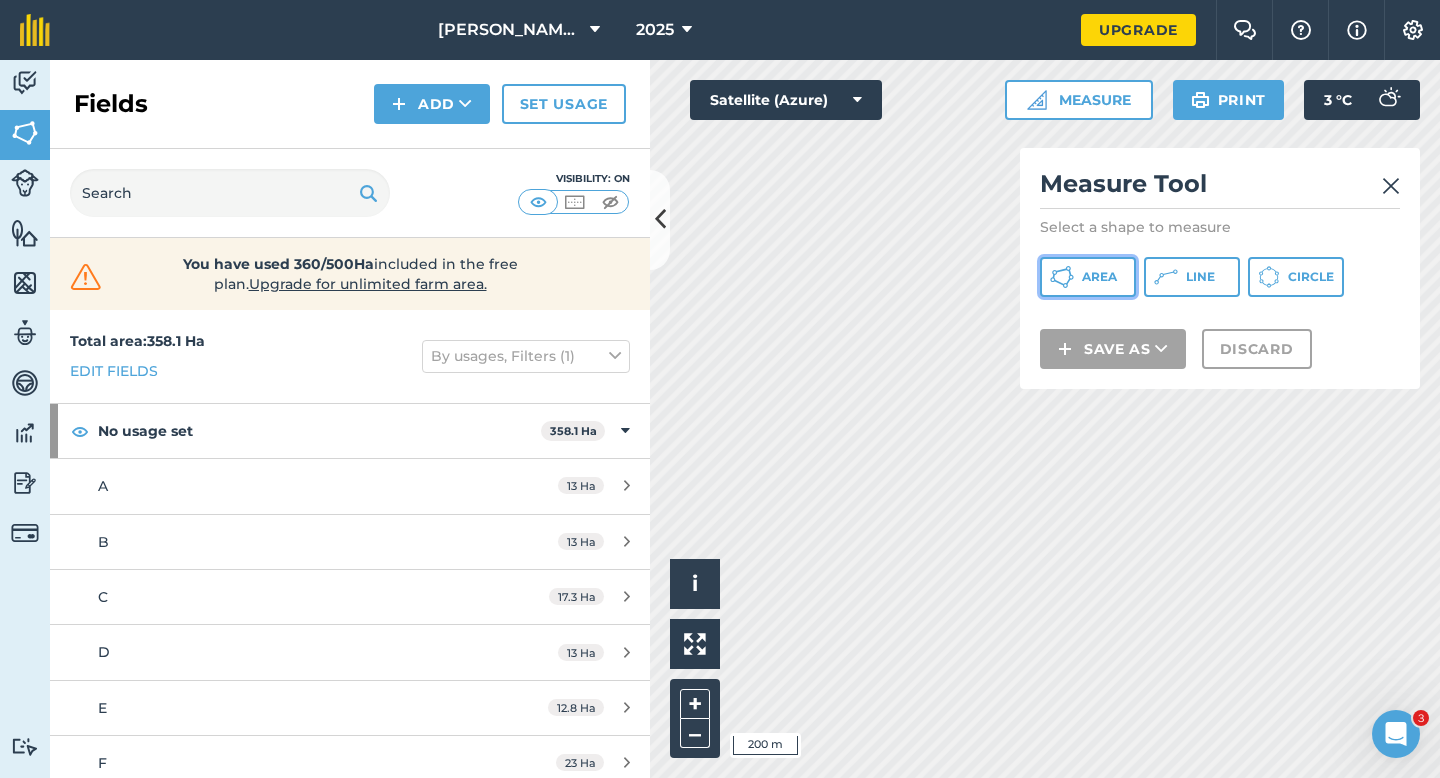 click 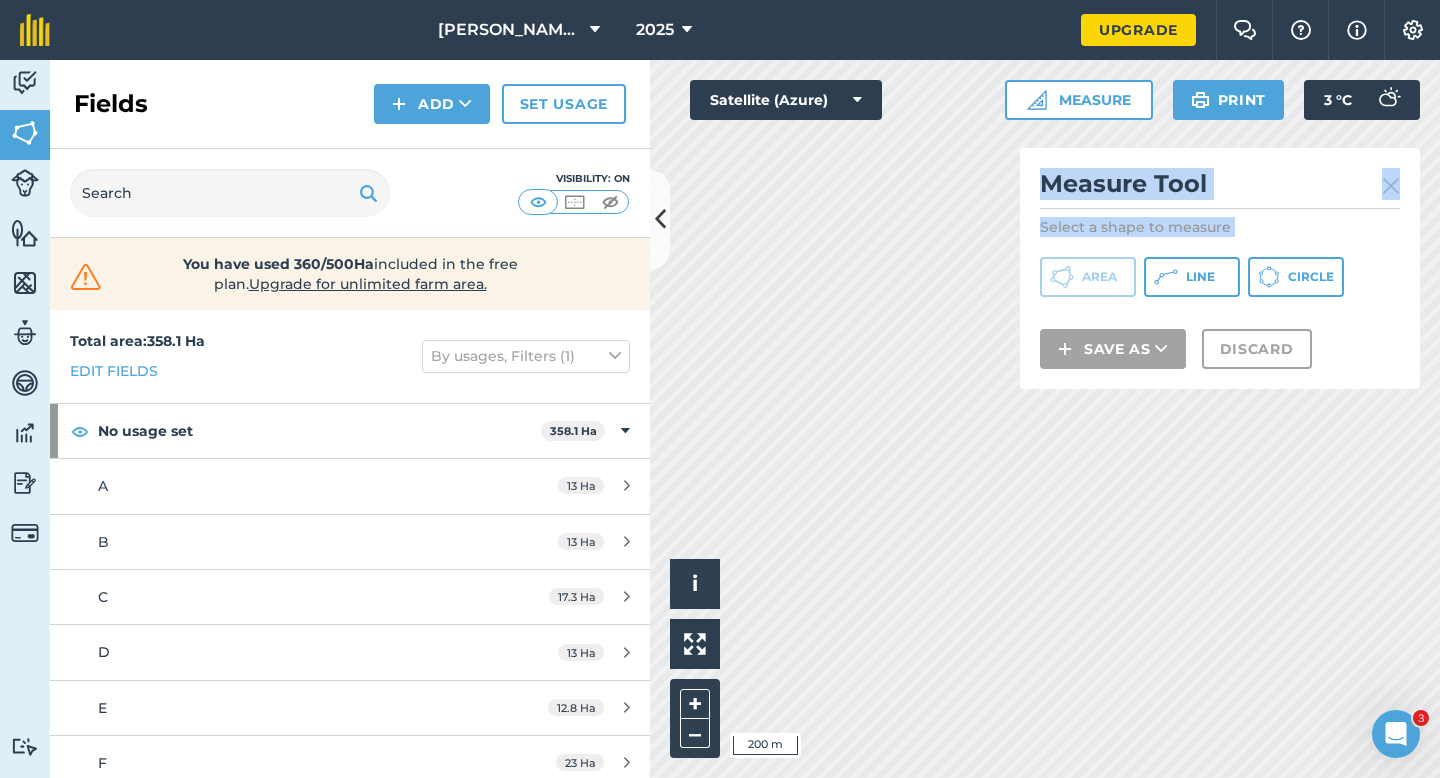 click on "Click to start drawing i © 2025 TomTom, Microsoft 200 m + – Satellite (Azure) Measure Measure Tool Select a shape to measure Area Line Circle   Save as   Discard Print 3   ° C" at bounding box center (1045, 419) 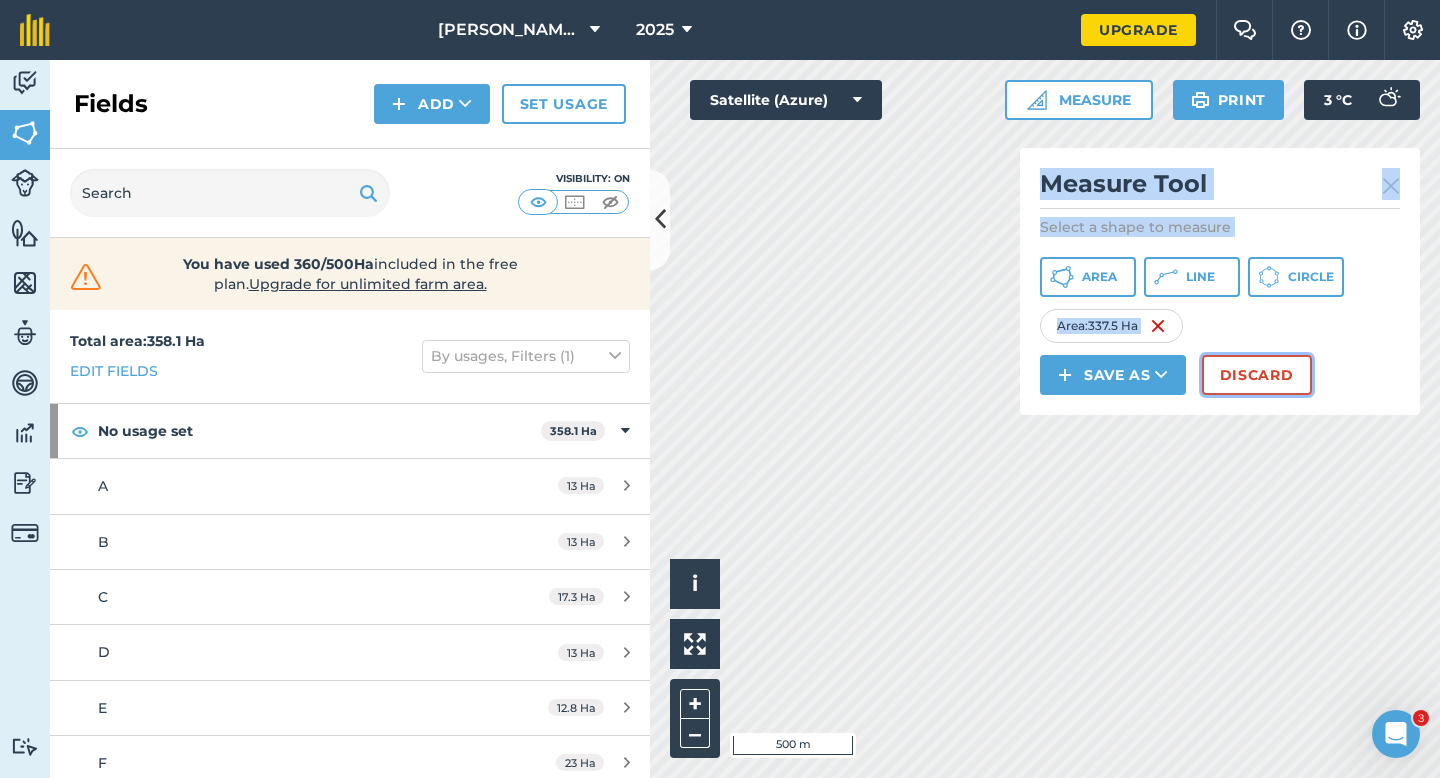 click on "Discard" at bounding box center [1257, 375] 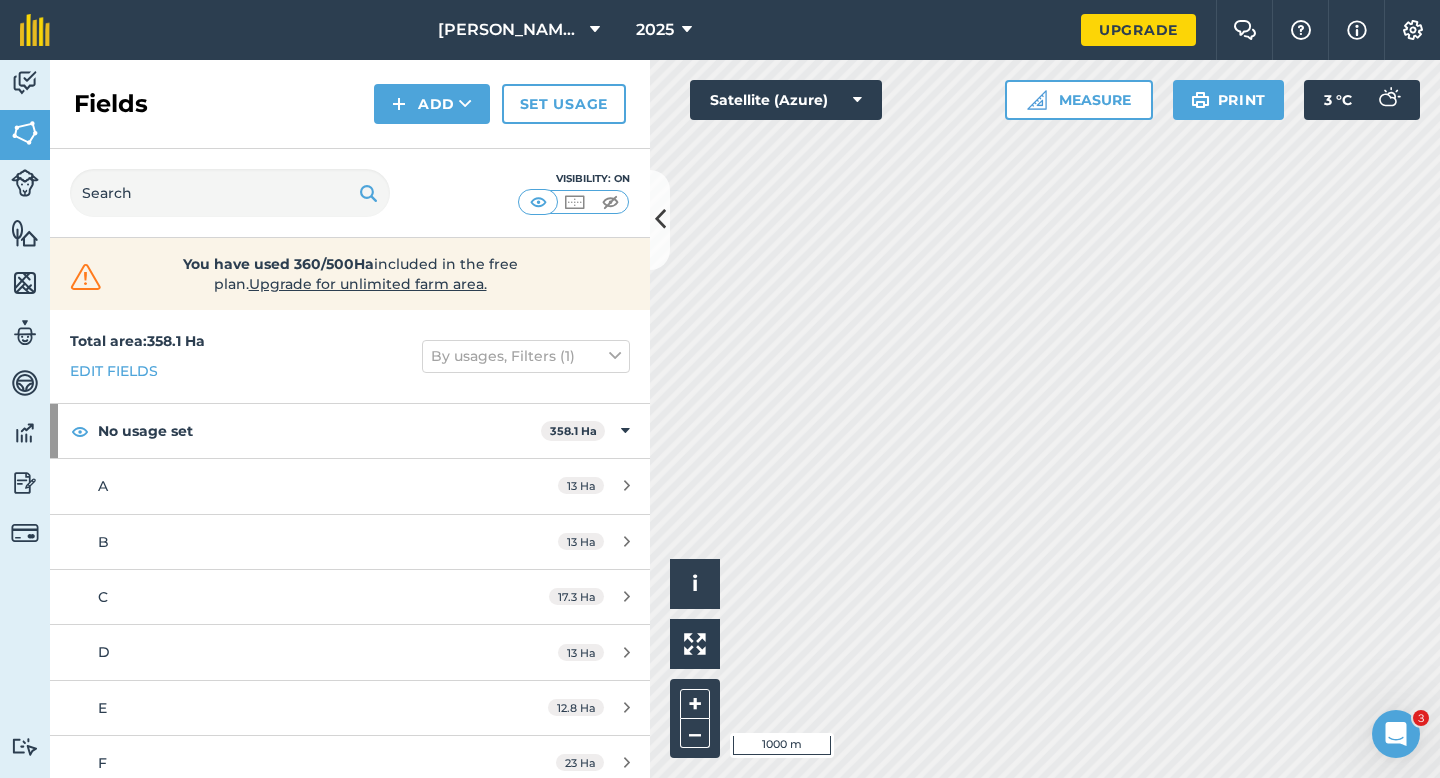 click on "Activity Fields Livestock Features Maps Team Vehicles Data Reporting Billing Tutorials Tutorials Fields   Add   Set usage Visibility: On You have used 360/500Ha  included in the free plan .  Upgrade for unlimited farm area. Total area :  358.1   Ha Edit fields By usages, Filters (1) No usage set 358.1   Ha A 13   Ha B 13   Ha C 17.3   Ha D 13   Ha E 12.8   Ha F 23   Ha G 16   Ha H 11   Ha I 11   Ha L 19   Ha M 21.3   Ha N 19   Ha O 18.4   Ha P 15.2   Ha Q 13.4   Ha R 14.7   Ha S 15   Ha T 23   Ha U 23   Ha V 23   Ha W 23   Ha Click to start drawing i © 2025 TomTom, Microsoft 1000 m + – Satellite (Azure) Measure Print 3   ° C" at bounding box center (720, 419) 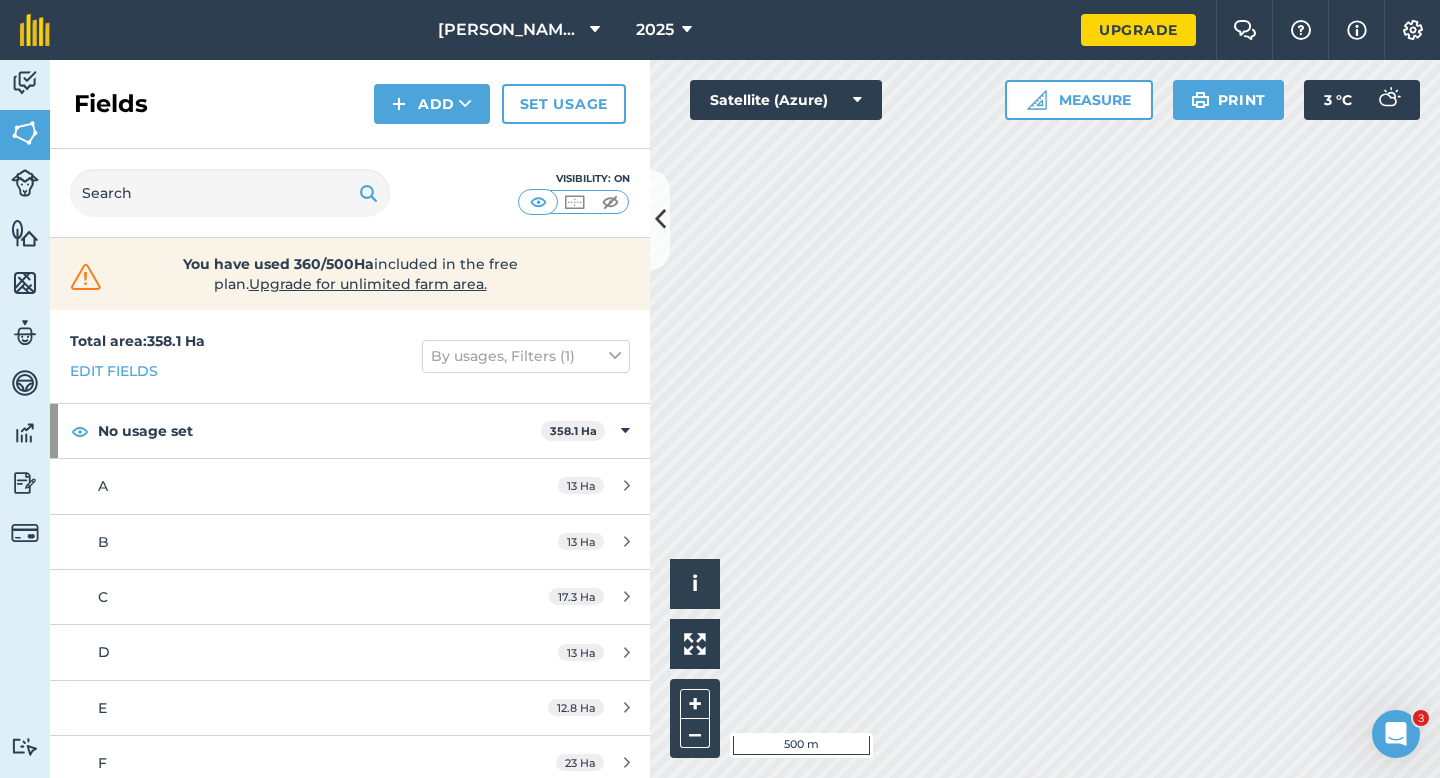 click on "[PERSON_NAME] & Sons 2025 Upgrade Farm Chat Help Info Settings Map printing is not available on our free plan Please upgrade to our Essentials, Plus or Pro plan to access this feature. Activity Fields Livestock Features Maps Team Vehicles Data Reporting Billing Tutorials Tutorials Fields   Add   Set usage Visibility: On You have used 360/500Ha  included in the free plan .  Upgrade for unlimited farm area. Total area :  358.1   Ha Edit fields By usages, Filters (1) No usage set 358.1   Ha A 13   Ha B 13   Ha C 17.3   Ha D 13   Ha E 12.8   Ha F 23   Ha G 16   Ha H 11   Ha I 11   Ha L 19   Ha M 21.3   Ha N 19   Ha O 18.4   Ha P 15.2   Ha Q 13.4   Ha R 14.7   Ha S 15   Ha T 23   Ha U 23   Ha V 23   Ha W 23   Ha Click to start drawing i © 2025 TomTom, Microsoft 500 m + – Satellite (Azure) Measure Print 3   ° C
3" at bounding box center (720, 389) 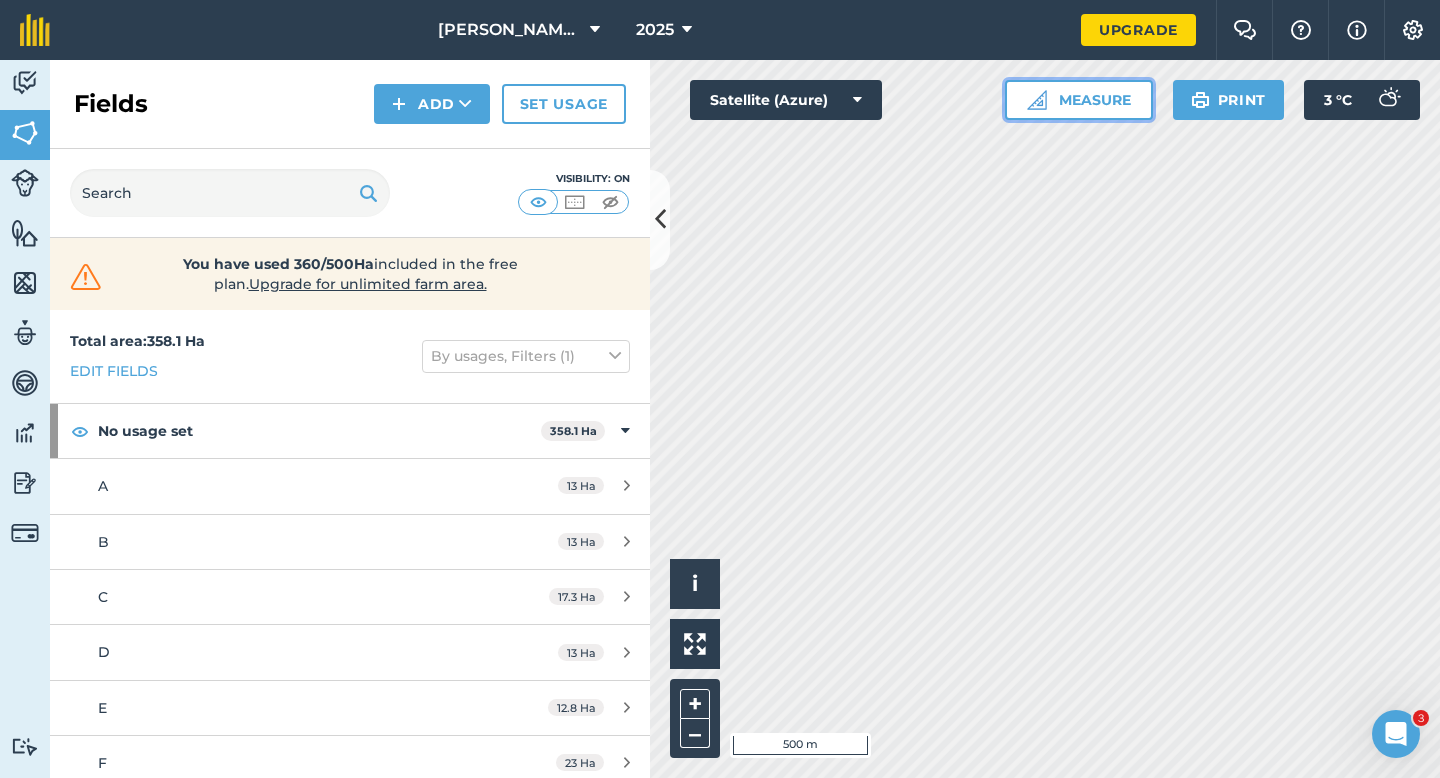 click on "Measure" at bounding box center [1079, 100] 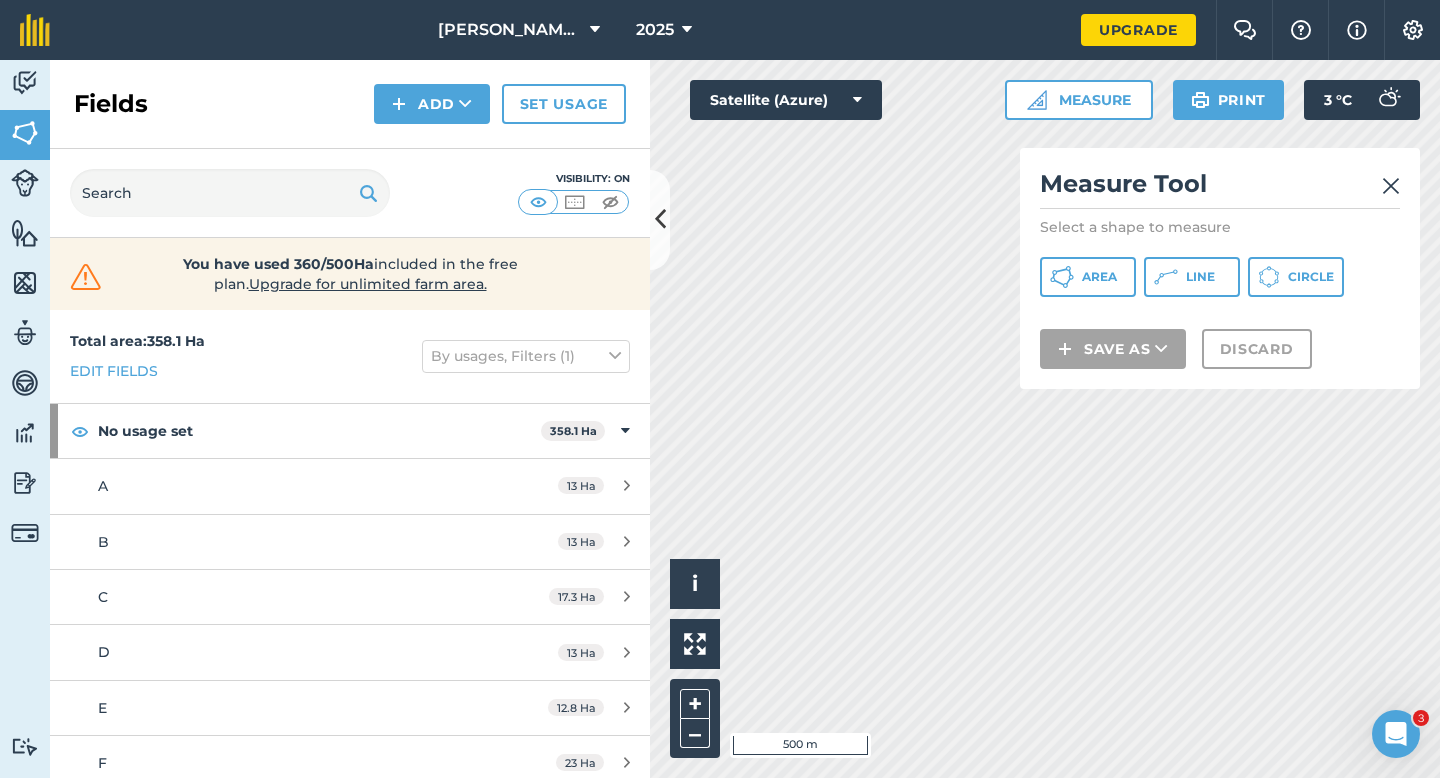 click on "Measure Tool Select a shape to measure Area Line Circle   Save as   Discard" at bounding box center (1220, 268) 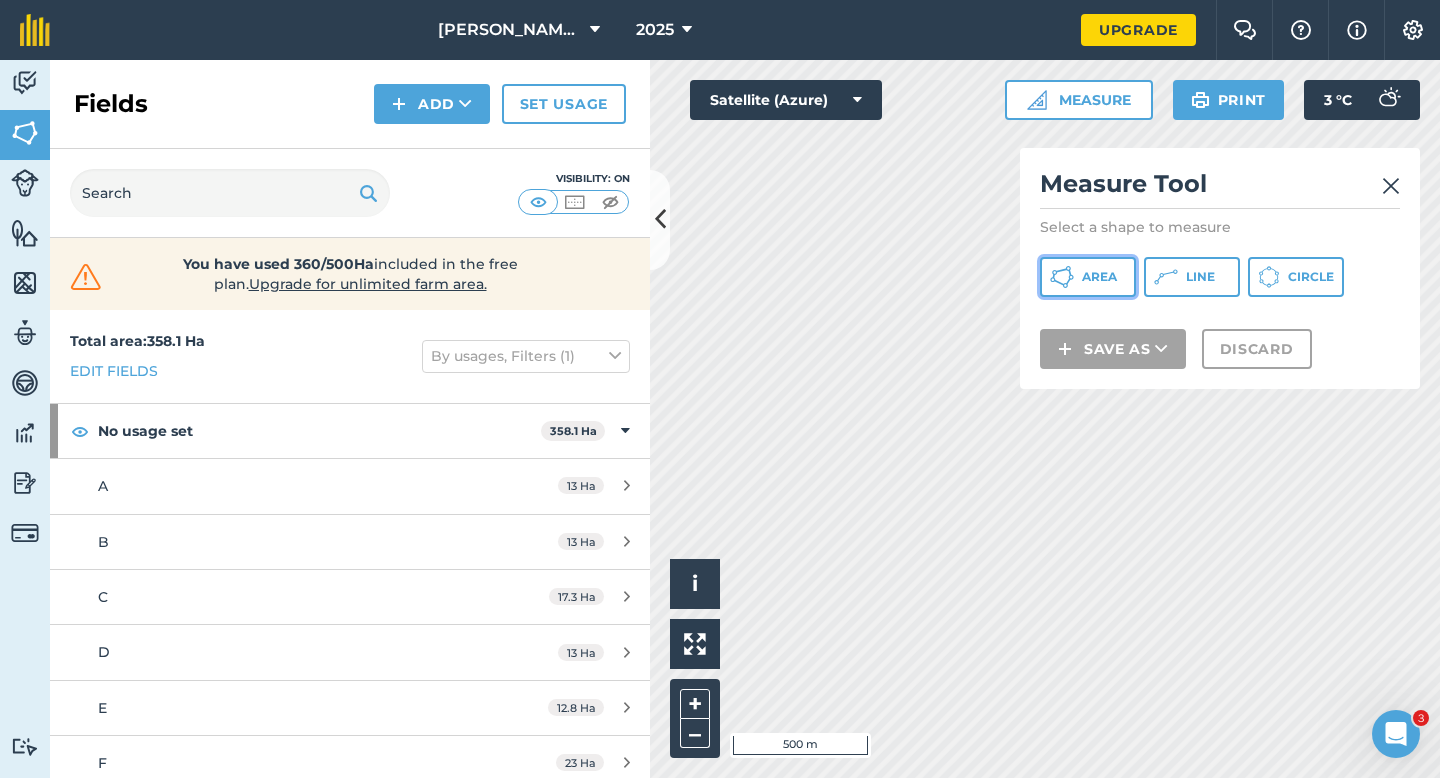 click on "Area" at bounding box center (1099, 277) 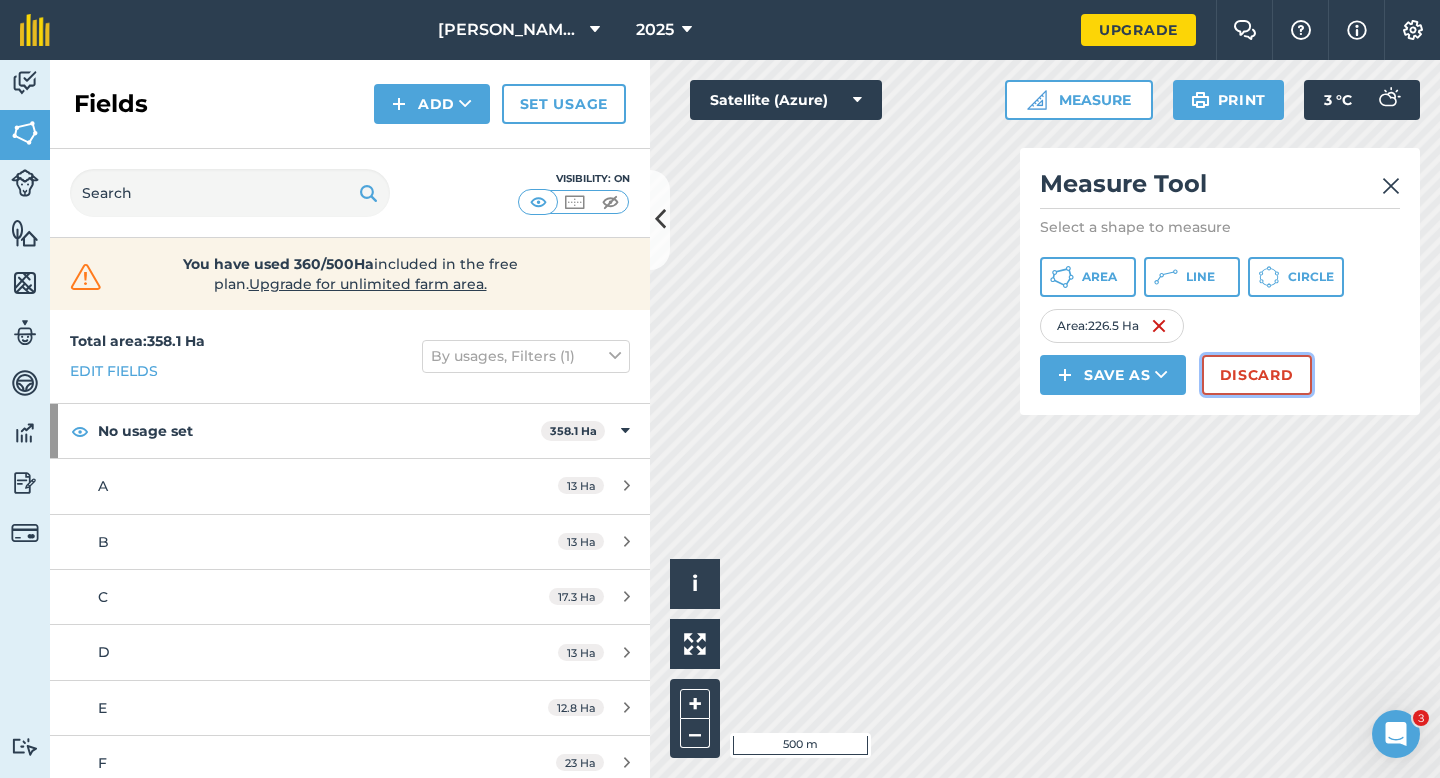 click on "Discard" at bounding box center (1257, 375) 